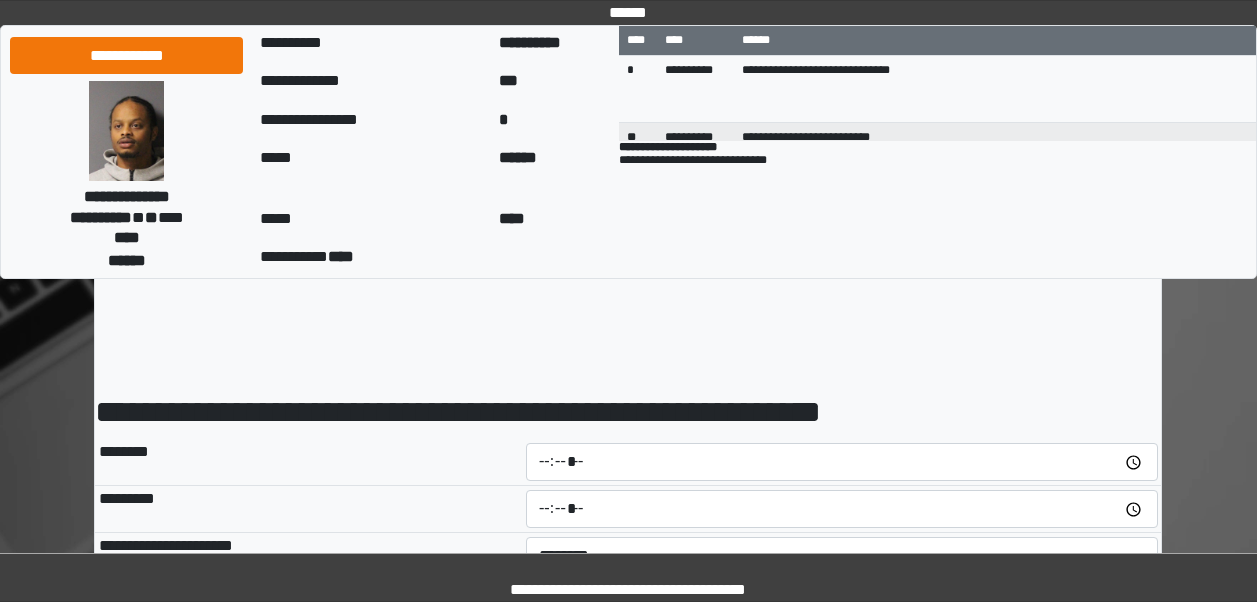 scroll, scrollTop: 346, scrollLeft: 0, axis: vertical 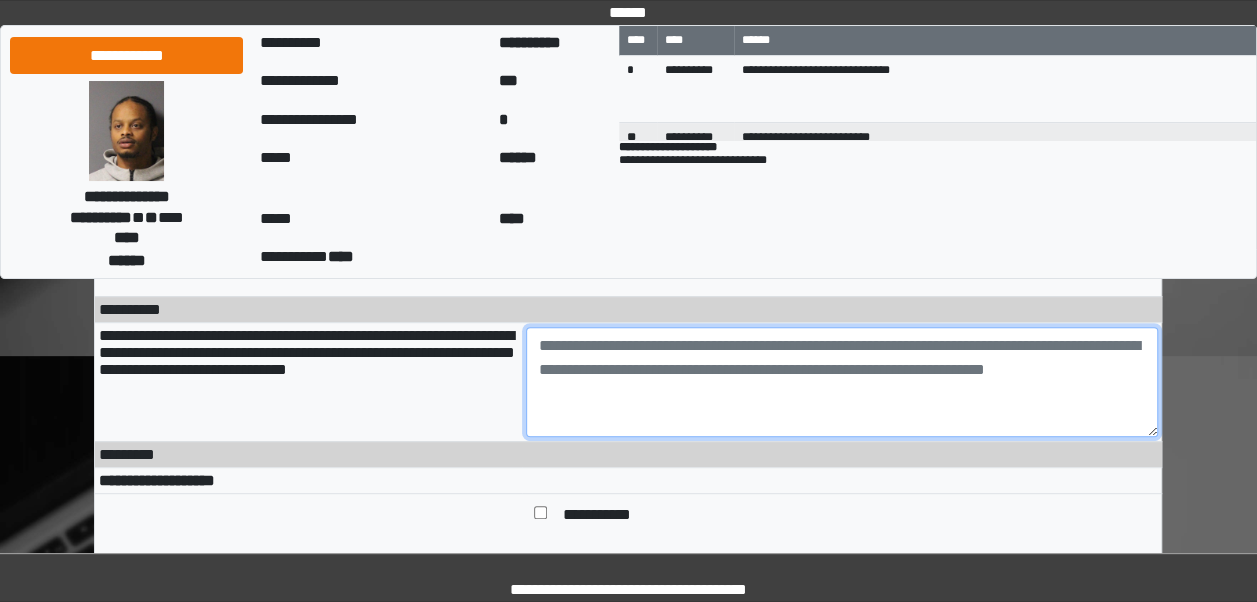 click at bounding box center [842, 382] 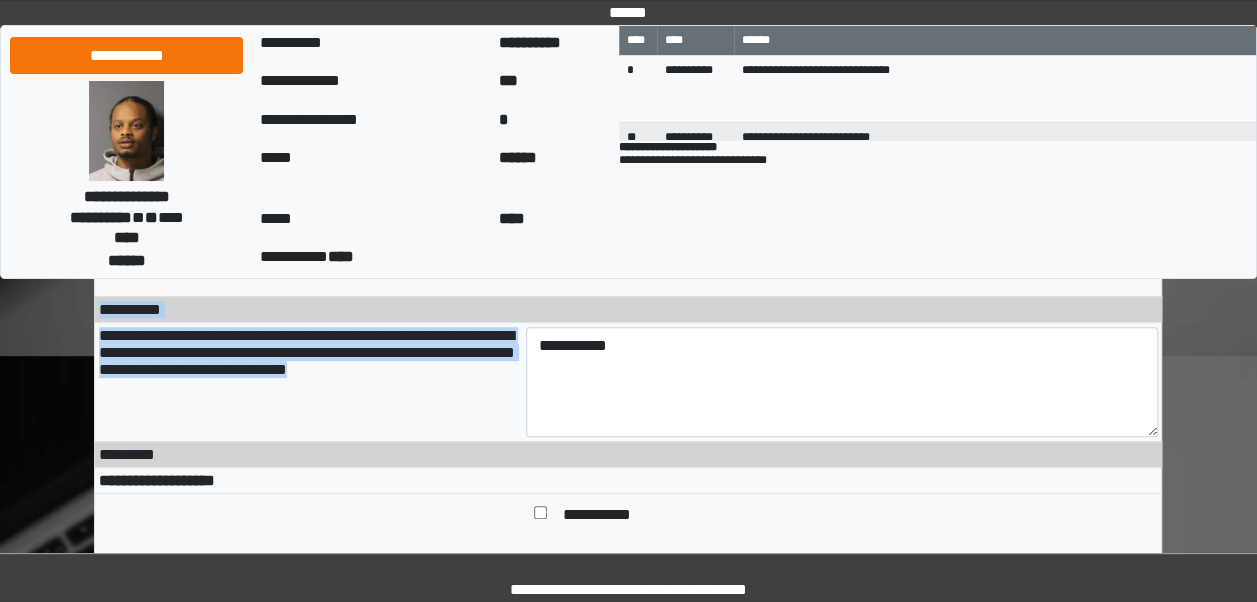 drag, startPoint x: 484, startPoint y: 383, endPoint x: 93, endPoint y: 335, distance: 393.93527 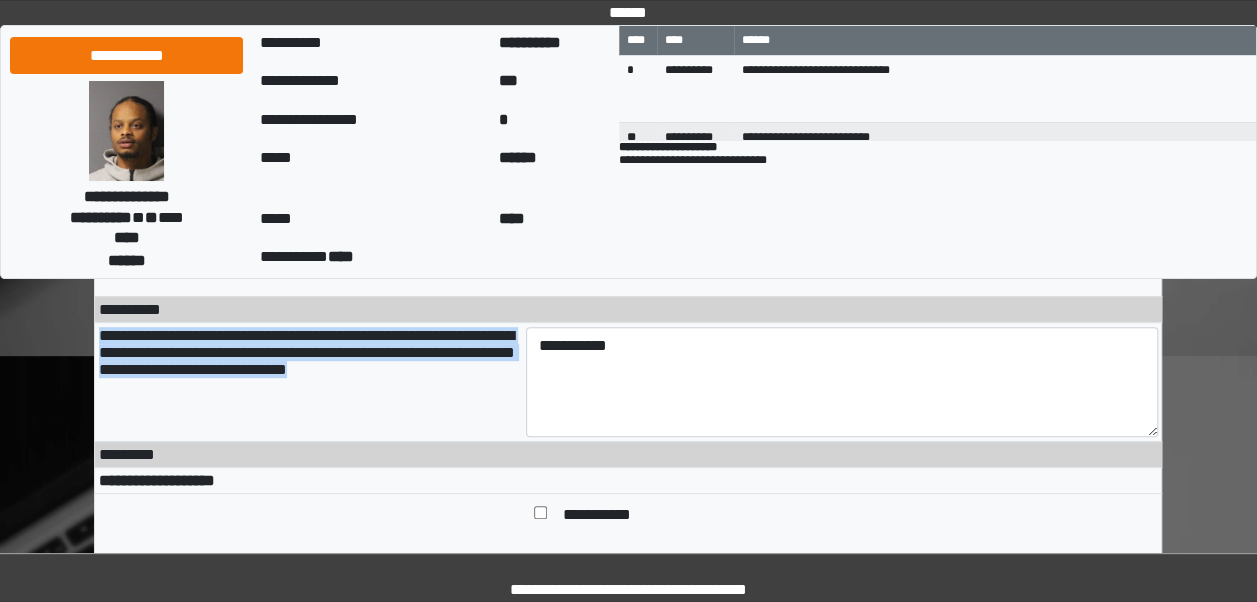 drag, startPoint x: 484, startPoint y: 381, endPoint x: 100, endPoint y: 347, distance: 385.50226 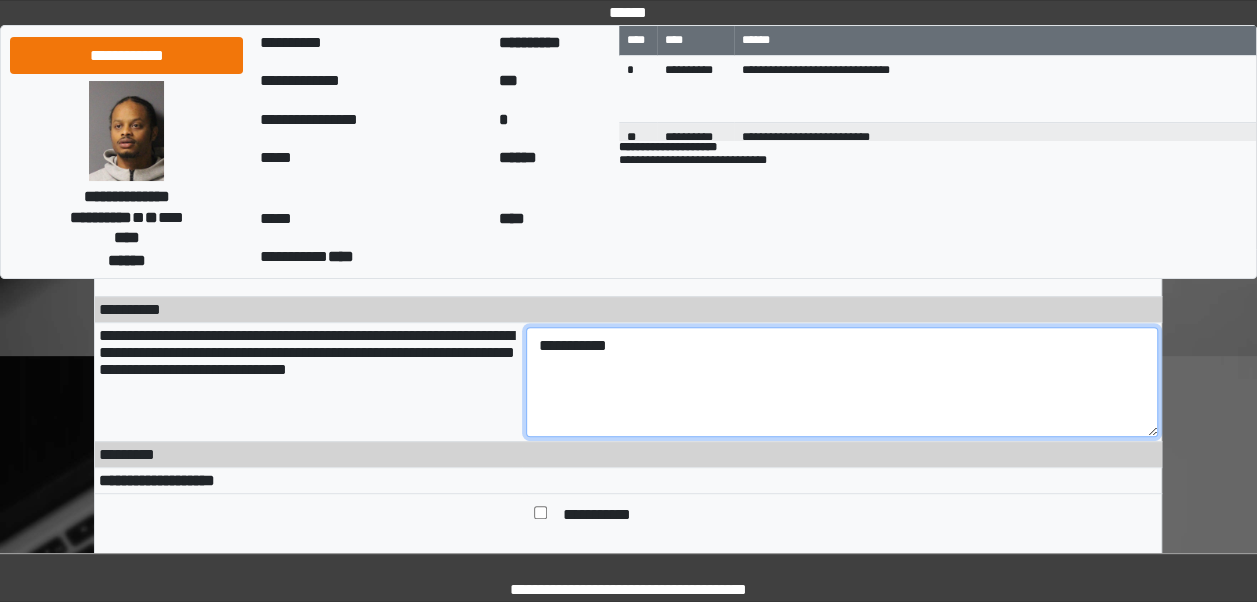 click on "**********" at bounding box center [842, 382] 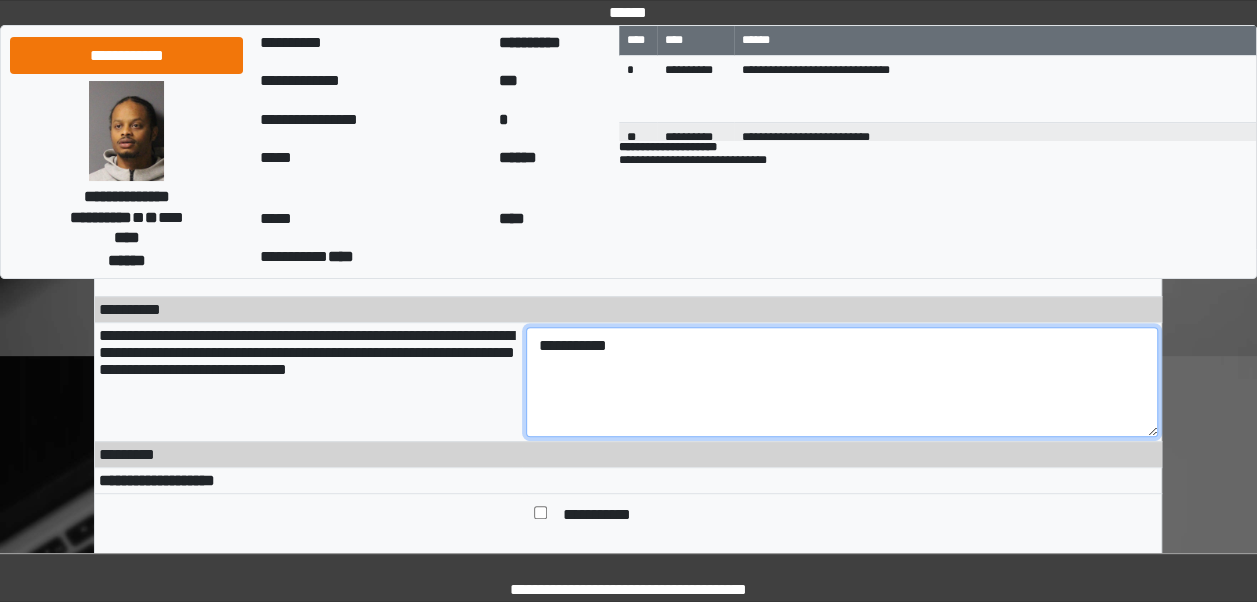 click on "**********" at bounding box center (842, 382) 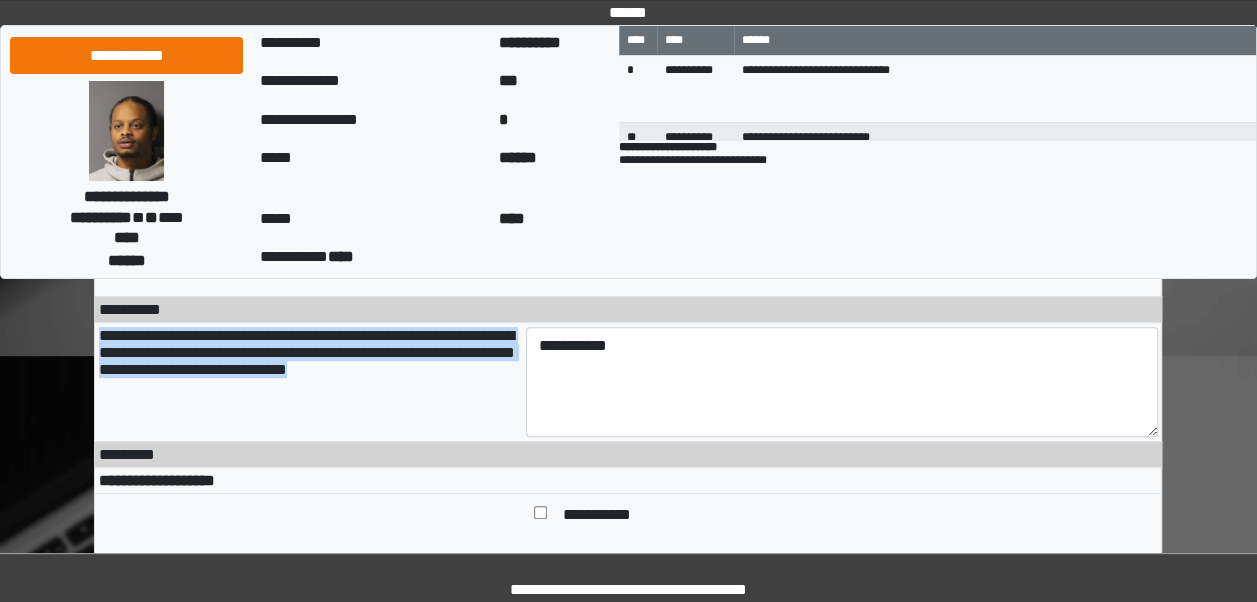 drag, startPoint x: 481, startPoint y: 387, endPoint x: 101, endPoint y: 338, distance: 383.14618 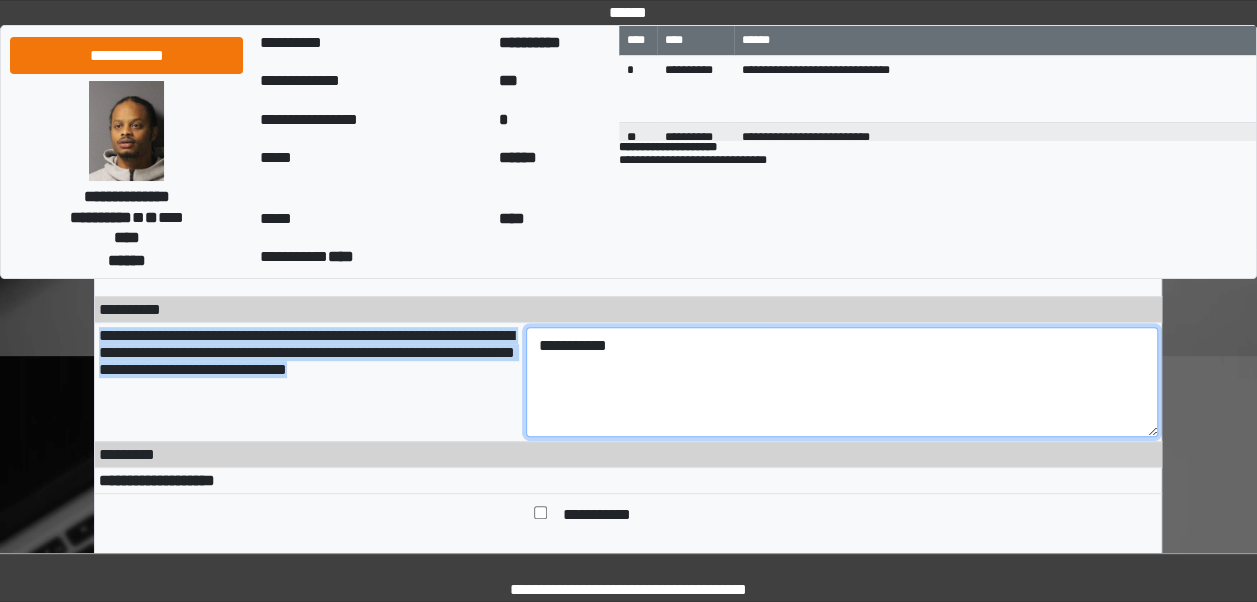 click on "**********" at bounding box center (842, 382) 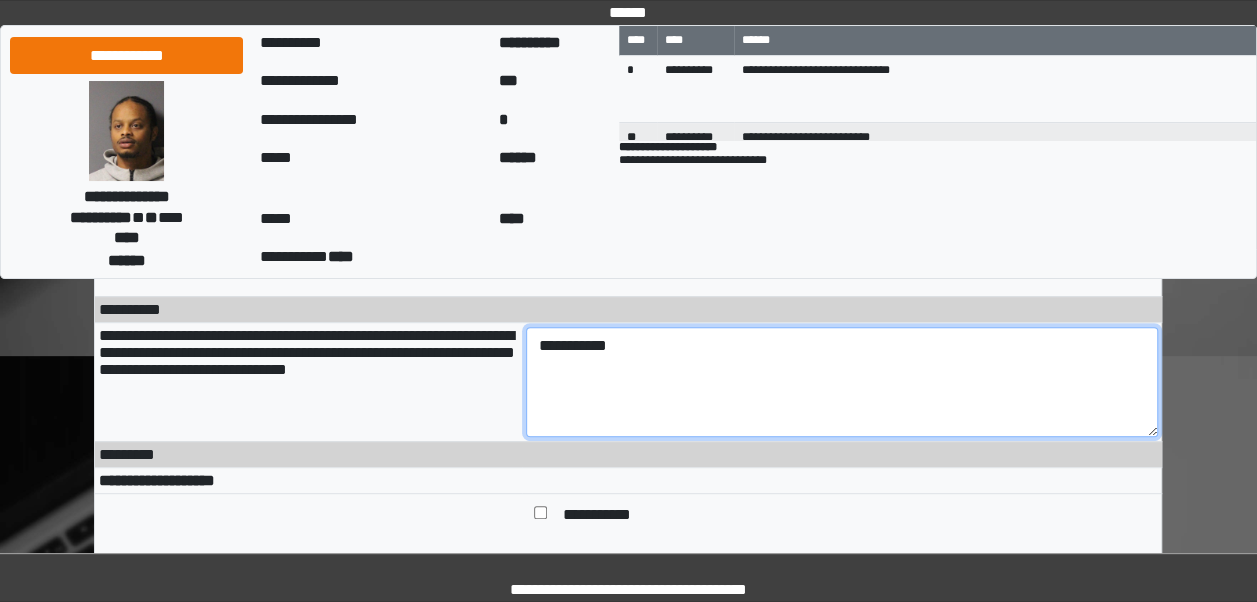 paste on "**********" 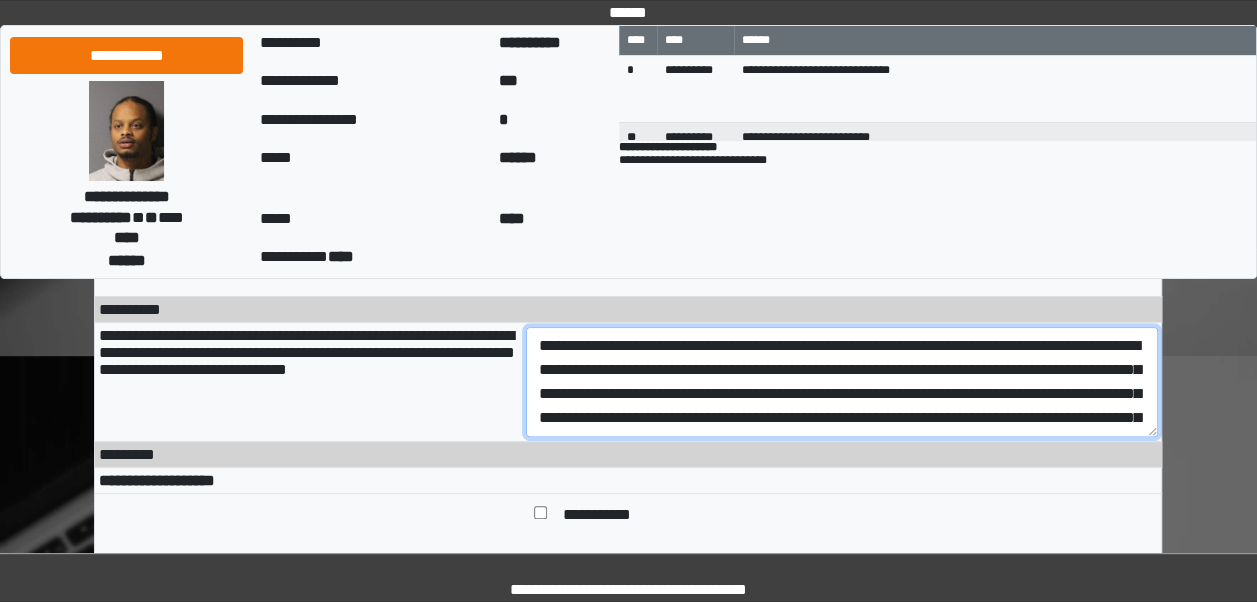 scroll, scrollTop: 40, scrollLeft: 0, axis: vertical 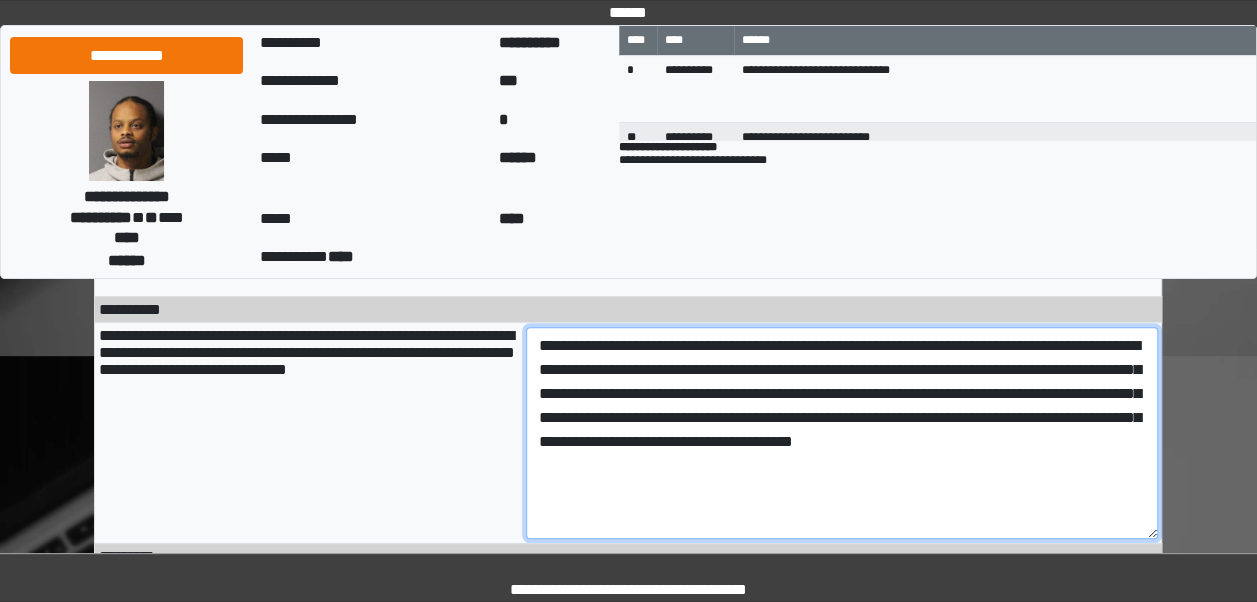 drag, startPoint x: 1150, startPoint y: 431, endPoint x: 1175, endPoint y: 540, distance: 111.83023 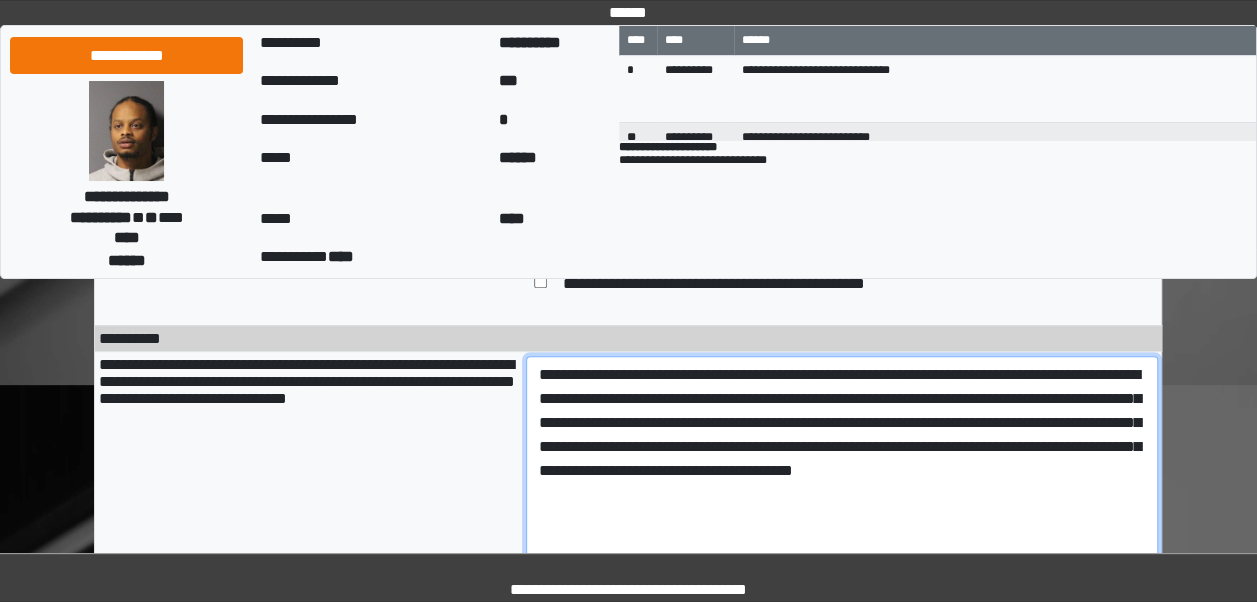 scroll, scrollTop: 308, scrollLeft: 0, axis: vertical 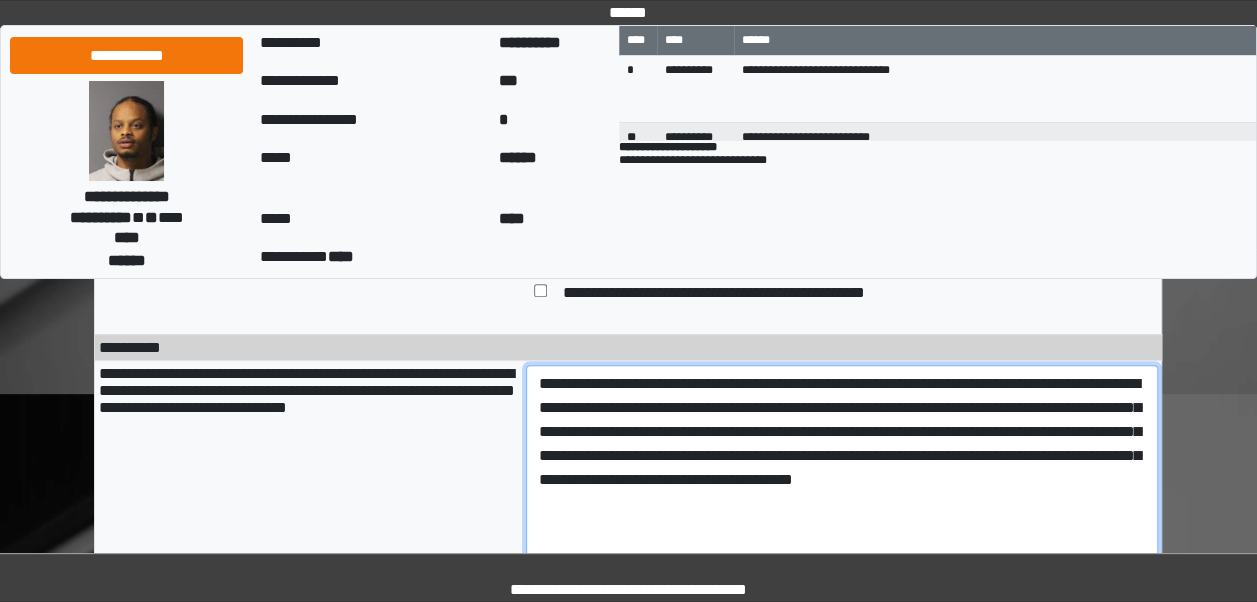 type on "**********" 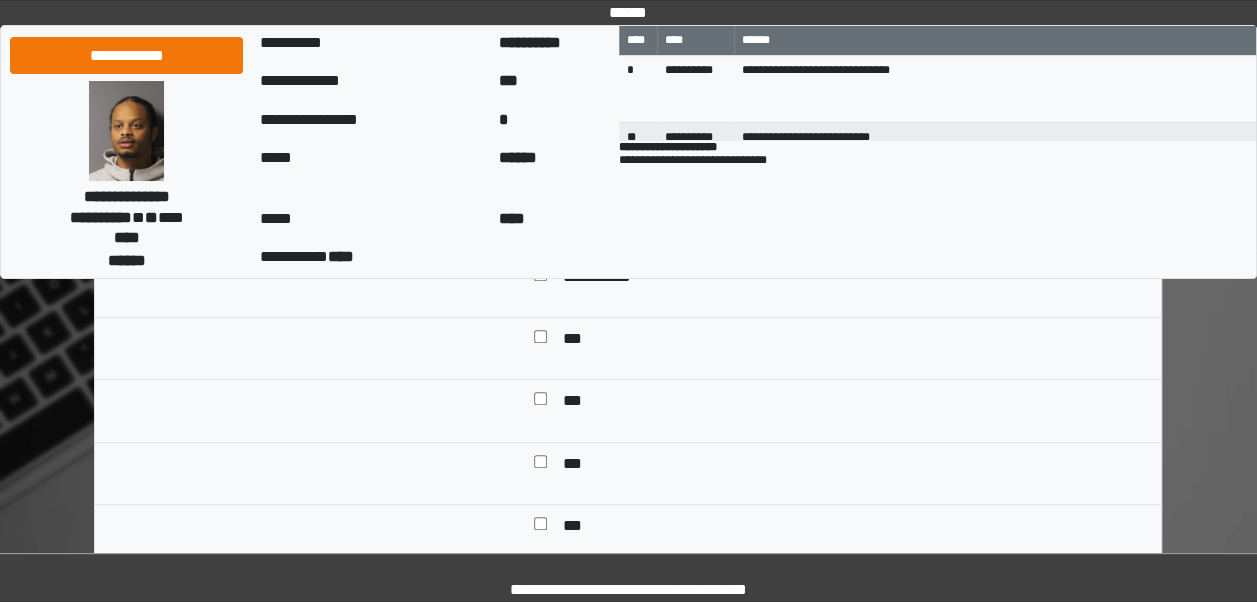 scroll, scrollTop: 706, scrollLeft: 0, axis: vertical 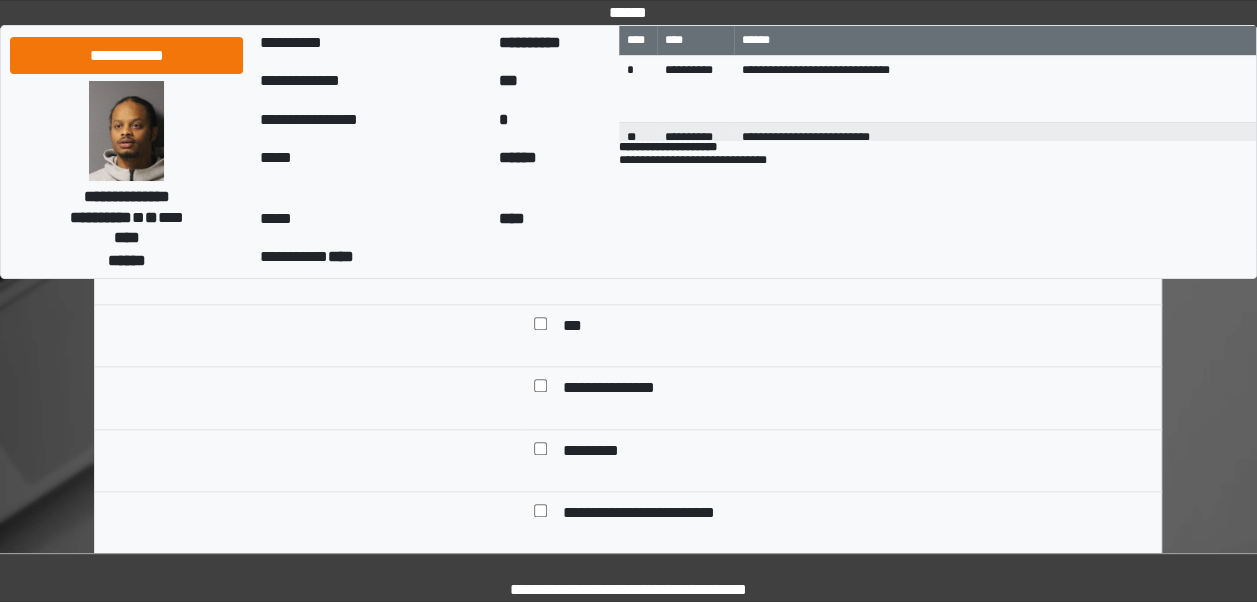 click on "**********" at bounding box center [625, 389] 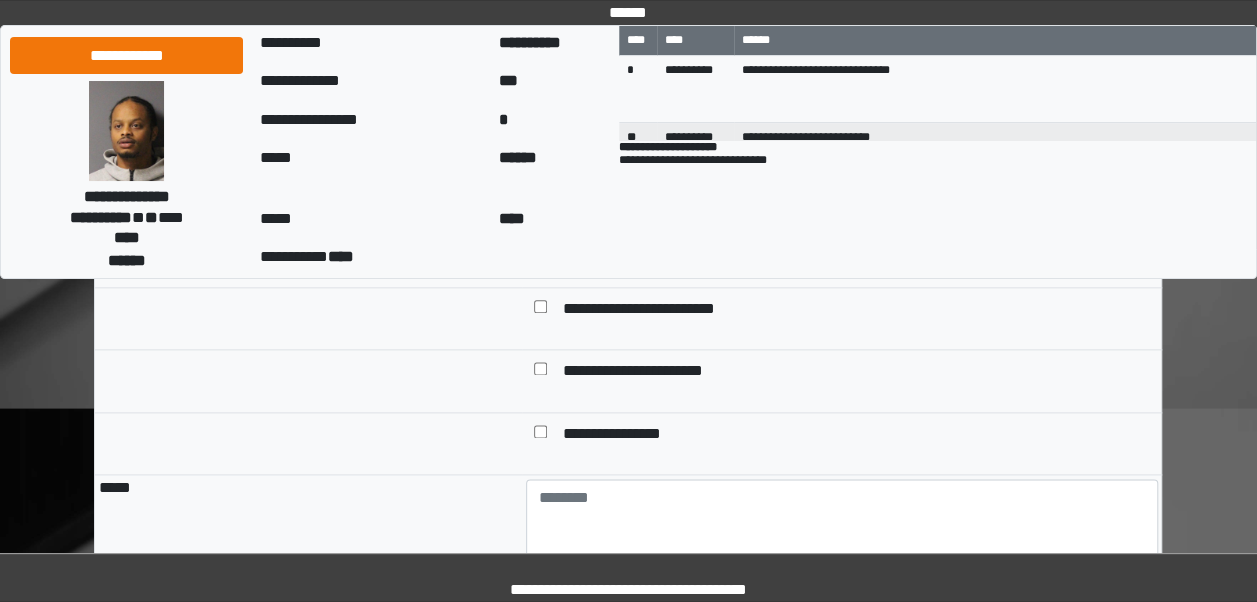 scroll, scrollTop: 1100, scrollLeft: 0, axis: vertical 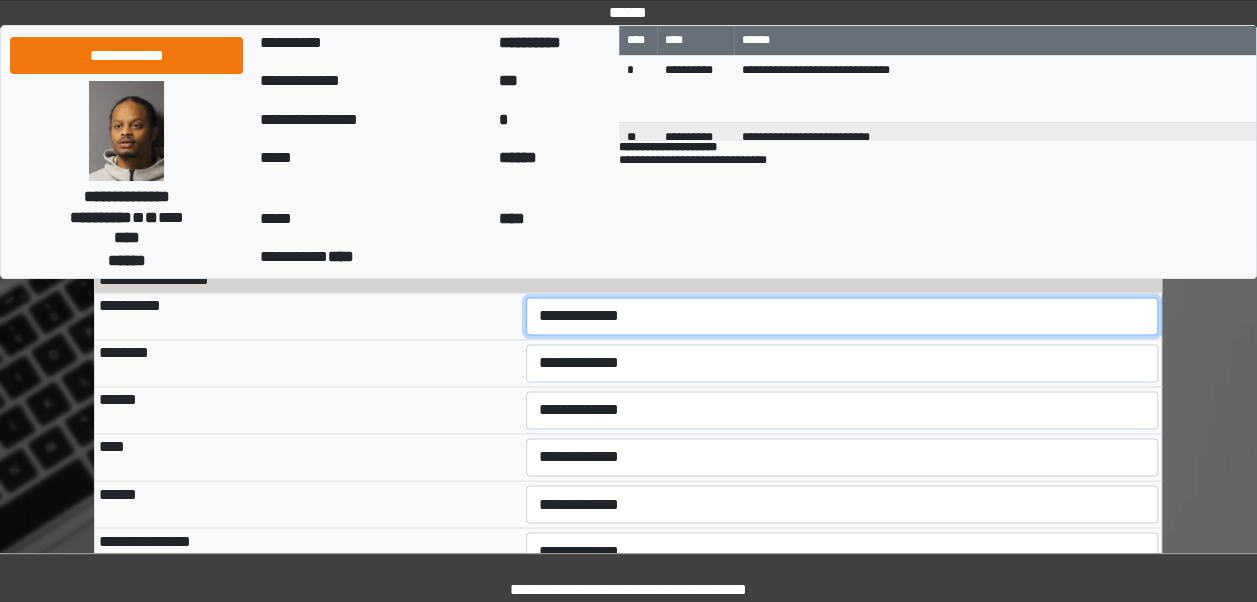 click on "**********" at bounding box center [842, 316] 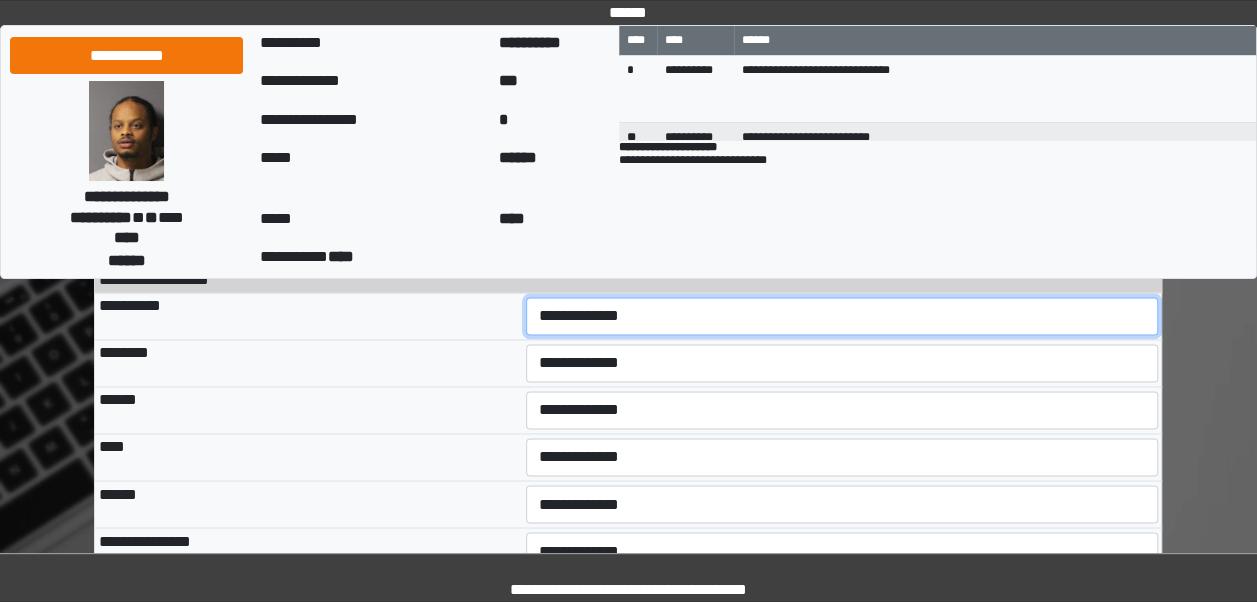 select on "***" 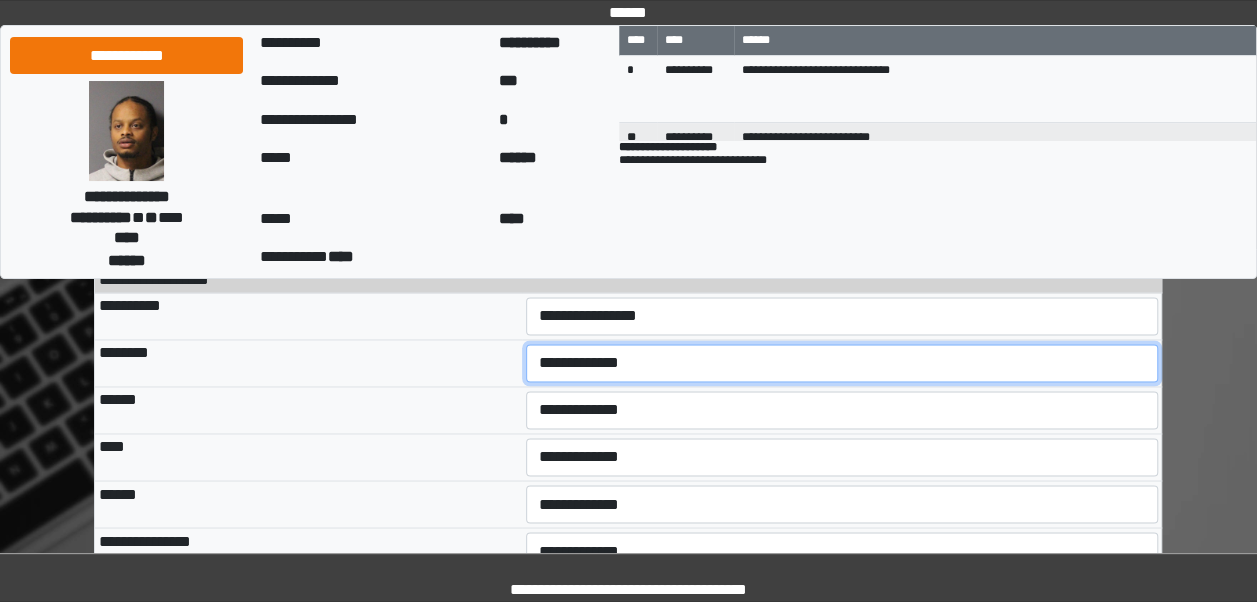 click on "**********" at bounding box center (842, 363) 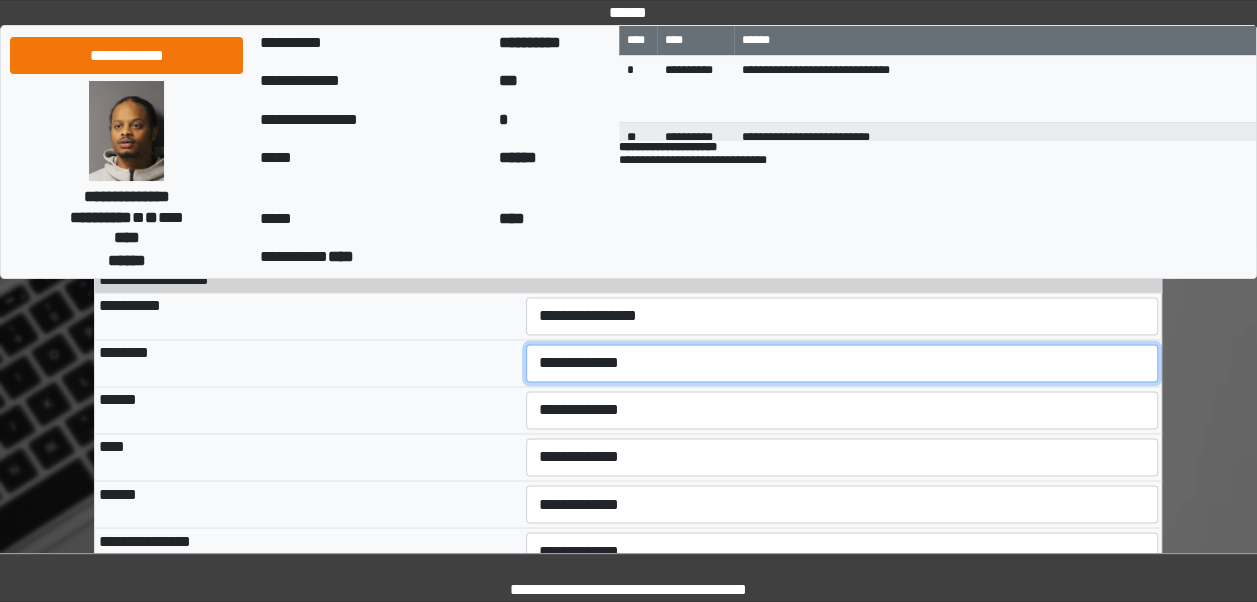 select on "***" 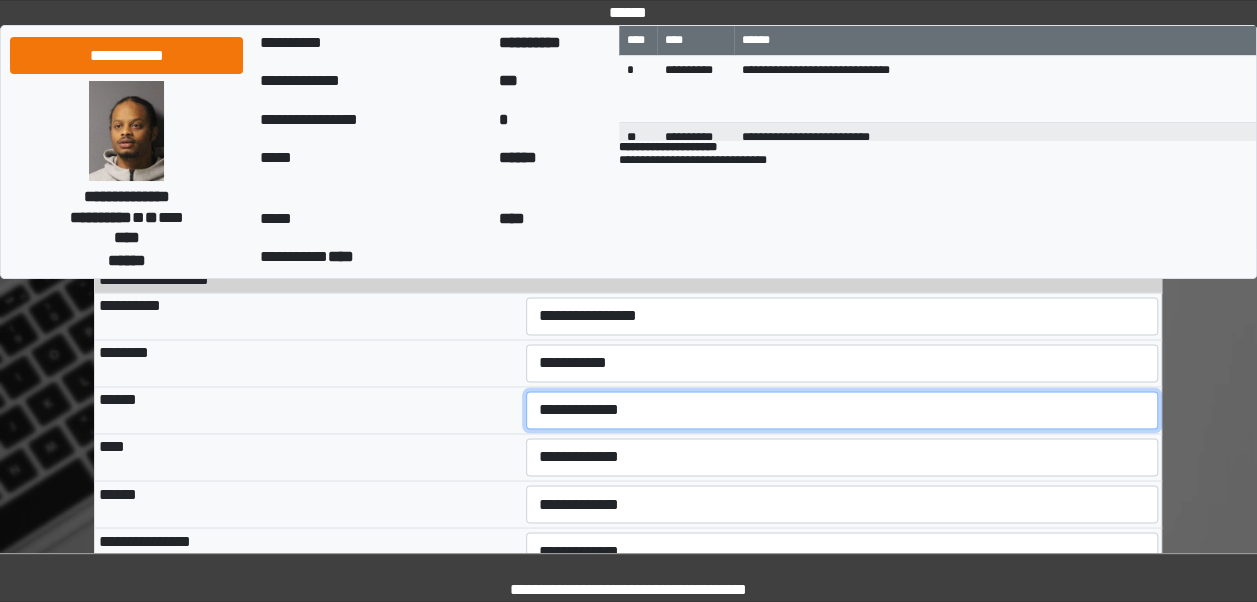 click on "**********" at bounding box center [842, 410] 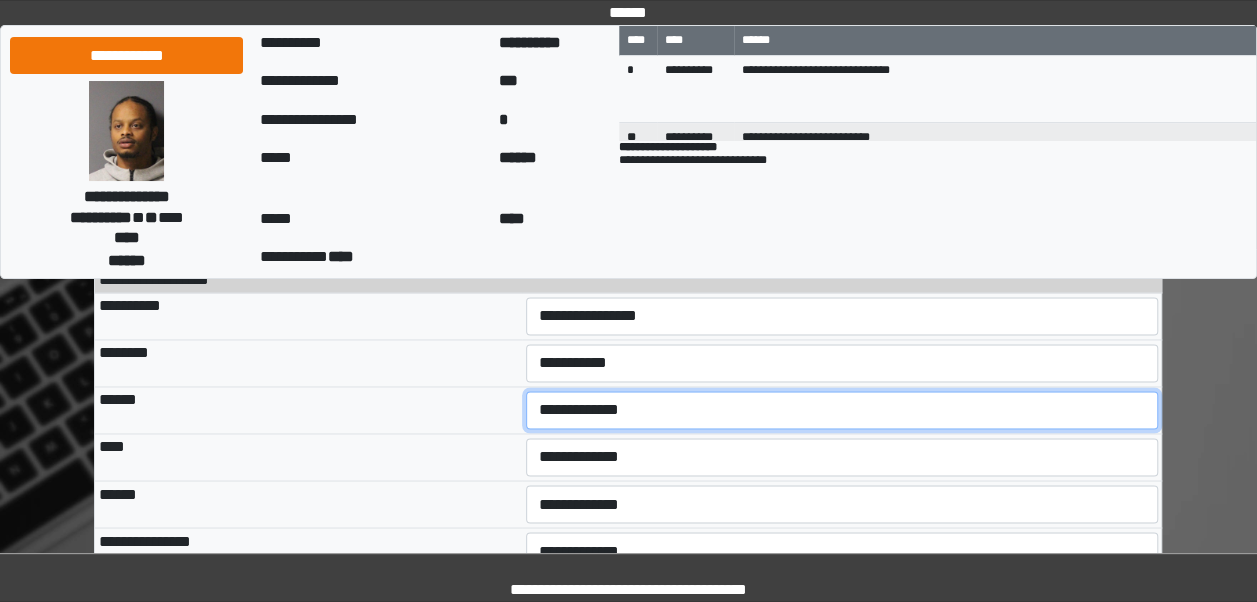 select on "***" 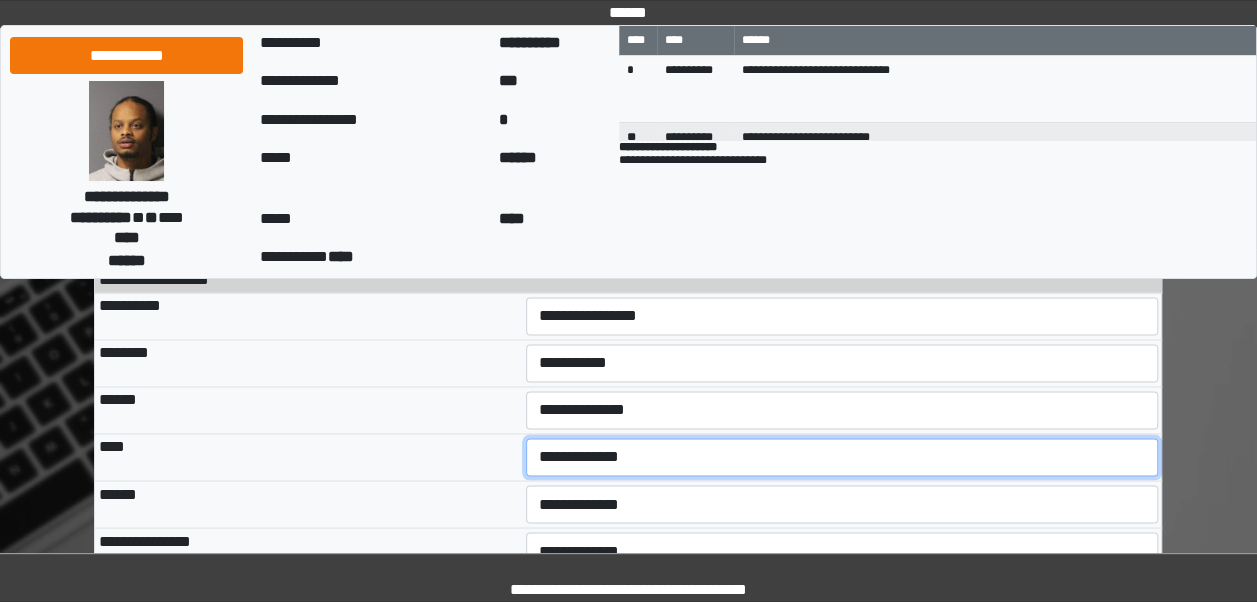 click on "**********" at bounding box center (842, 457) 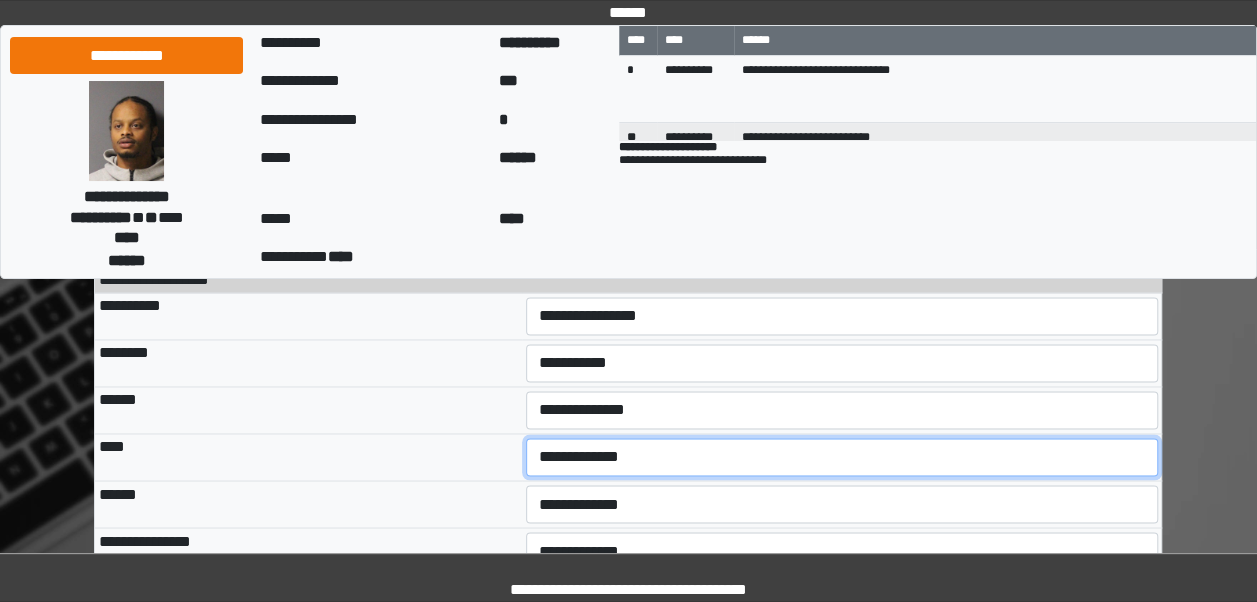 select on "***" 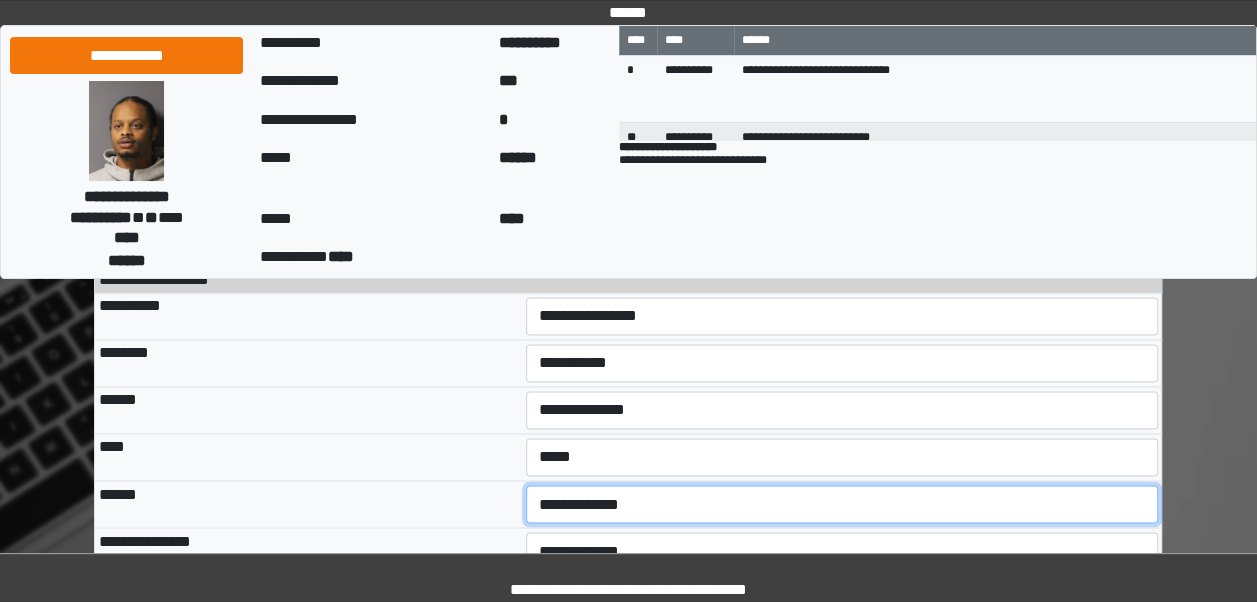 click on "**********" at bounding box center [842, 504] 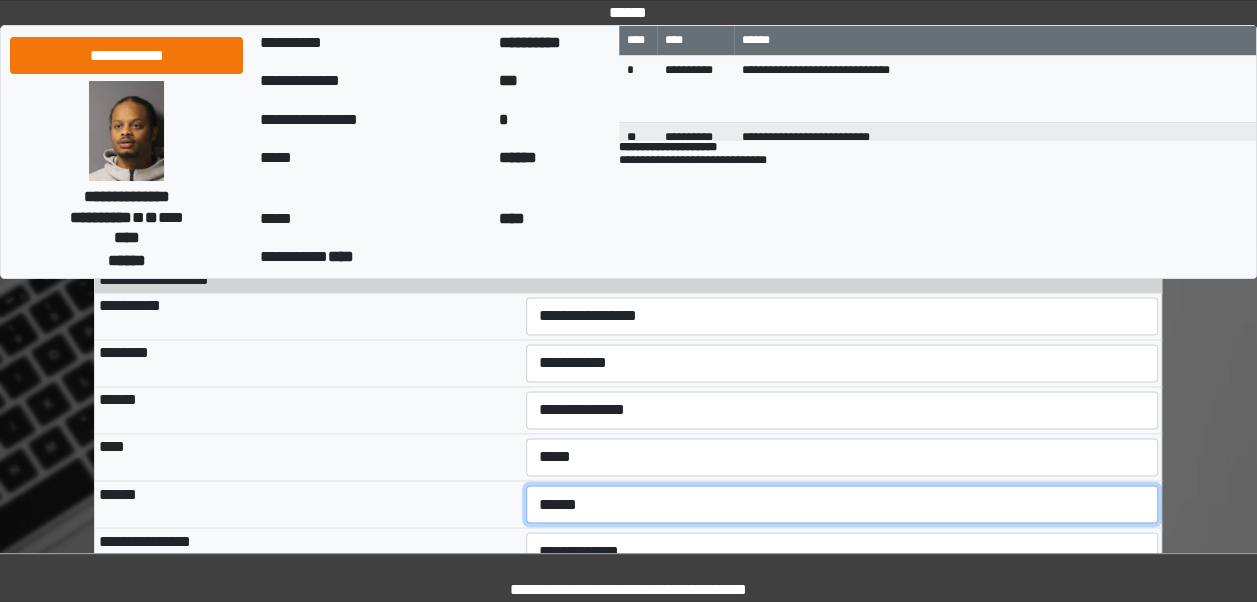 click on "**********" at bounding box center (842, 504) 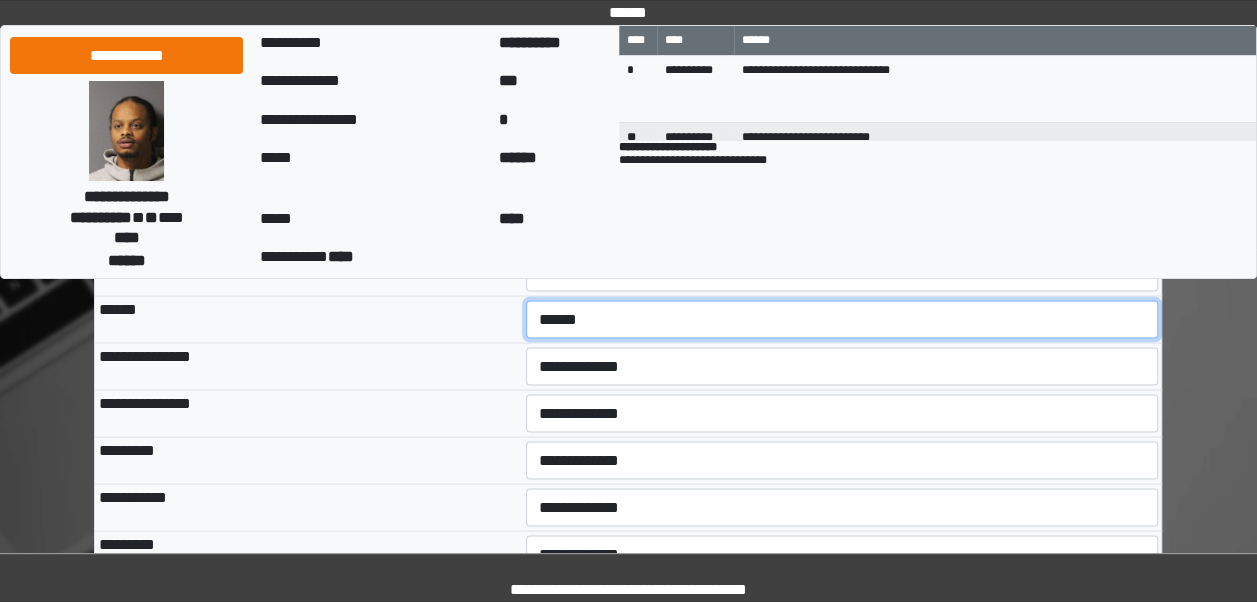 scroll, scrollTop: 1627, scrollLeft: 0, axis: vertical 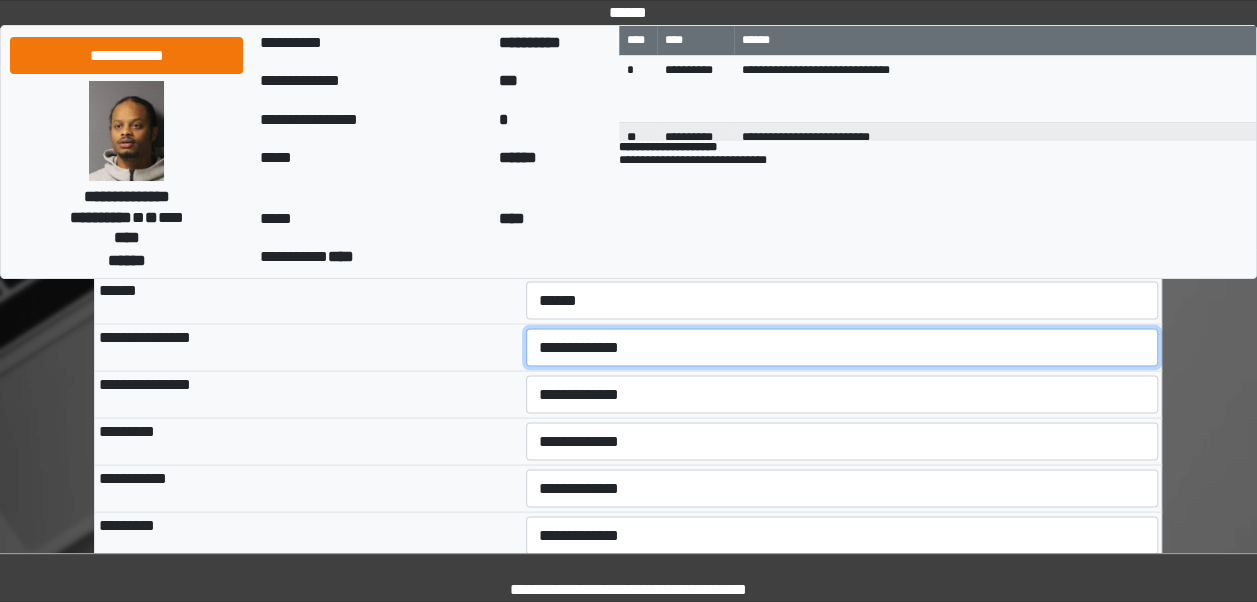 click on "**********" at bounding box center (842, 347) 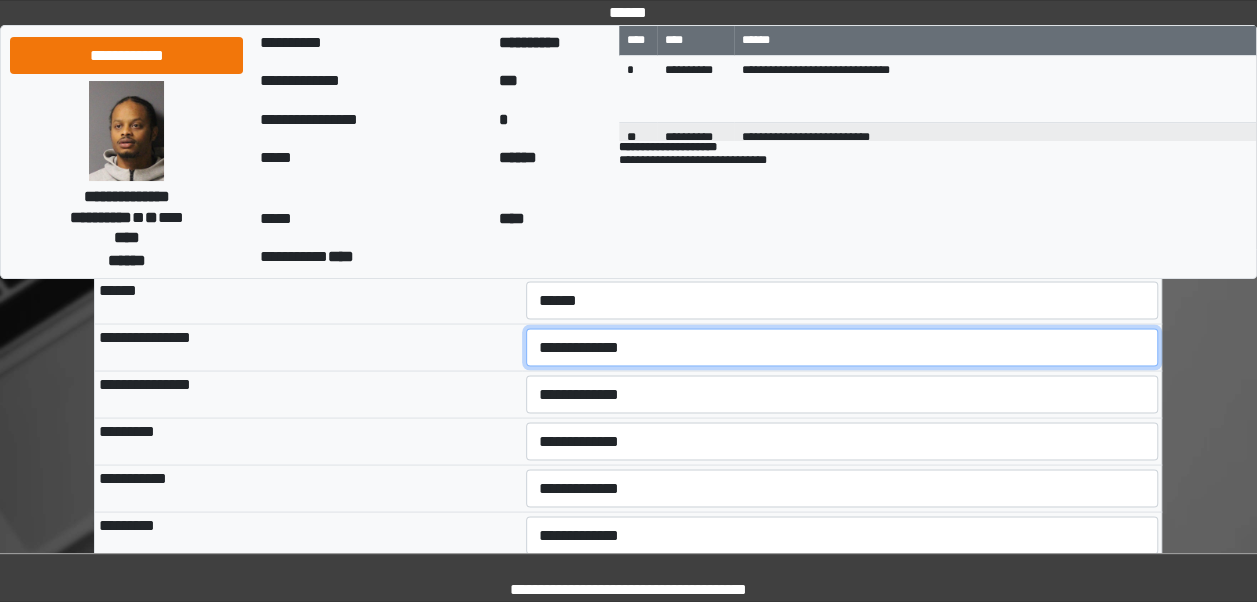 select on "***" 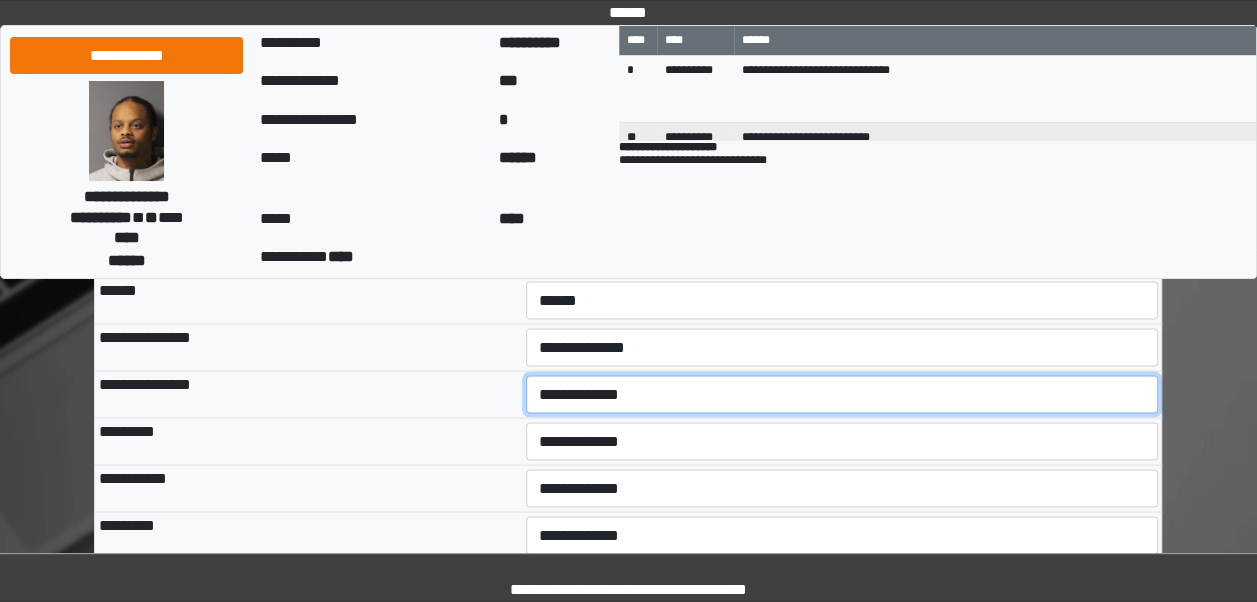 click on "**********" at bounding box center (842, 394) 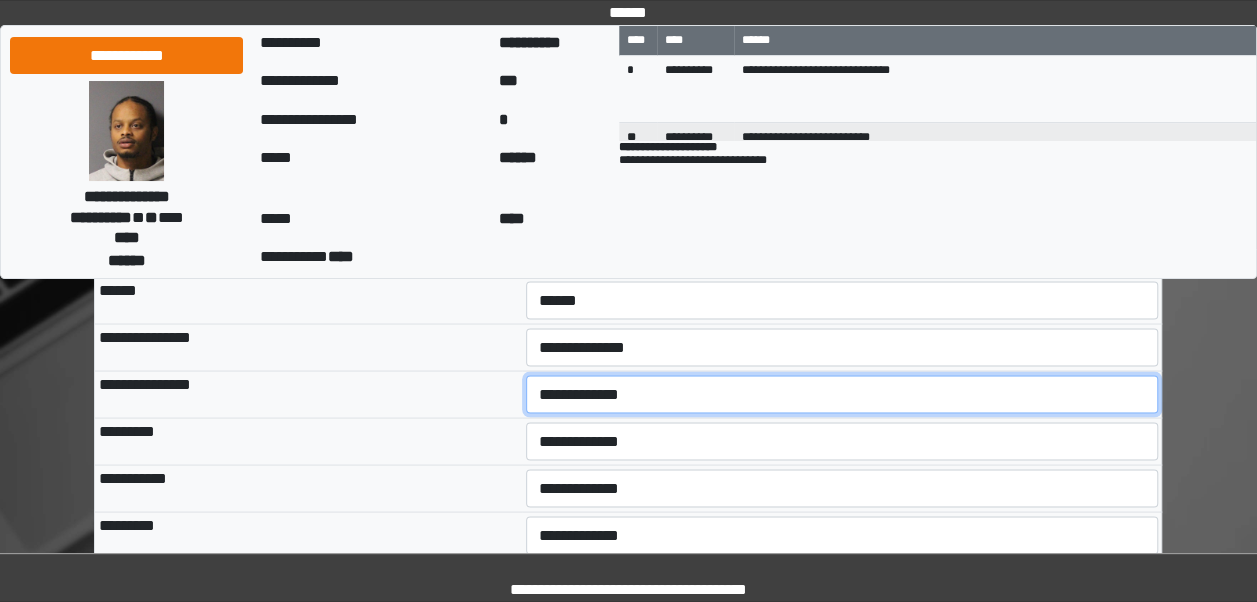 select on "***" 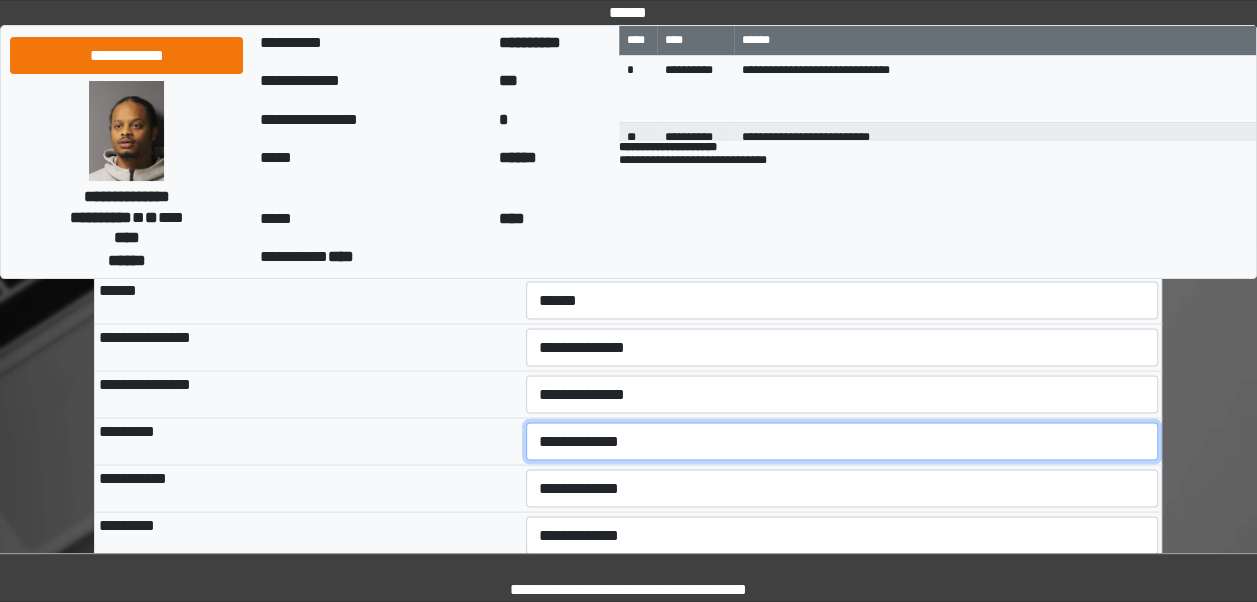 click on "**********" at bounding box center [842, 441] 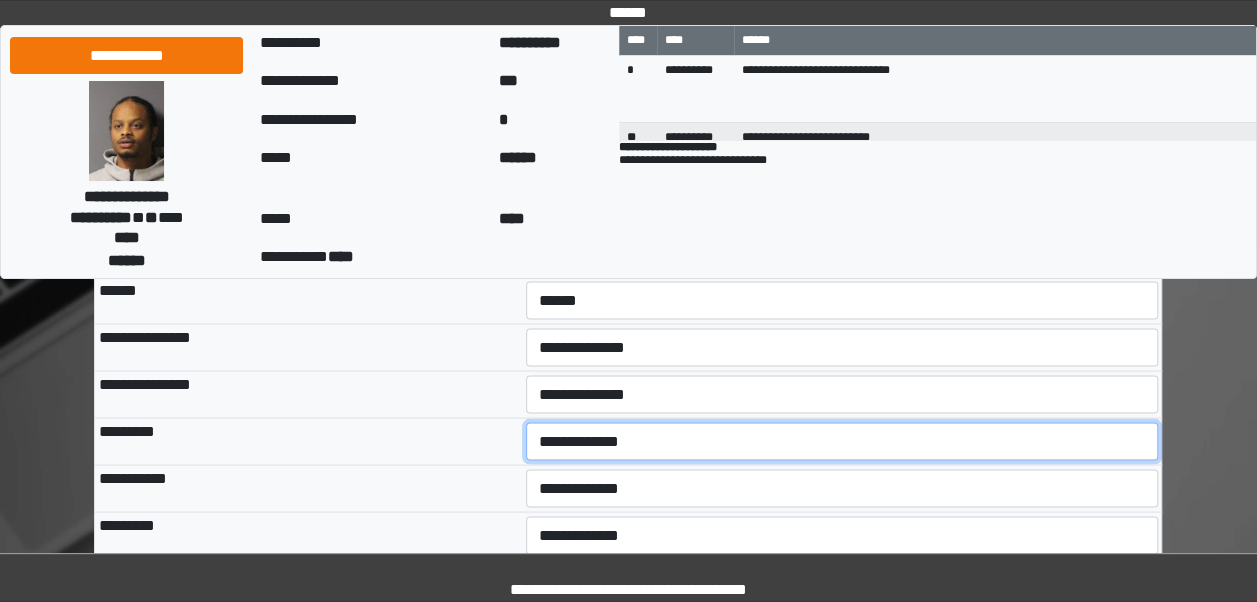 select on "***" 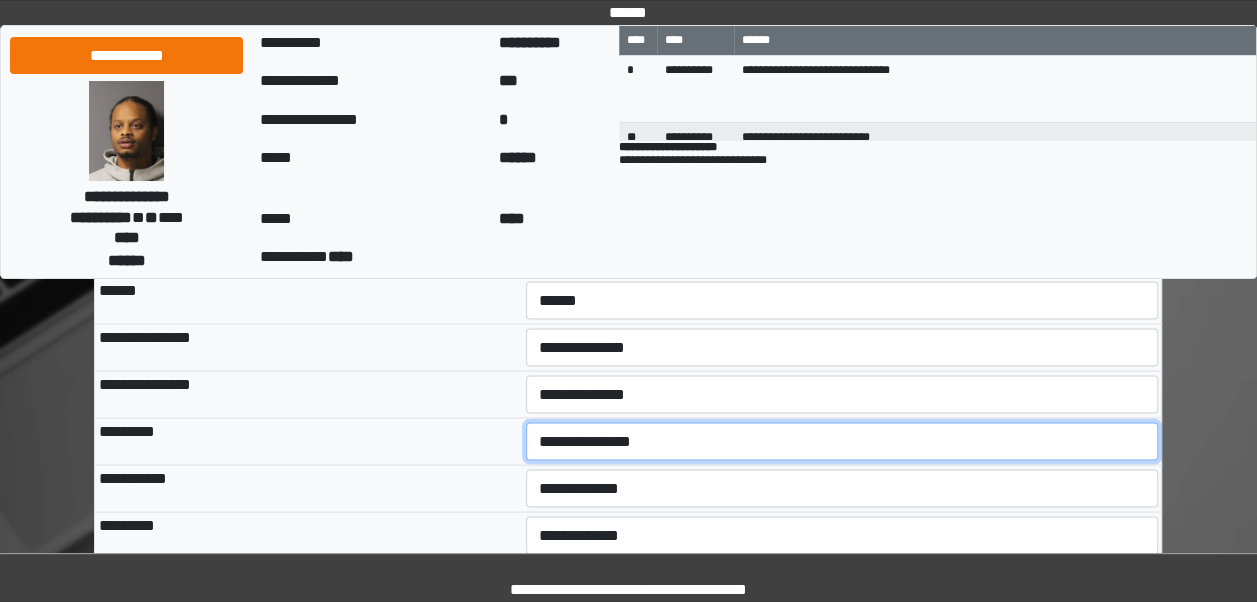 click on "**********" at bounding box center (842, 441) 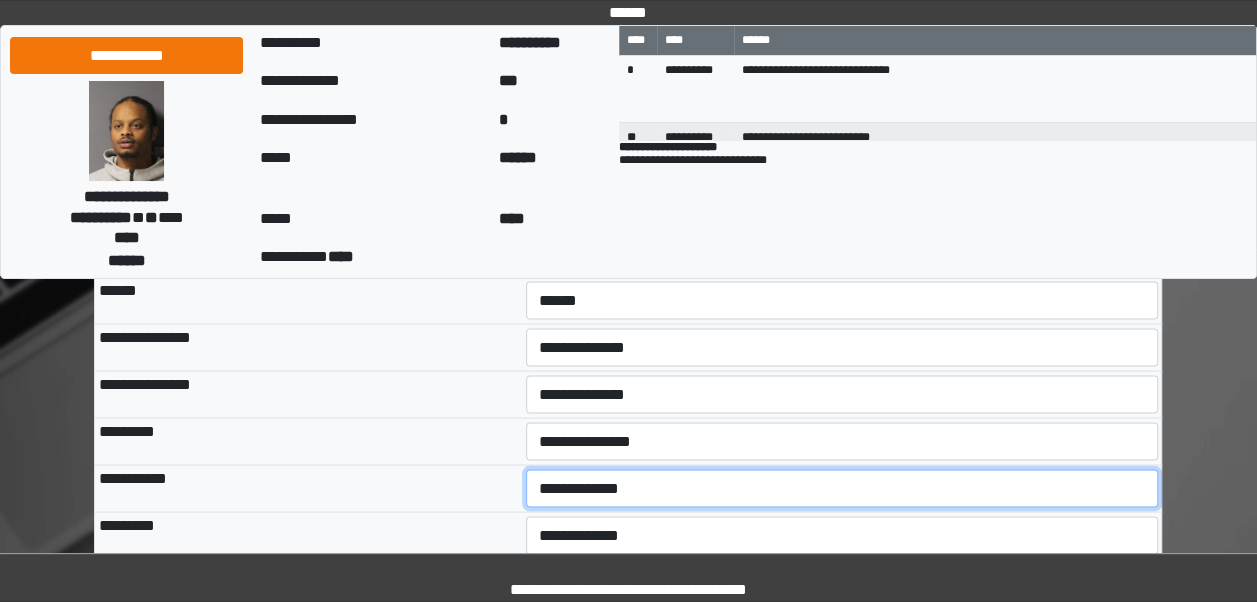 click on "**********" at bounding box center (842, 488) 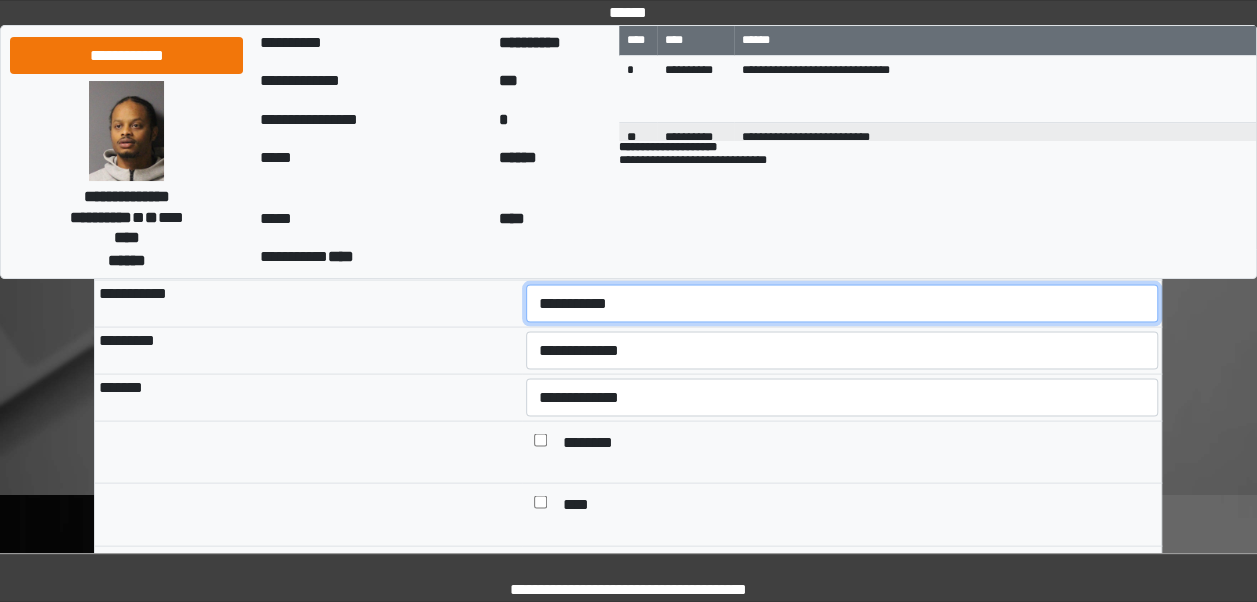 scroll, scrollTop: 1822, scrollLeft: 0, axis: vertical 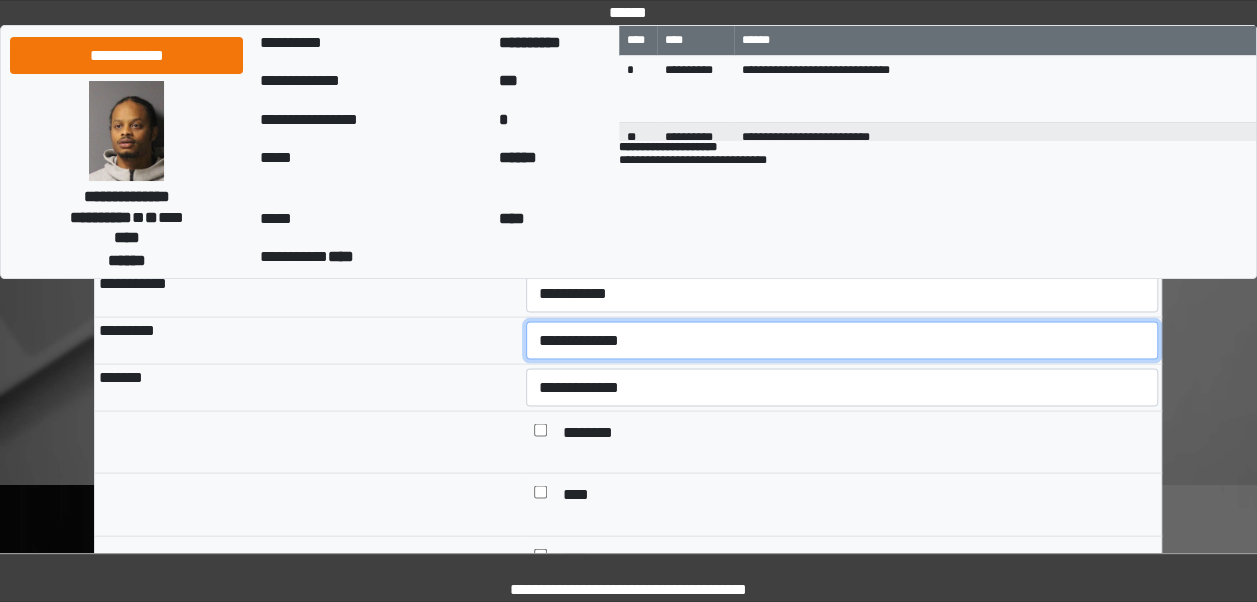 click on "**********" at bounding box center [842, 340] 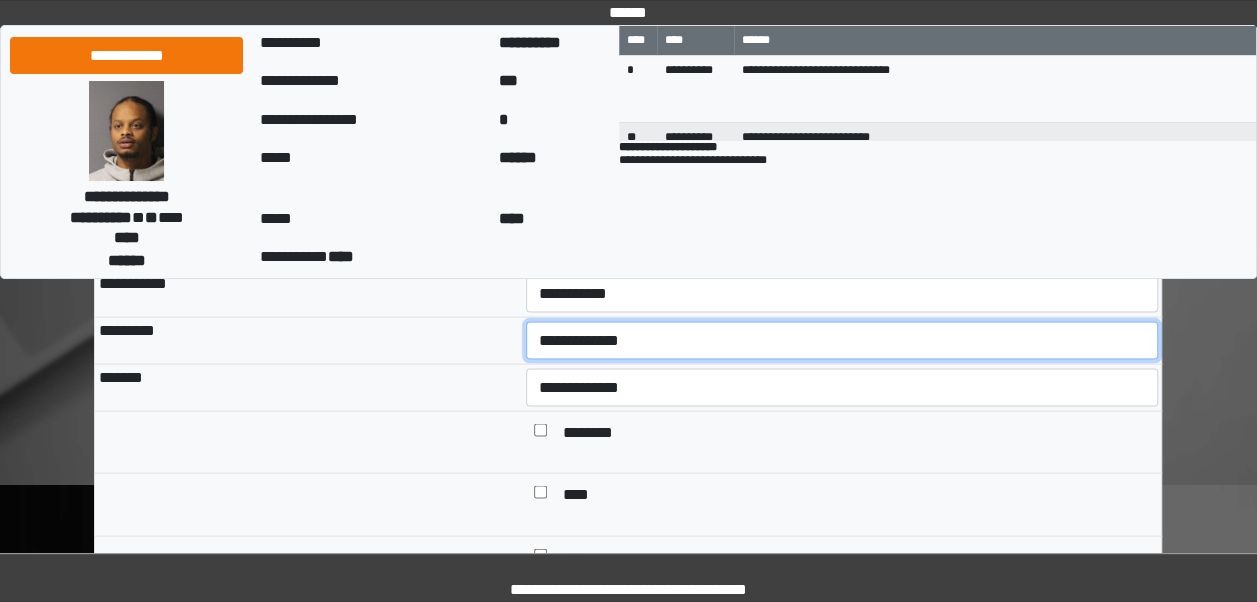 select on "***" 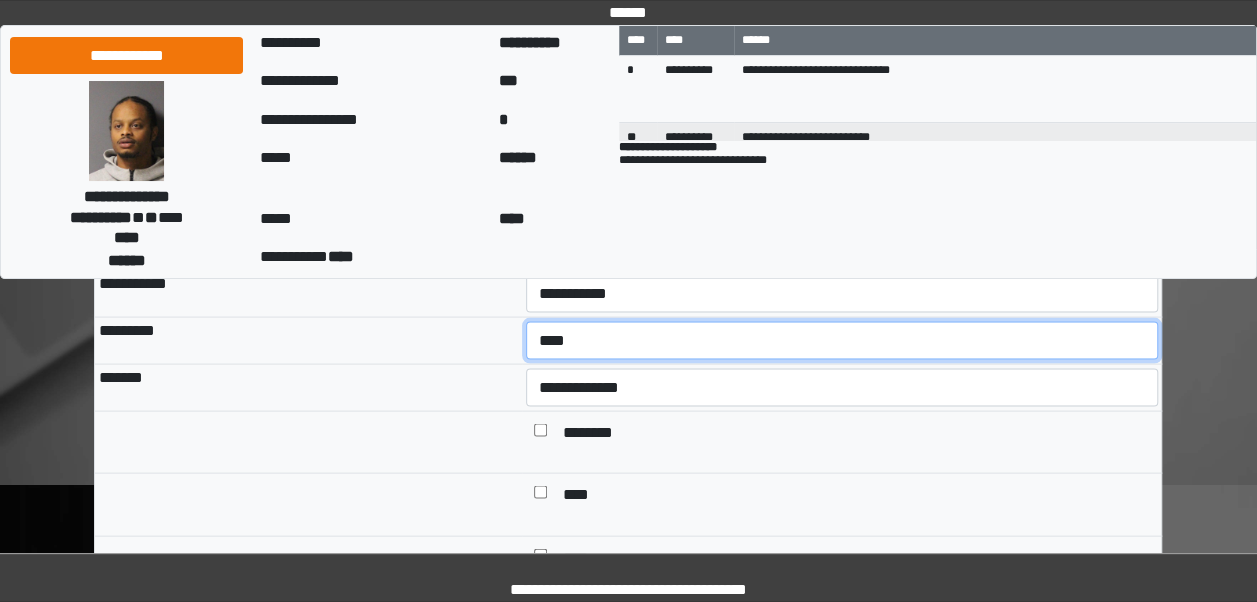 click on "**********" at bounding box center [842, 340] 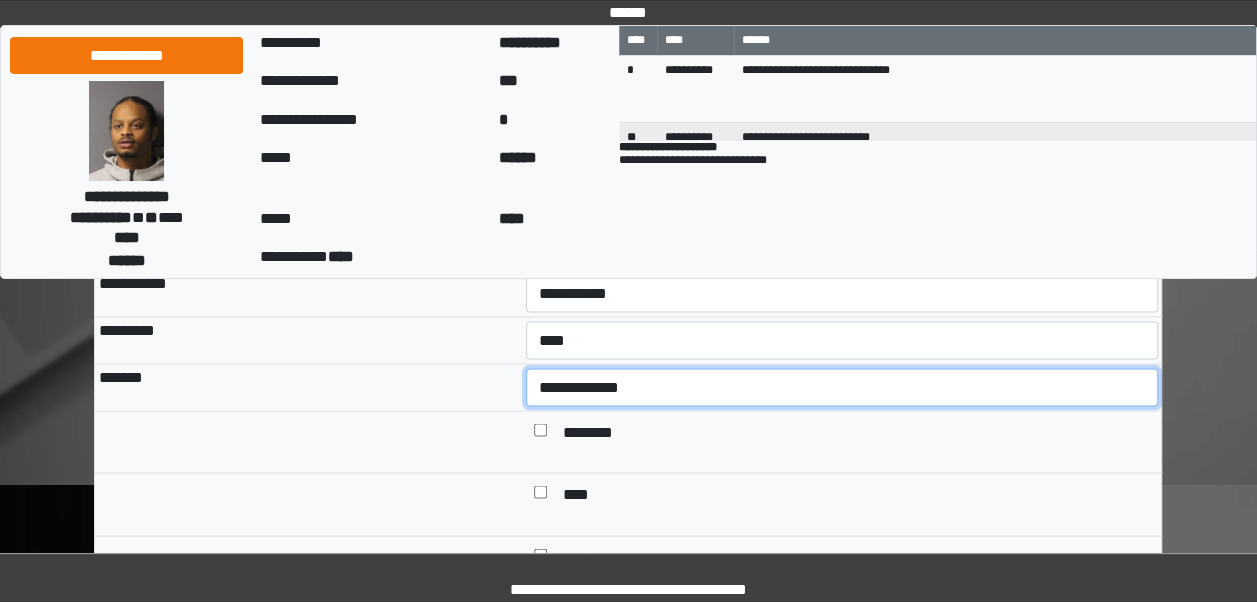 click on "**********" at bounding box center [842, 387] 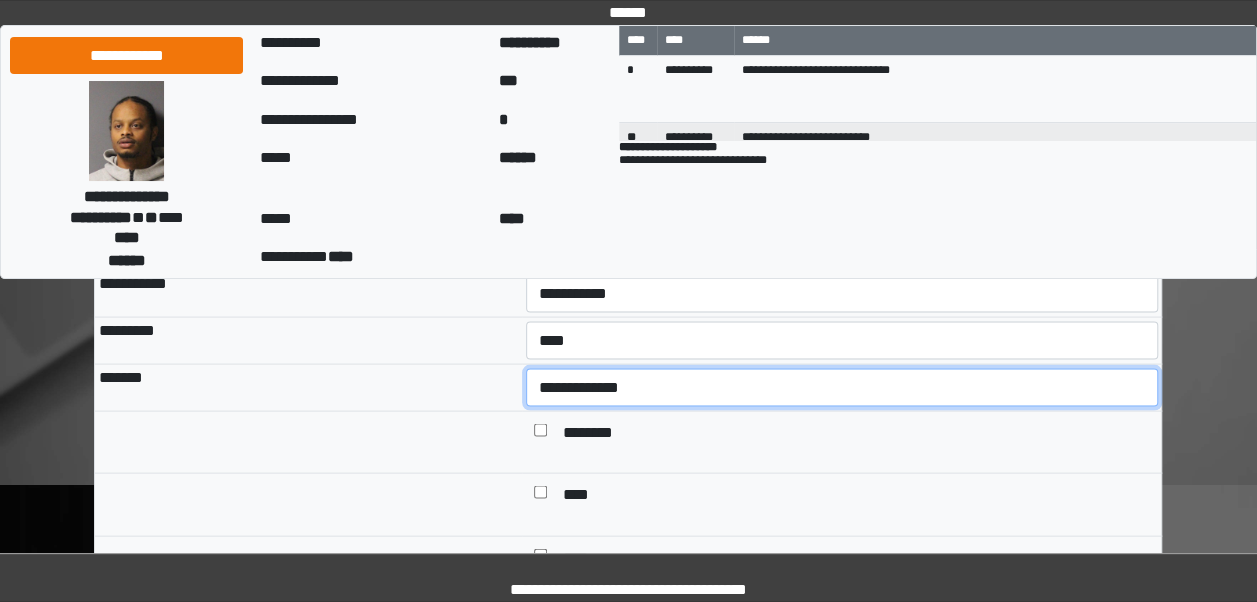 select on "***" 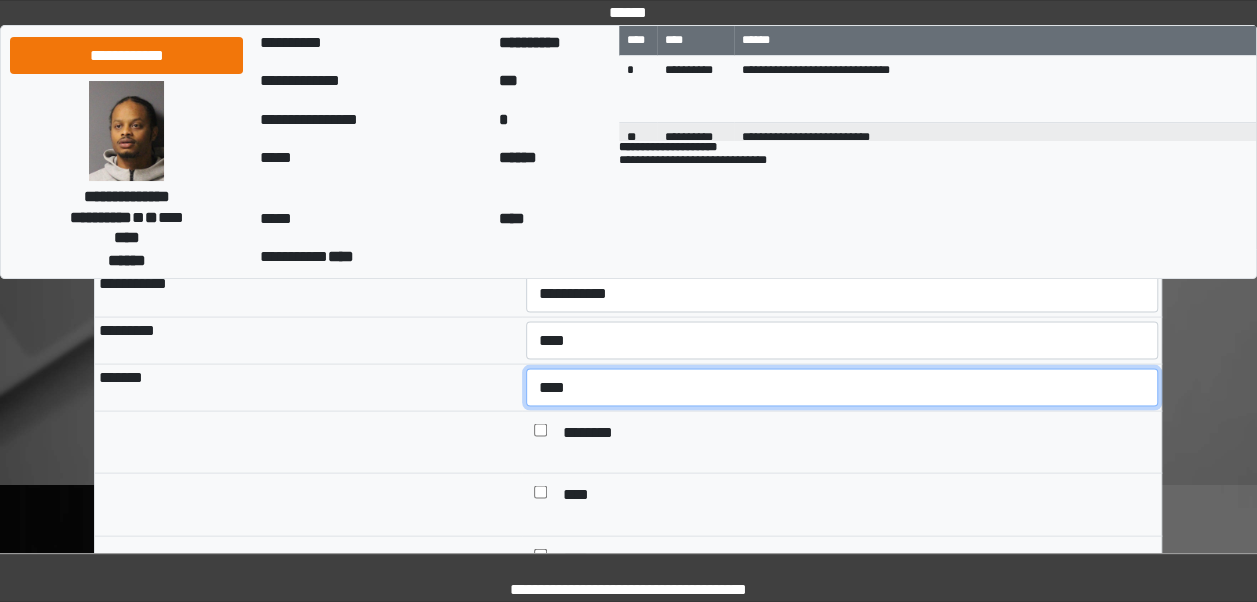 click on "**********" at bounding box center (842, 387) 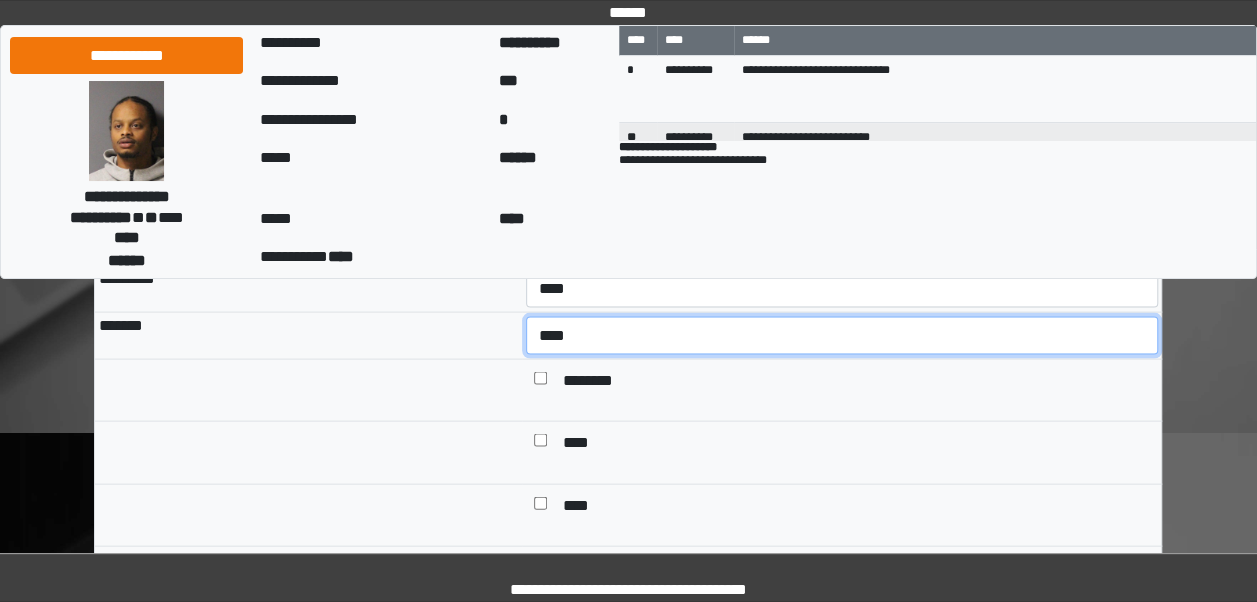 scroll, scrollTop: 1888, scrollLeft: 0, axis: vertical 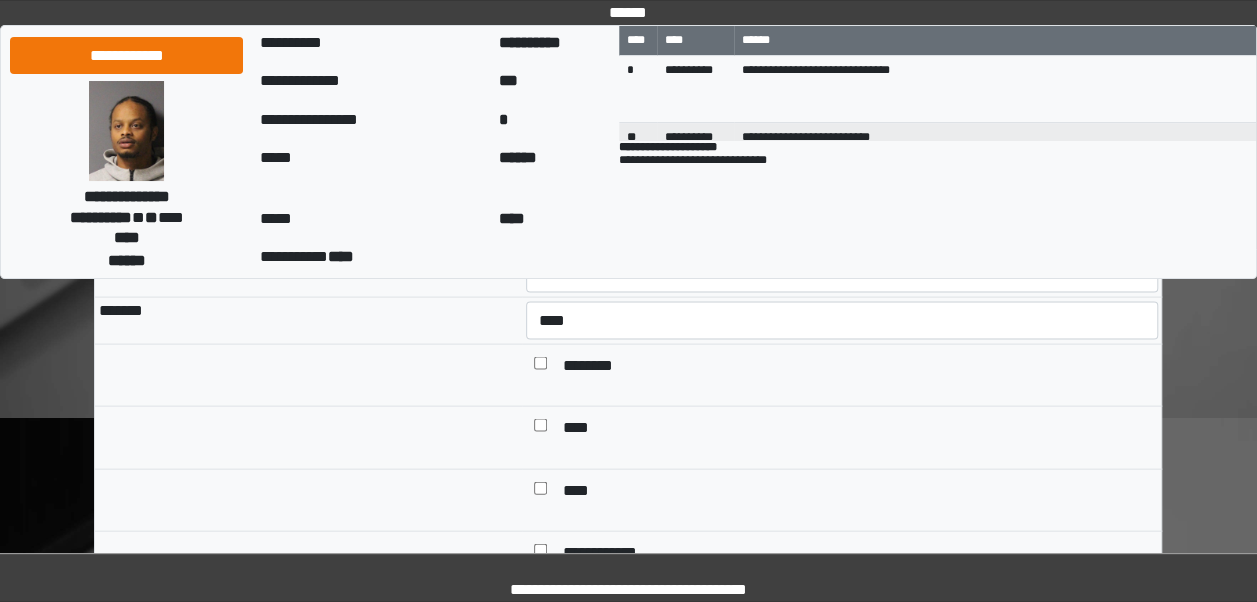 click on "****" at bounding box center [842, 500] 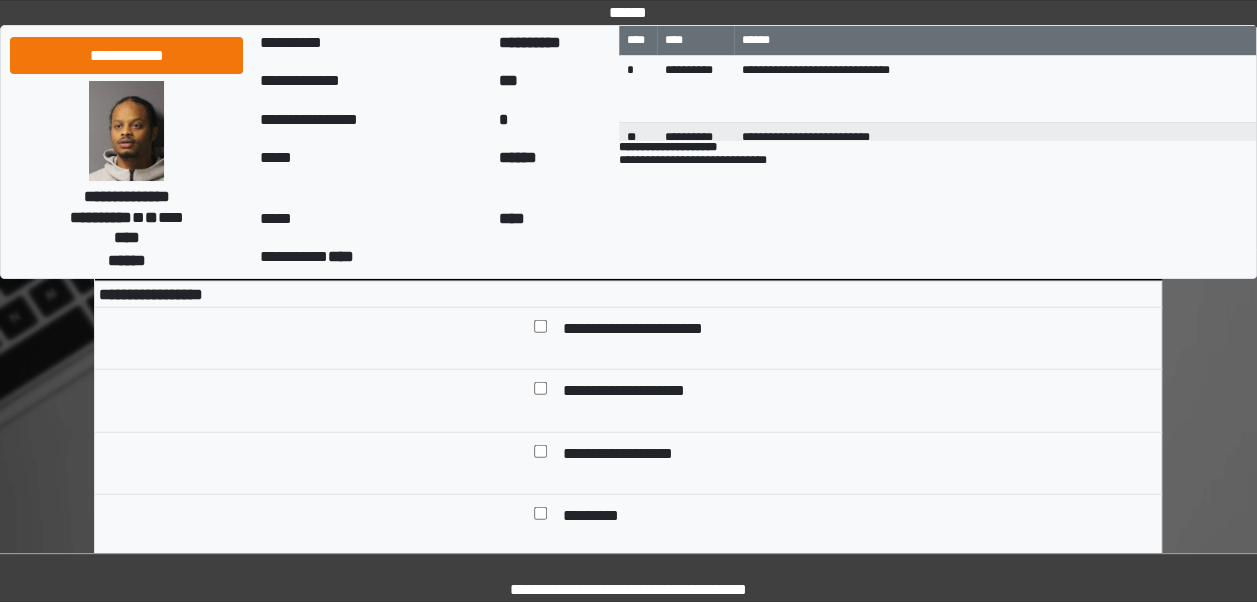 scroll, scrollTop: 2430, scrollLeft: 0, axis: vertical 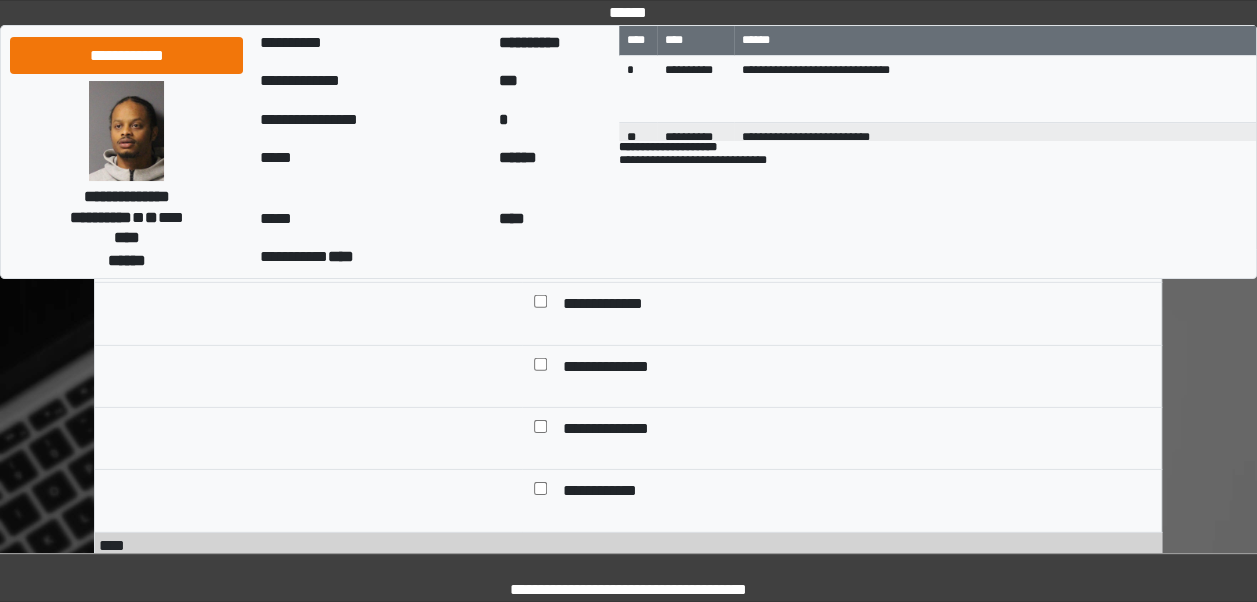 click on "**********" at bounding box center (620, 368) 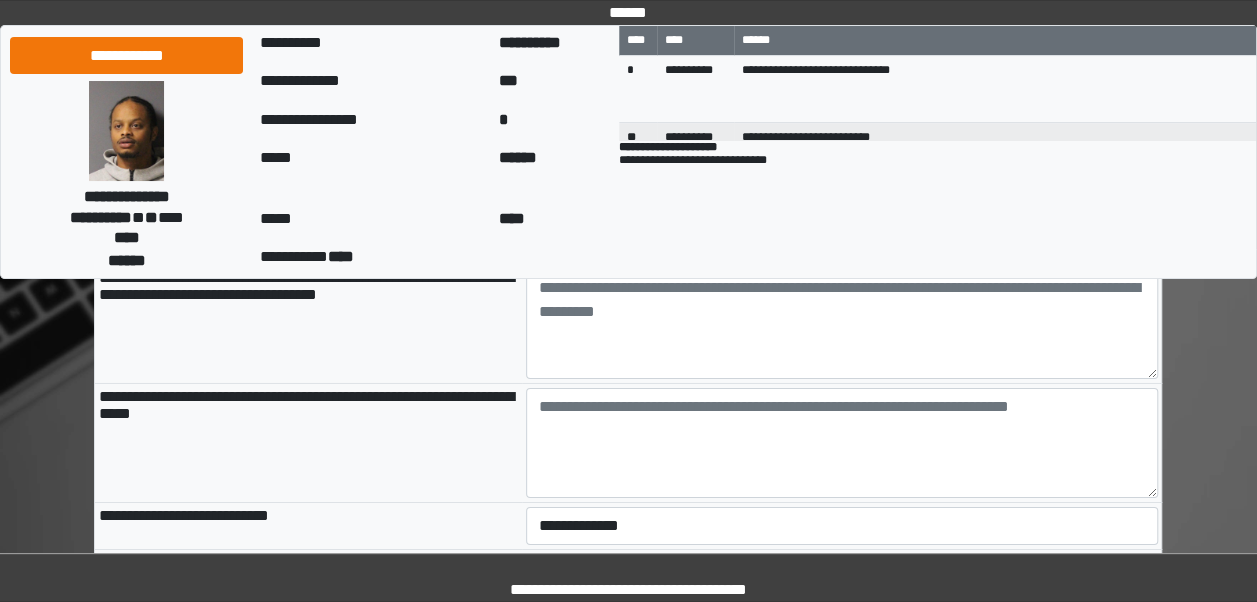 scroll, scrollTop: 3198, scrollLeft: 0, axis: vertical 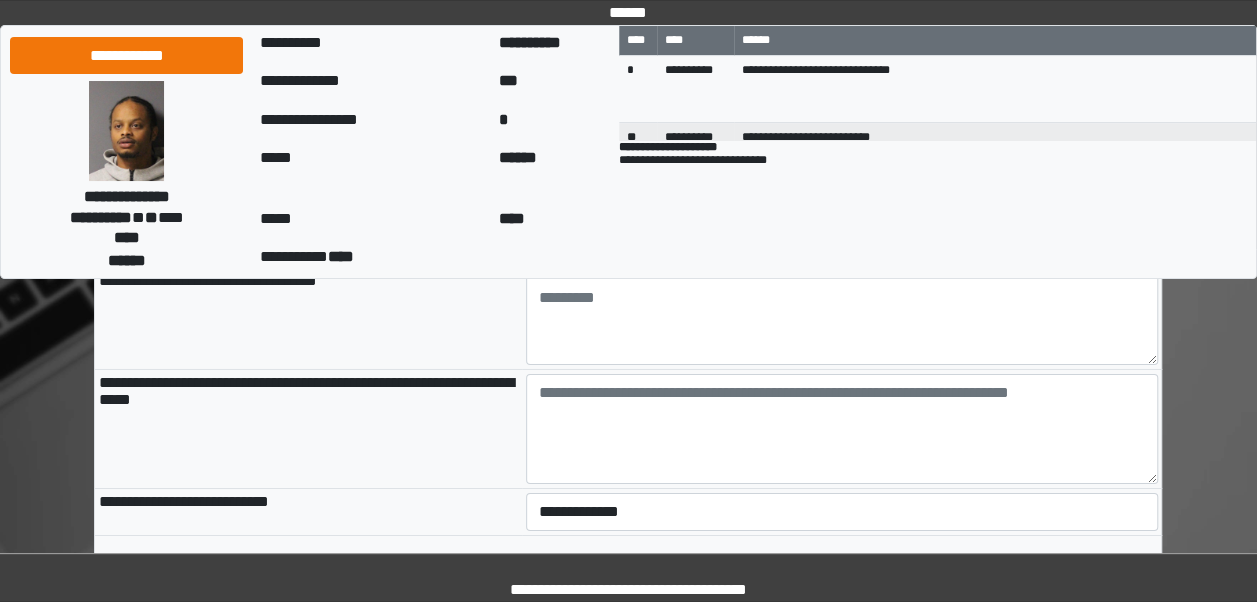 click on "**********" at bounding box center [308, 309] 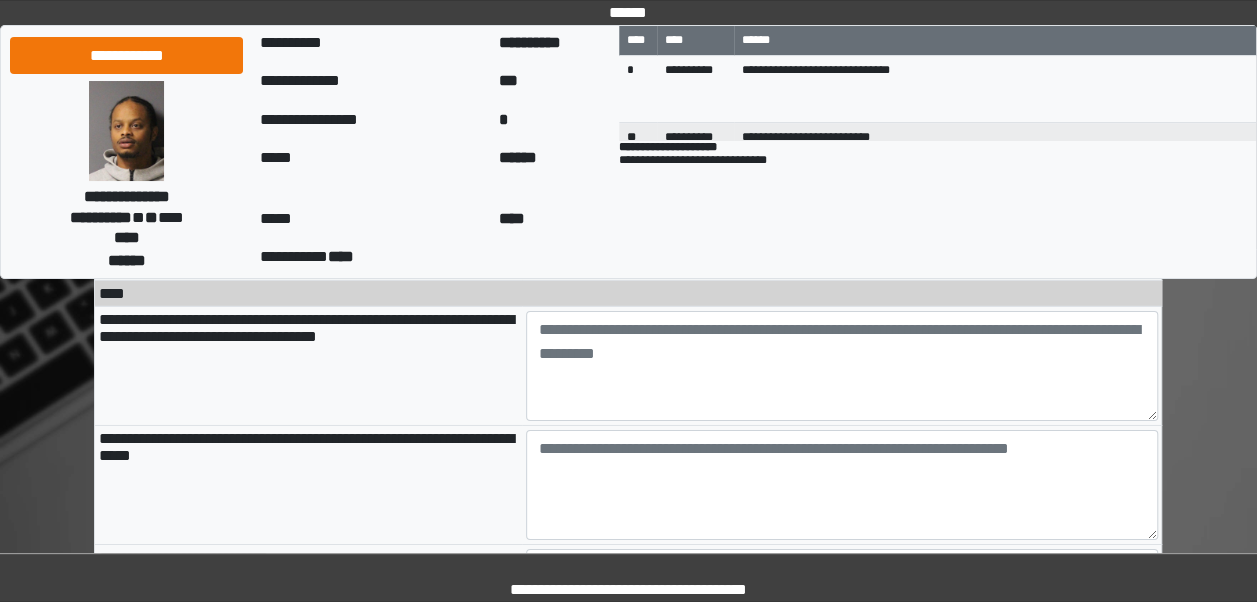 scroll, scrollTop: 3118, scrollLeft: 0, axis: vertical 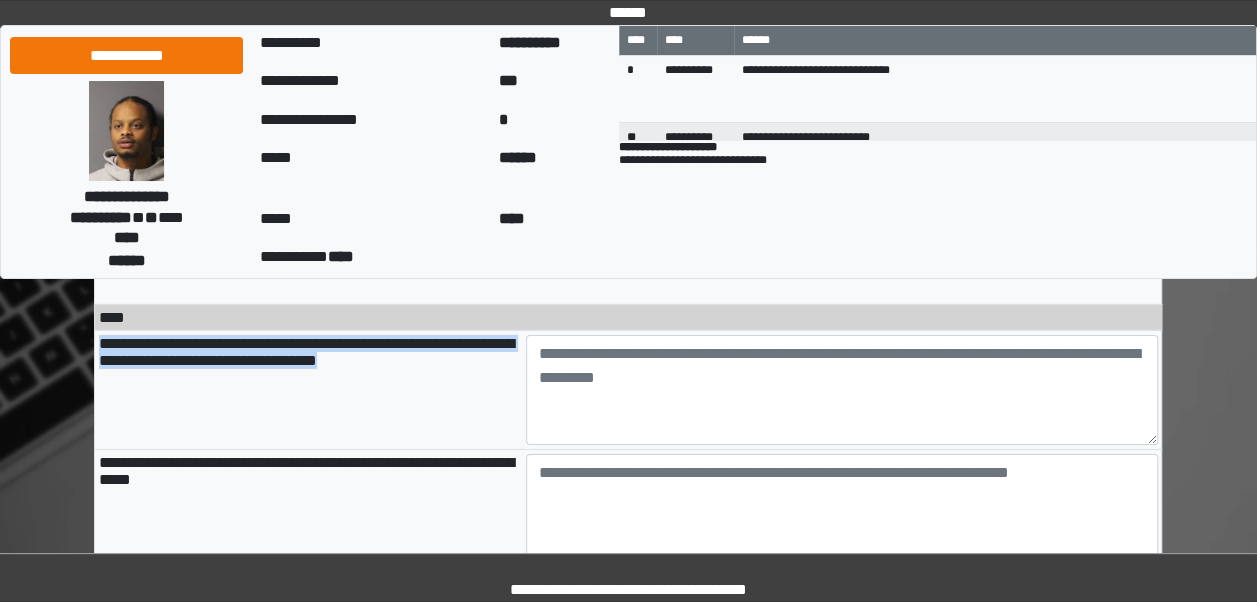 drag, startPoint x: 487, startPoint y: 384, endPoint x: 101, endPoint y: 367, distance: 386.37418 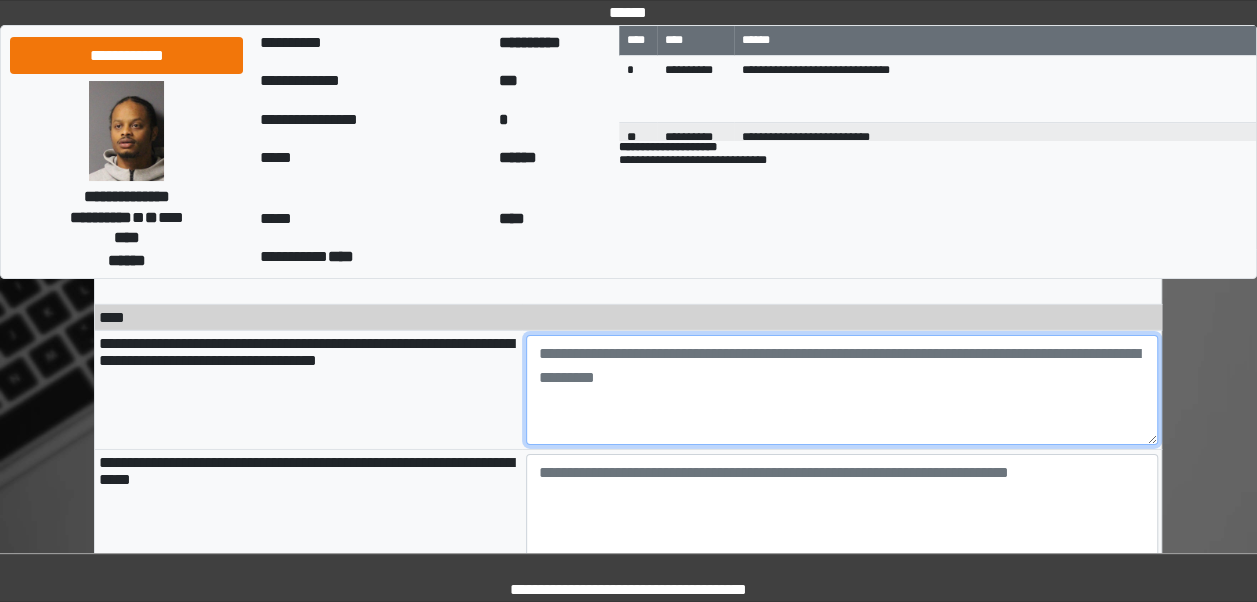 click at bounding box center (842, 390) 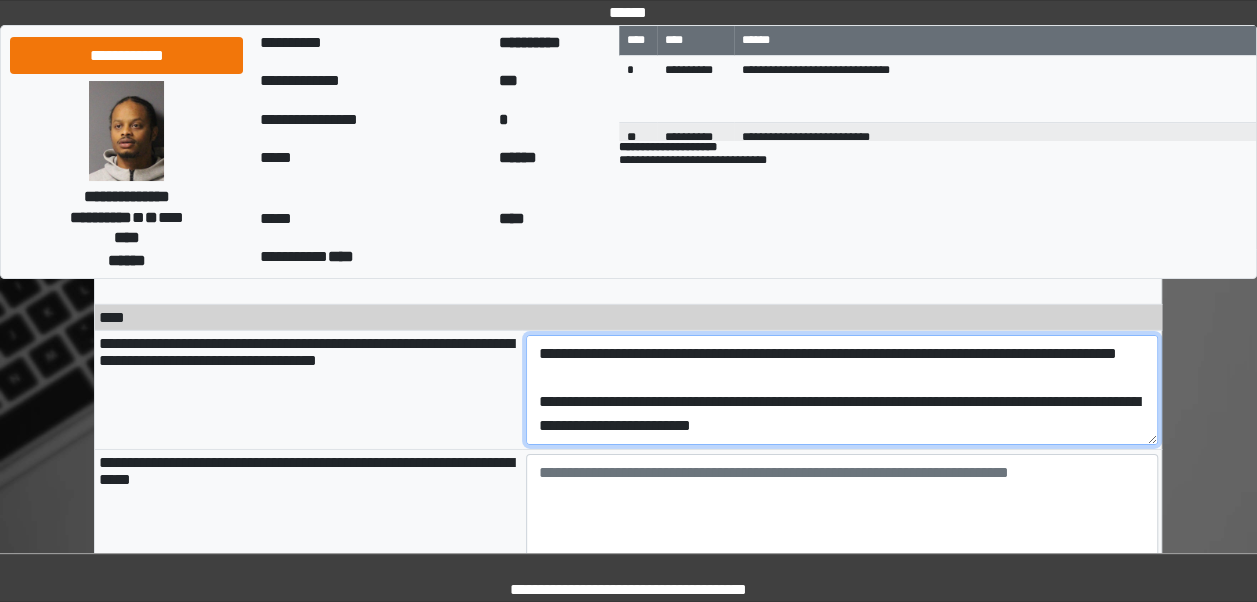 scroll, scrollTop: 160, scrollLeft: 0, axis: vertical 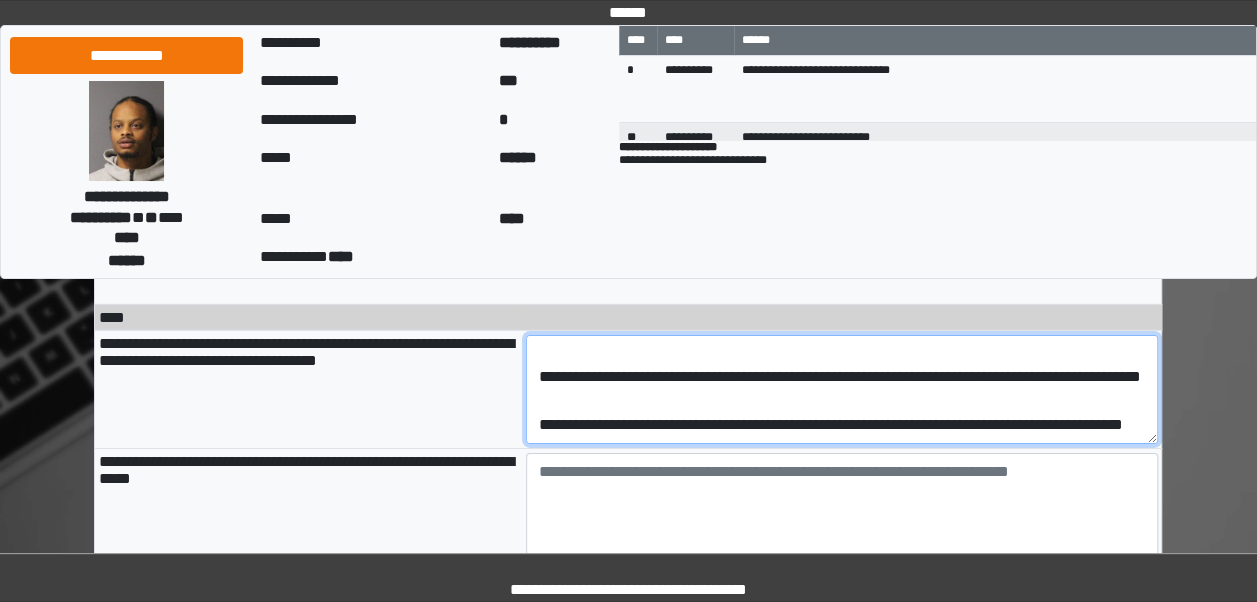 paste on "**********" 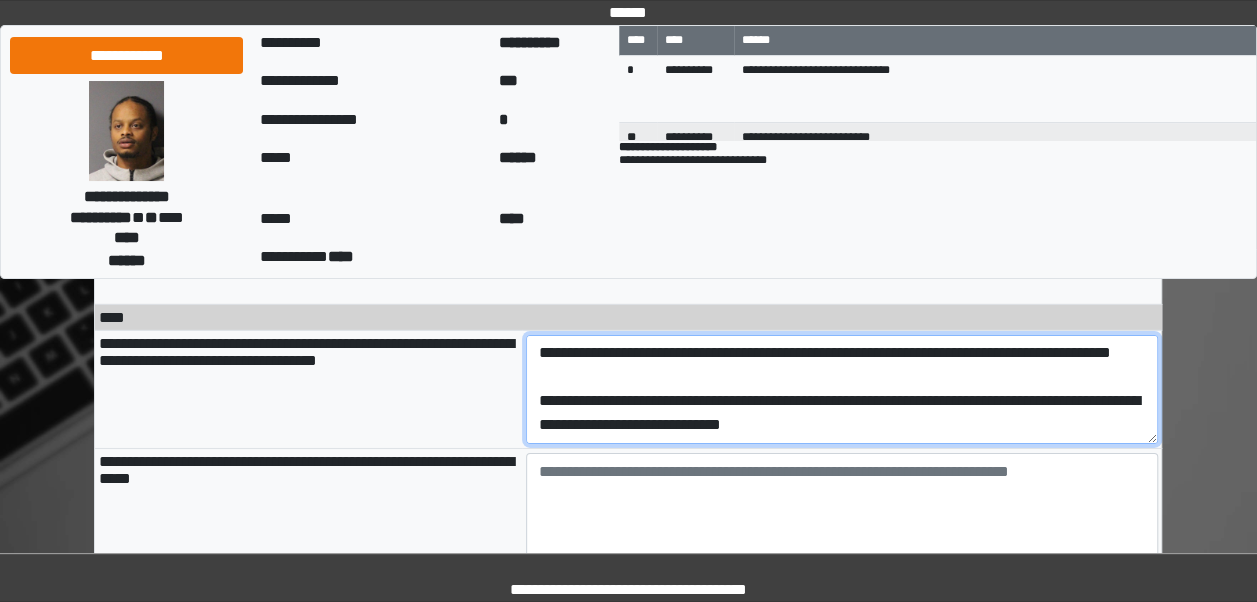 scroll, scrollTop: 232, scrollLeft: 0, axis: vertical 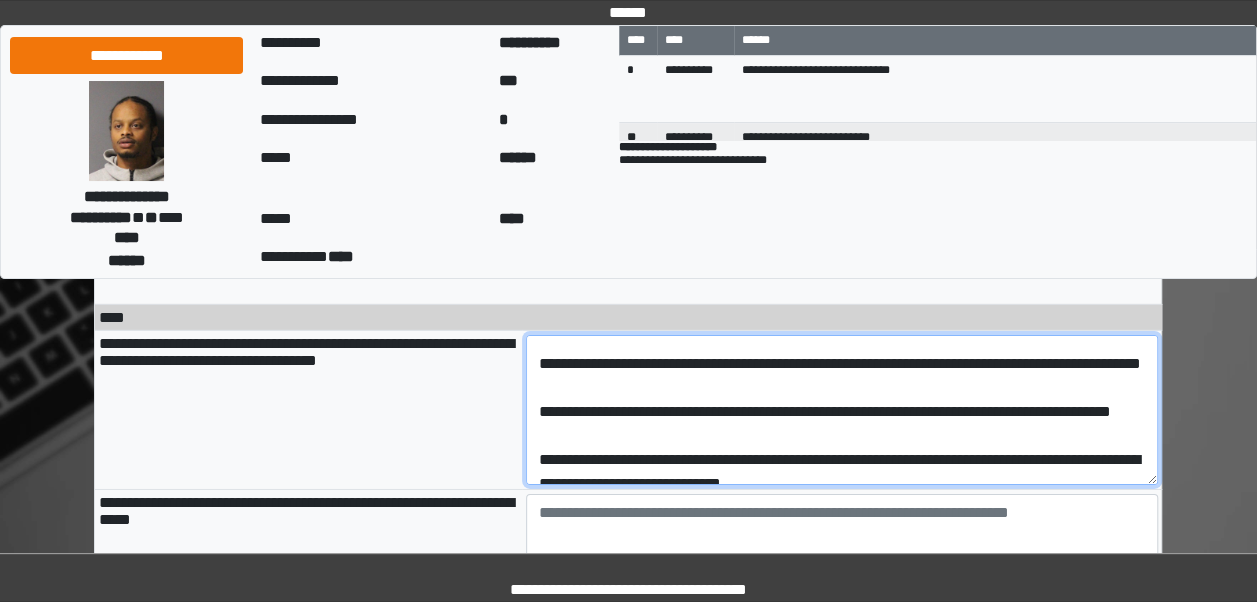 drag, startPoint x: 1152, startPoint y: 450, endPoint x: 1150, endPoint y: 476, distance: 26.076809 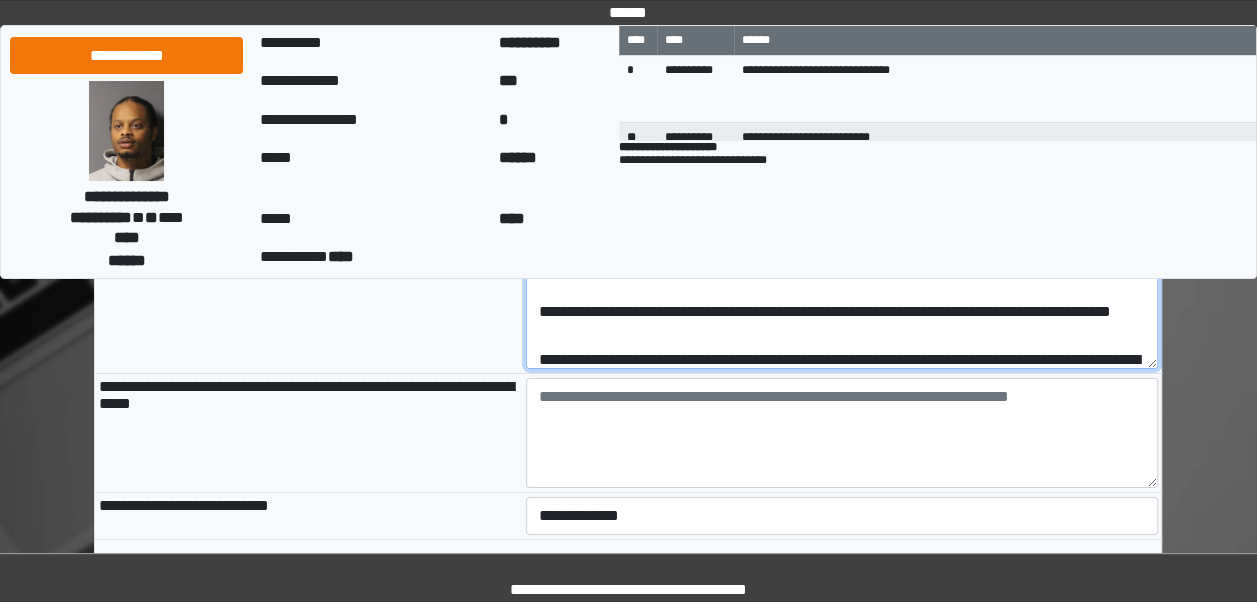scroll, scrollTop: 3376, scrollLeft: 0, axis: vertical 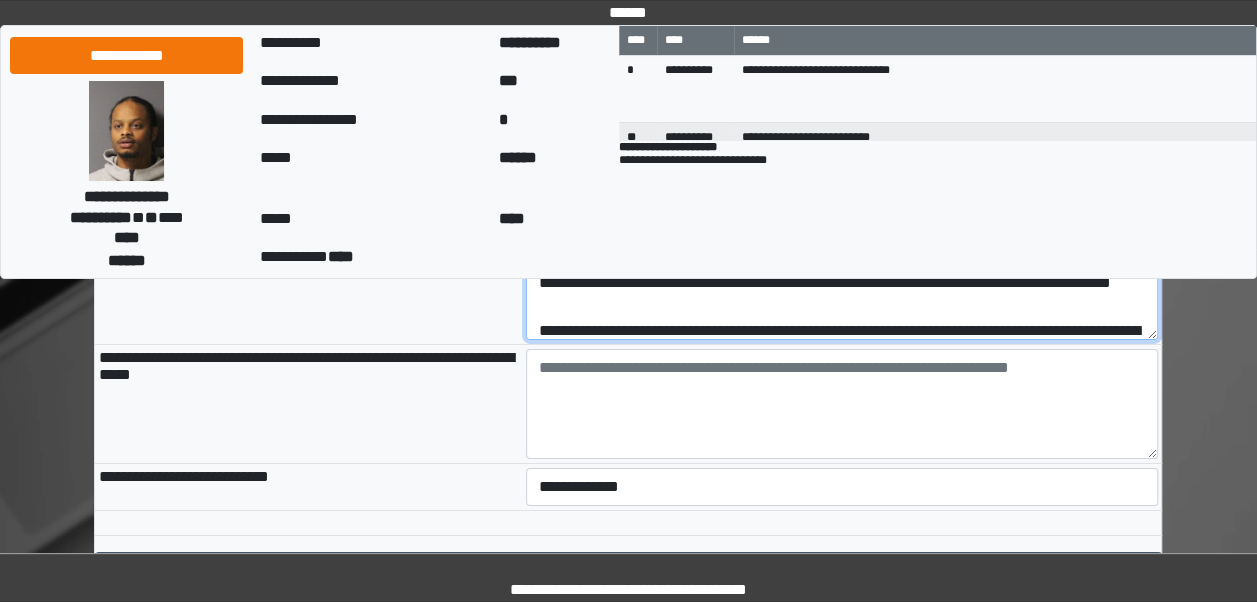 type on "**********" 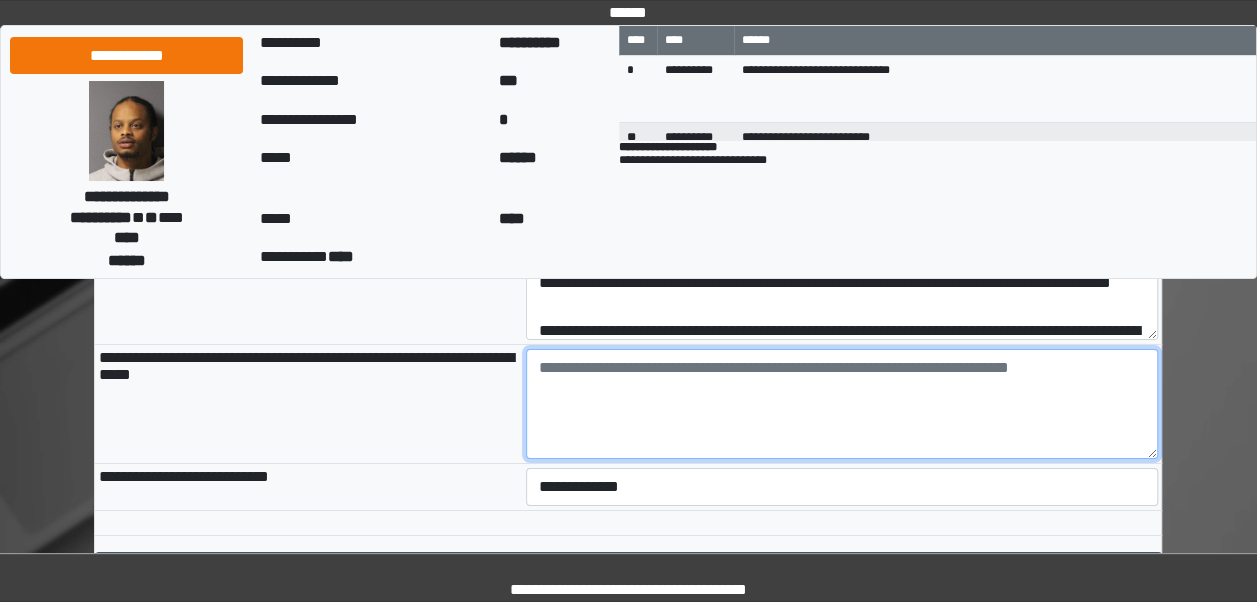 click at bounding box center (842, 404) 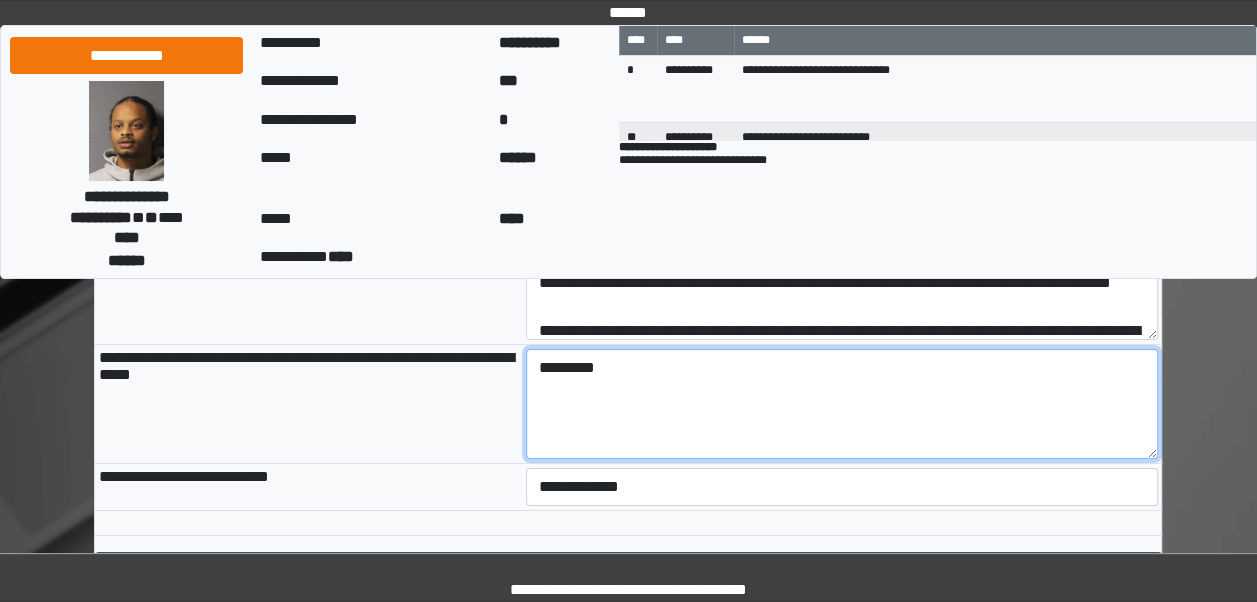 type on "*********" 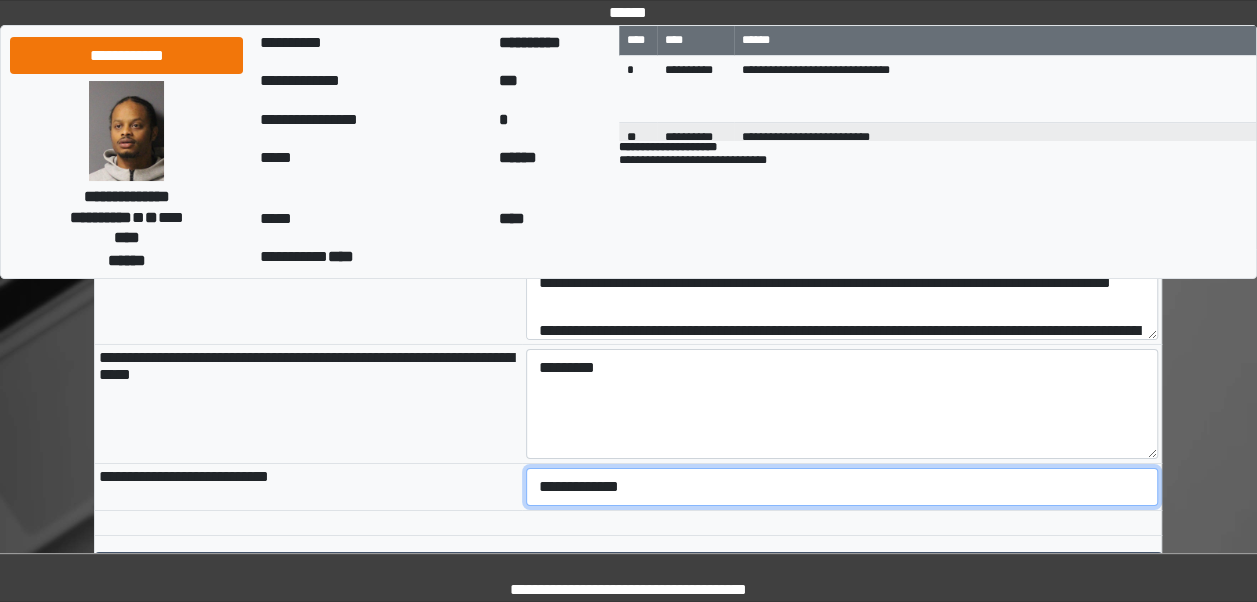click on "**********" at bounding box center [842, 487] 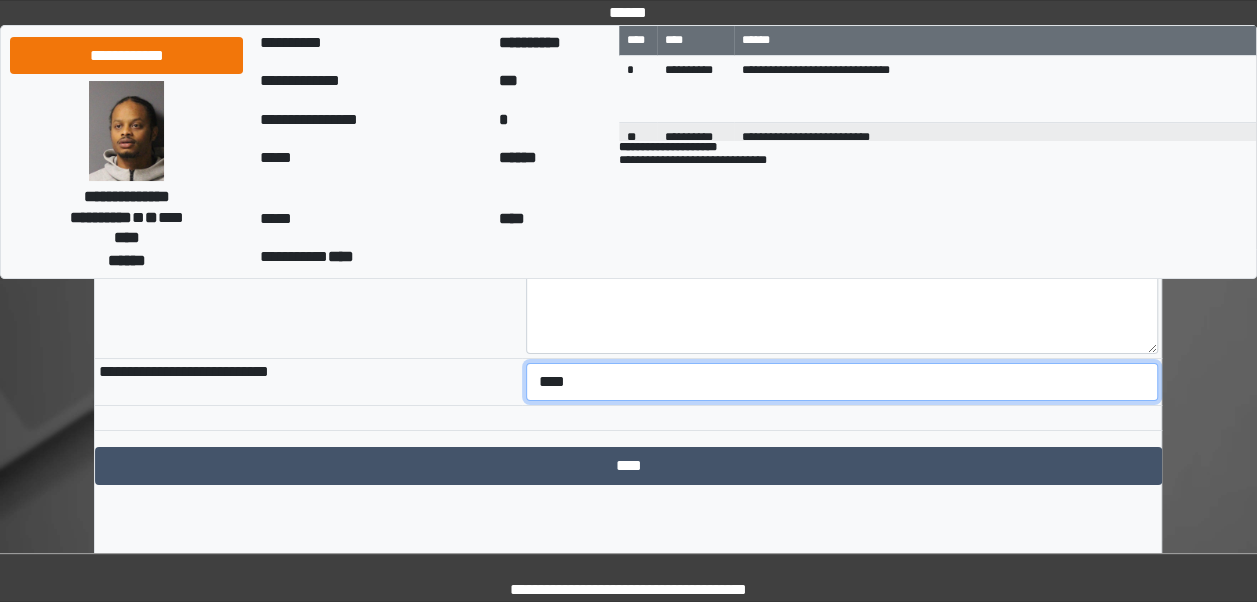 scroll, scrollTop: 3376, scrollLeft: 0, axis: vertical 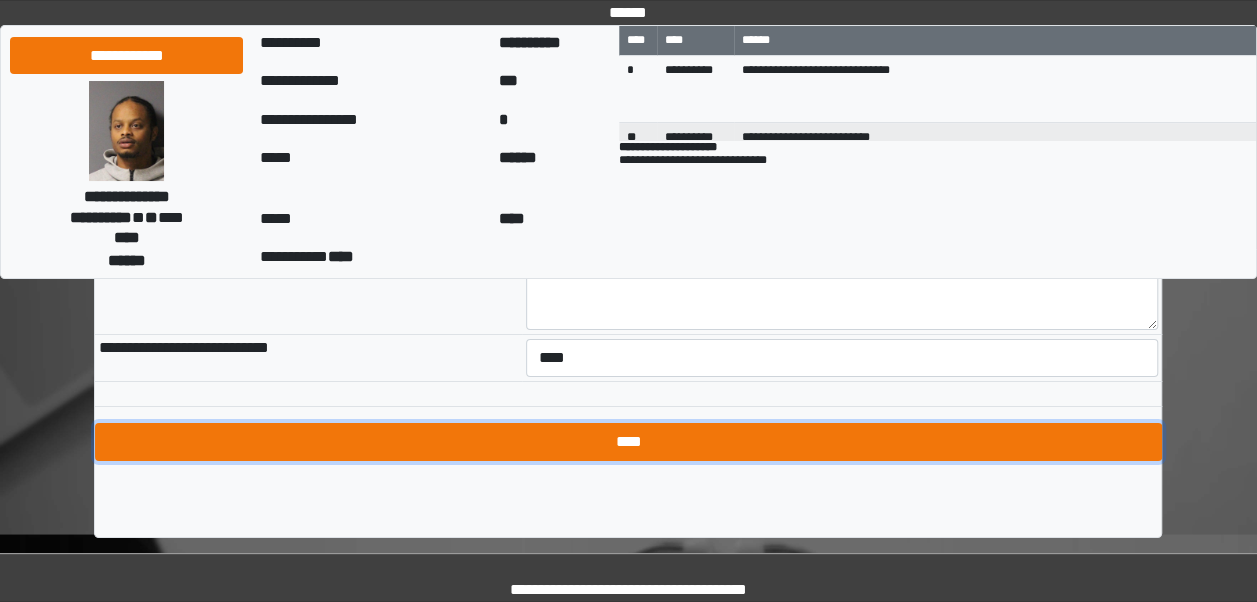 click on "****" at bounding box center (628, 442) 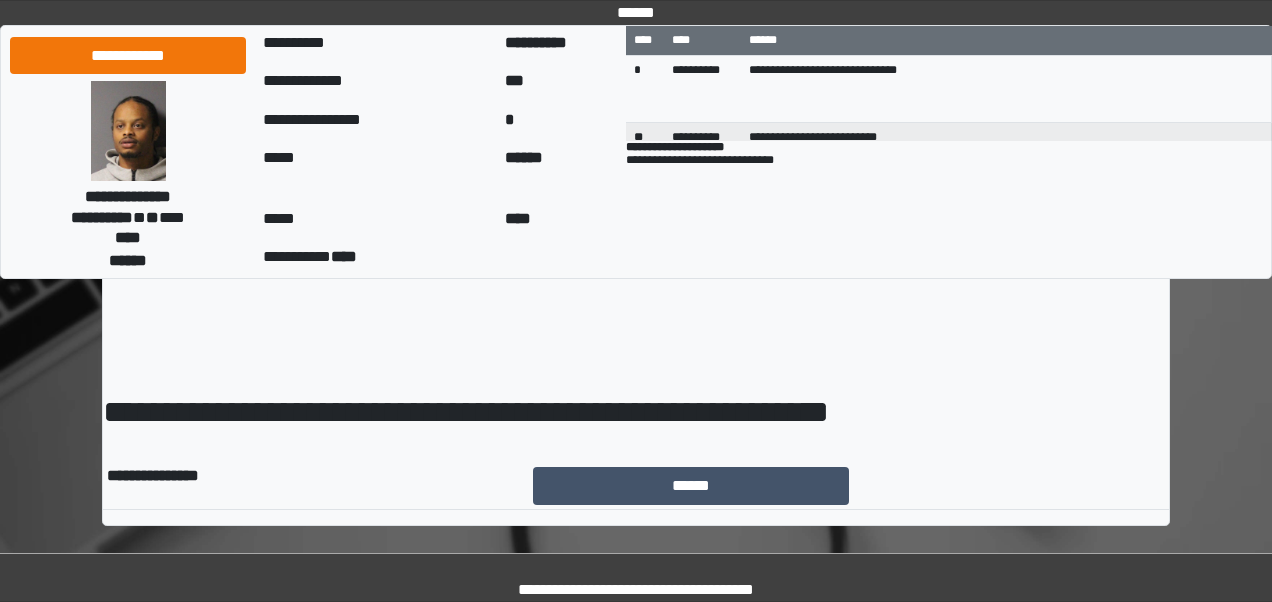 scroll, scrollTop: 0, scrollLeft: 0, axis: both 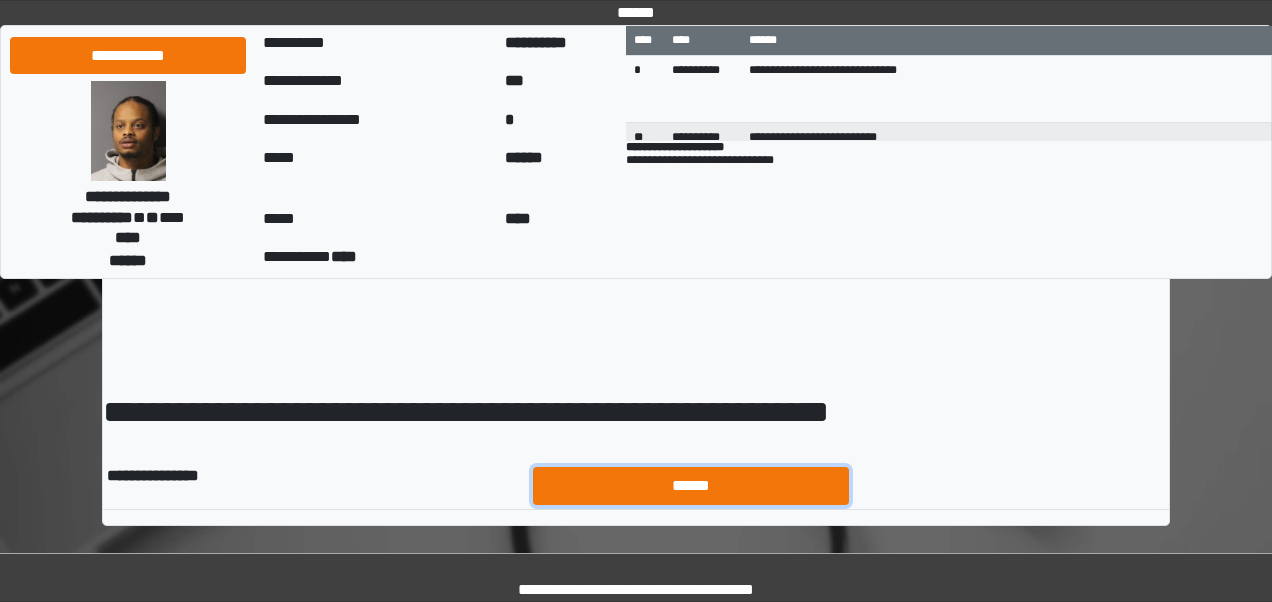 drag, startPoint x: 0, startPoint y: 0, endPoint x: 828, endPoint y: 470, distance: 952.09454 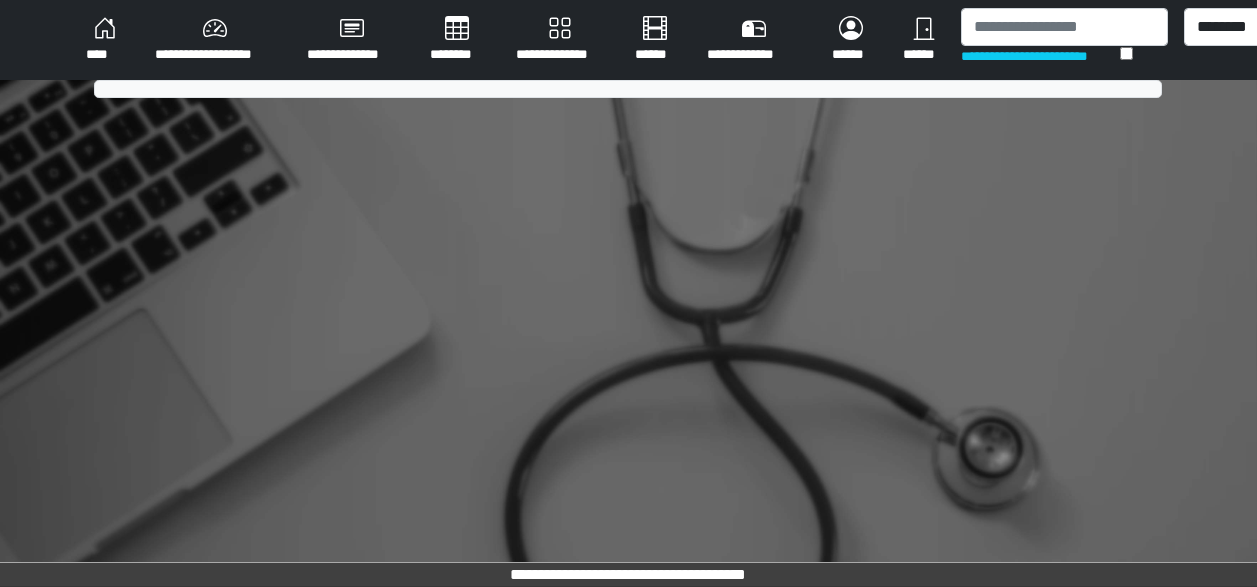 scroll, scrollTop: 0, scrollLeft: 0, axis: both 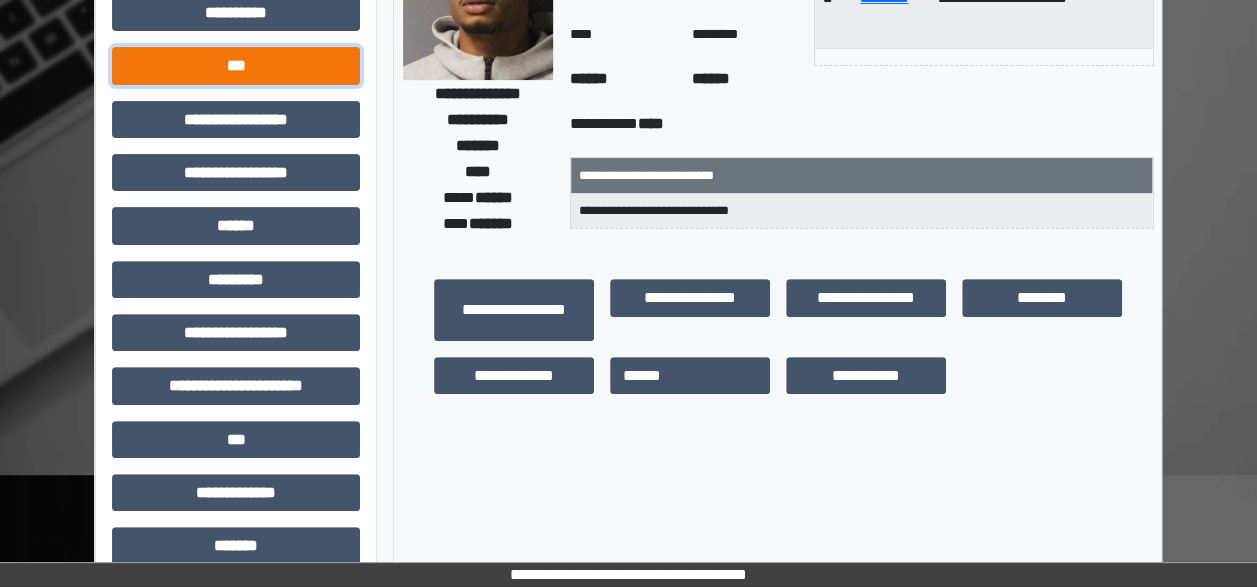 click on "***" at bounding box center (236, 65) 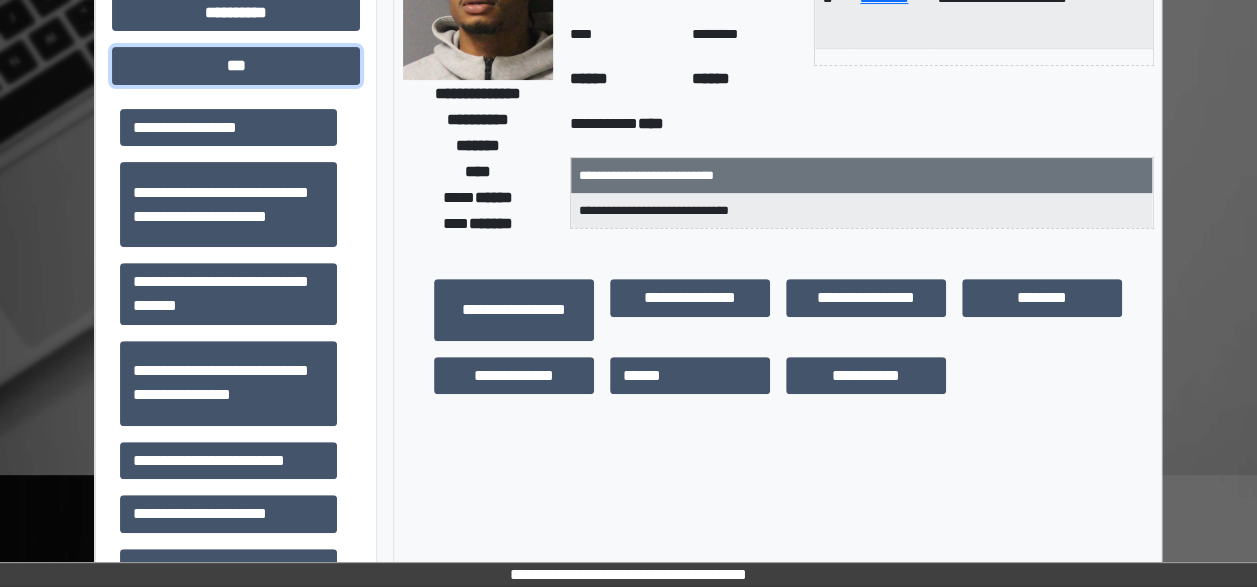 scroll, scrollTop: 0, scrollLeft: 0, axis: both 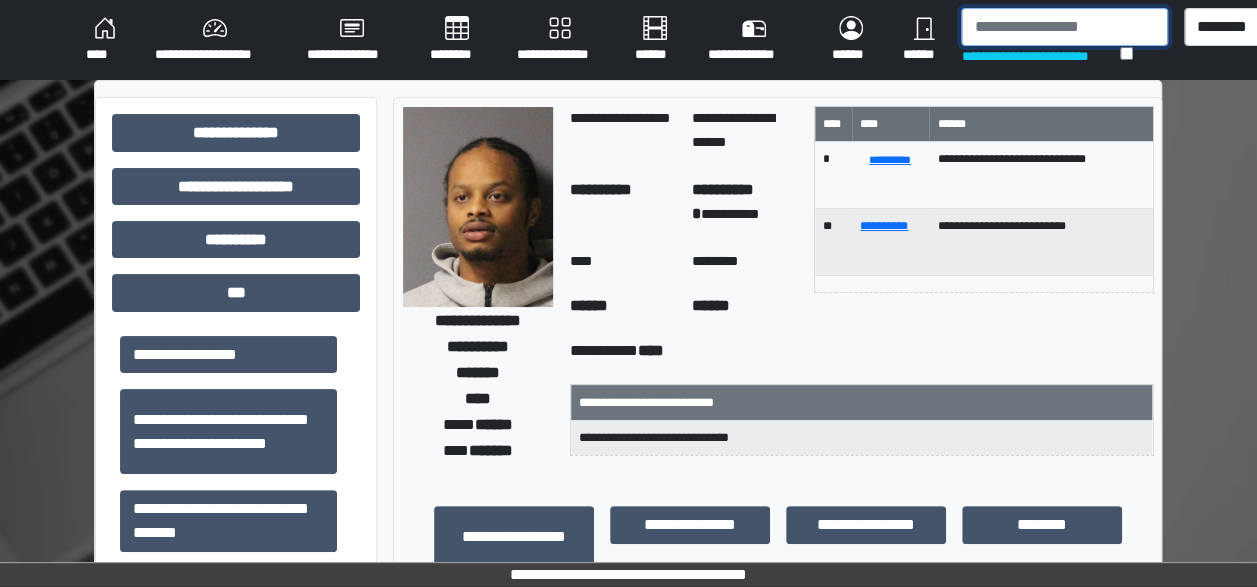 click at bounding box center [1064, 27] 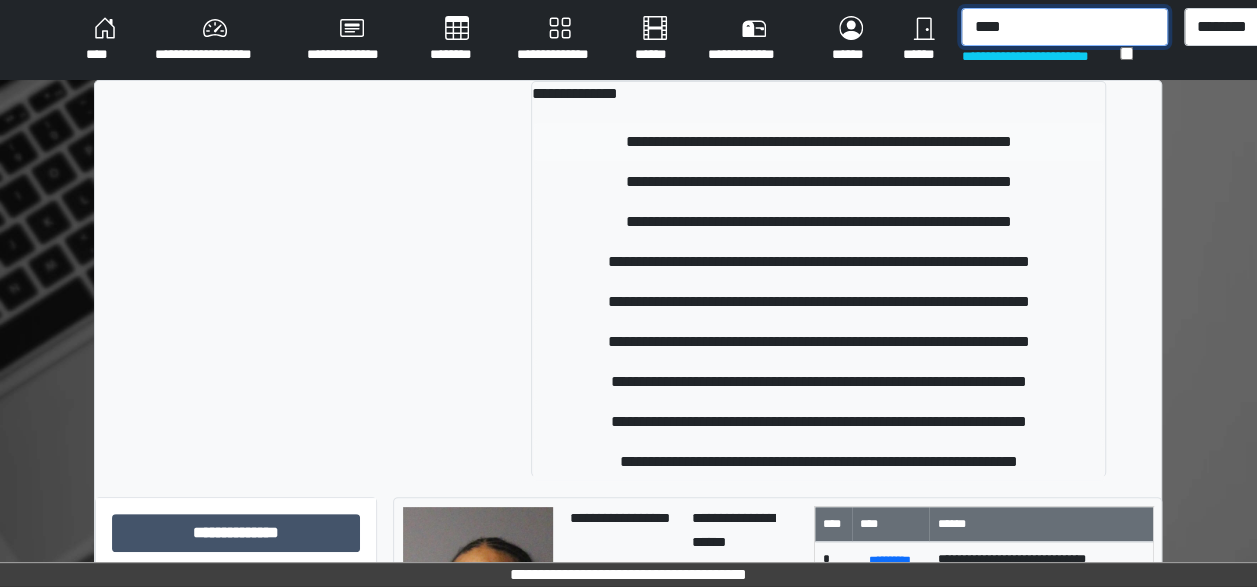 type on "****" 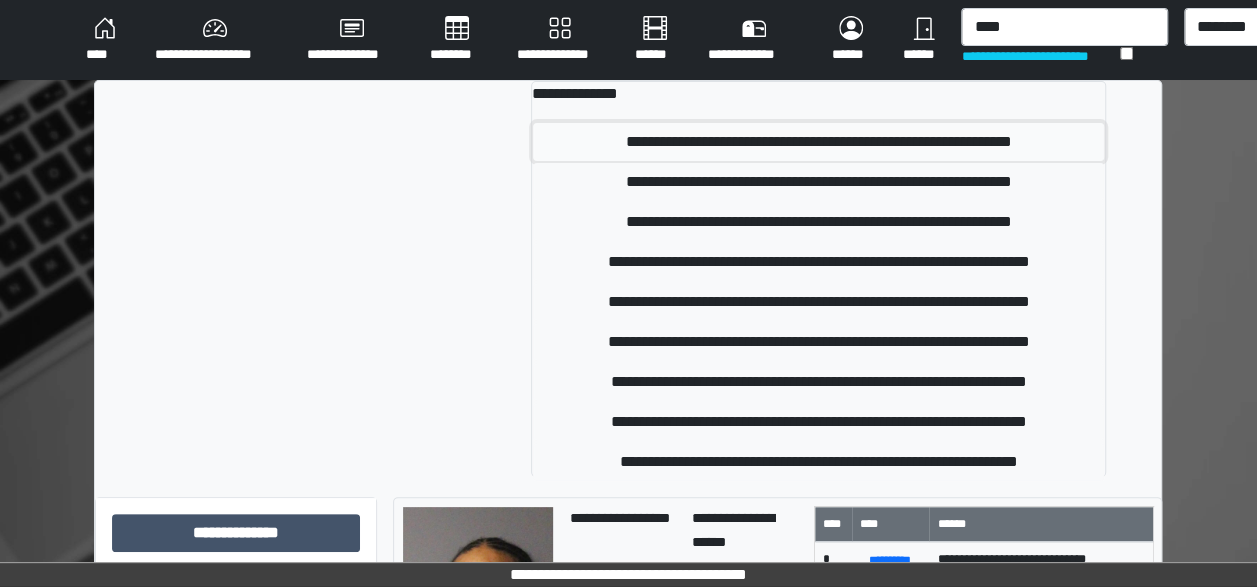 click on "**********" at bounding box center [819, 142] 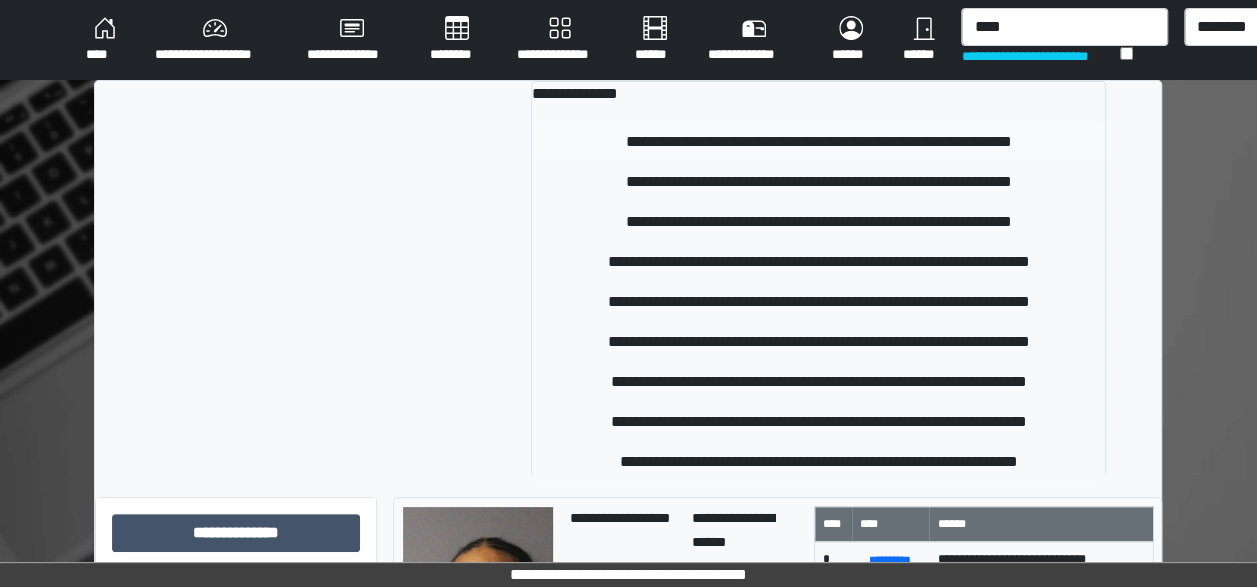 type 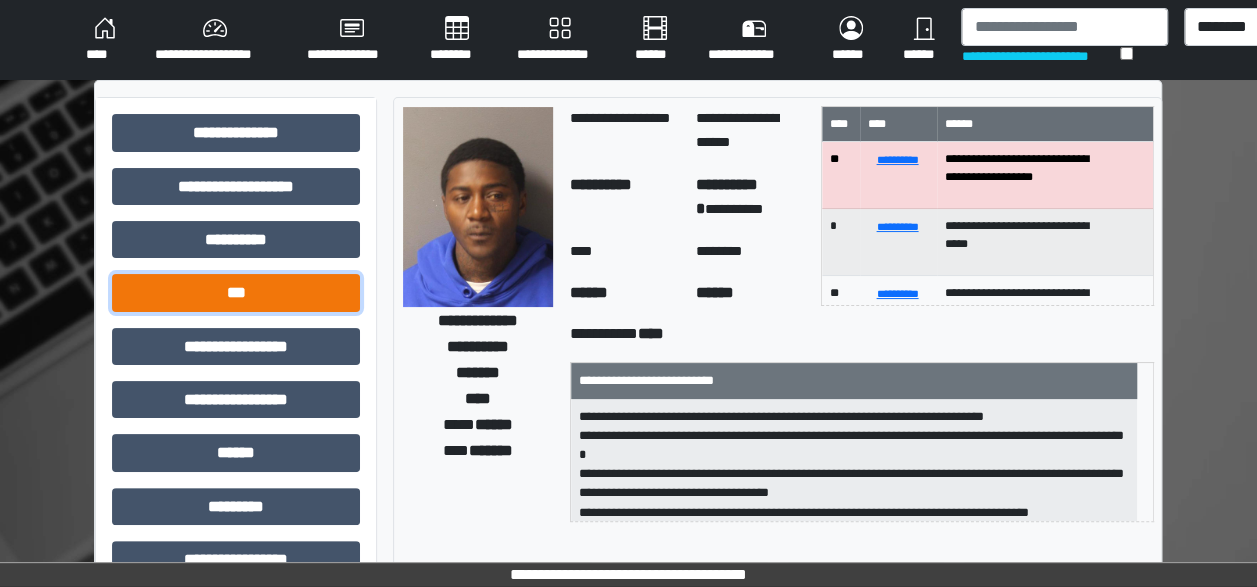 click on "***" at bounding box center [236, 292] 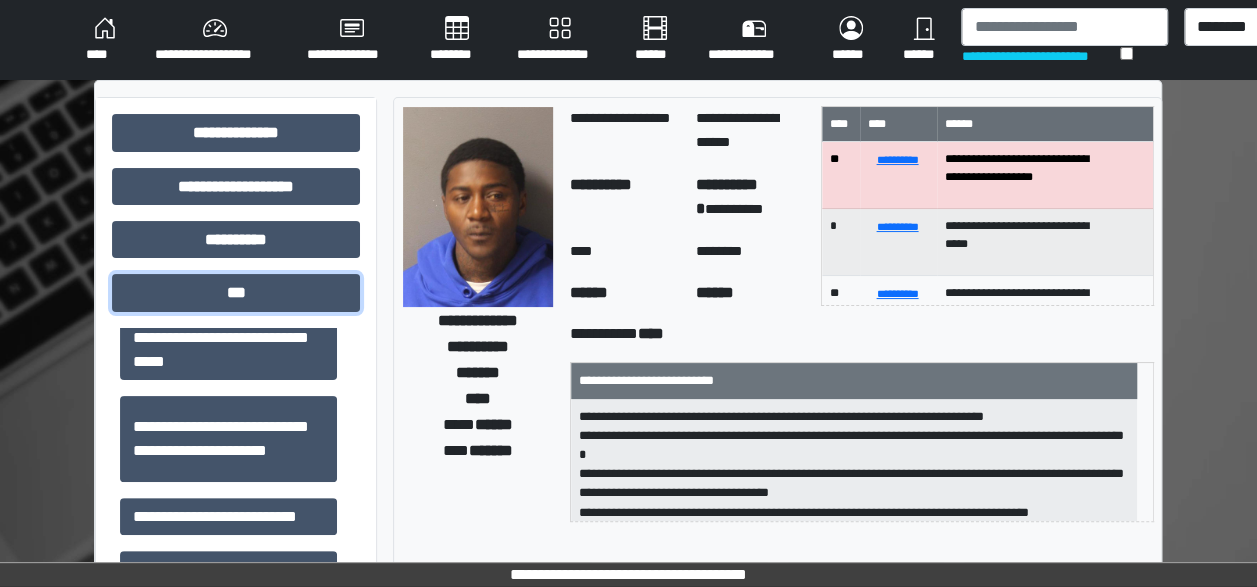 scroll, scrollTop: 514, scrollLeft: 0, axis: vertical 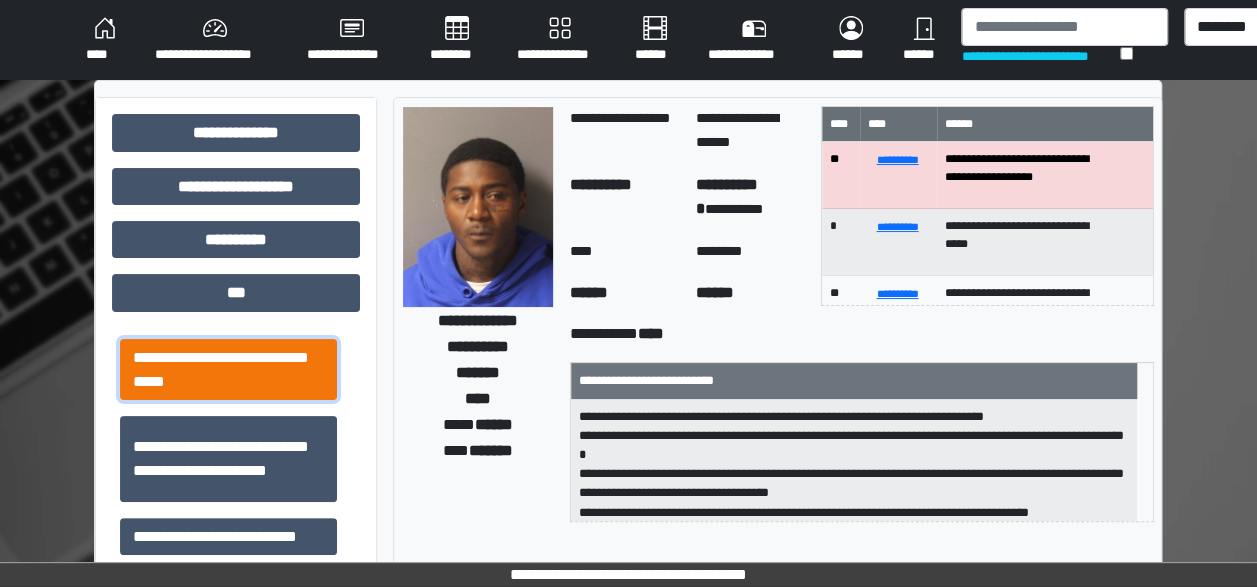 click on "**********" at bounding box center [228, 369] 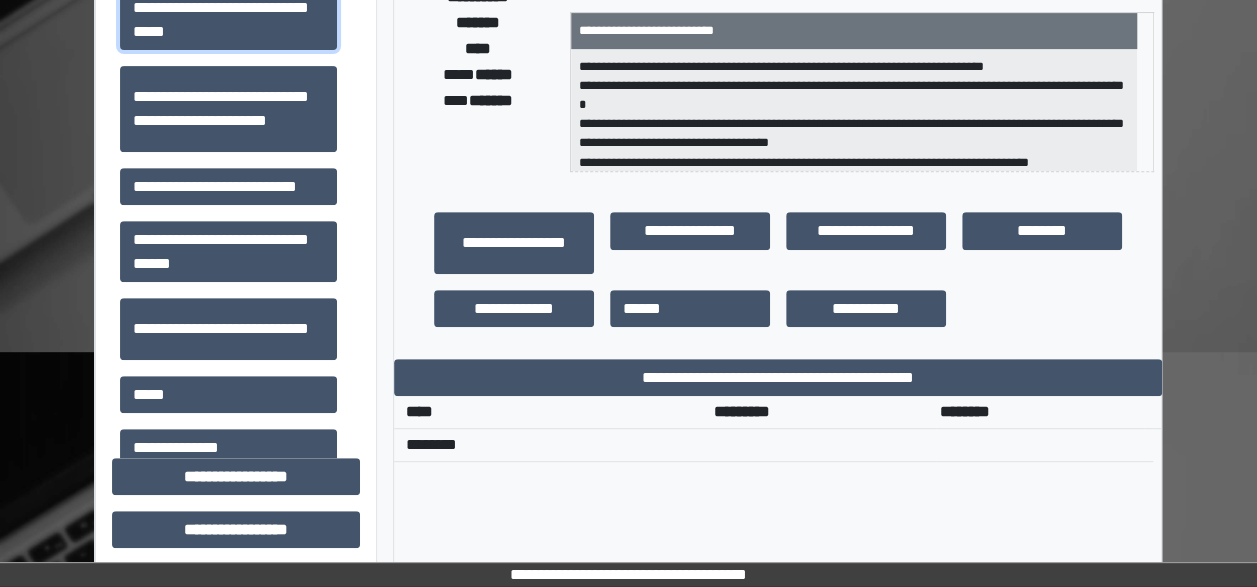 scroll, scrollTop: 413, scrollLeft: 0, axis: vertical 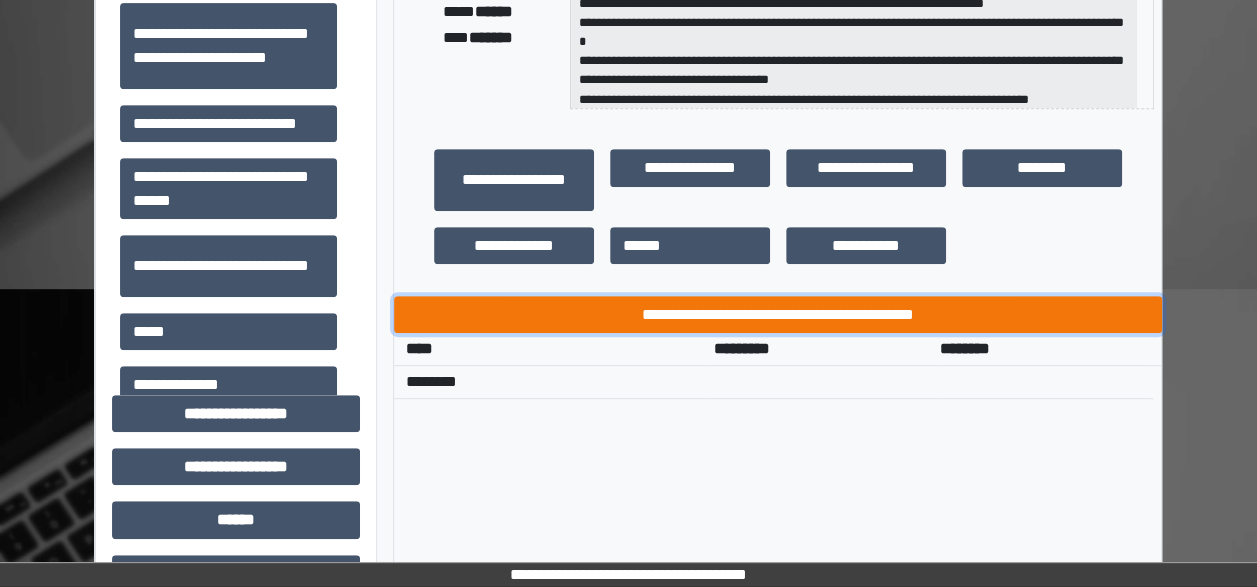 click on "**********" at bounding box center [778, 314] 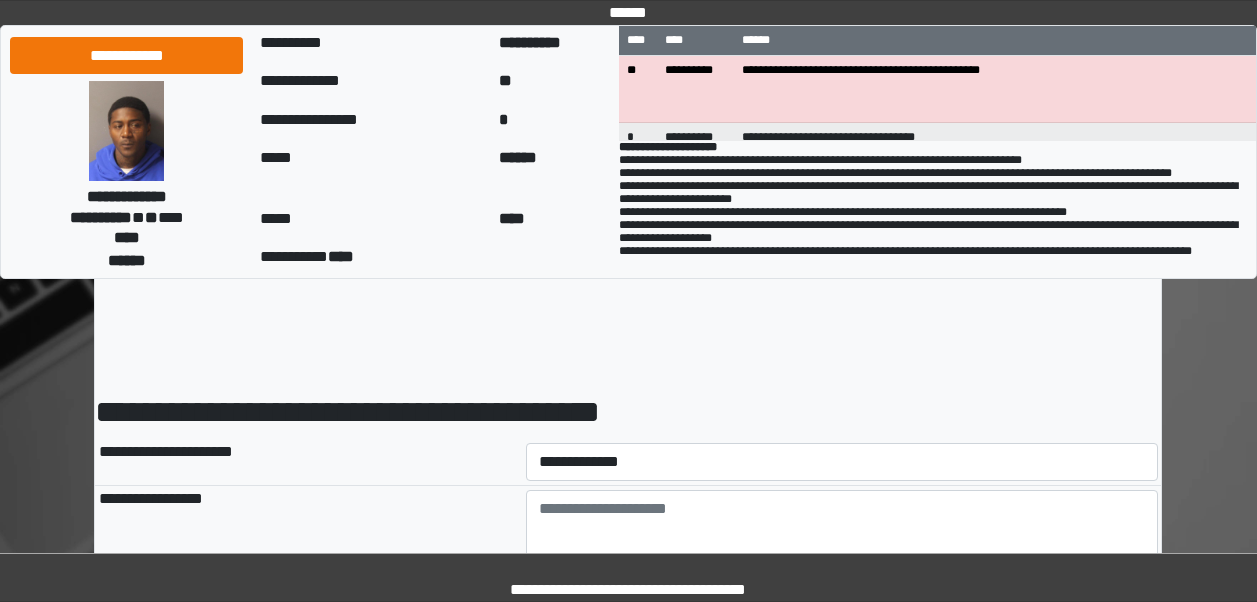 scroll, scrollTop: 0, scrollLeft: 0, axis: both 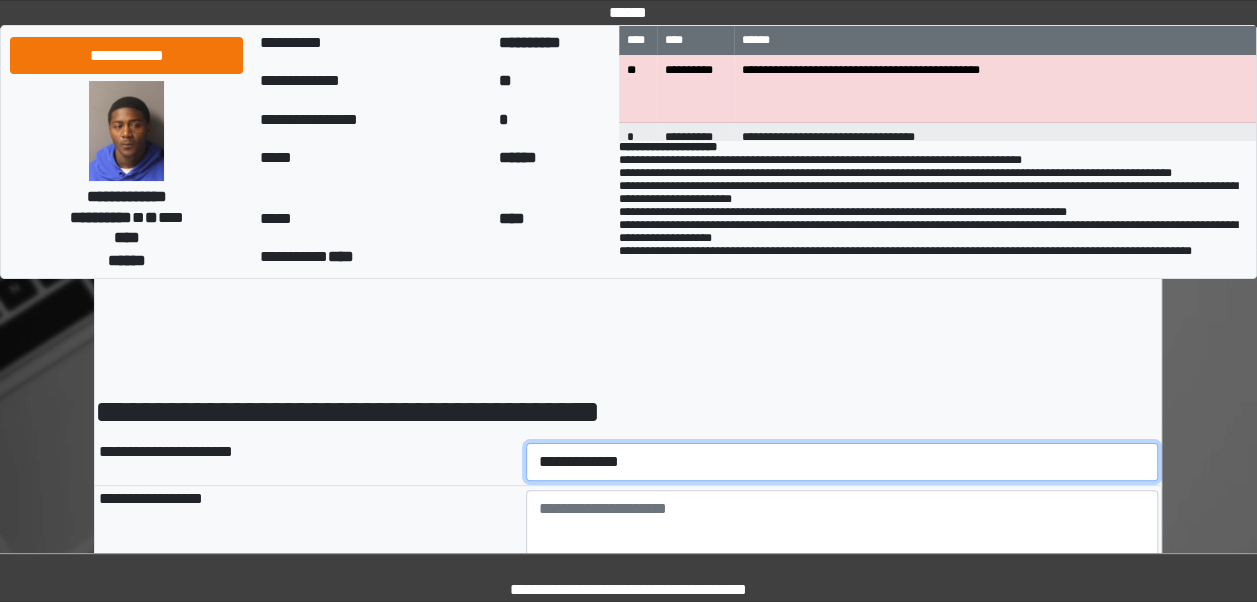 click on "**********" at bounding box center [842, 462] 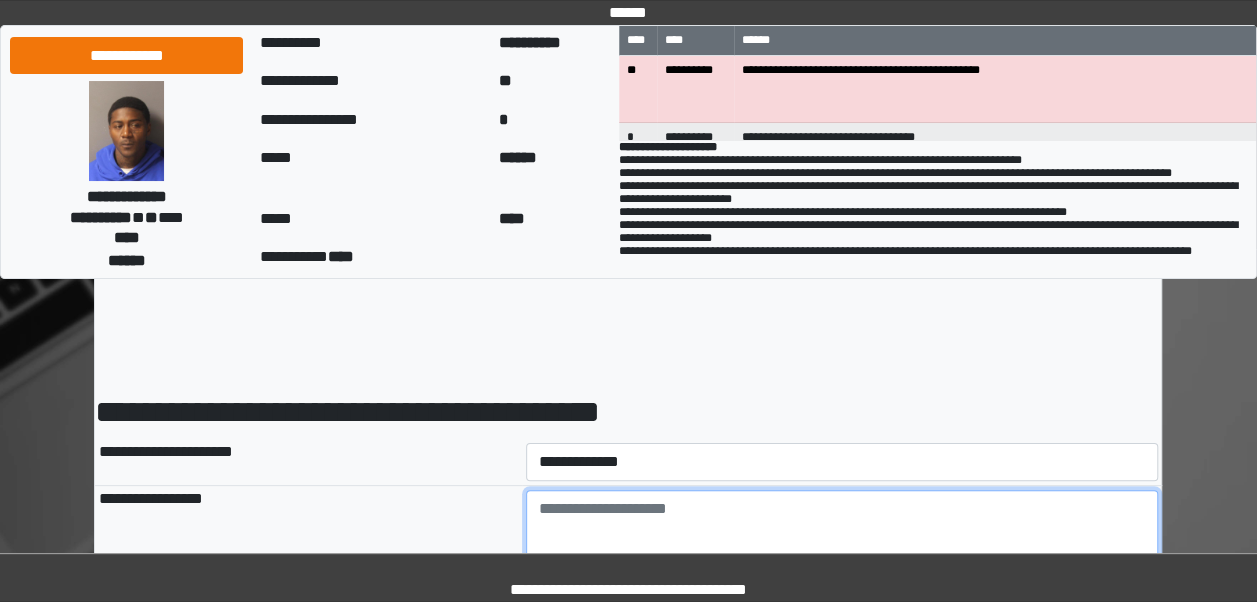 click at bounding box center (842, 545) 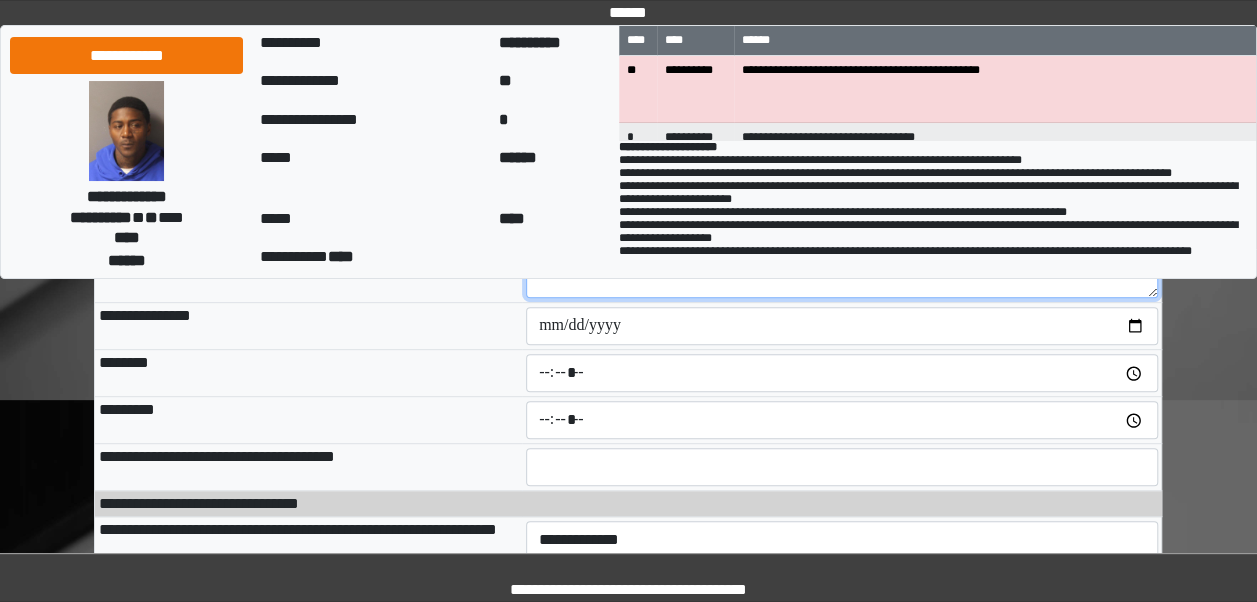 scroll, scrollTop: 269, scrollLeft: 0, axis: vertical 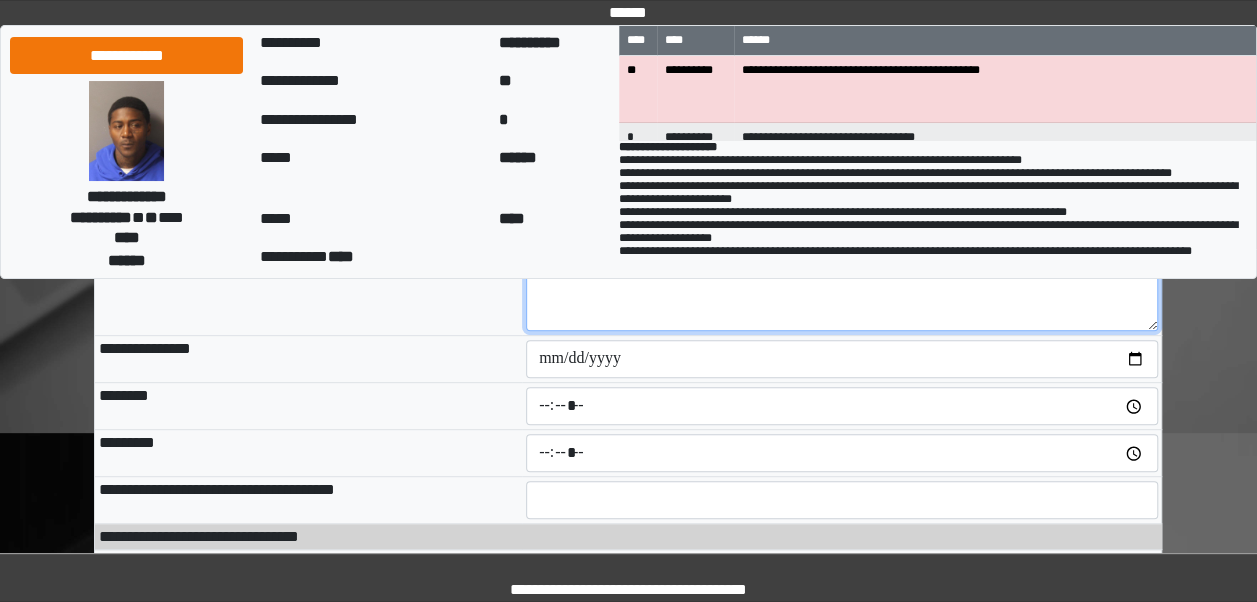 type on "**********" 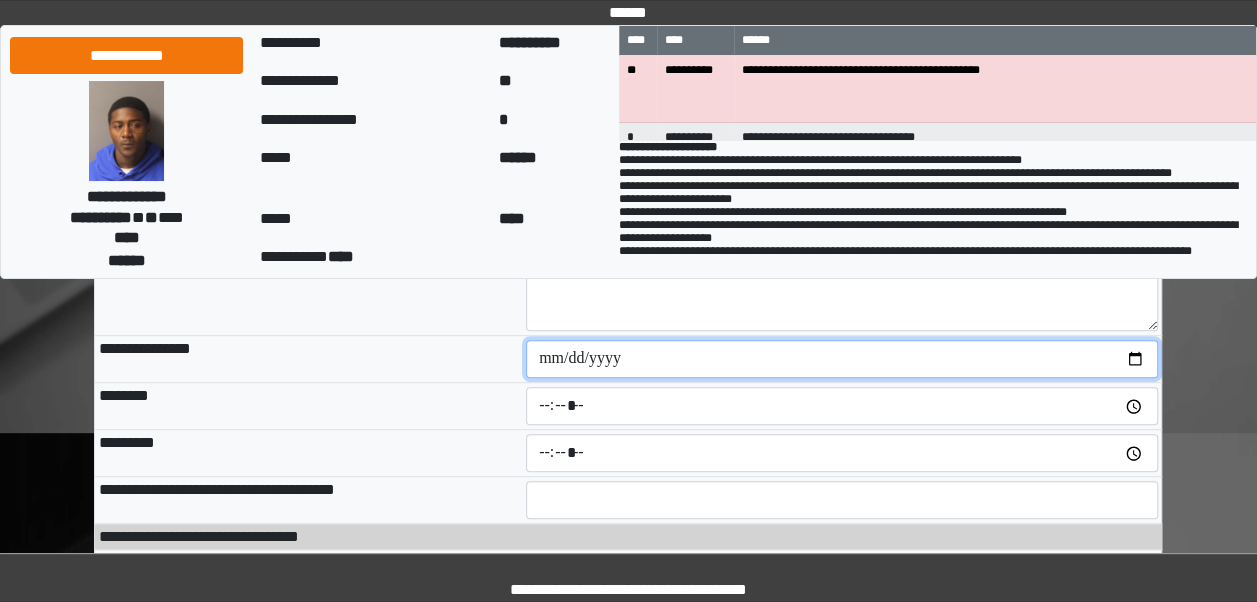 click at bounding box center (842, 359) 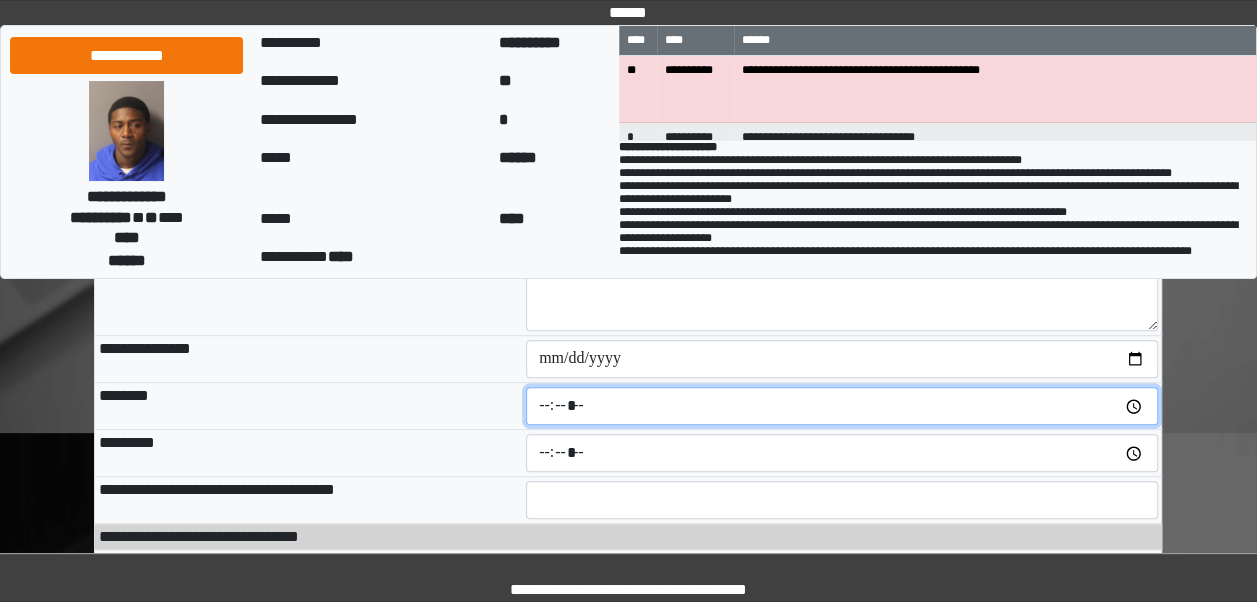 click at bounding box center [842, 406] 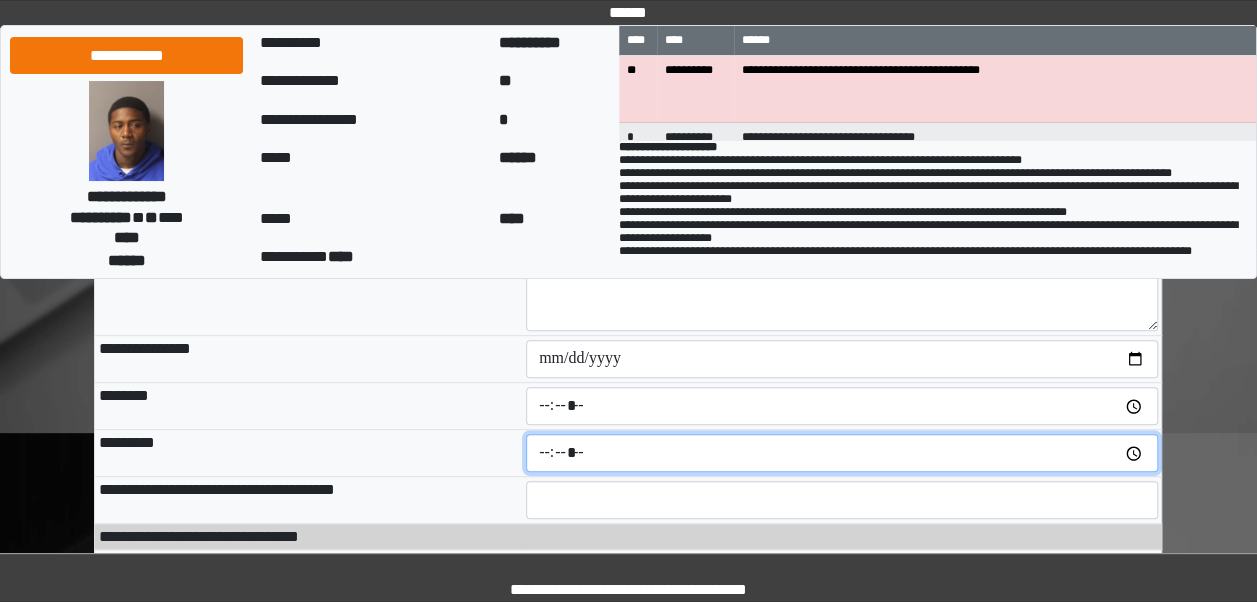 click at bounding box center [842, 453] 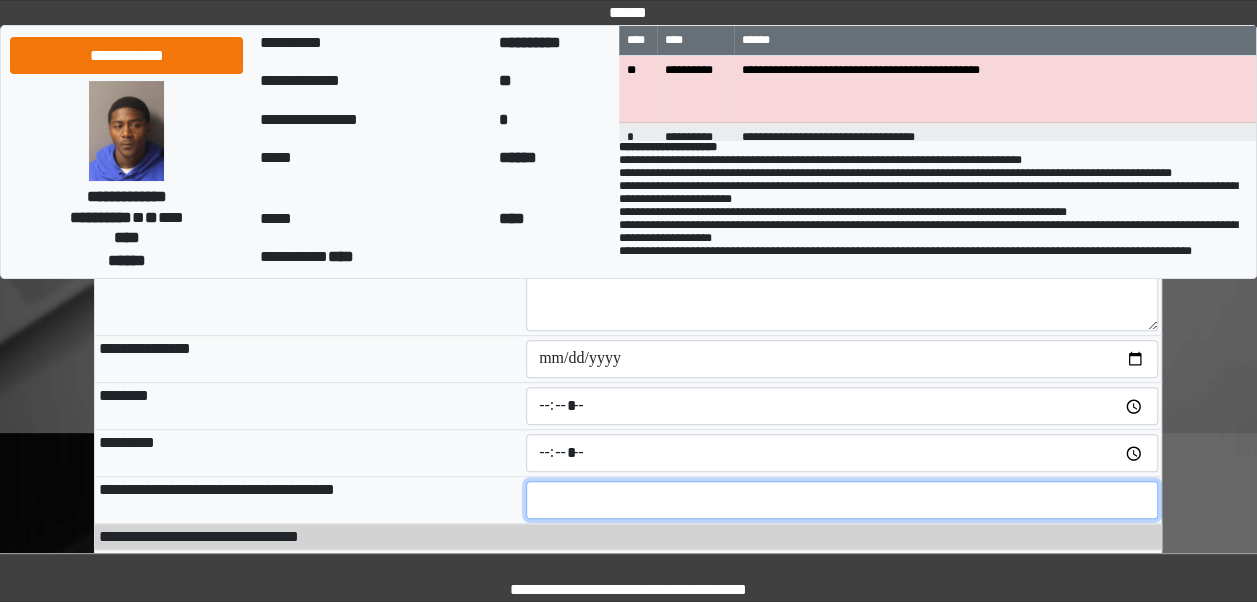 click at bounding box center (842, 500) 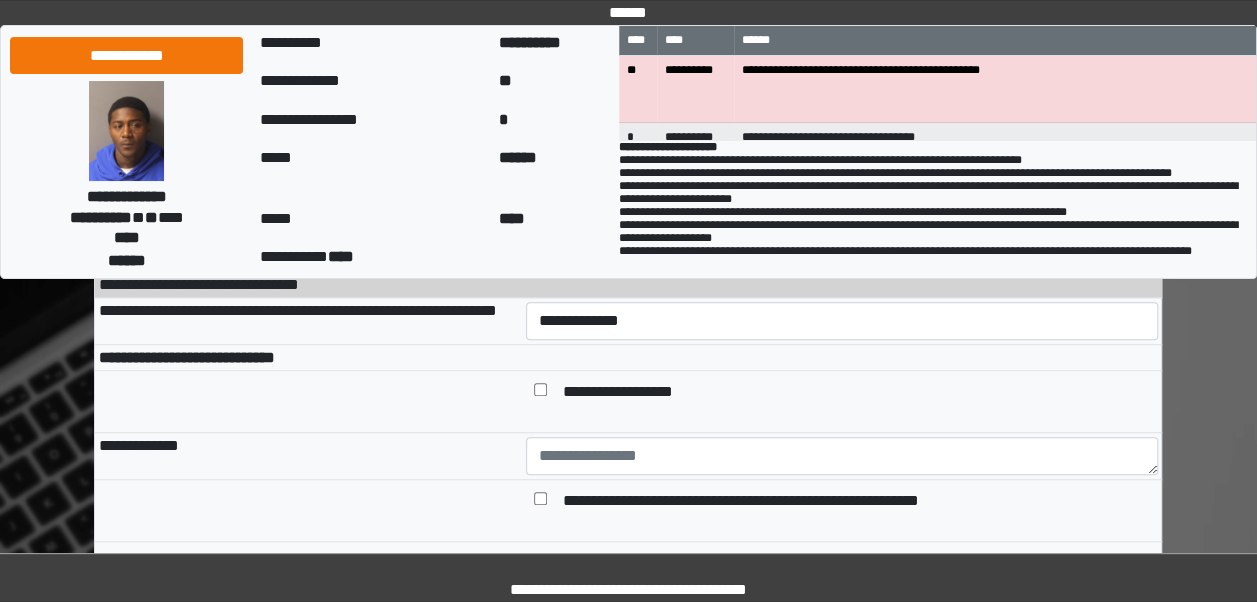 scroll, scrollTop: 538, scrollLeft: 0, axis: vertical 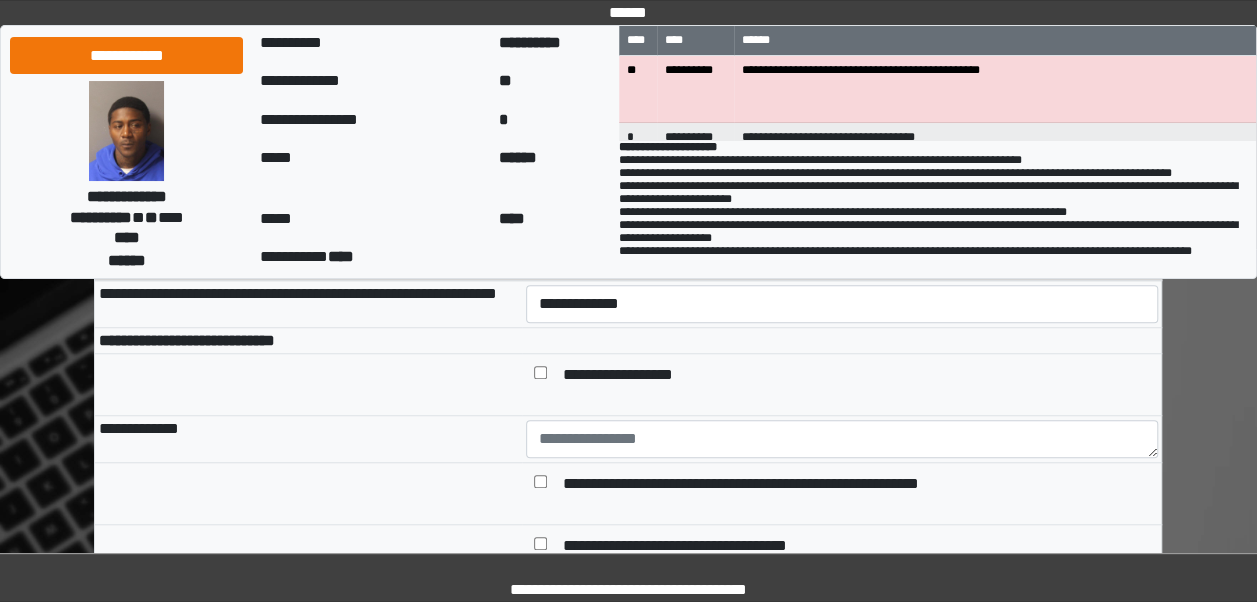 type on "**" 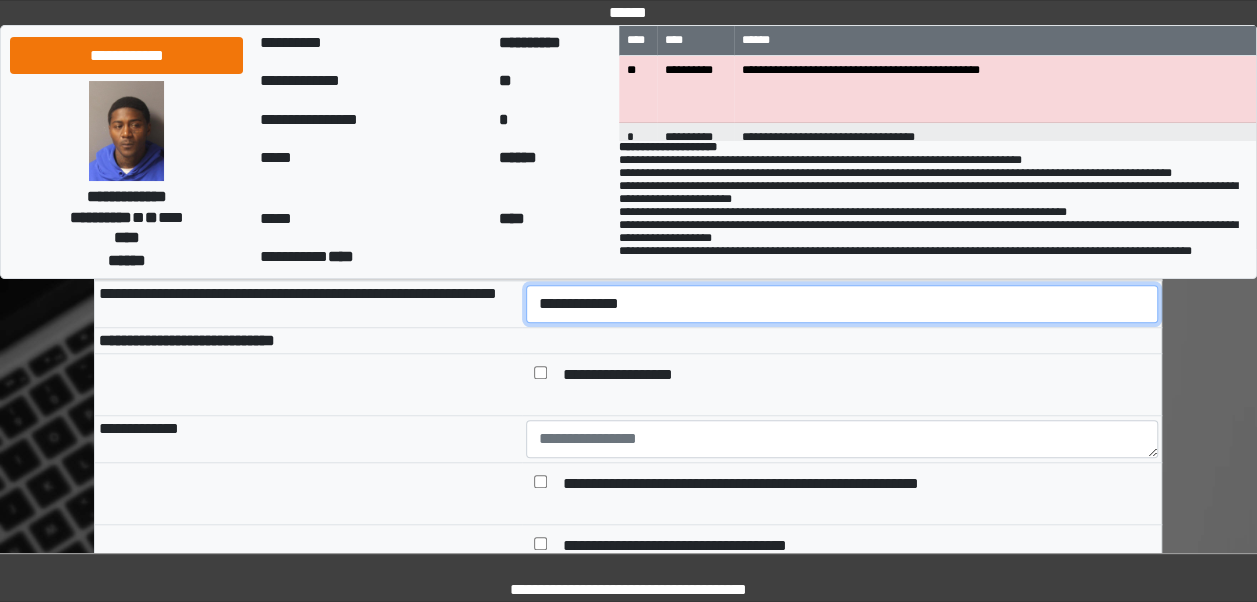 click on "**********" at bounding box center [842, 303] 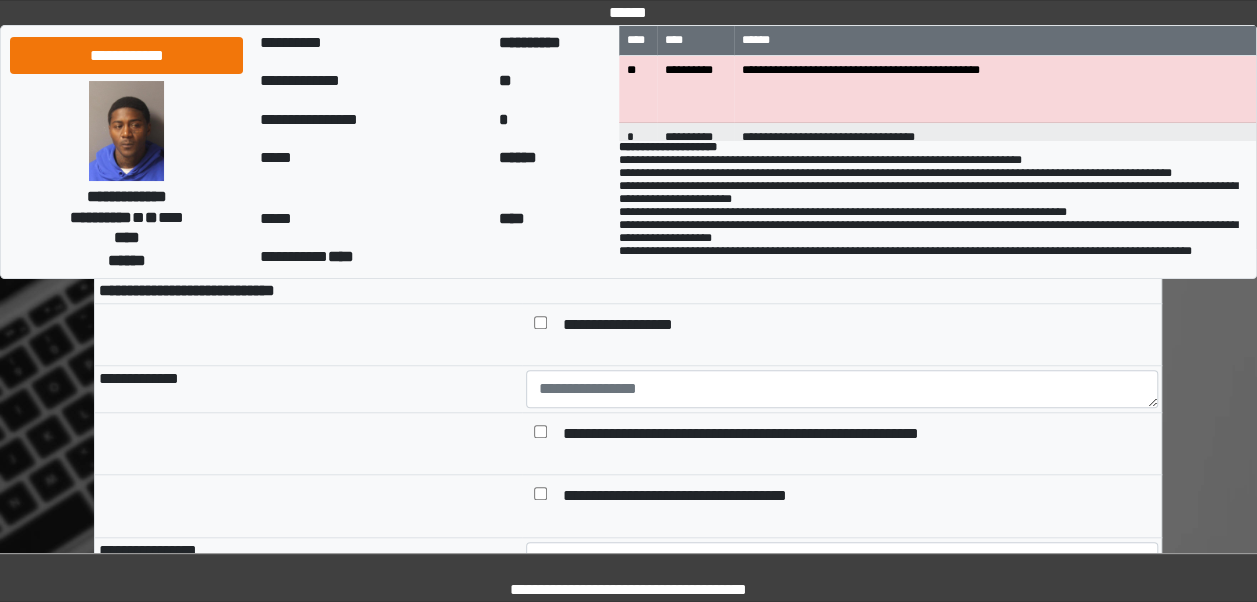 scroll, scrollTop: 639, scrollLeft: 0, axis: vertical 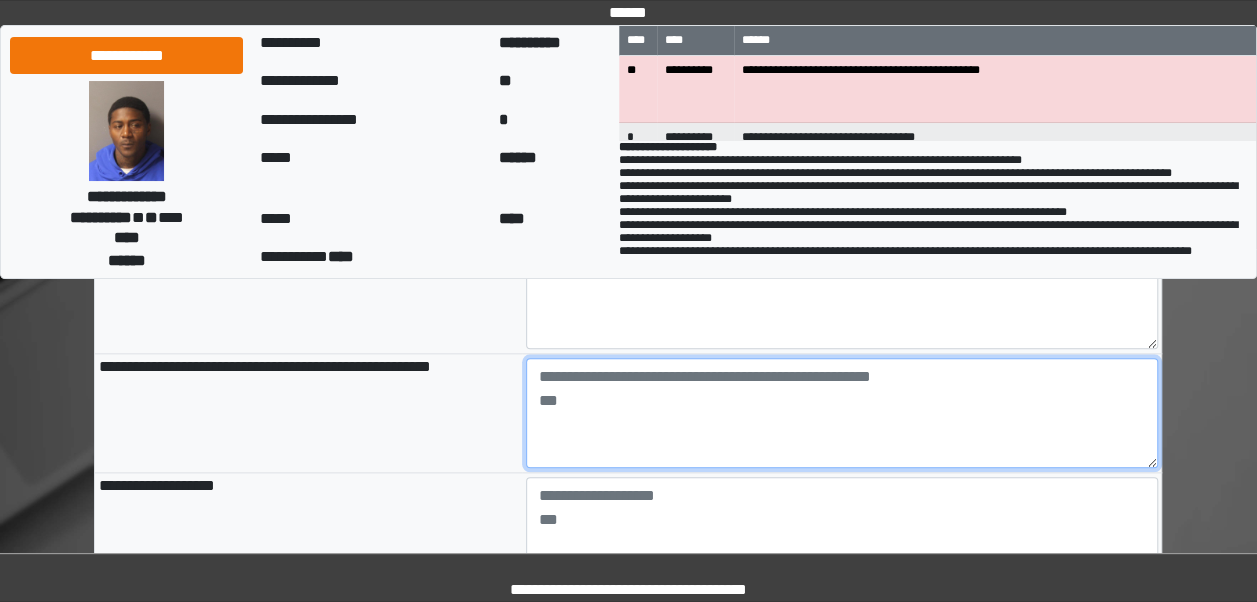 click at bounding box center (842, 413) 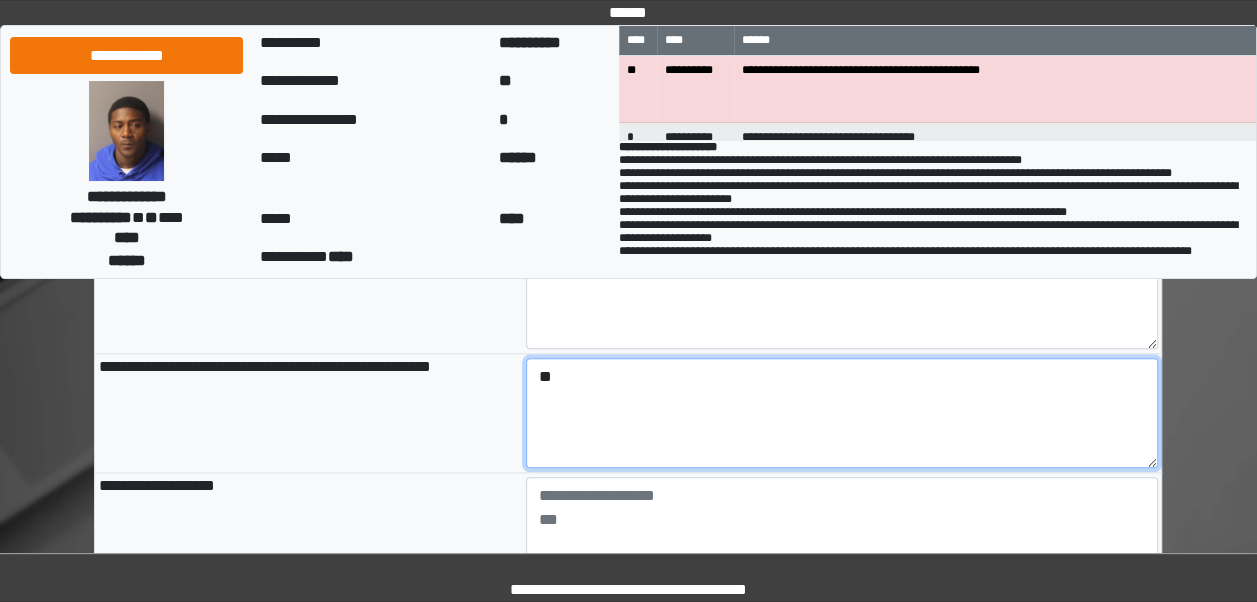 type on "*" 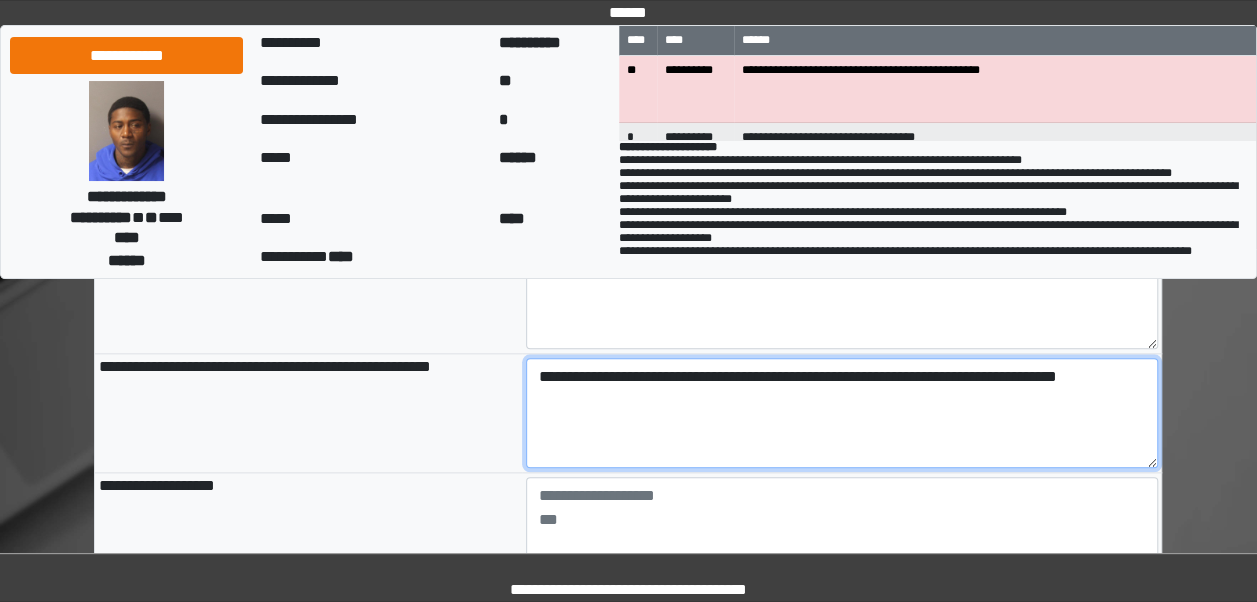 type on "**********" 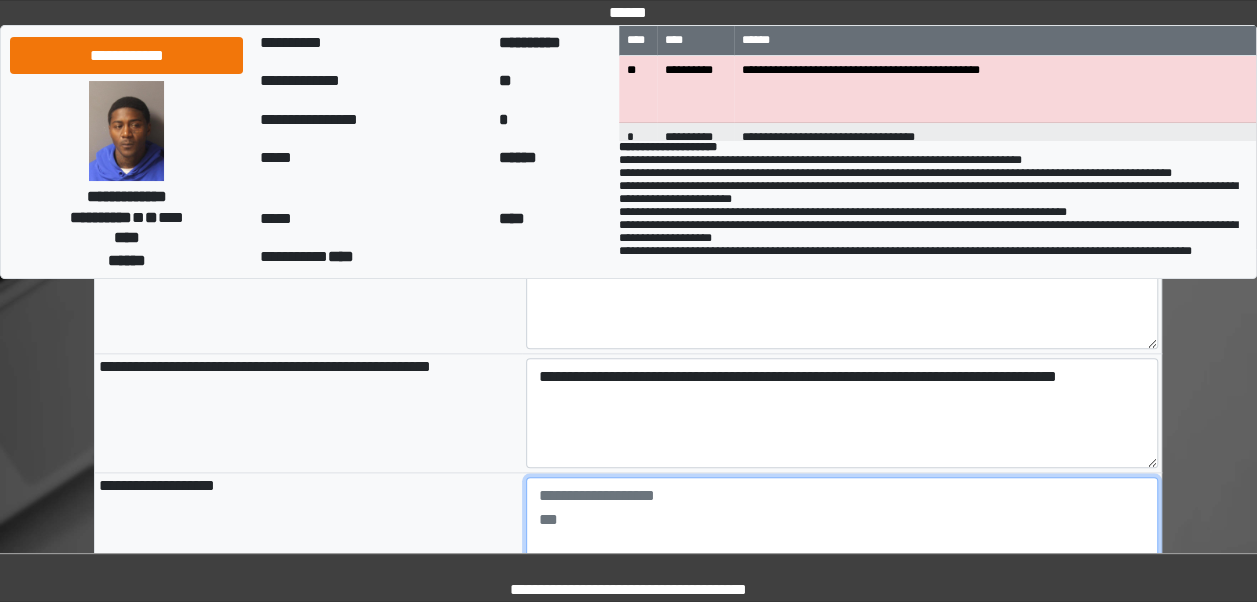 click at bounding box center (842, 532) 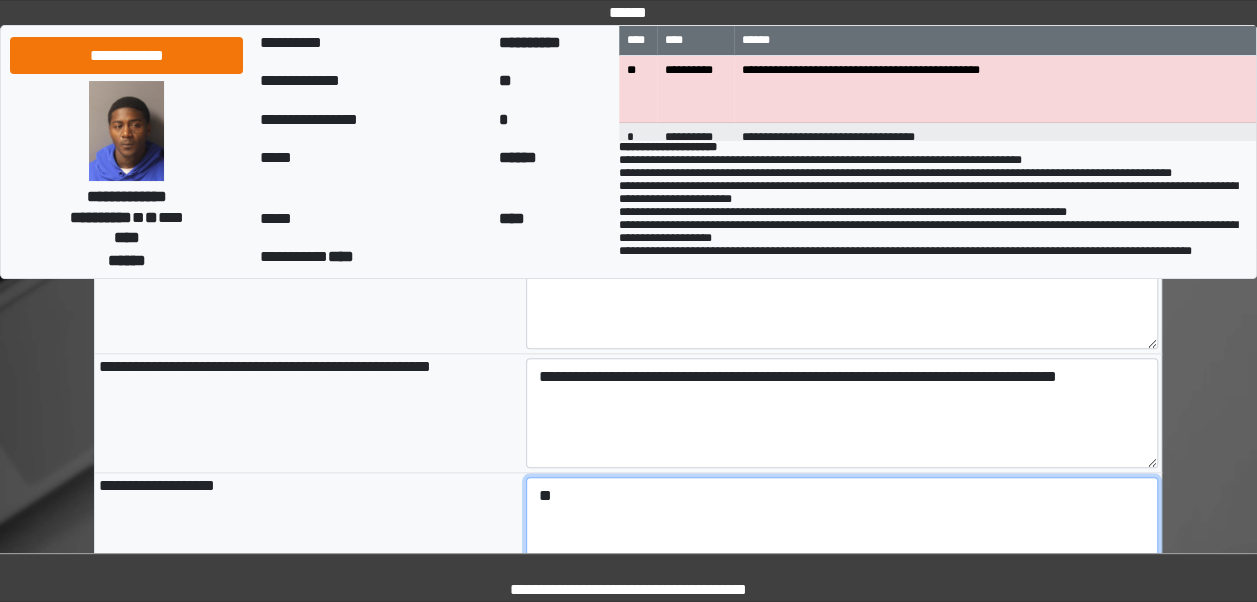 type on "*" 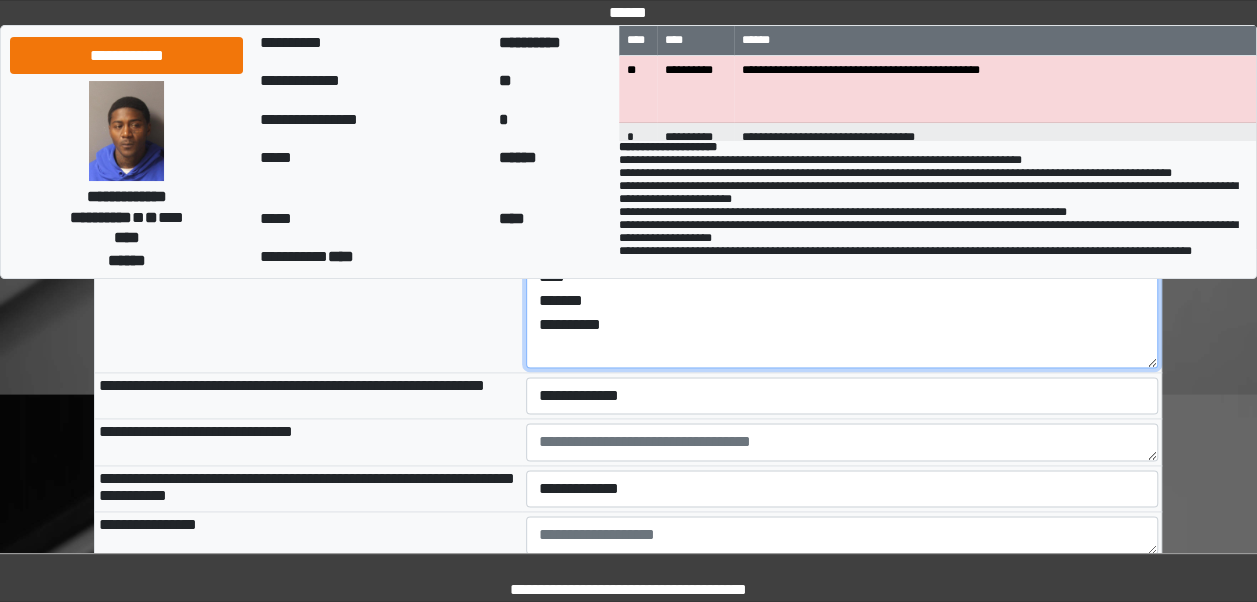 scroll, scrollTop: 1144, scrollLeft: 0, axis: vertical 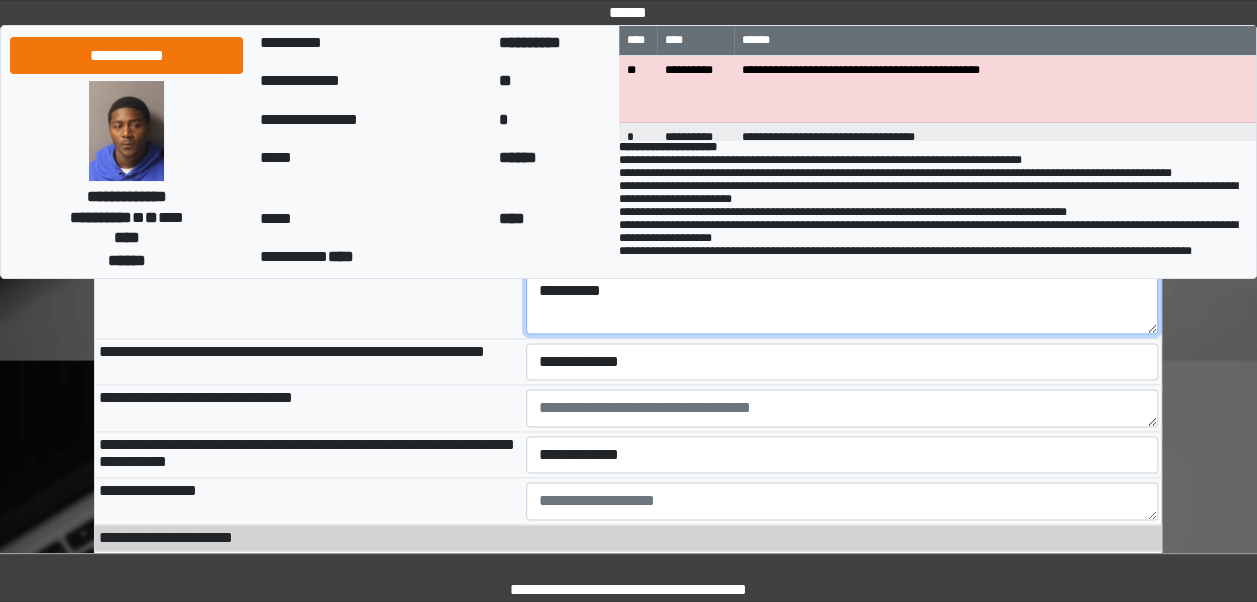 type on "**********" 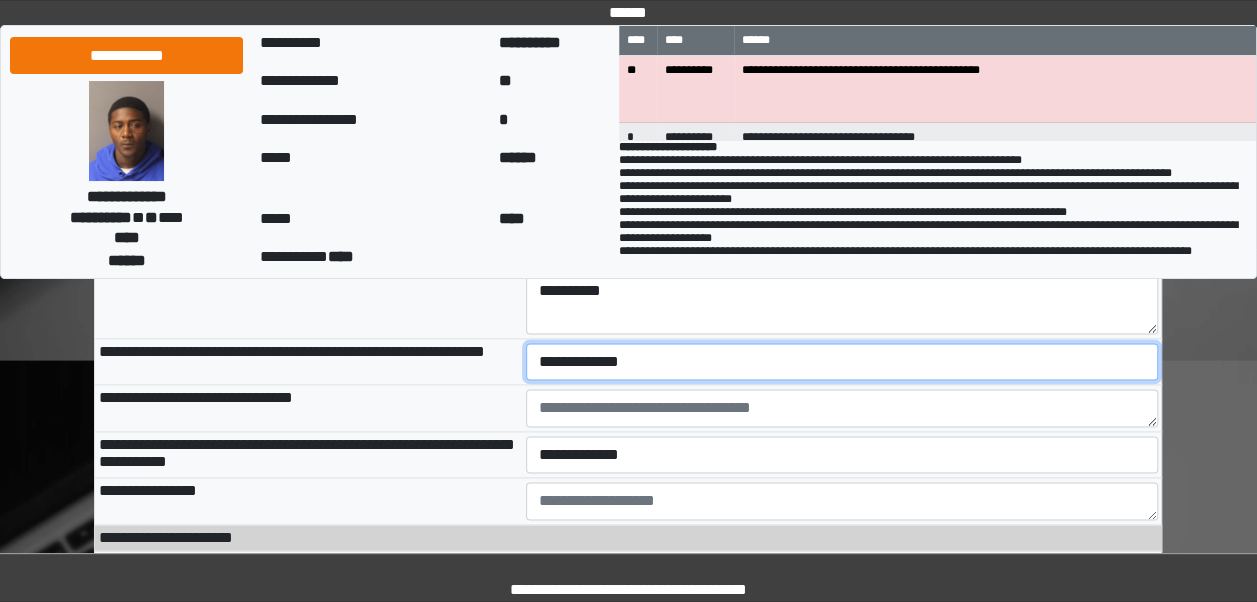 click on "**********" at bounding box center [842, 361] 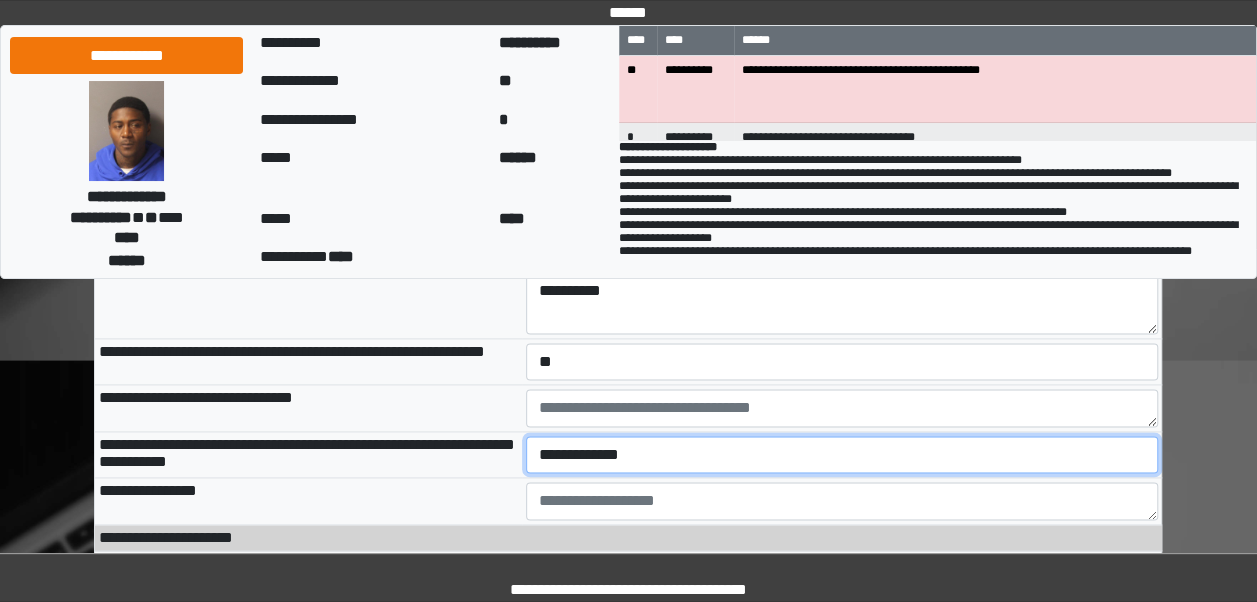 click on "**********" at bounding box center [842, 454] 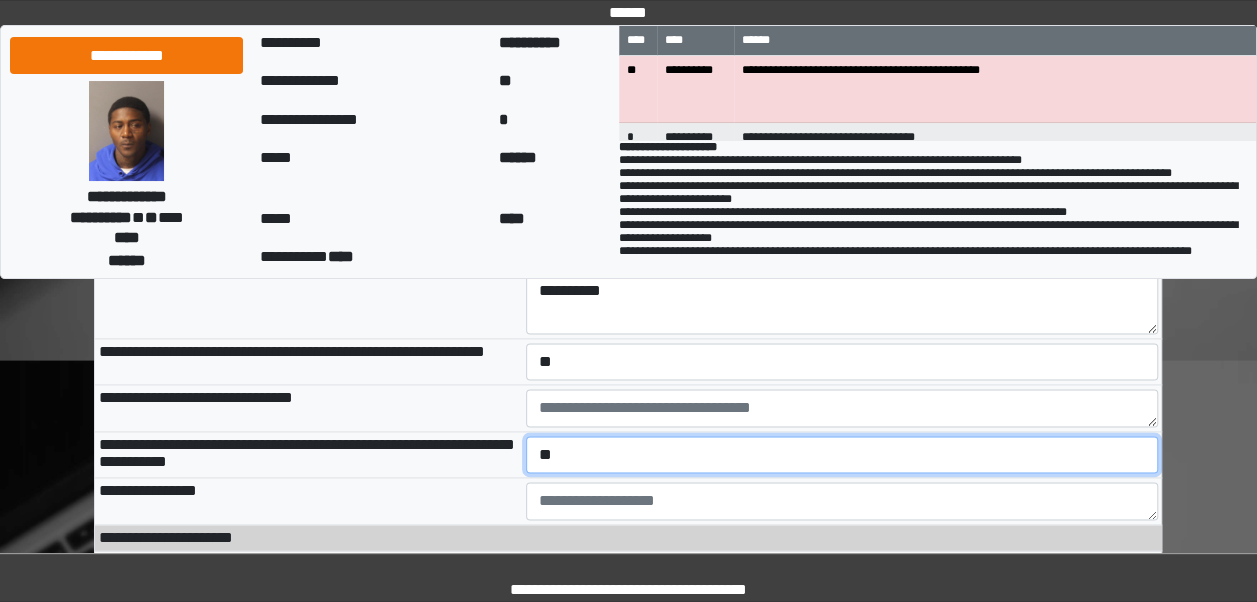 click on "**********" at bounding box center [842, 454] 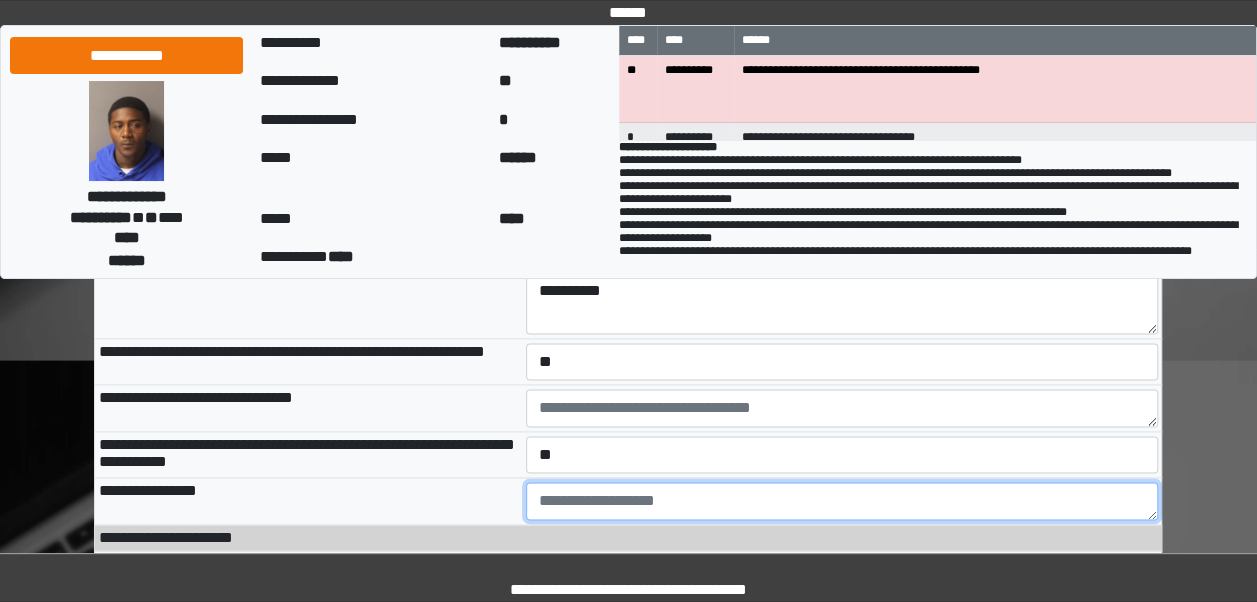 click at bounding box center [842, 501] 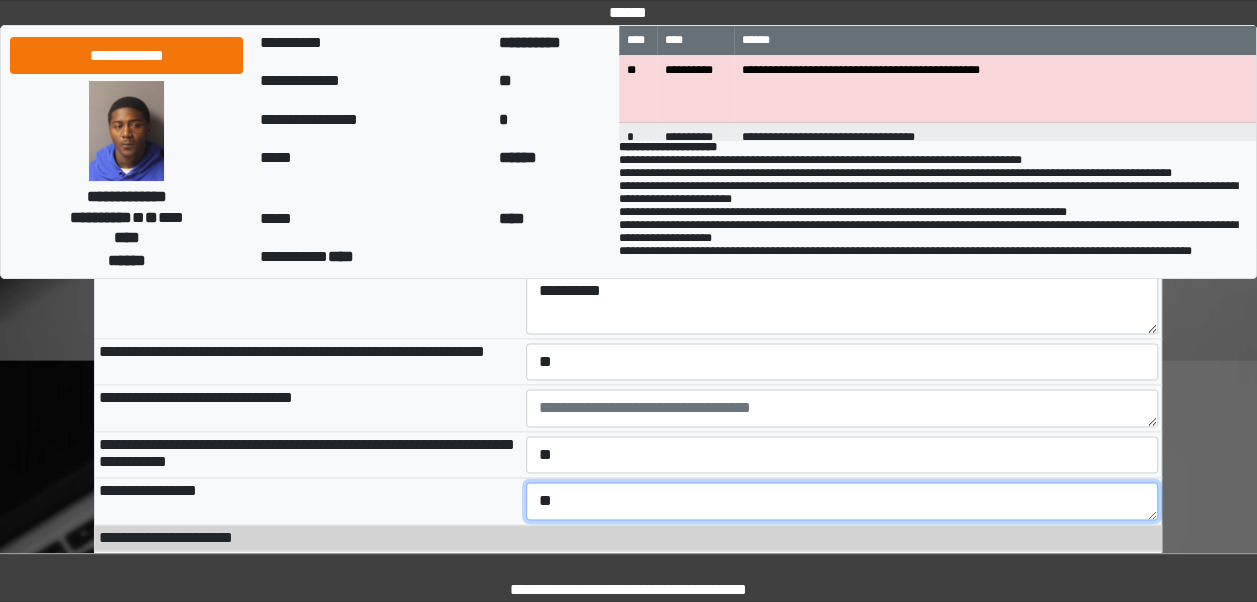 type on "*" 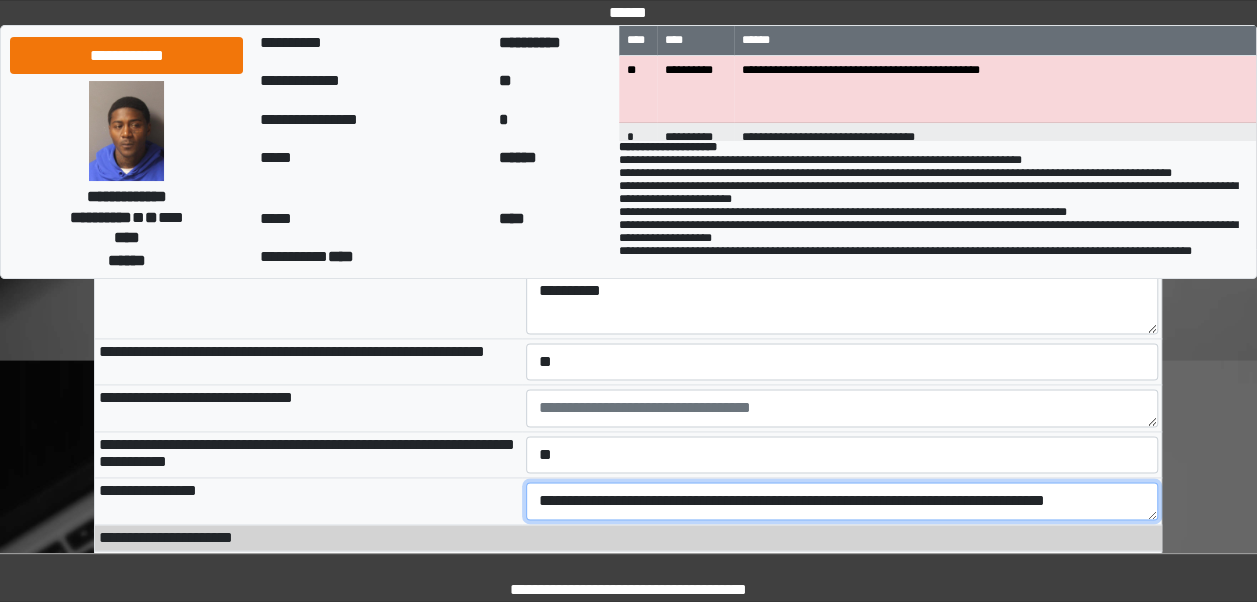 scroll, scrollTop: 16, scrollLeft: 0, axis: vertical 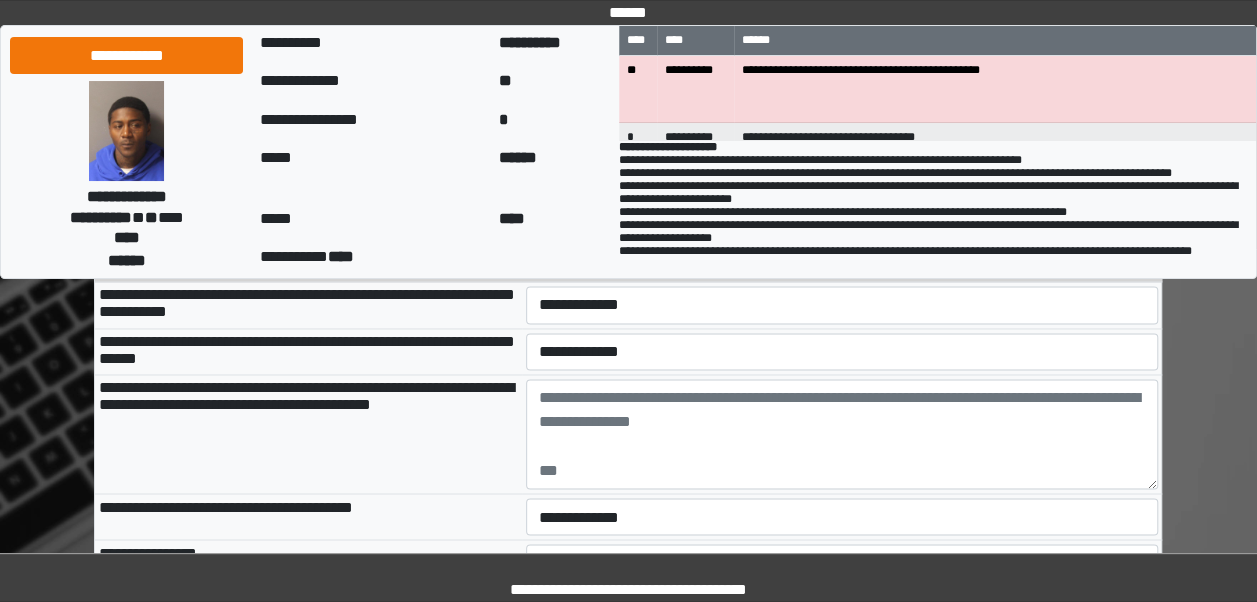type on "**********" 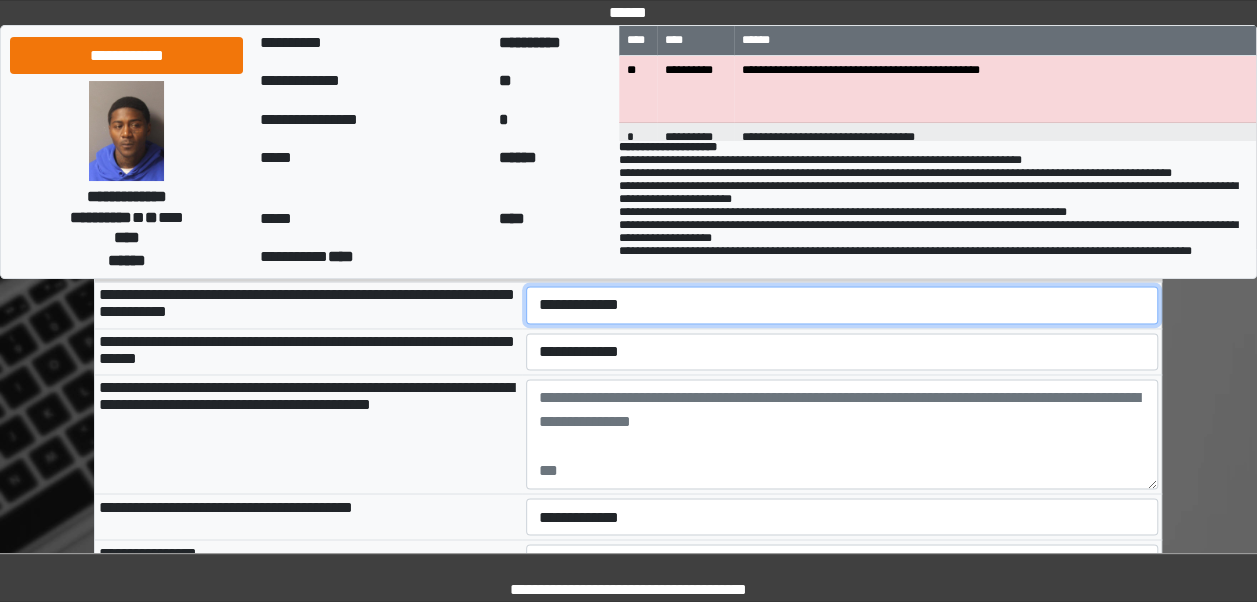click on "**********" at bounding box center [842, 304] 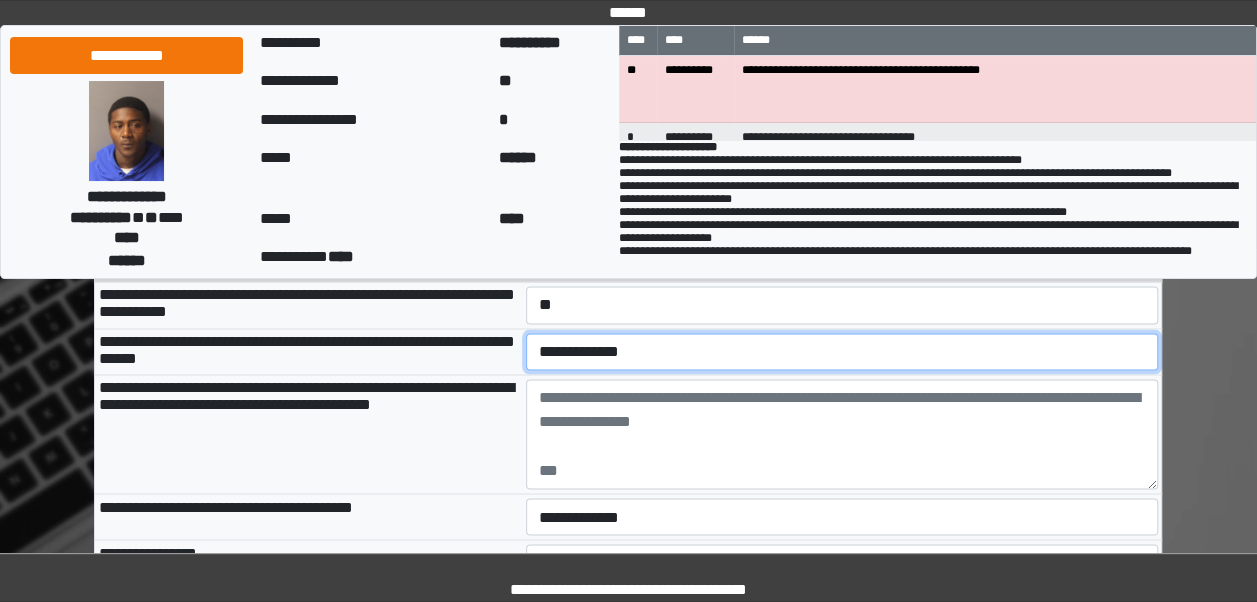 click on "**********" at bounding box center [842, 351] 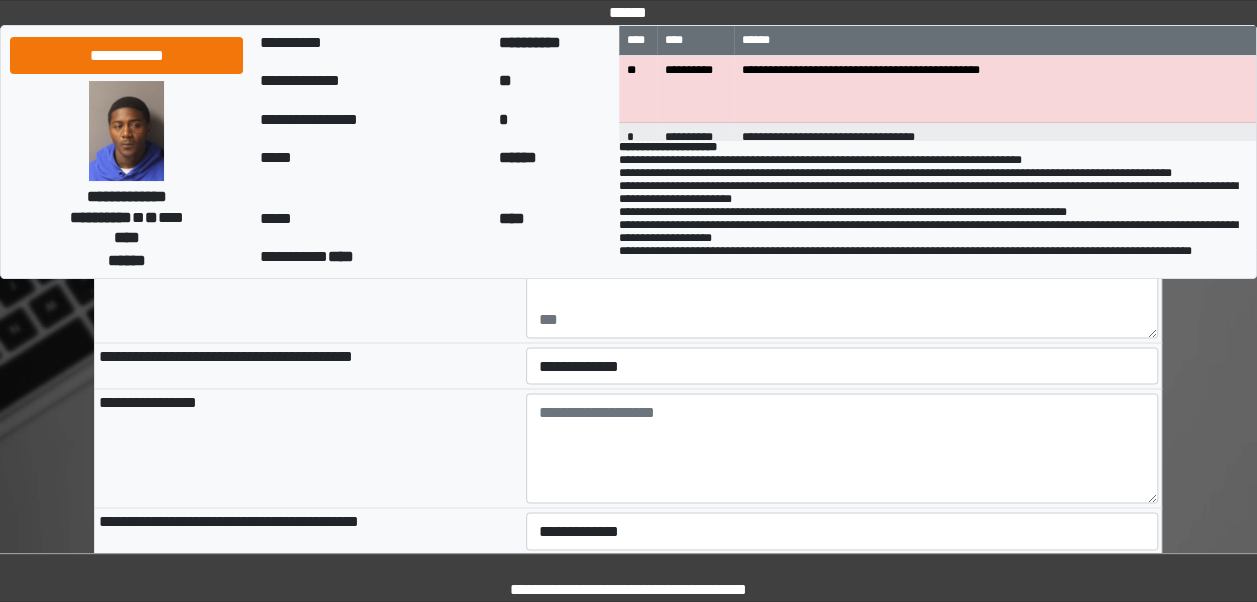 scroll, scrollTop: 1598, scrollLeft: 0, axis: vertical 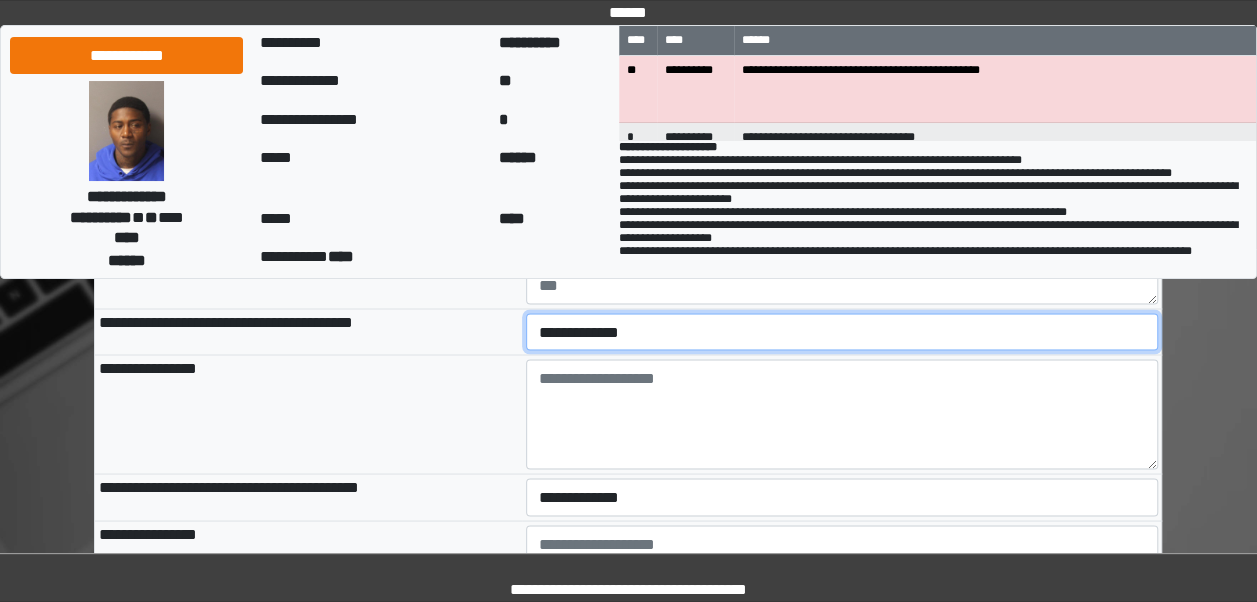 click on "**********" at bounding box center (842, 331) 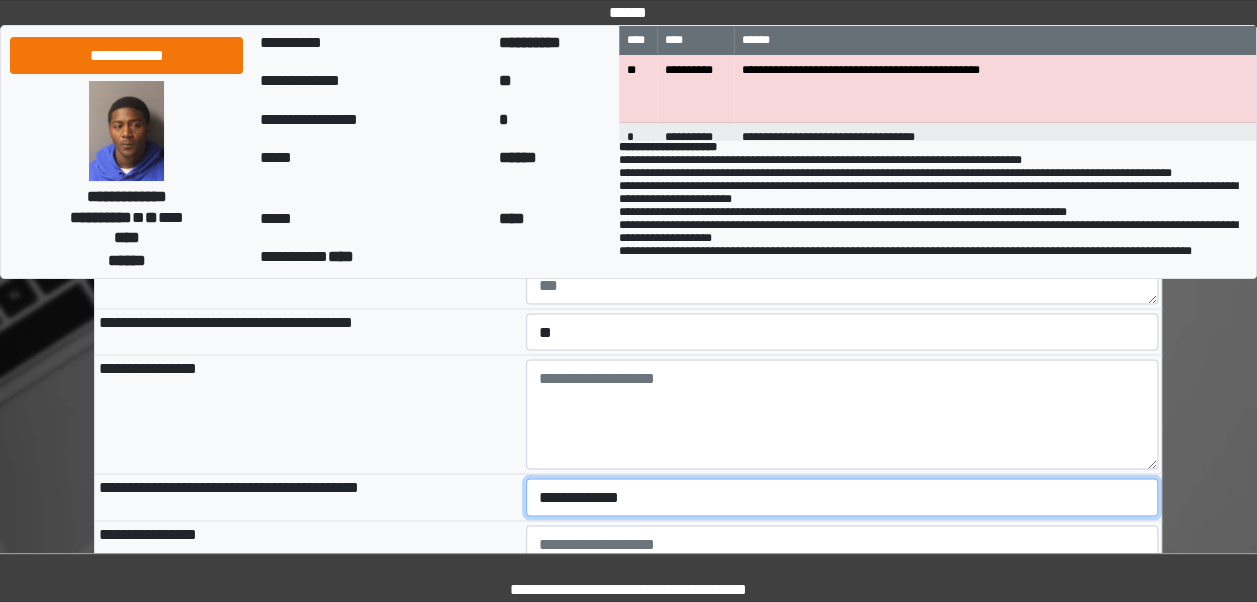 click on "**********" at bounding box center (842, 496) 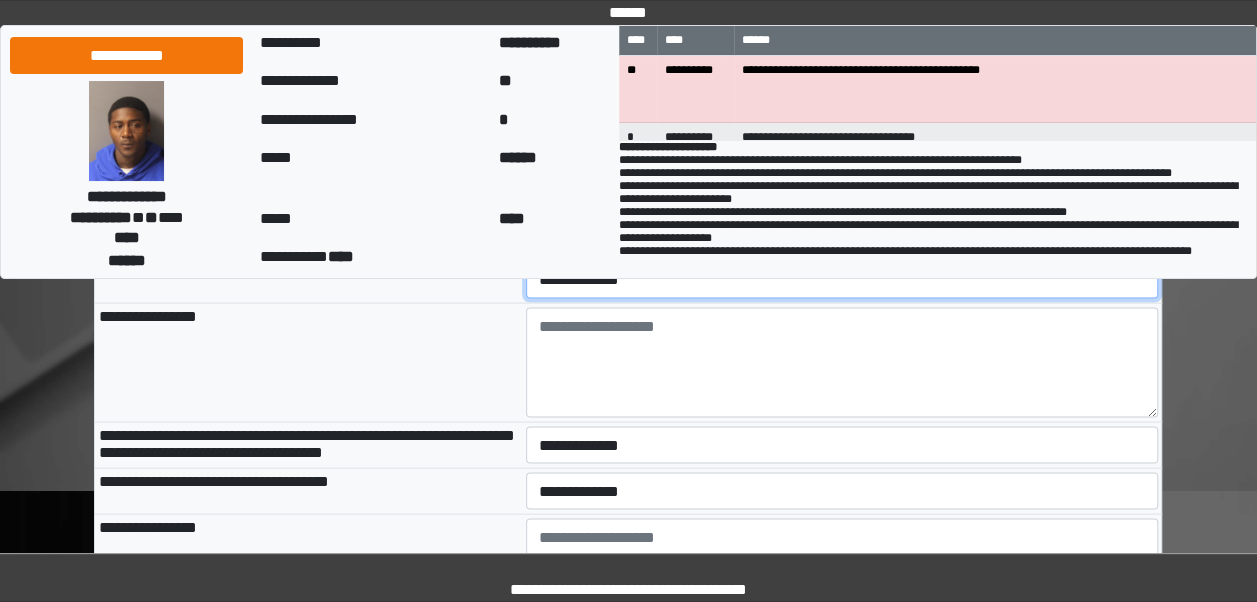 scroll, scrollTop: 1867, scrollLeft: 0, axis: vertical 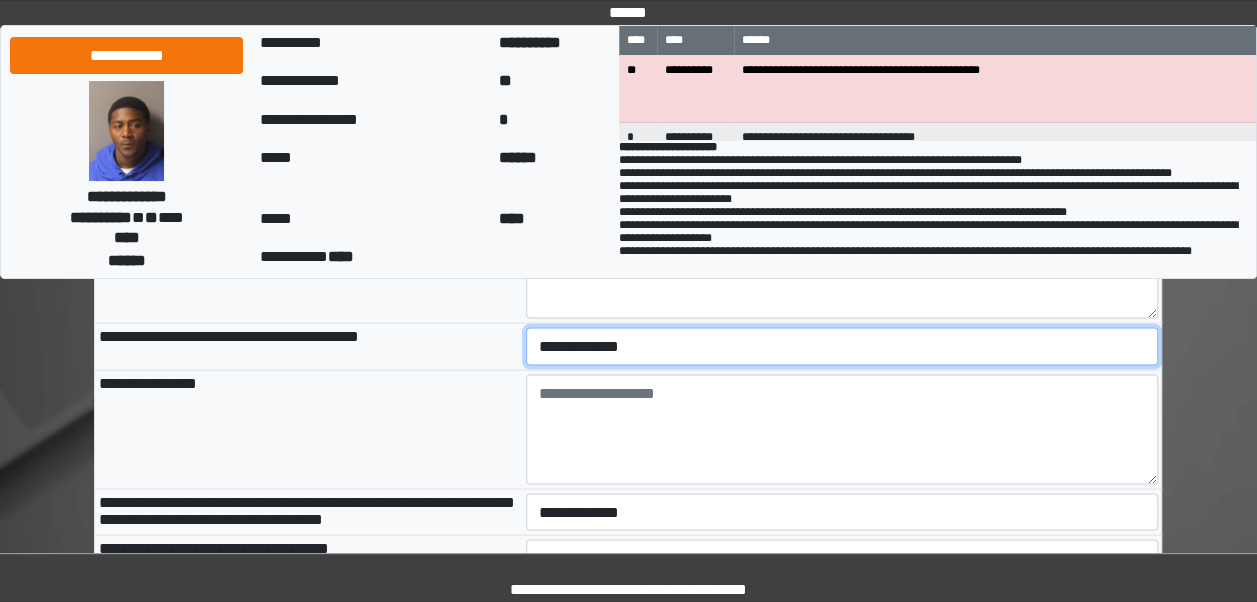 click on "**********" at bounding box center (842, 345) 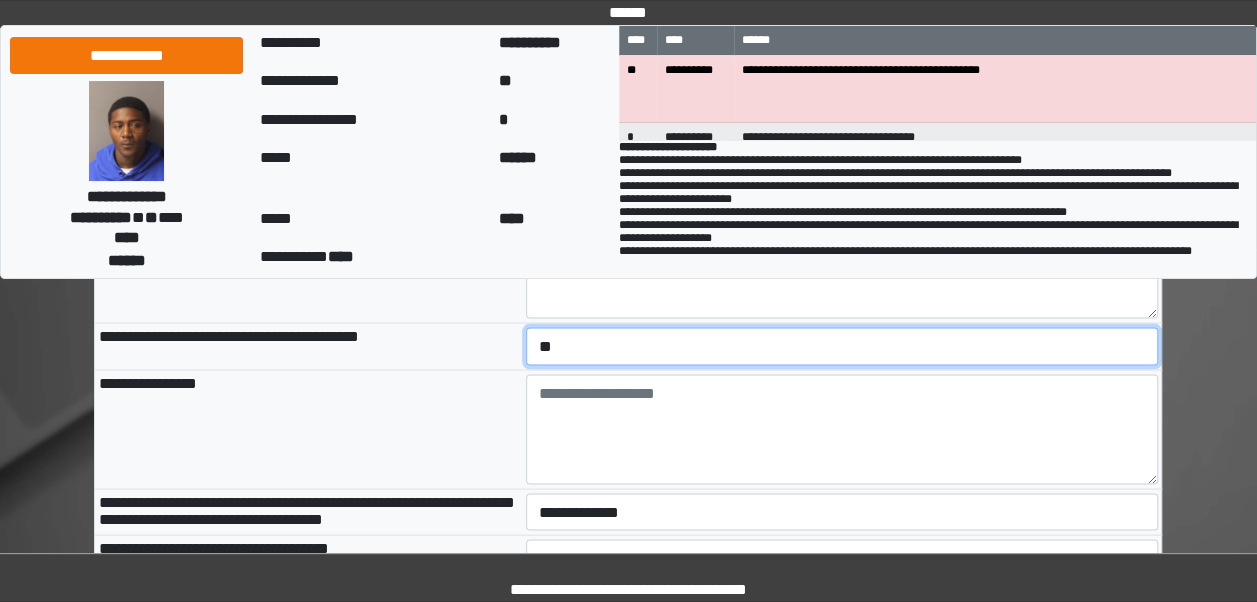 click on "**********" at bounding box center (842, 345) 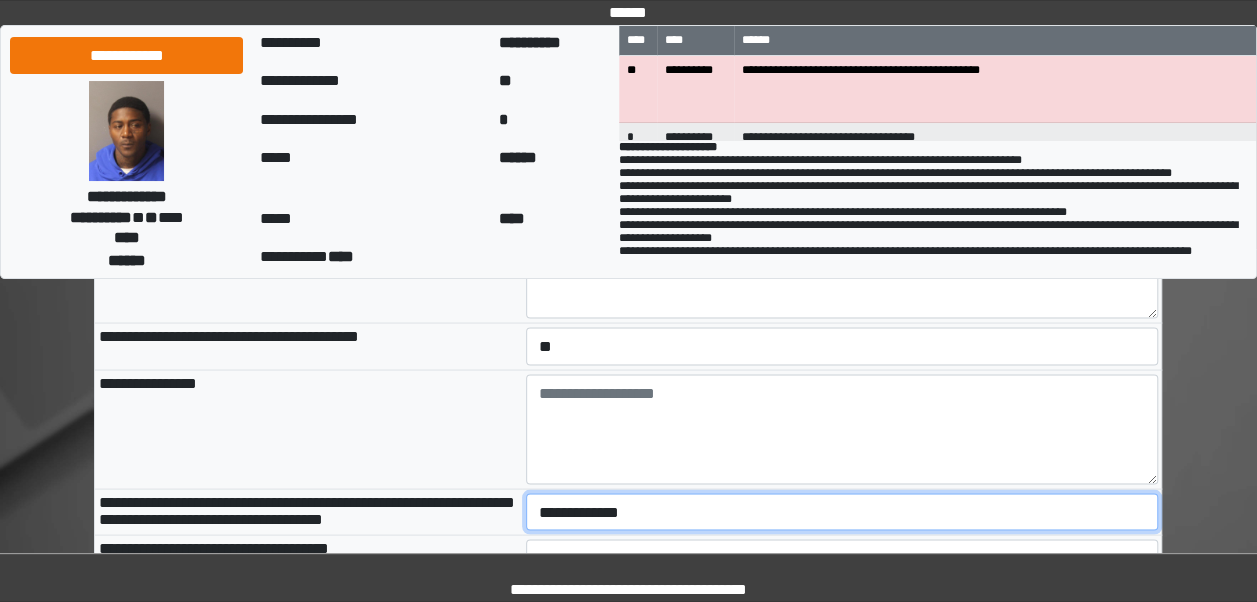 click on "**********" at bounding box center (842, 511) 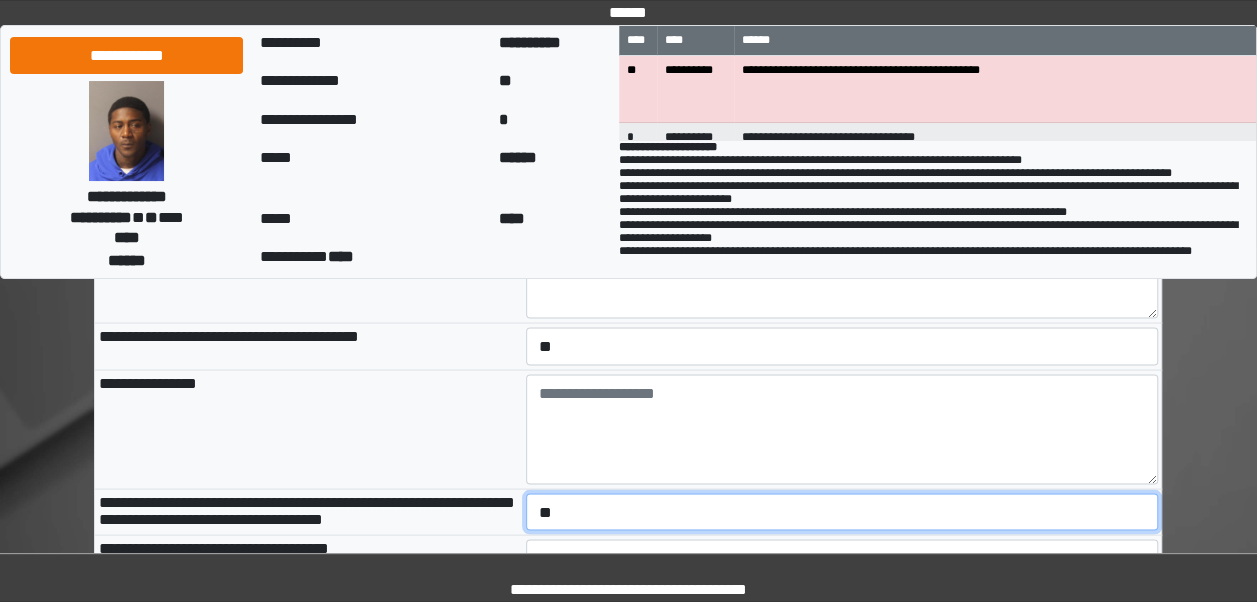click on "**********" at bounding box center (842, 511) 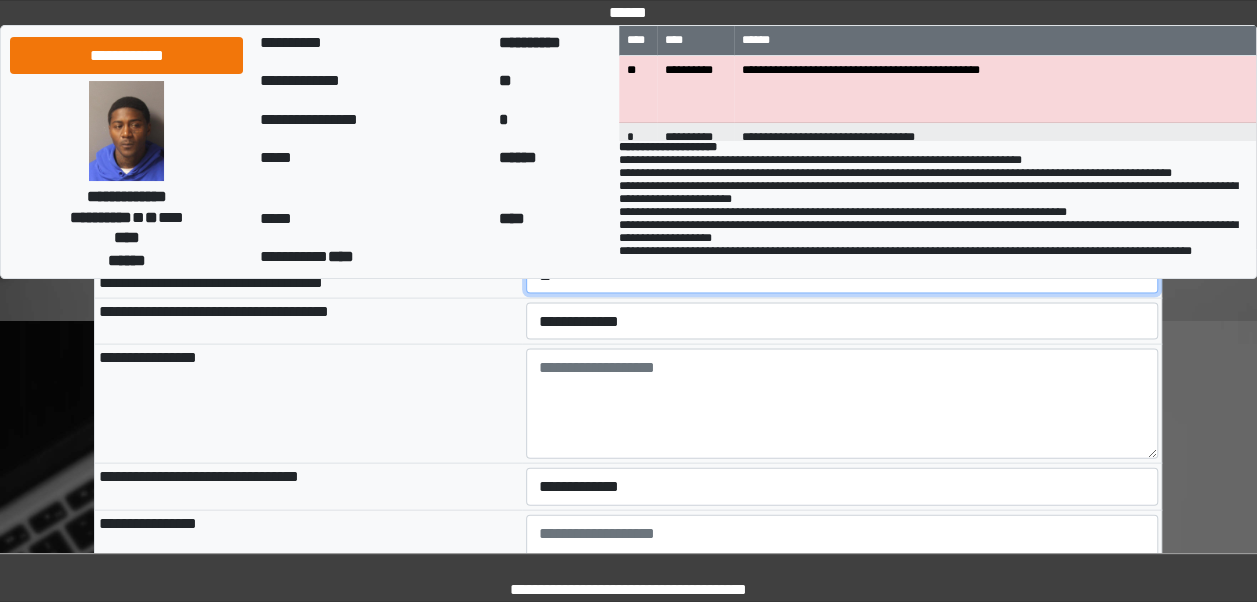 scroll, scrollTop: 2002, scrollLeft: 0, axis: vertical 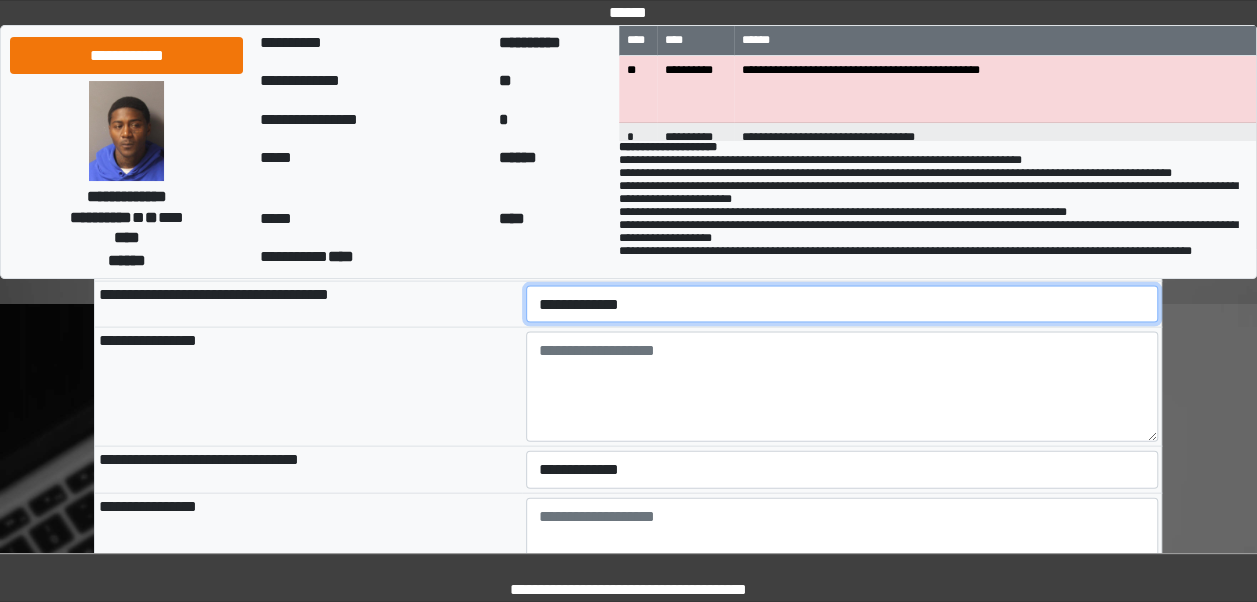 click on "**********" at bounding box center (842, 304) 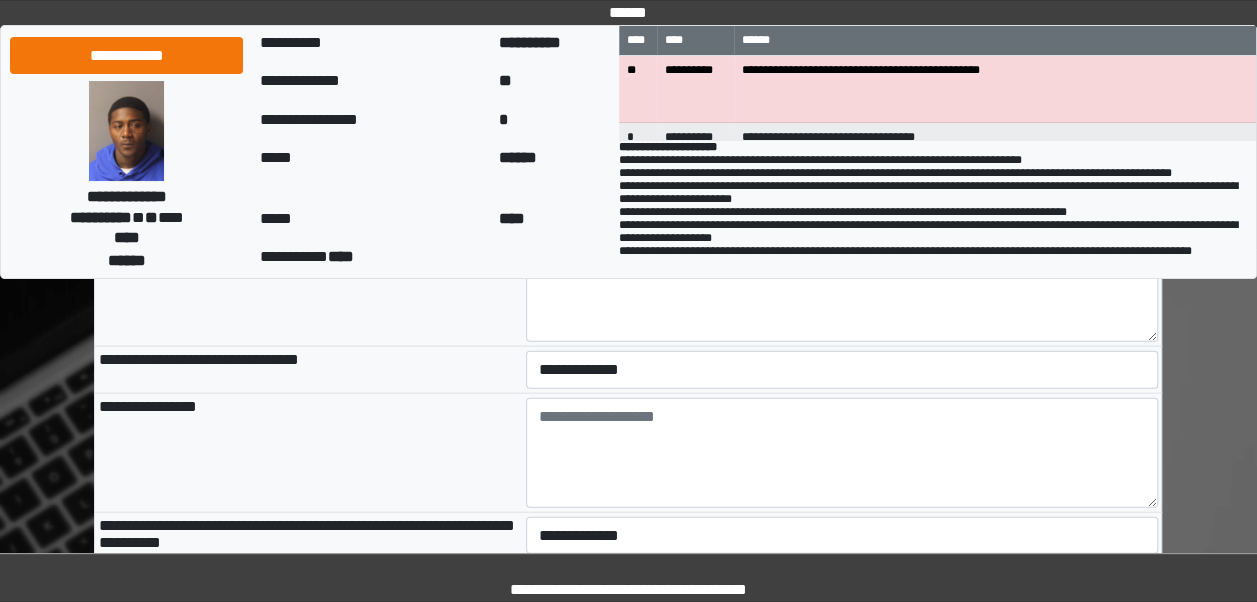 scroll, scrollTop: 2136, scrollLeft: 0, axis: vertical 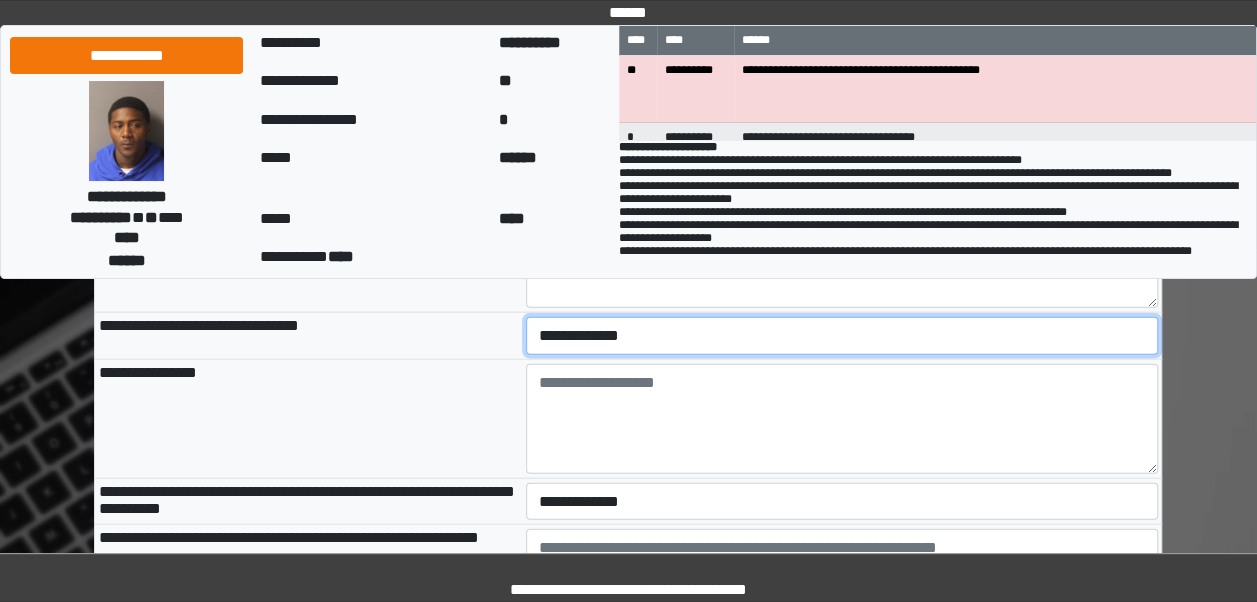 click on "**********" at bounding box center [842, 335] 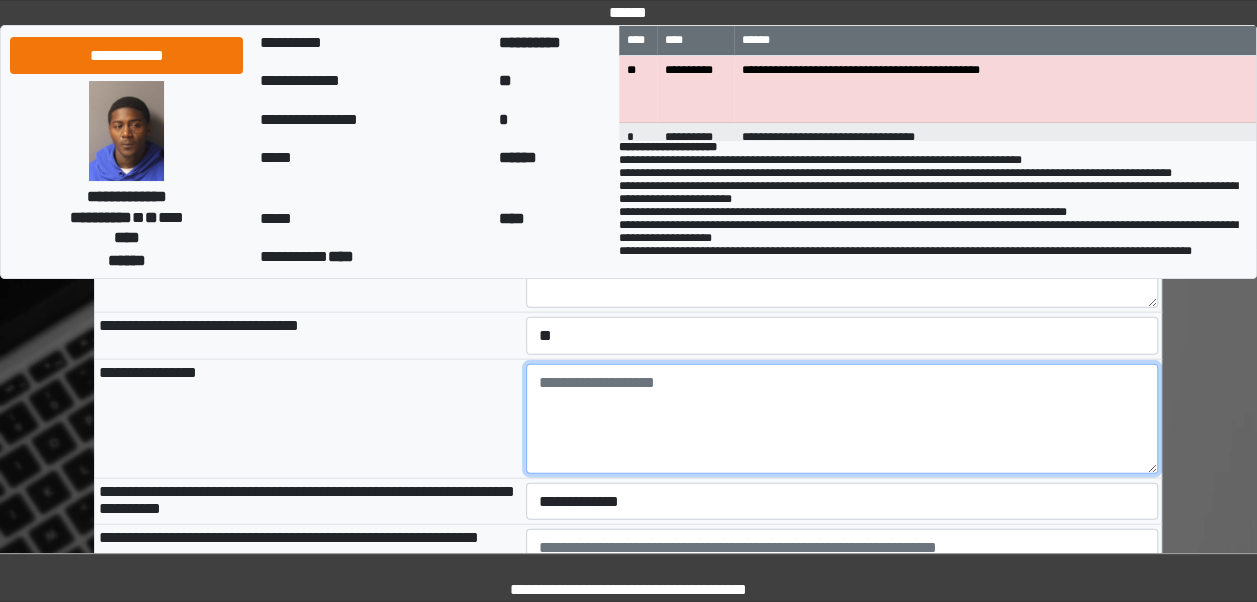 click at bounding box center [842, 419] 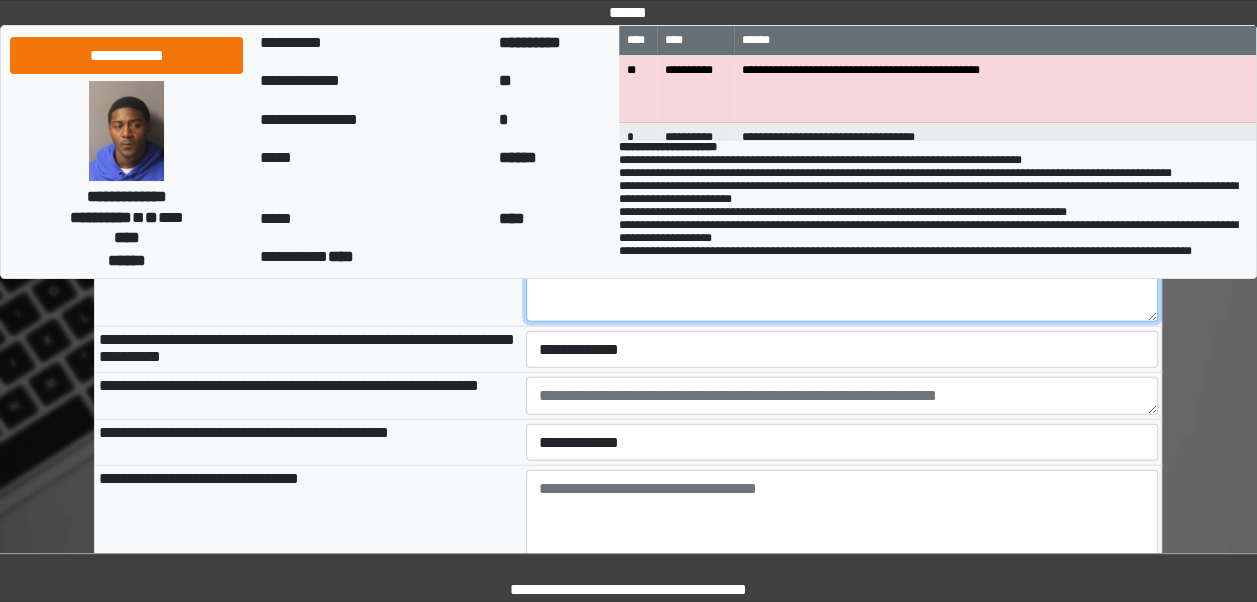 scroll, scrollTop: 2304, scrollLeft: 0, axis: vertical 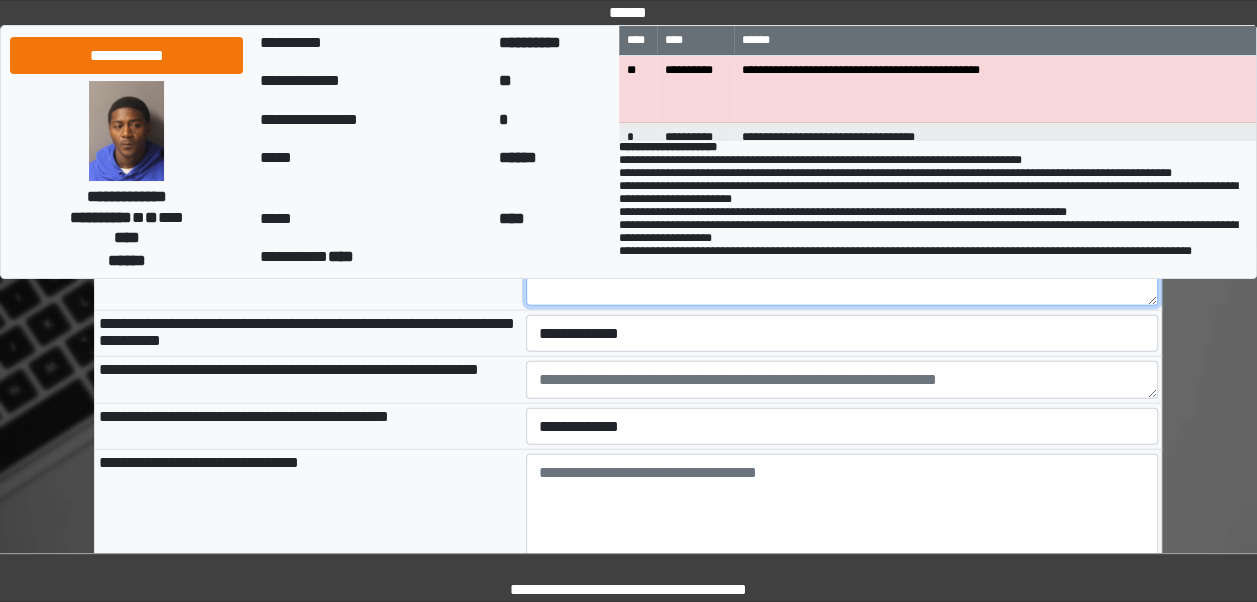 type on "**********" 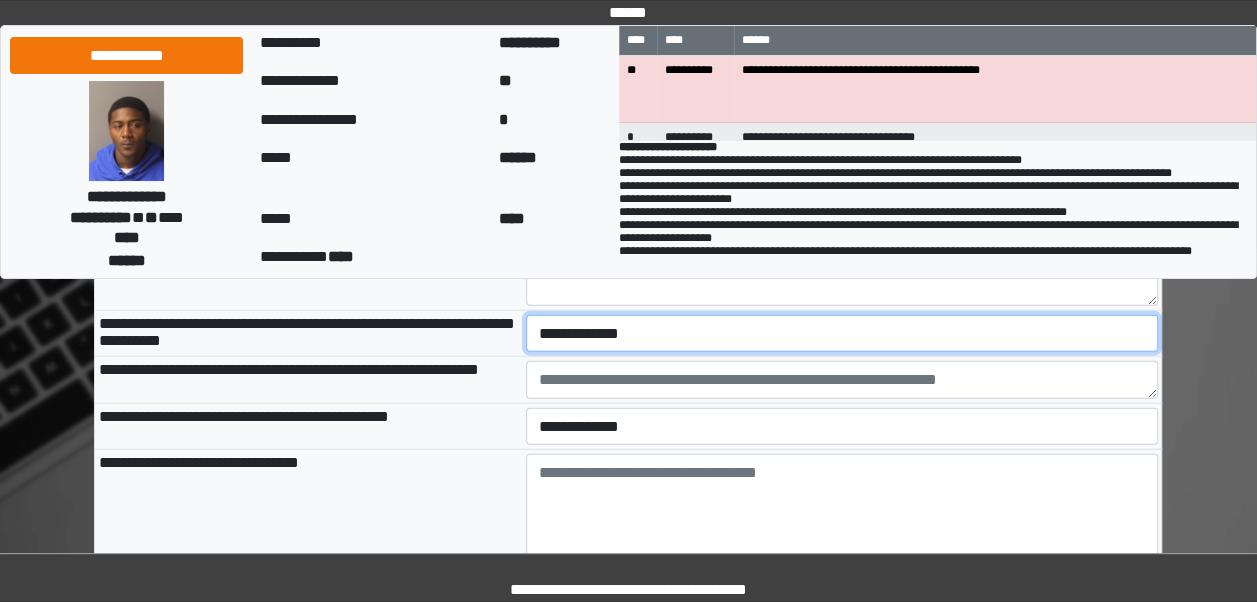 click on "**********" at bounding box center [842, 333] 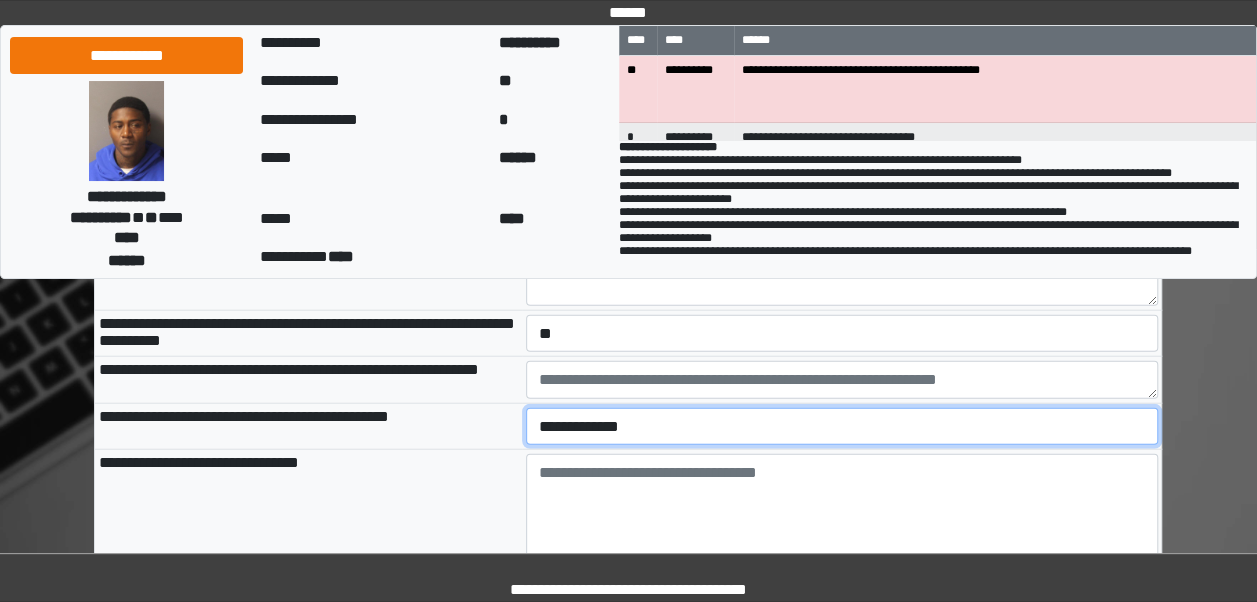 click on "**********" at bounding box center (842, 426) 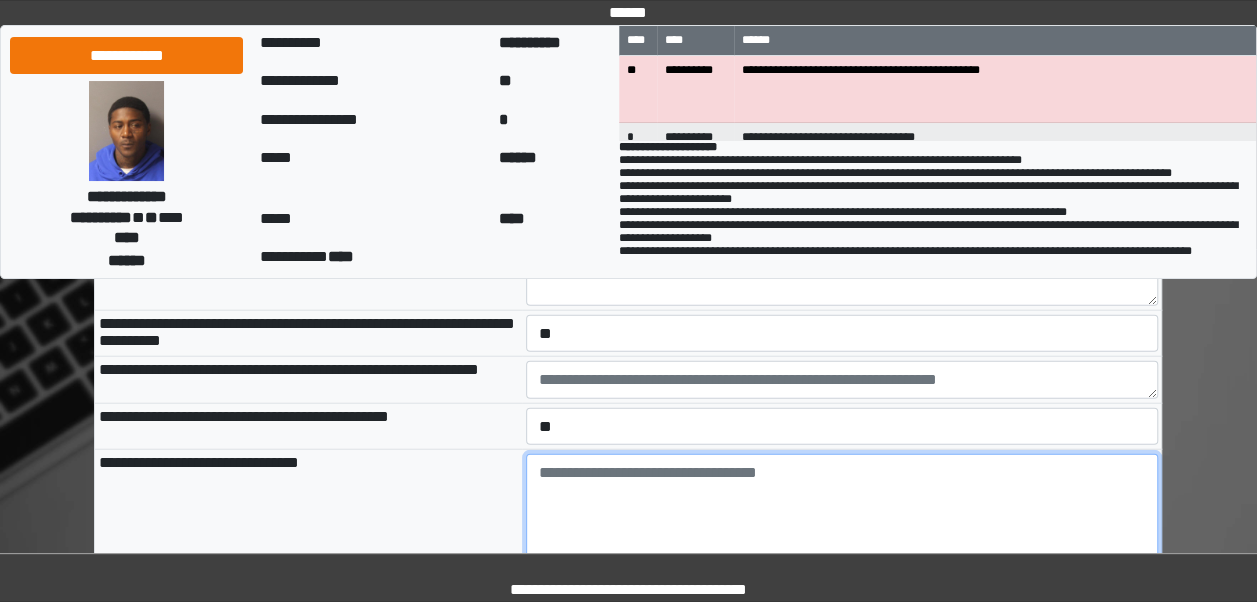 click at bounding box center [842, 509] 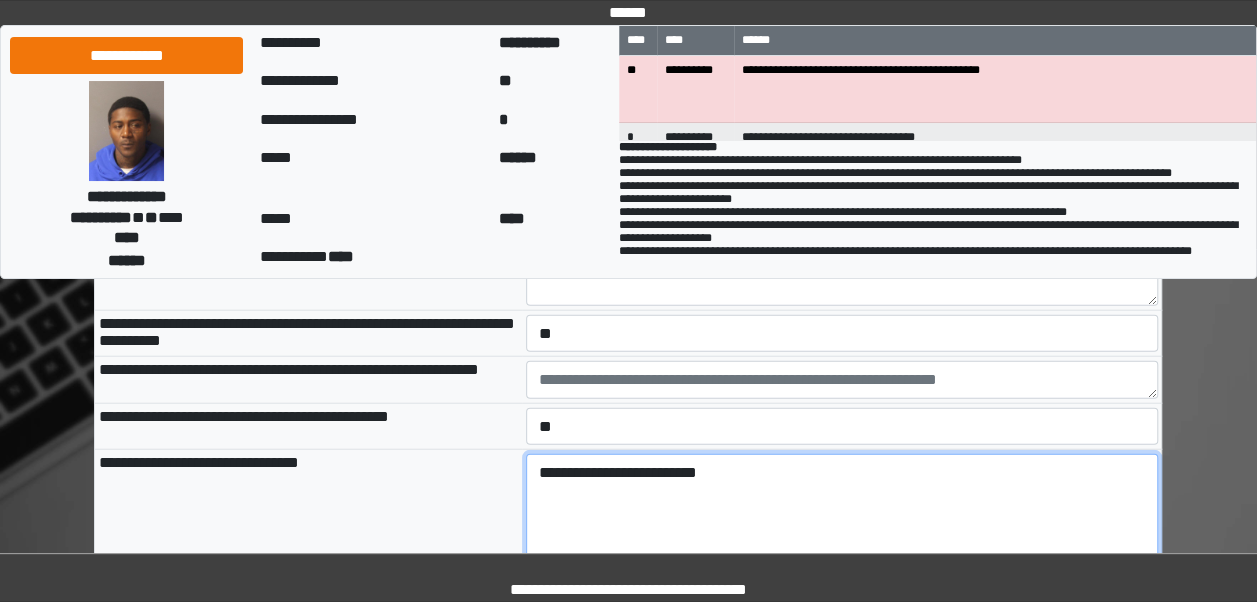 click on "**********" at bounding box center [842, 509] 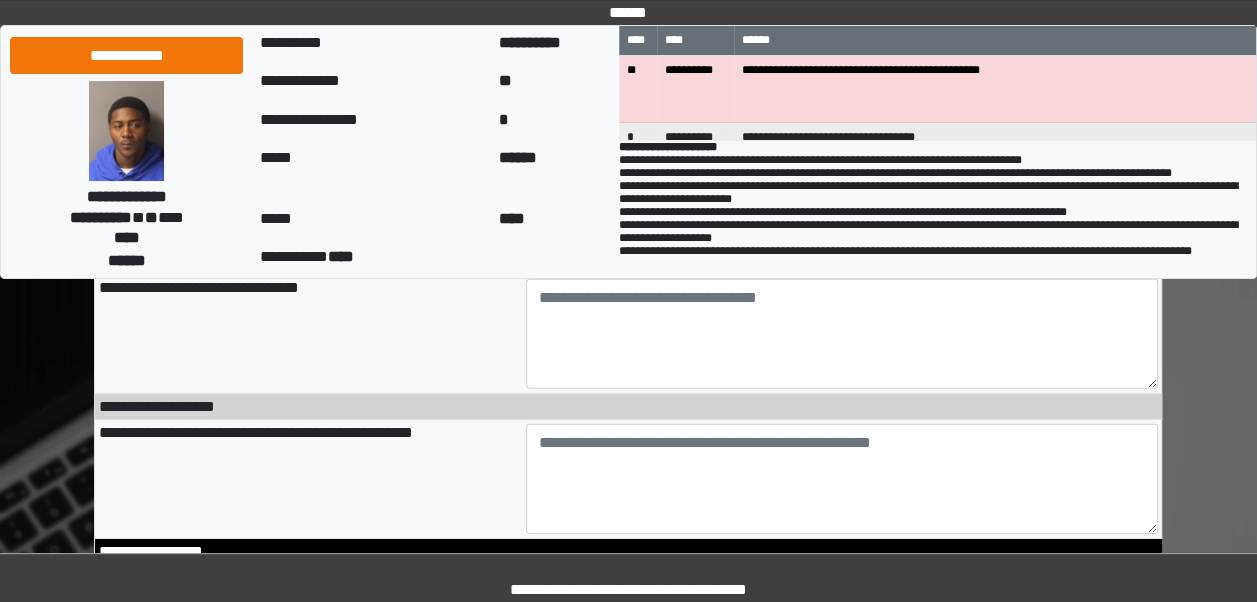 type on "**********" 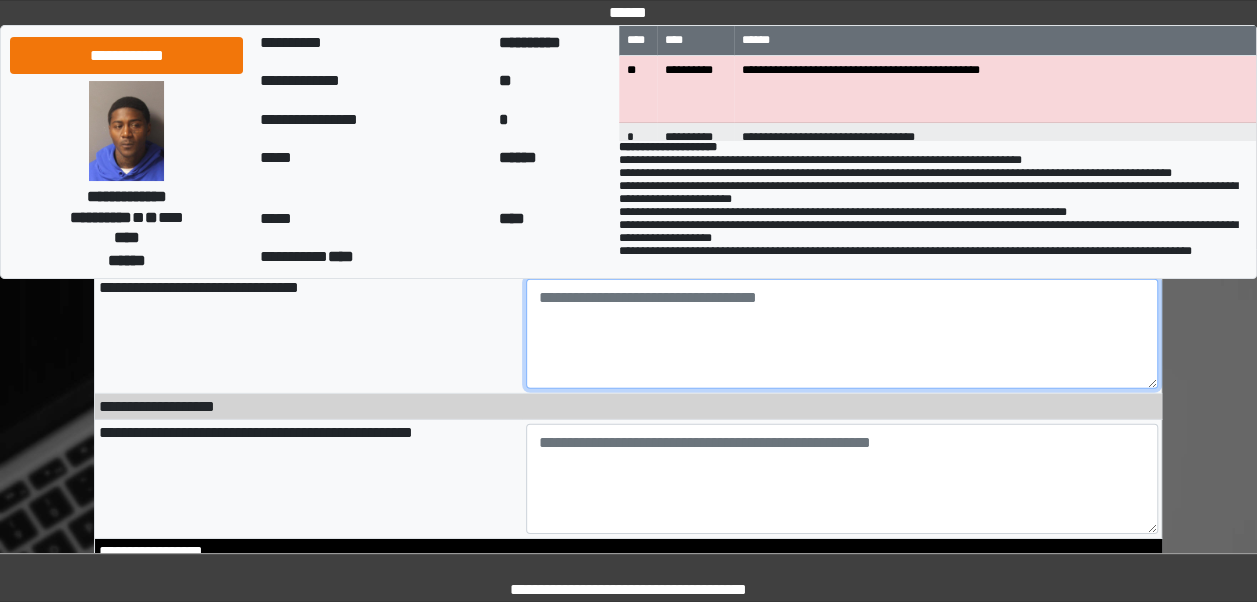 click at bounding box center (842, 334) 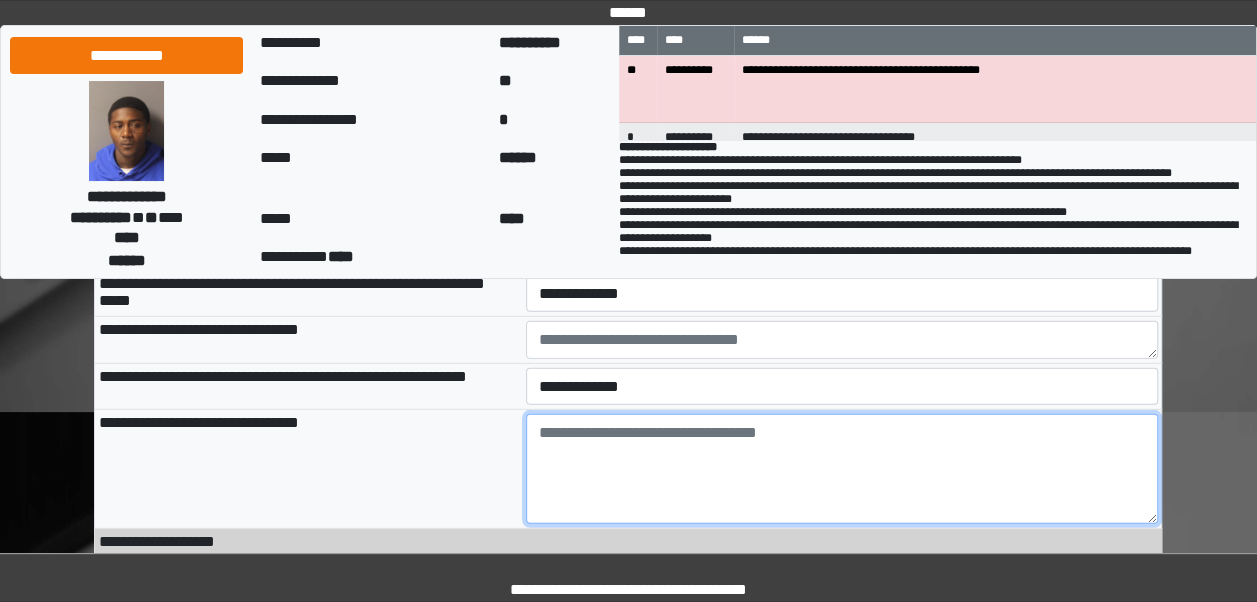scroll, scrollTop: 2629, scrollLeft: 0, axis: vertical 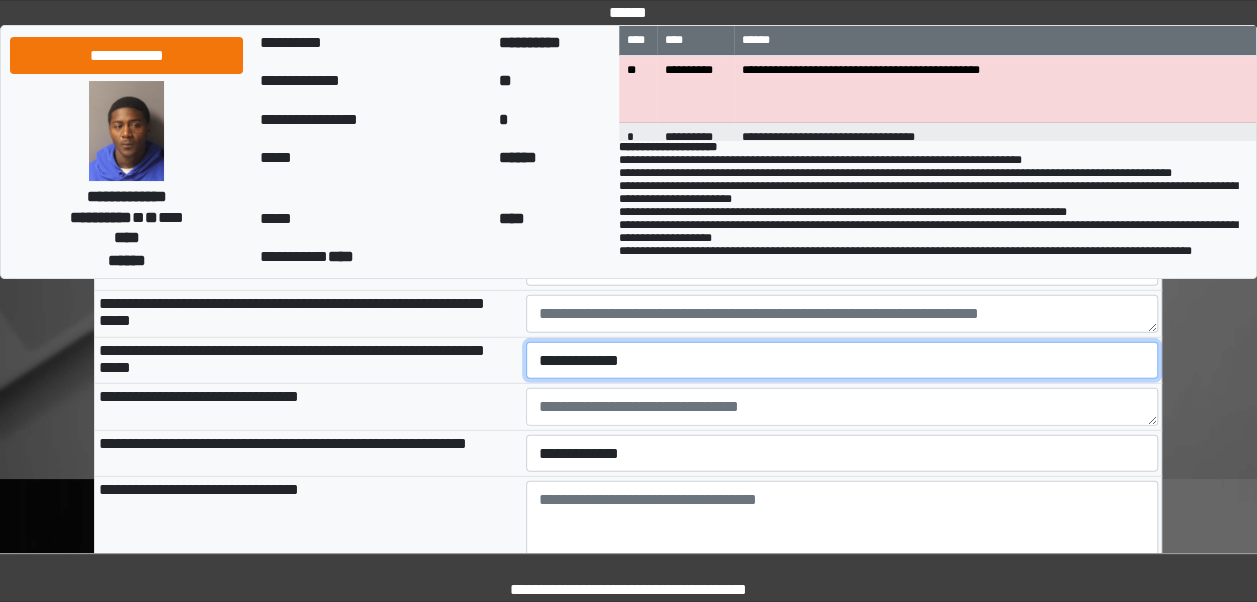 click on "**********" at bounding box center [842, 360] 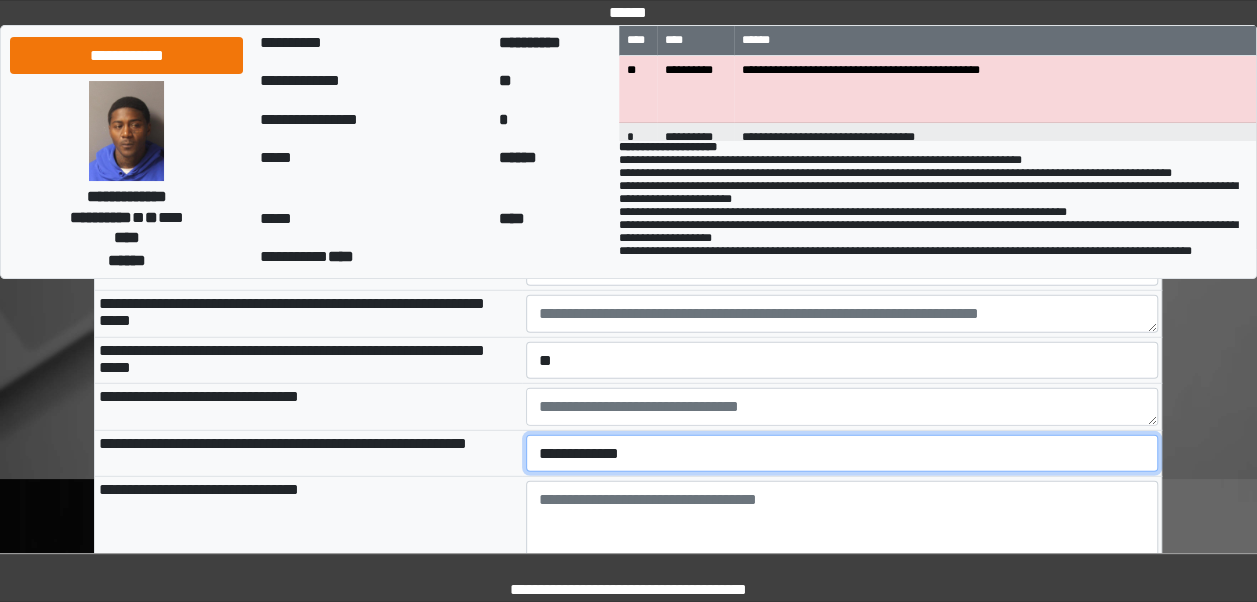 click on "**********" at bounding box center [842, 453] 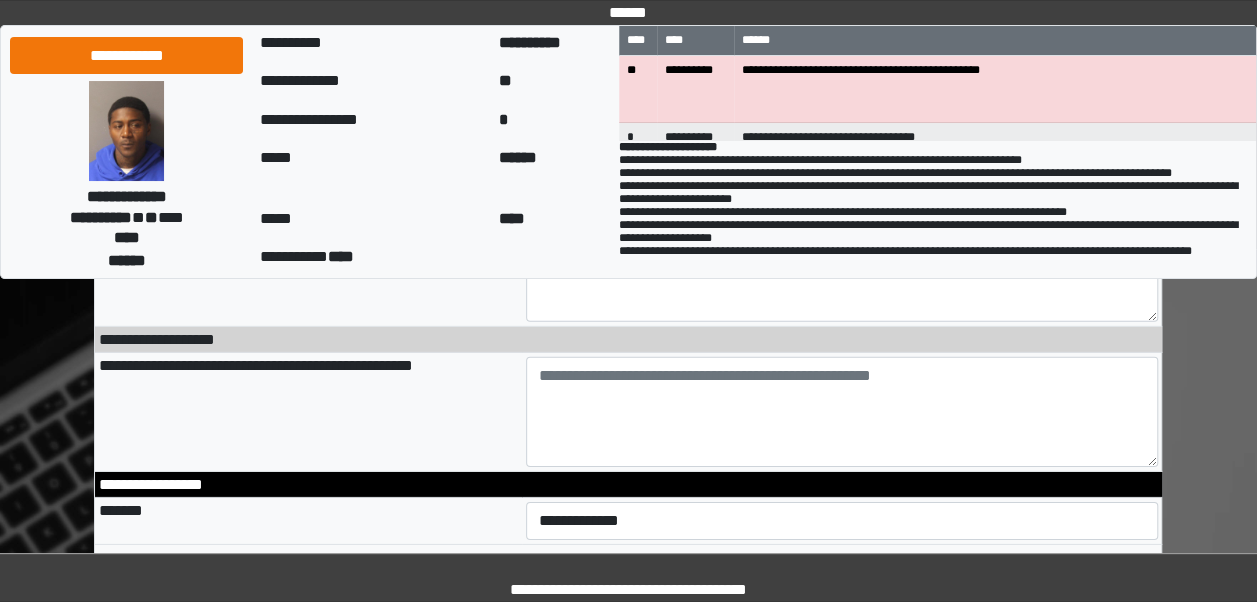 scroll, scrollTop: 2915, scrollLeft: 0, axis: vertical 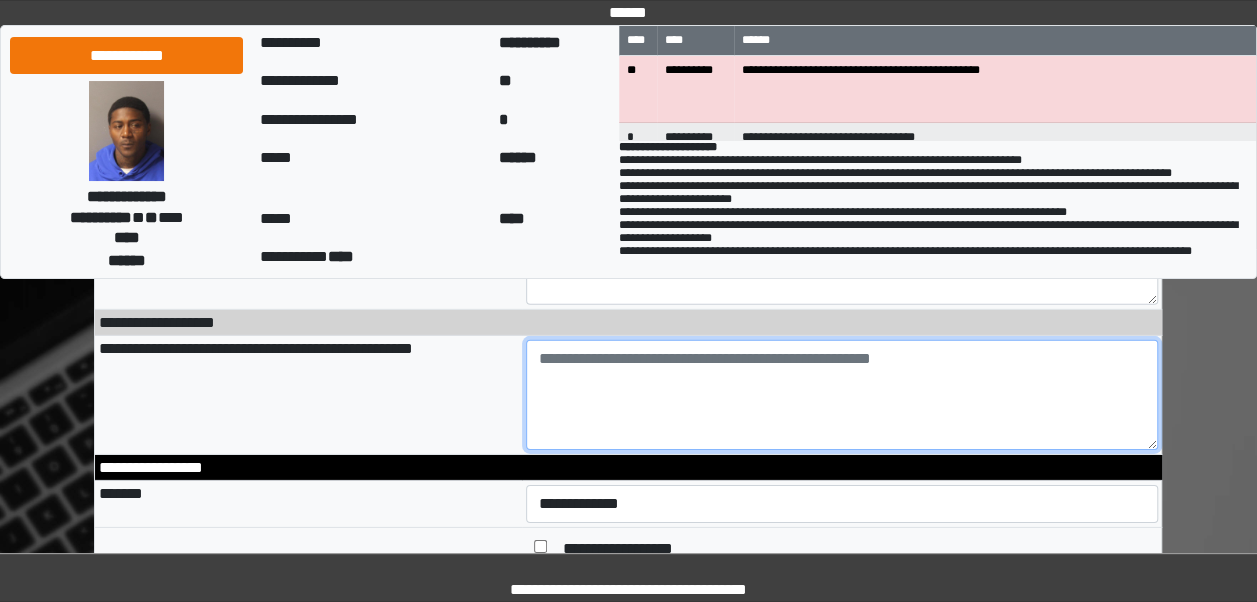 click at bounding box center [842, 395] 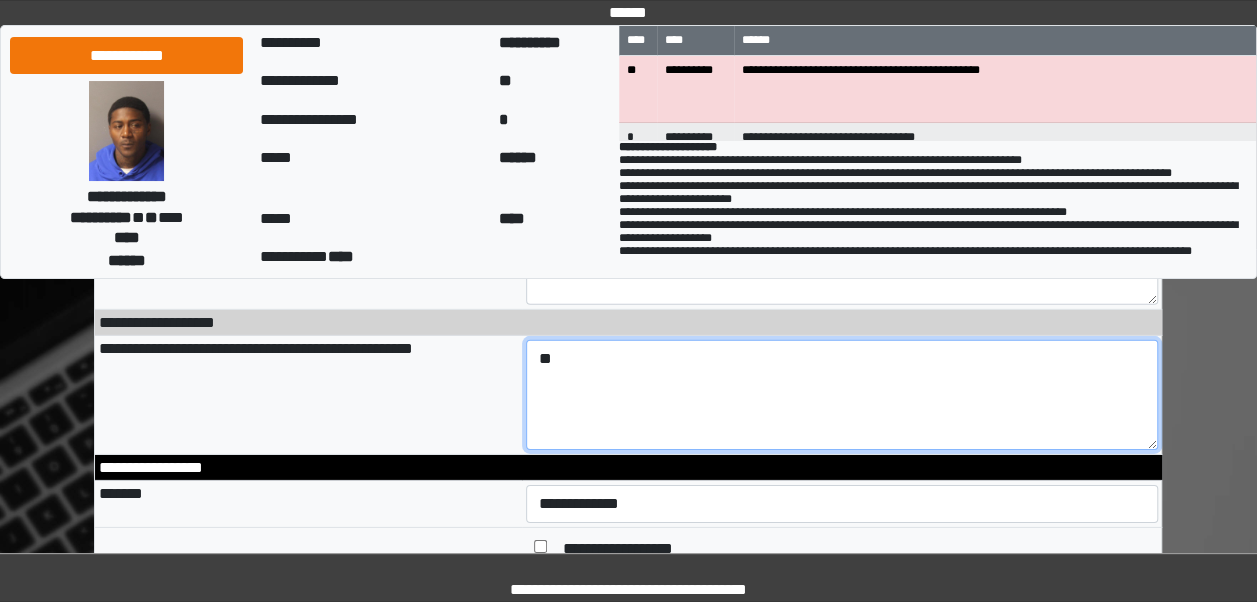 type on "*" 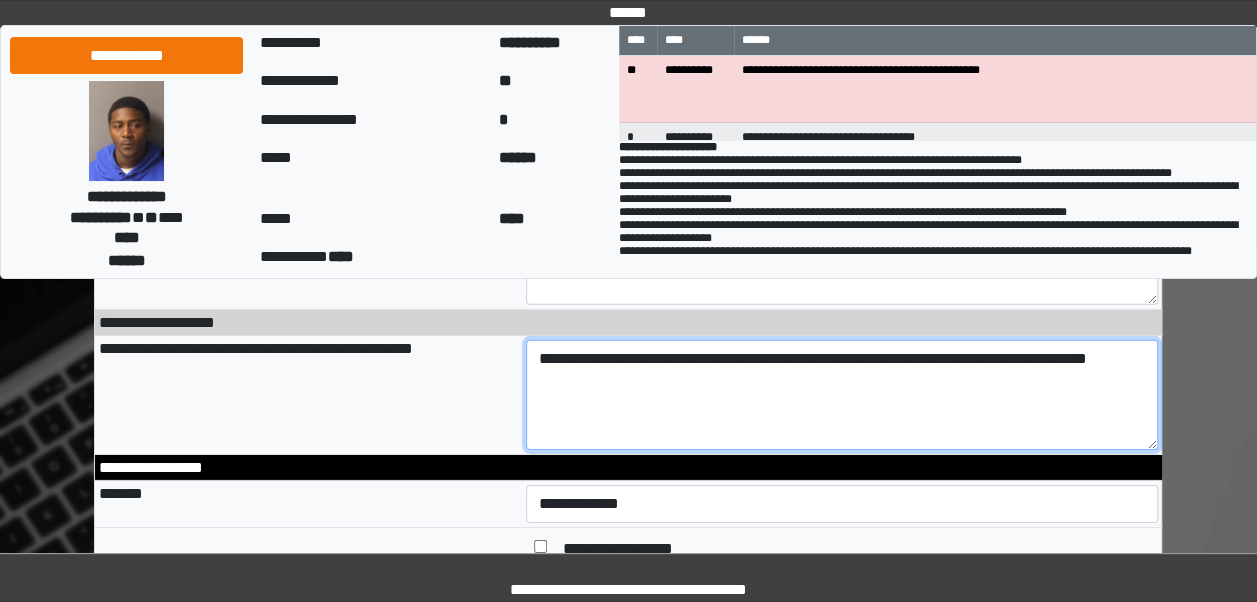 click on "**********" at bounding box center (842, 395) 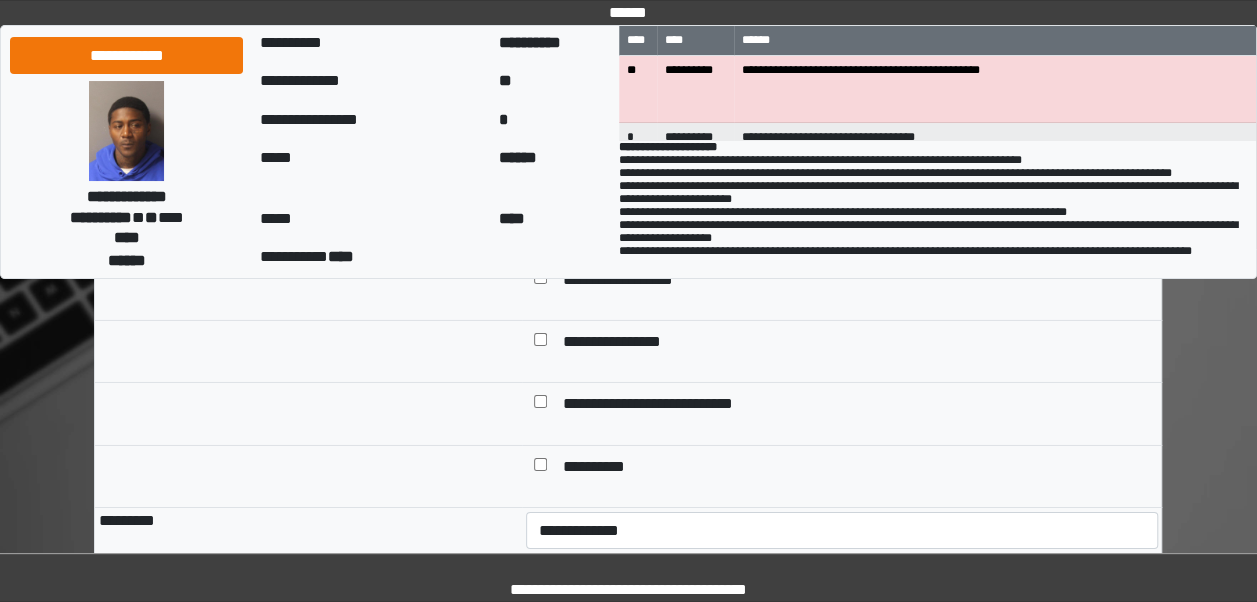 scroll, scrollTop: 3201, scrollLeft: 0, axis: vertical 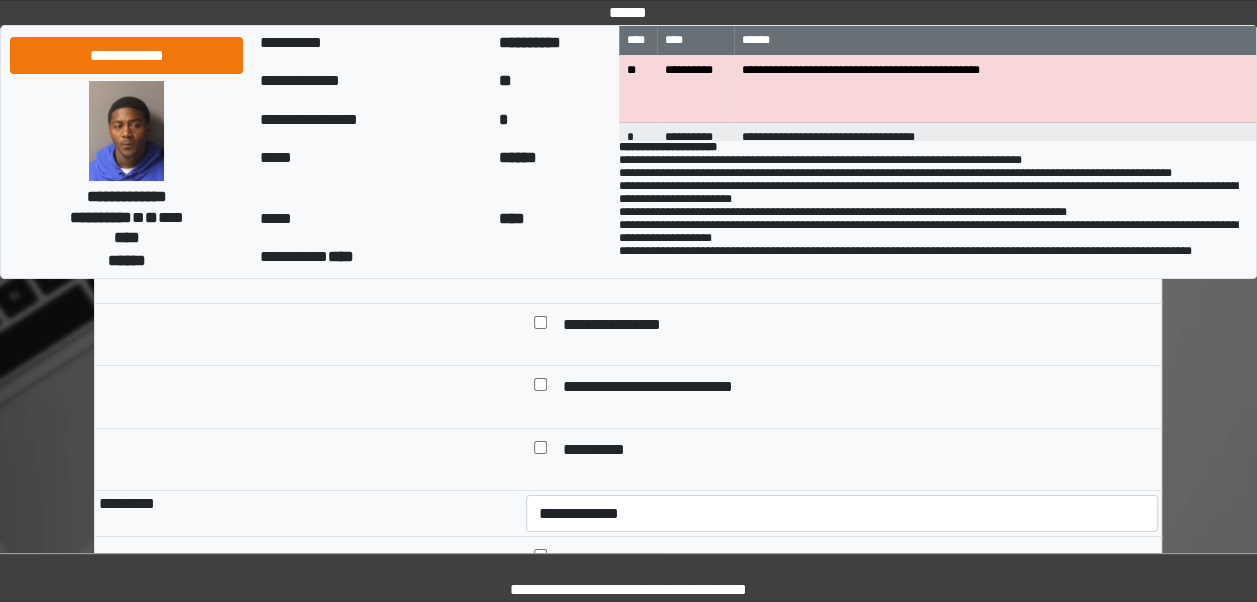 type on "**********" 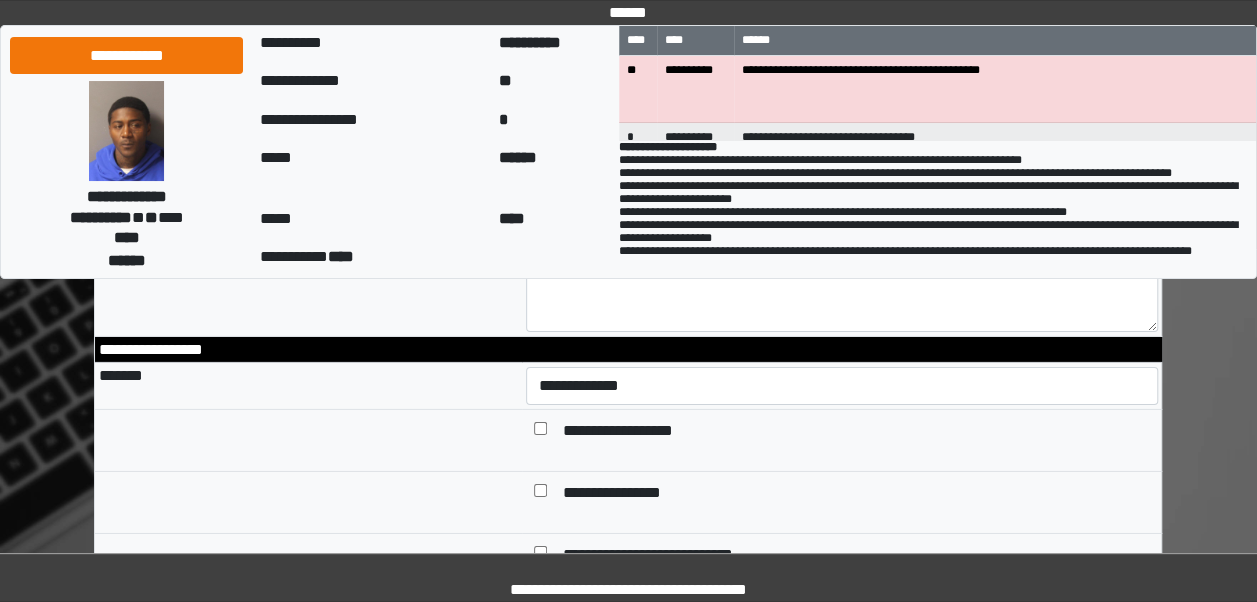 scroll, scrollTop: 3016, scrollLeft: 0, axis: vertical 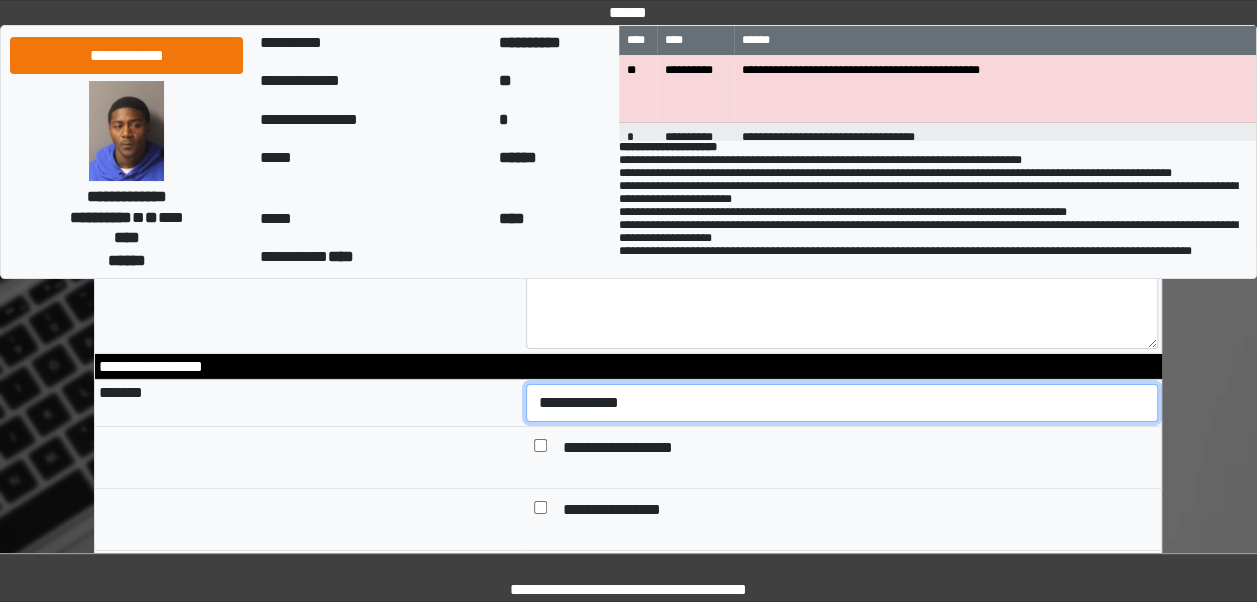 click on "**********" at bounding box center [842, 402] 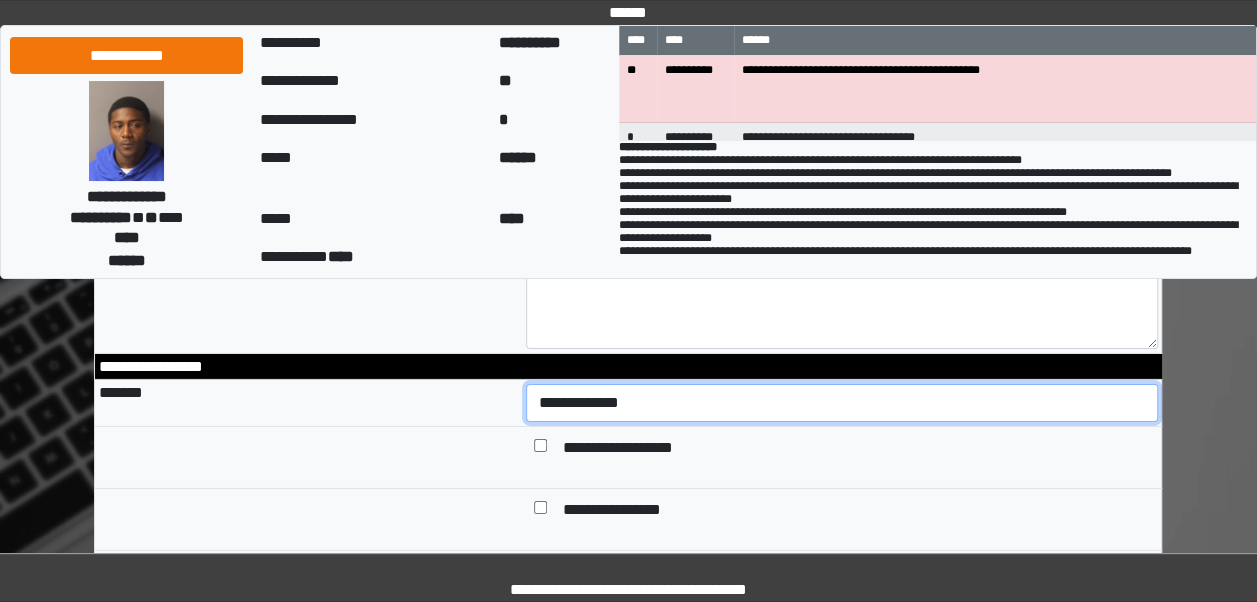 select on "*" 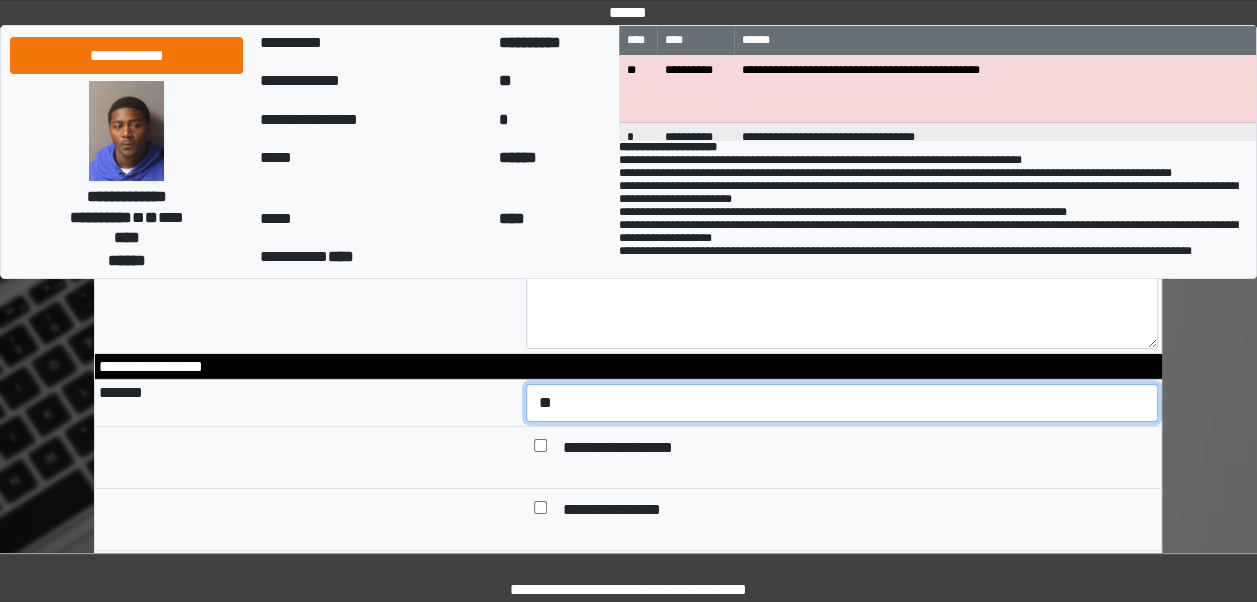 click on "**********" at bounding box center [842, 402] 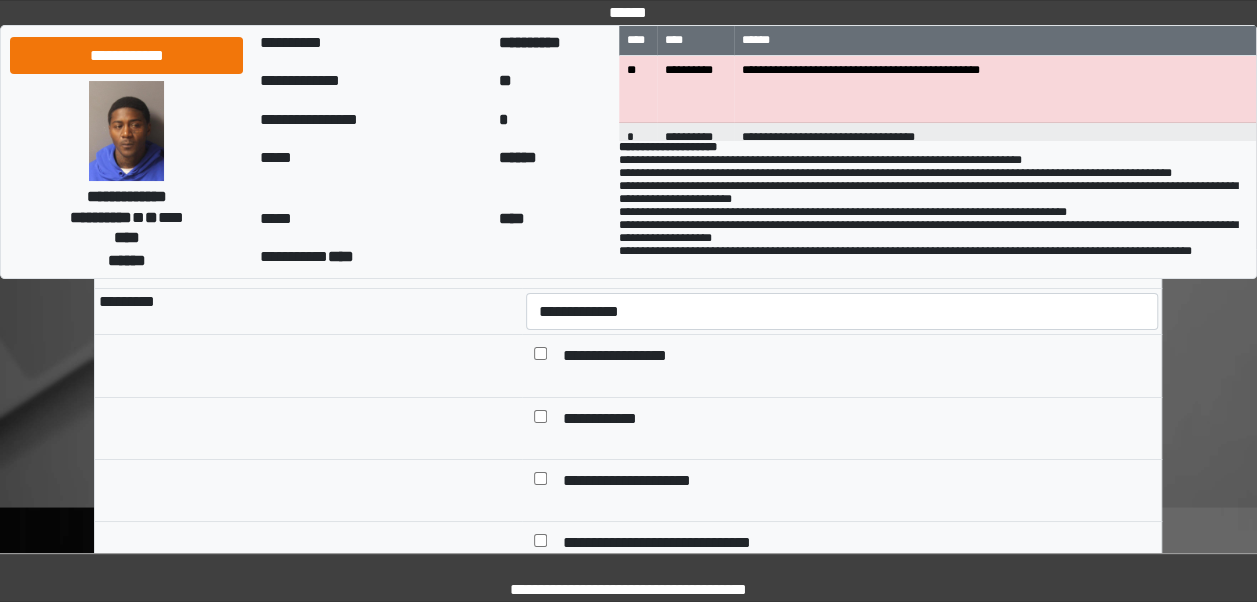 scroll, scrollTop: 3369, scrollLeft: 0, axis: vertical 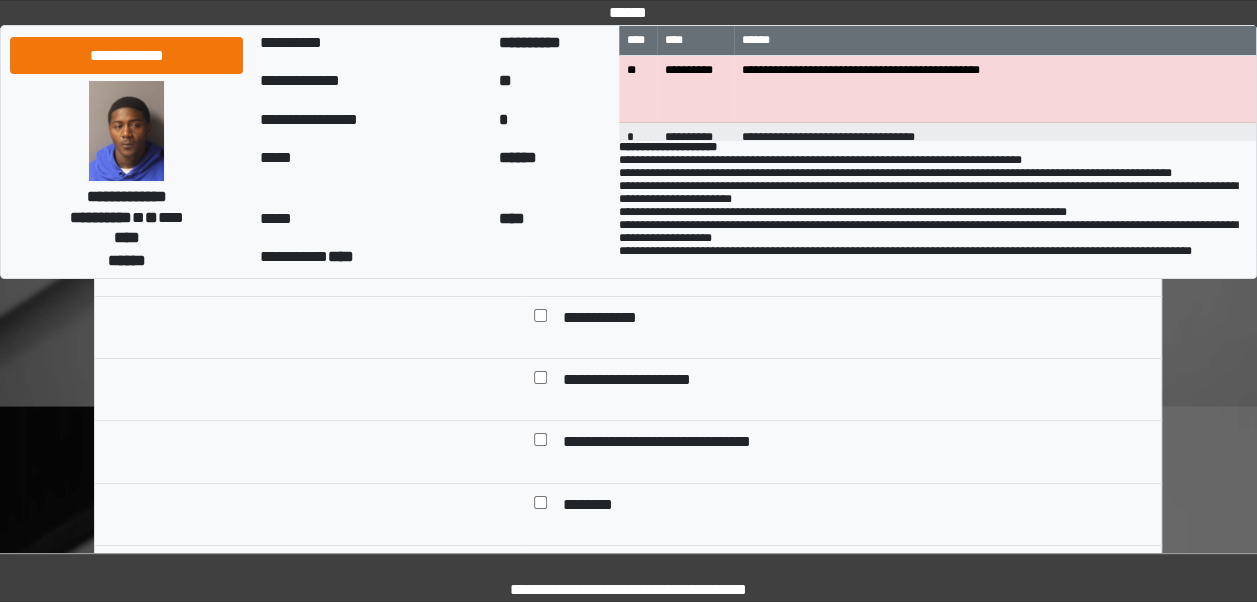click on "**********" at bounding box center (631, 381) 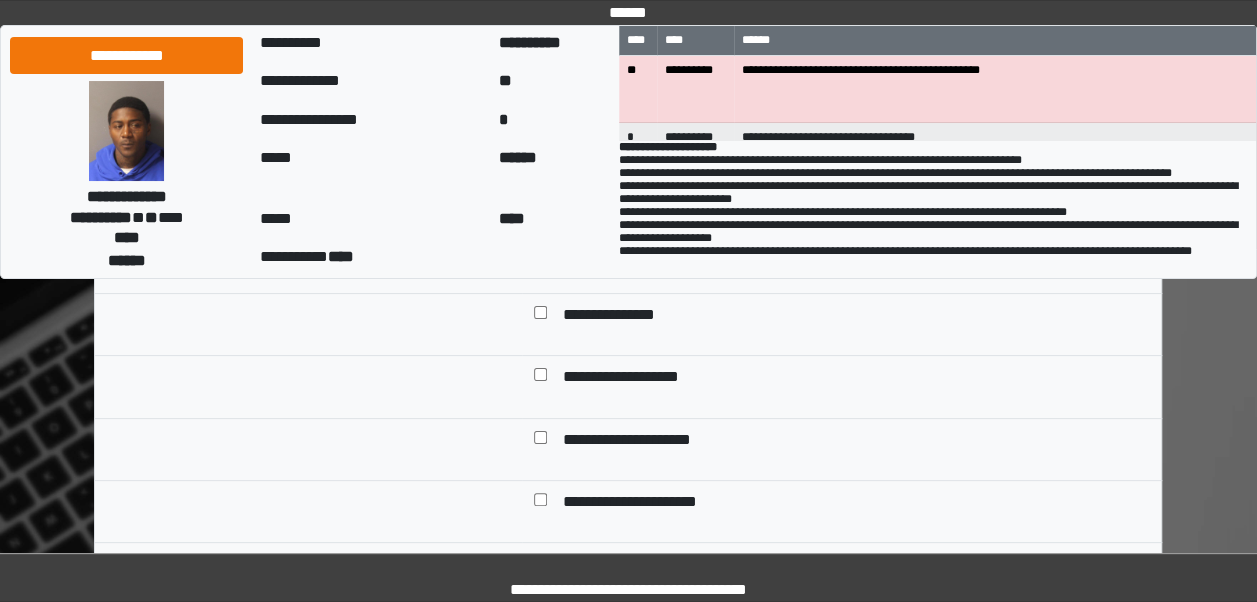 scroll, scrollTop: 3790, scrollLeft: 0, axis: vertical 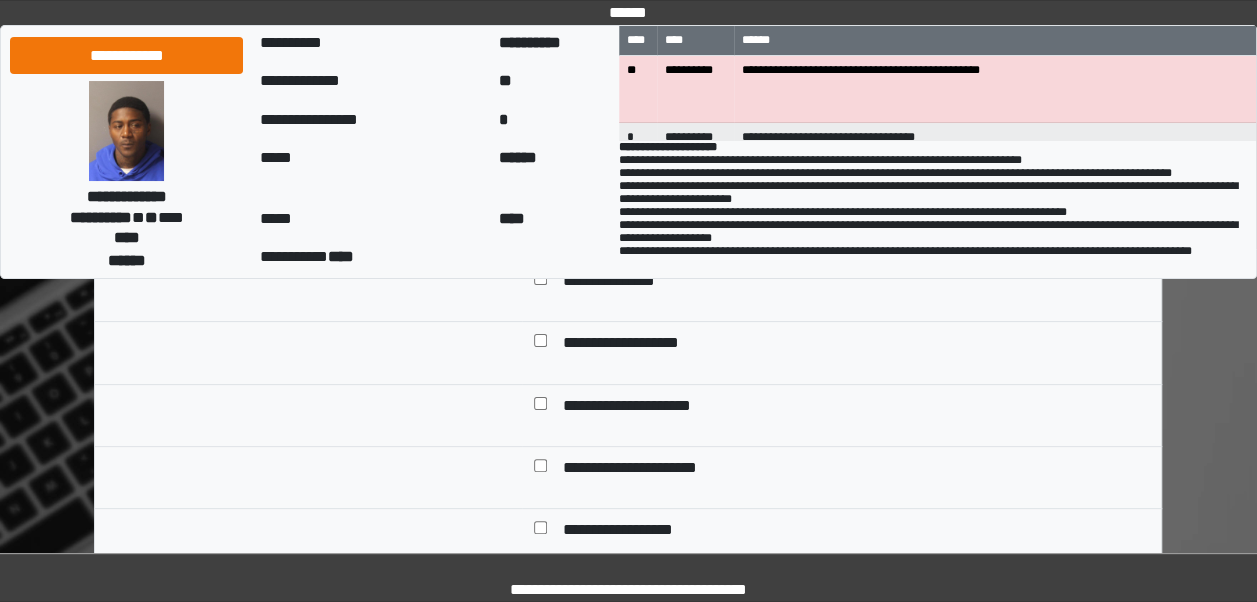 click at bounding box center (540, 282) 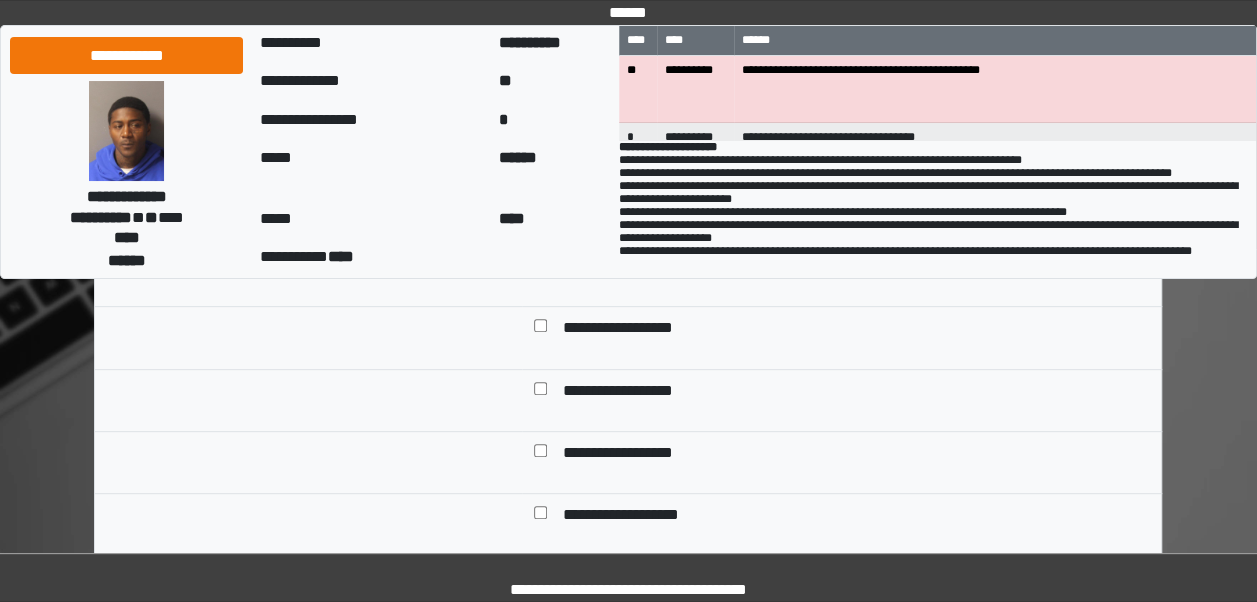 scroll, scrollTop: 4026, scrollLeft: 0, axis: vertical 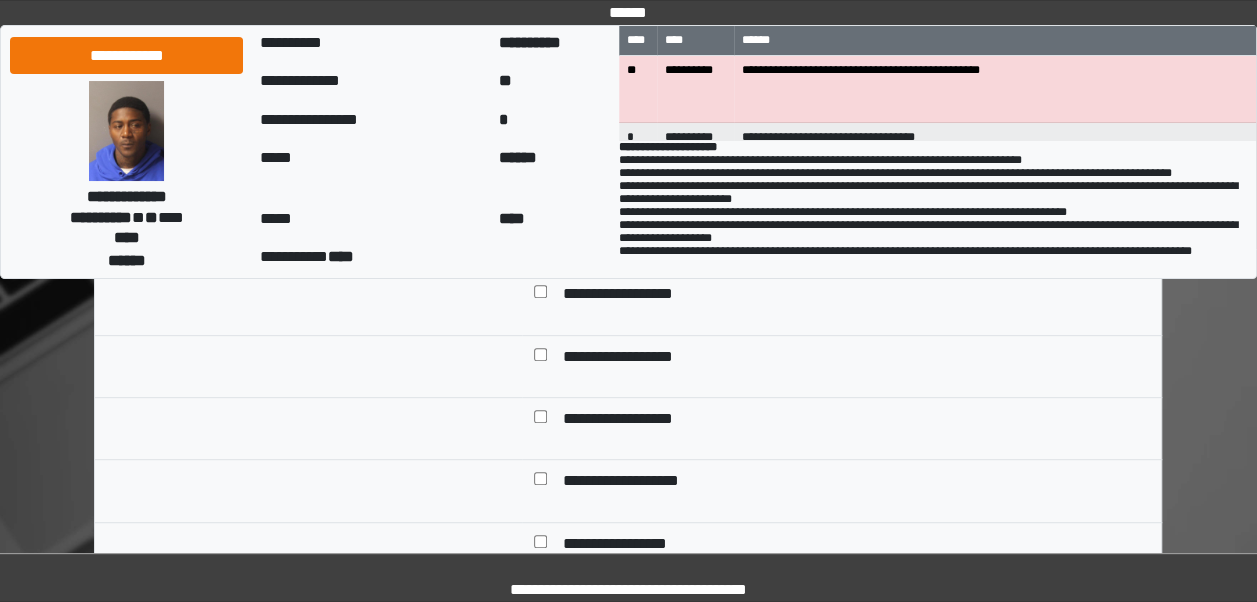 click on "**********" at bounding box center [856, 482] 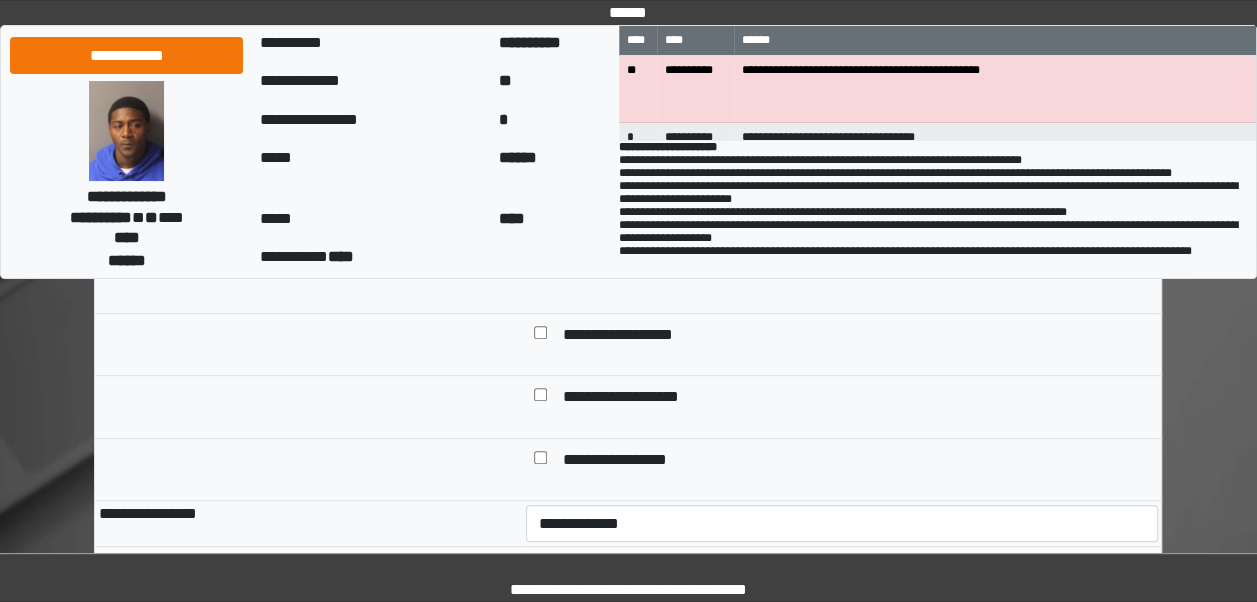 scroll, scrollTop: 4177, scrollLeft: 0, axis: vertical 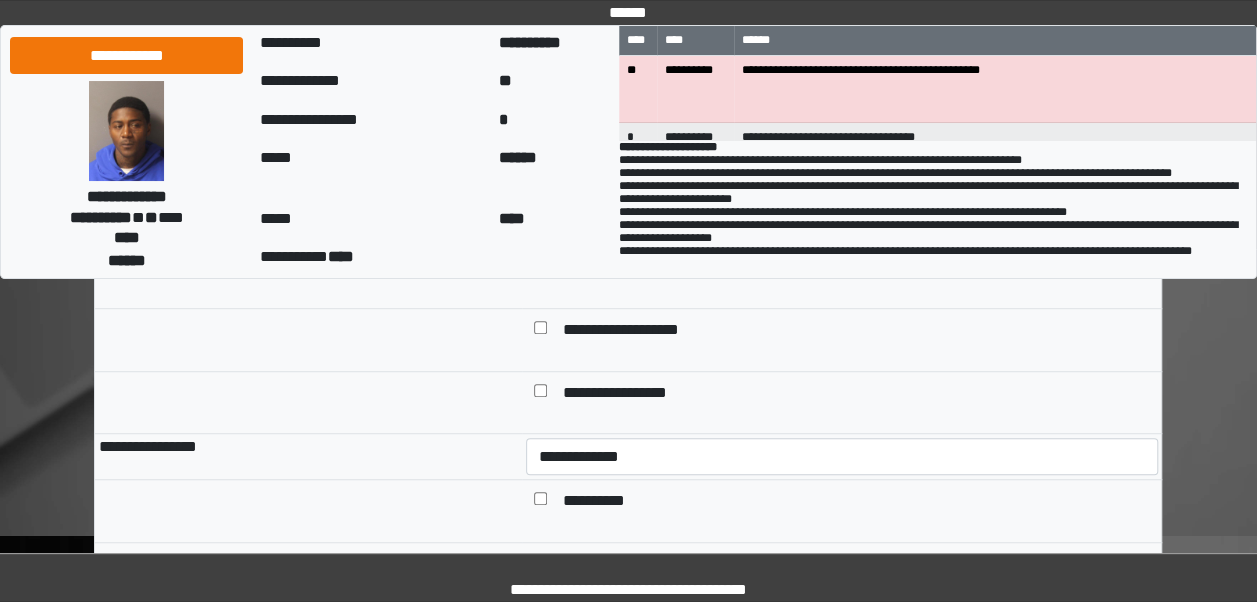 click on "**********" at bounding box center (628, 394) 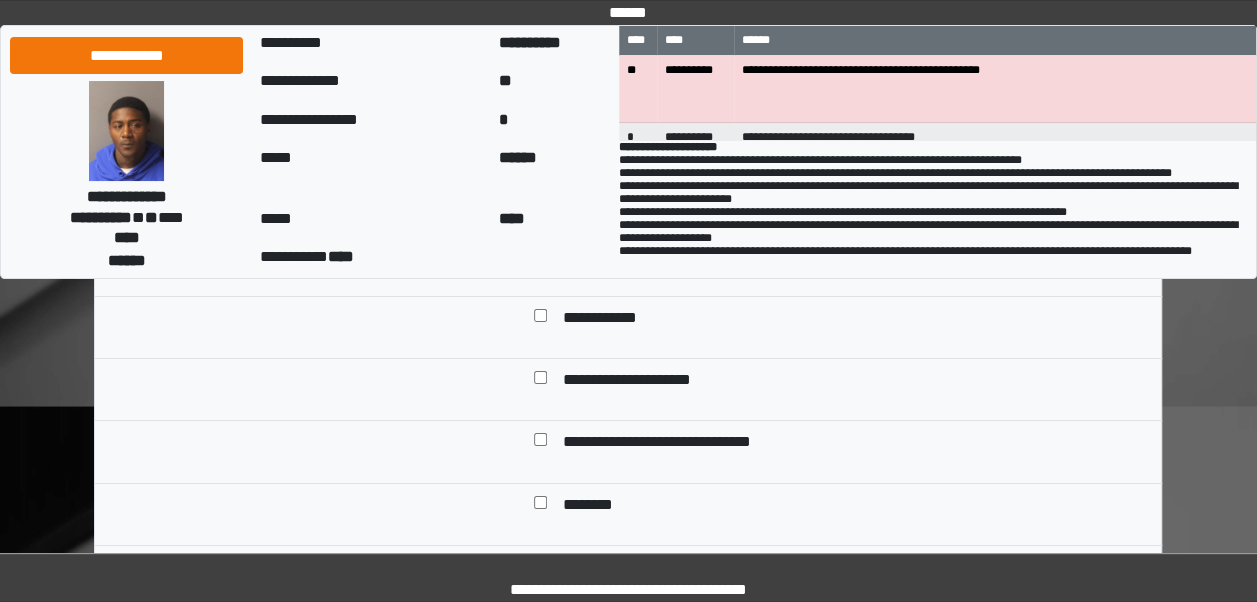 scroll, scrollTop: 3655, scrollLeft: 0, axis: vertical 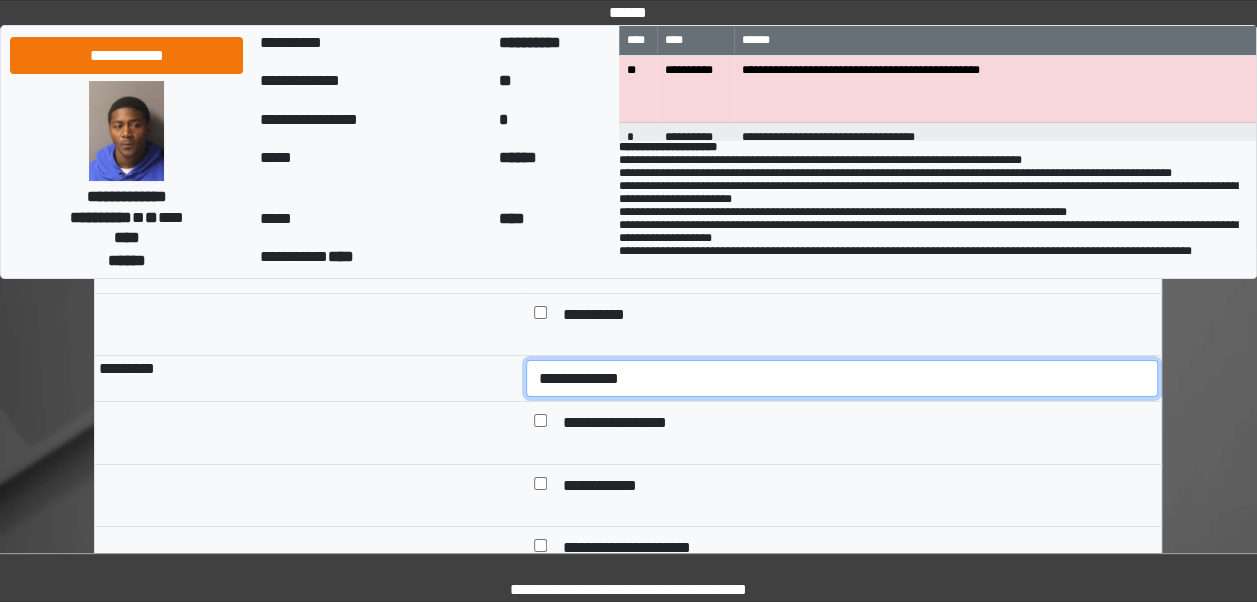 click on "**********" at bounding box center [842, 378] 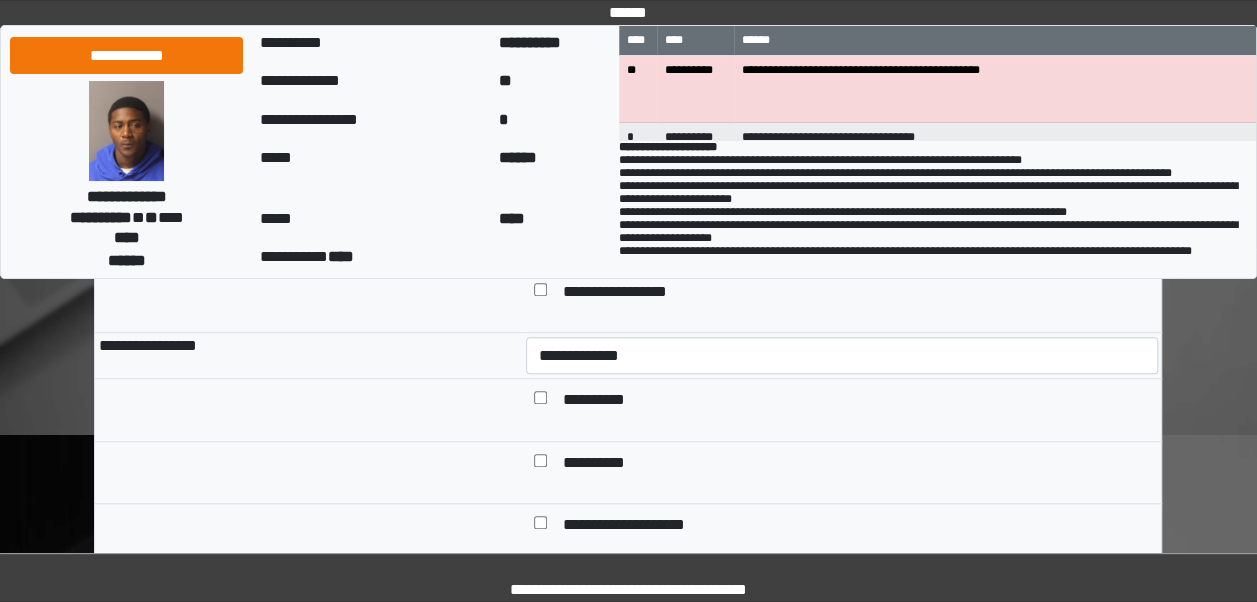 scroll, scrollTop: 4261, scrollLeft: 0, axis: vertical 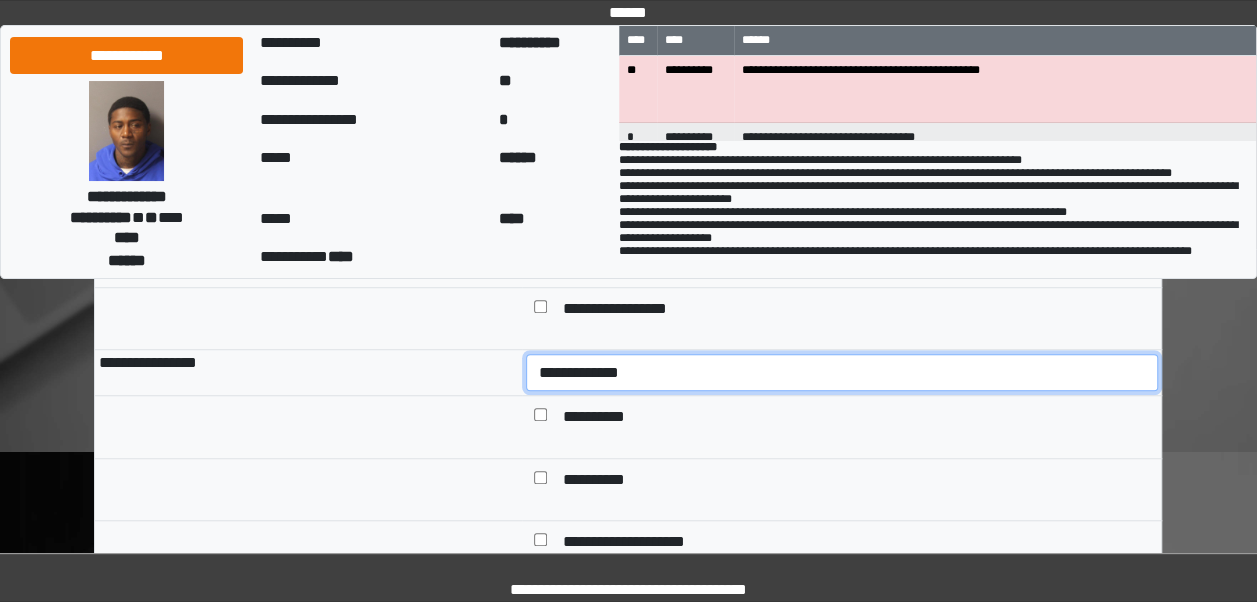 click on "**********" at bounding box center (842, 372) 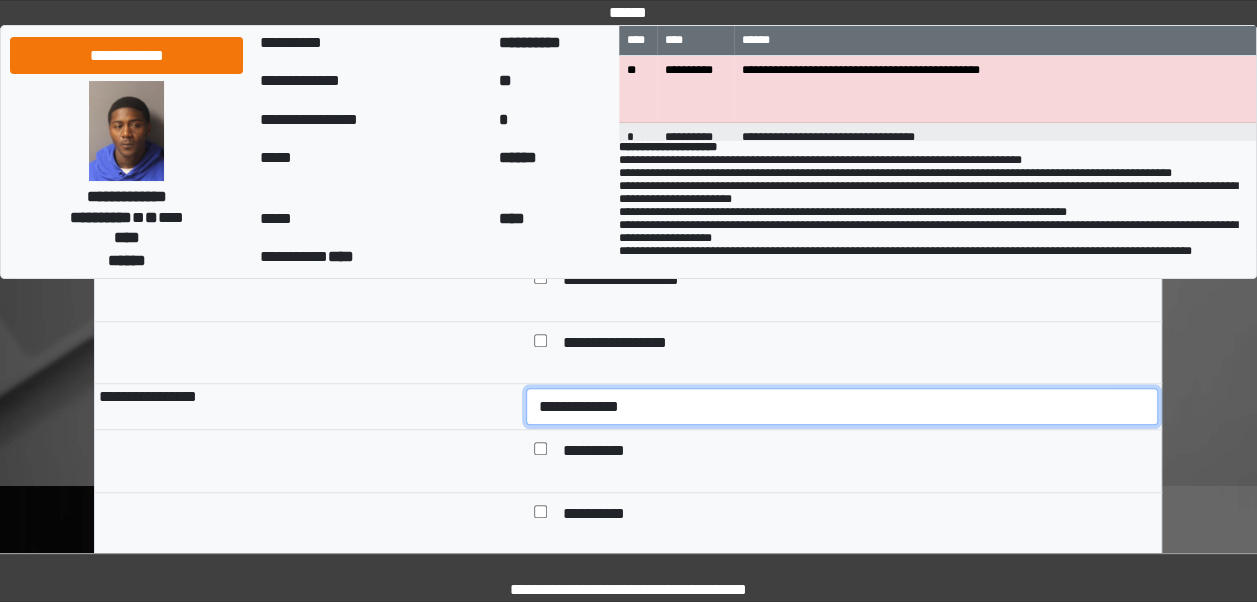 scroll, scrollTop: 4244, scrollLeft: 0, axis: vertical 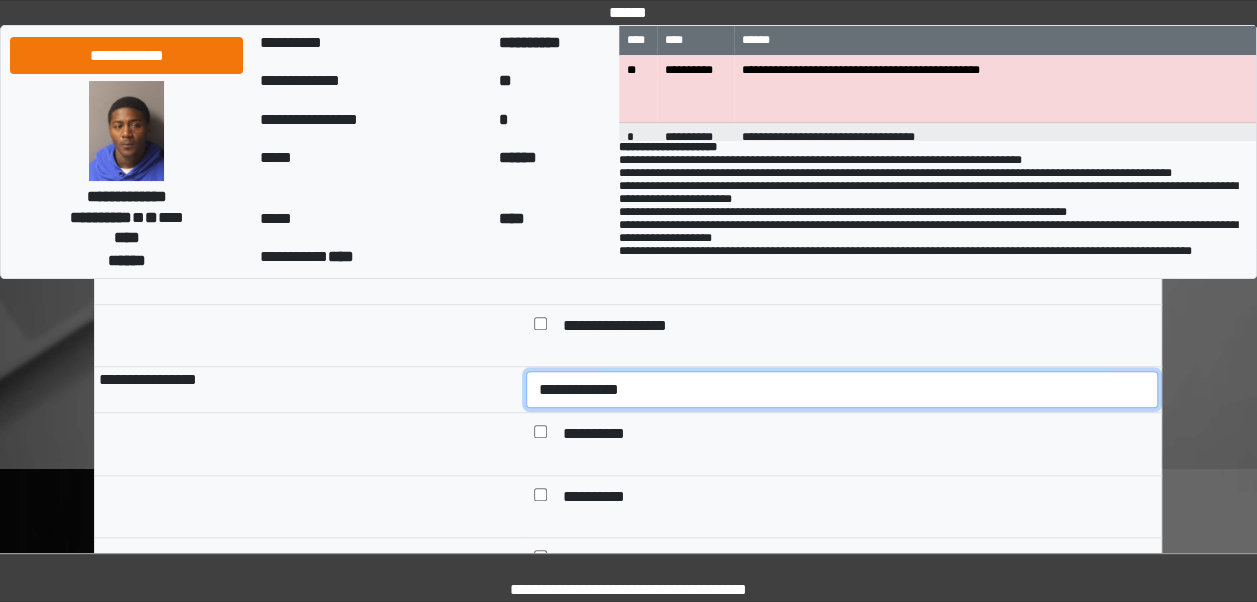 click on "**********" at bounding box center [842, 389] 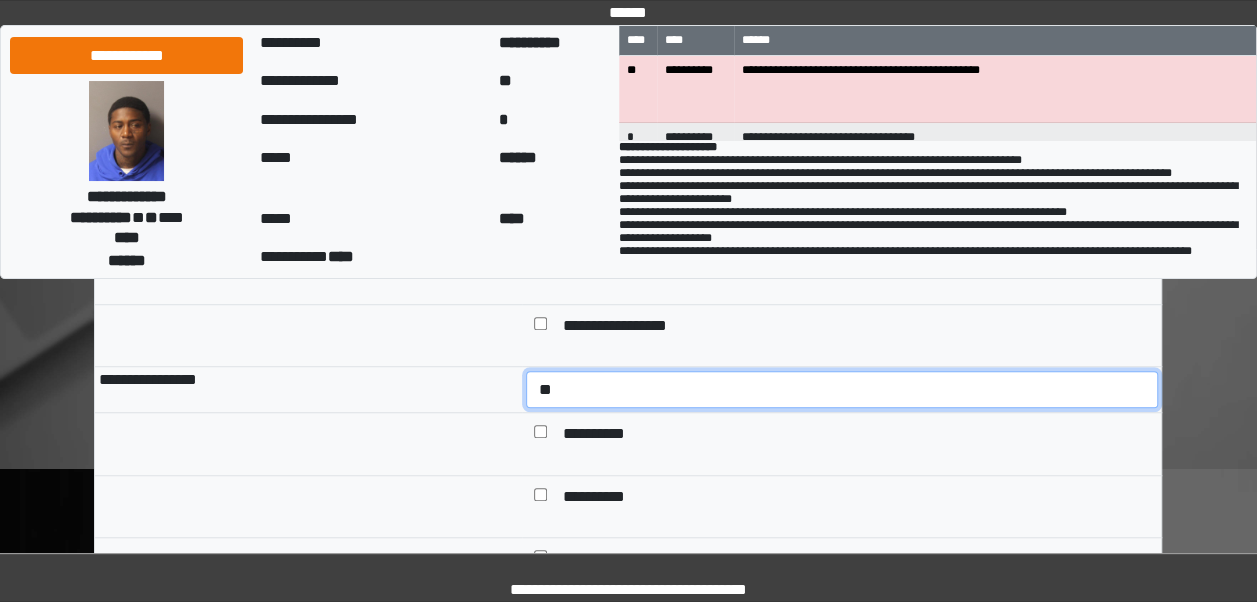 click on "**********" at bounding box center (842, 389) 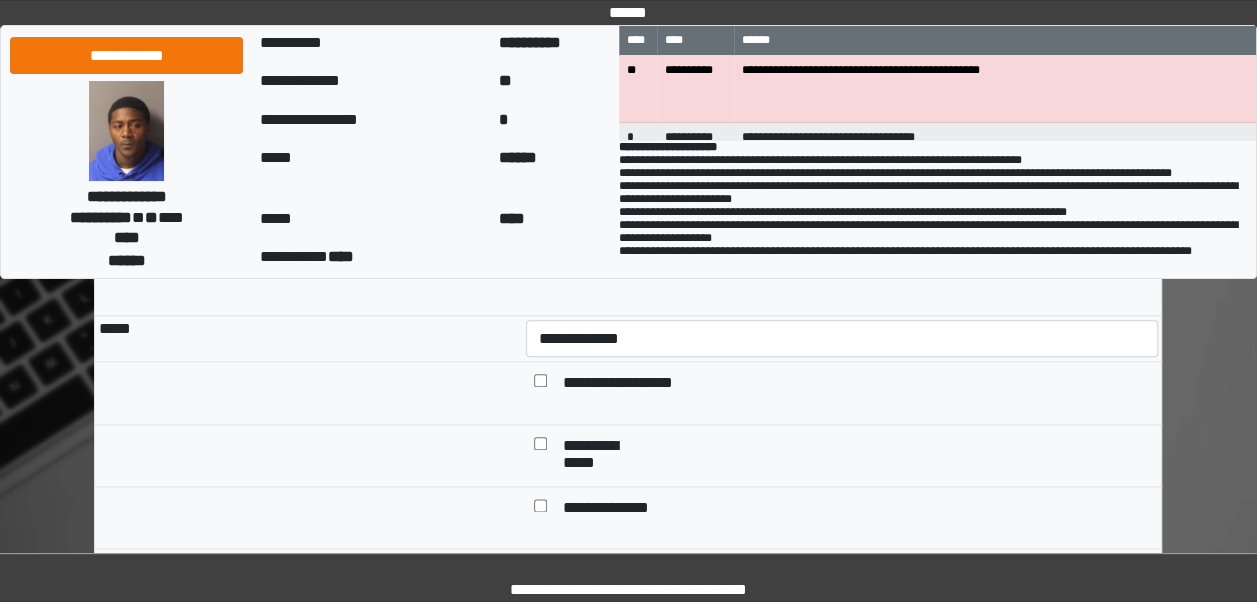 scroll, scrollTop: 4698, scrollLeft: 0, axis: vertical 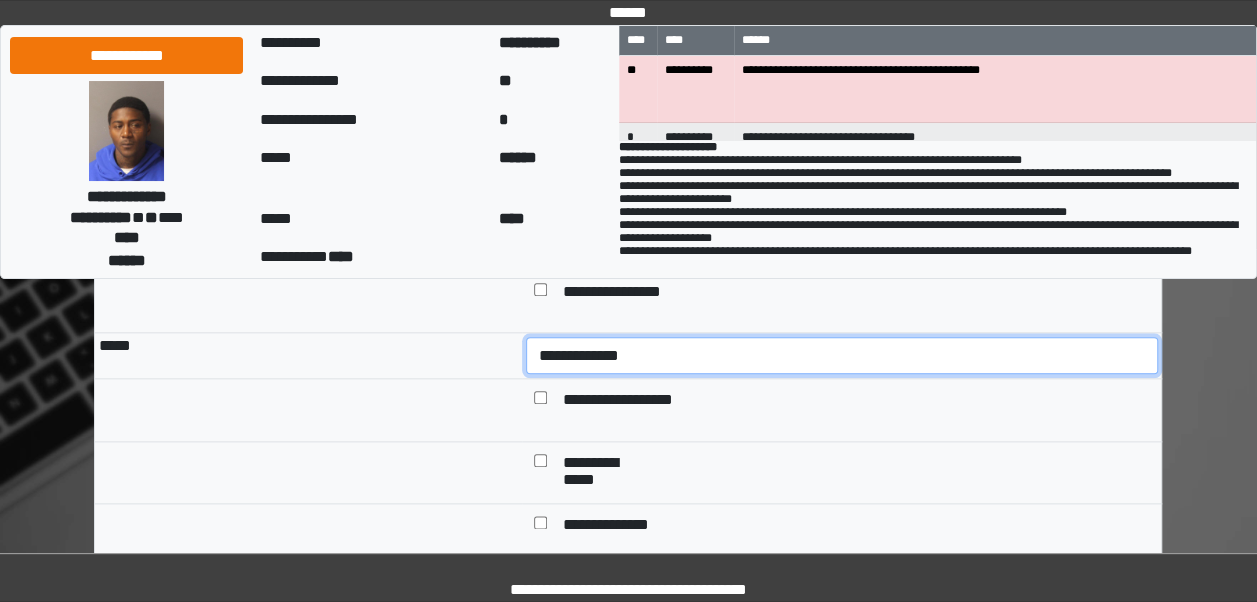 click on "**********" at bounding box center [842, 355] 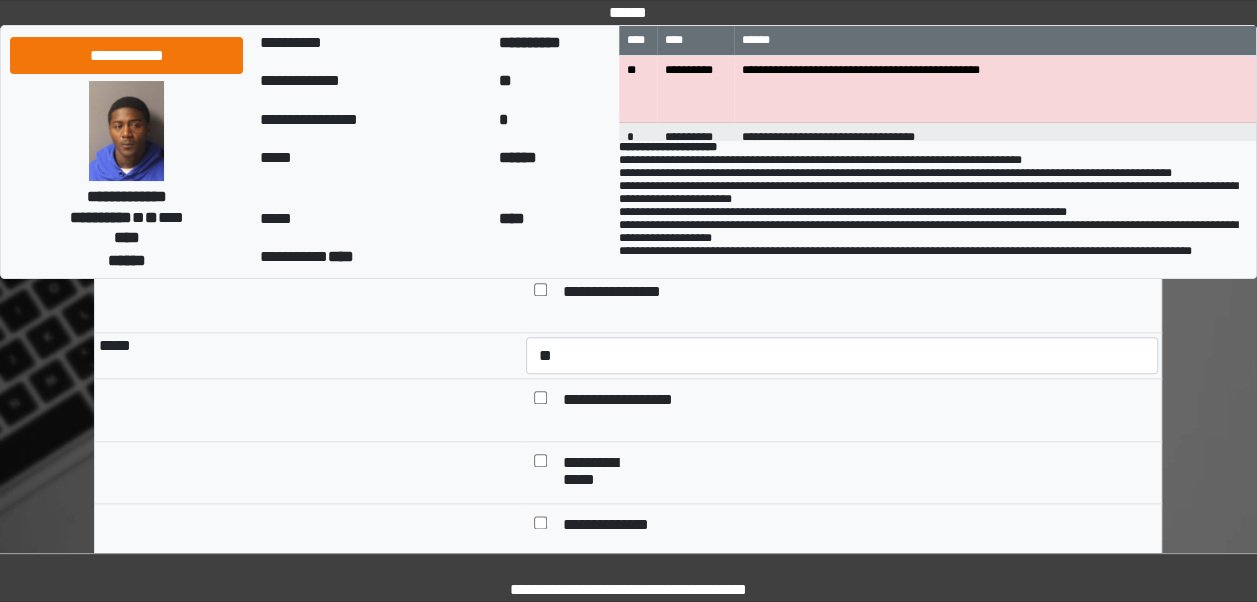 click on "**********" at bounding box center (619, 401) 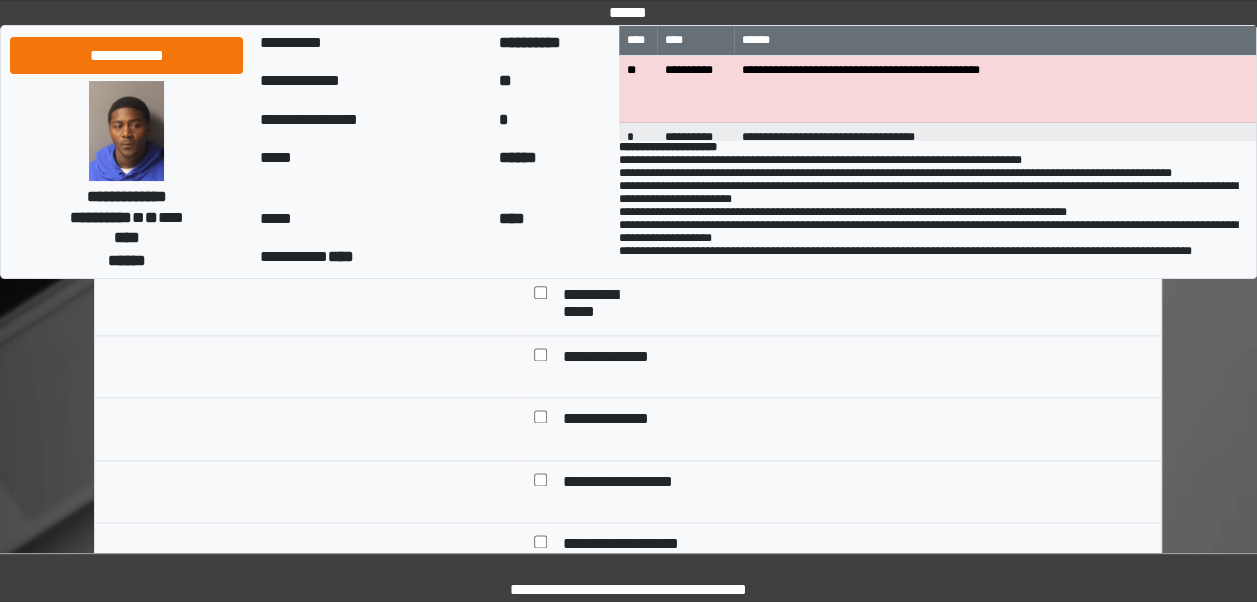 scroll, scrollTop: 4883, scrollLeft: 0, axis: vertical 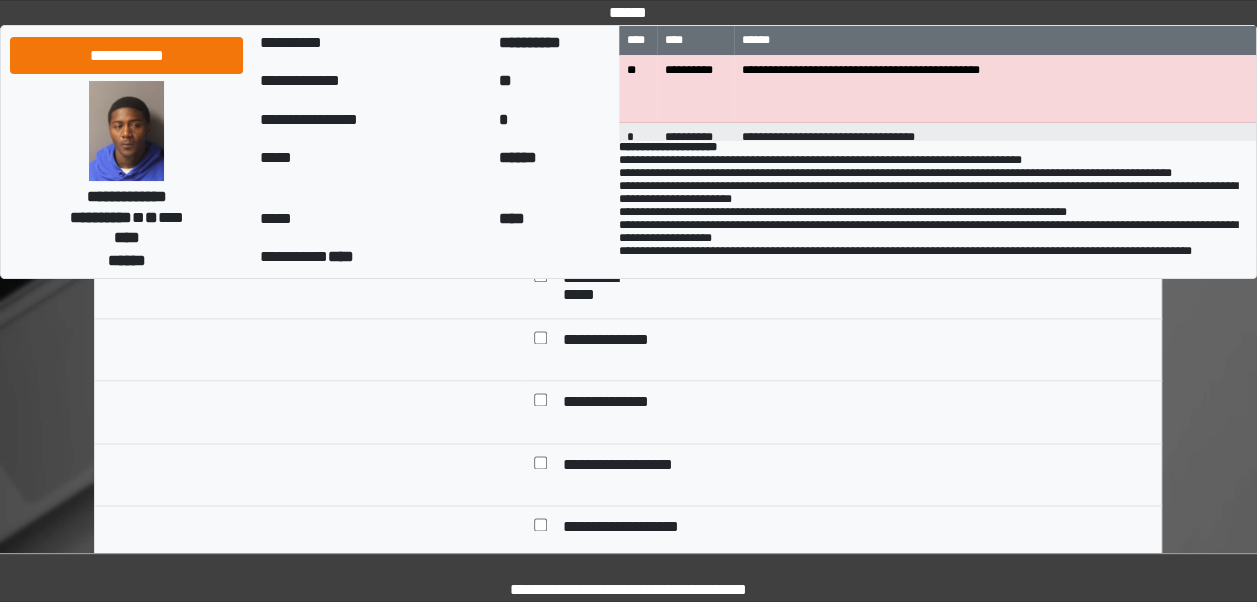 click on "**********" at bounding box center [611, 341] 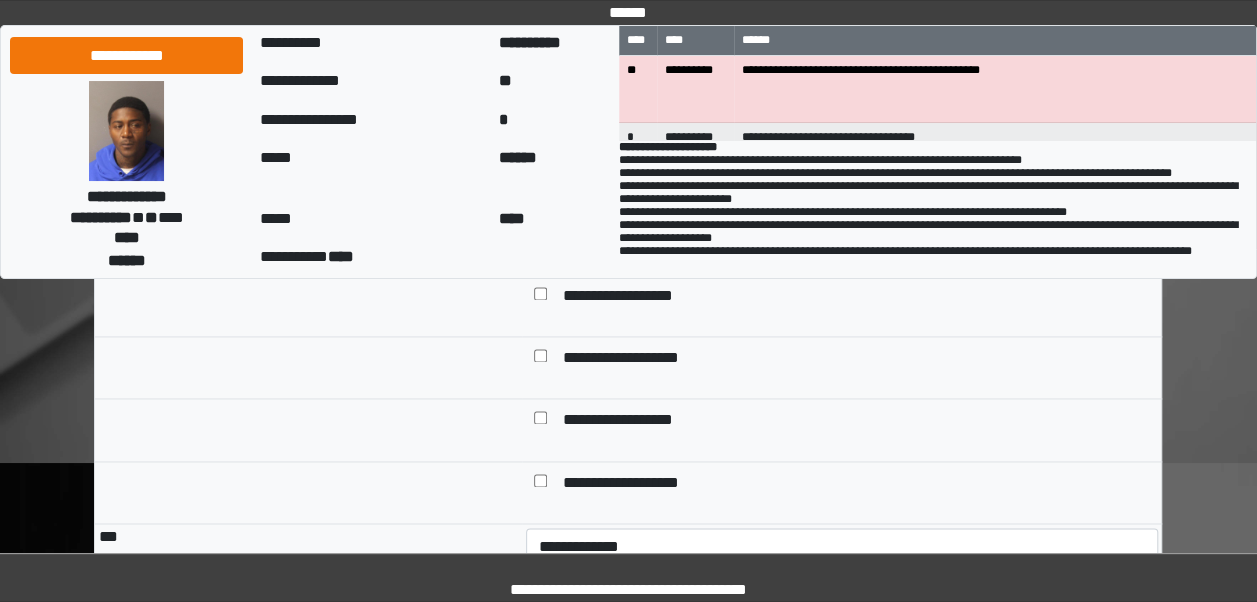scroll, scrollTop: 5068, scrollLeft: 0, axis: vertical 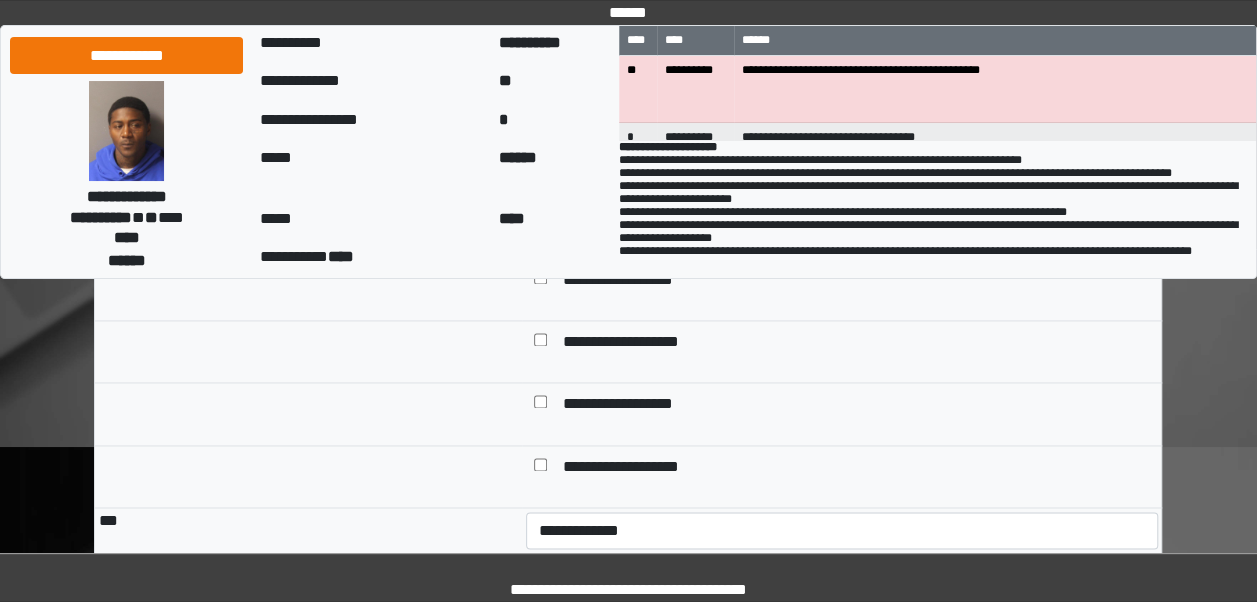 click on "**********" at bounding box center [631, 405] 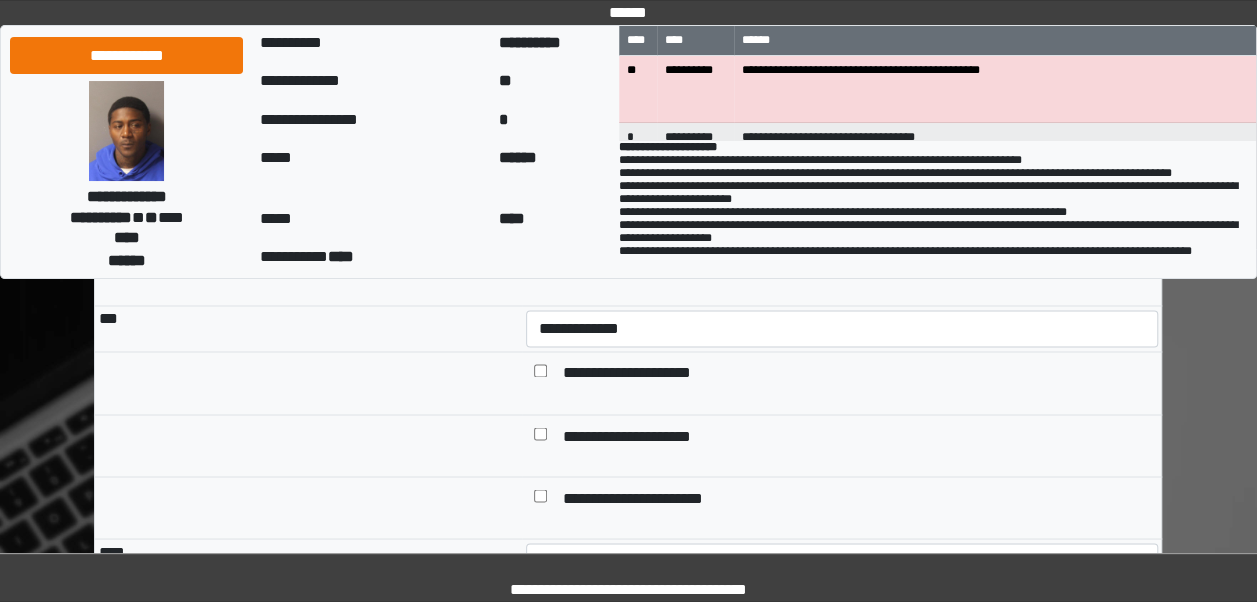 scroll, scrollTop: 5304, scrollLeft: 0, axis: vertical 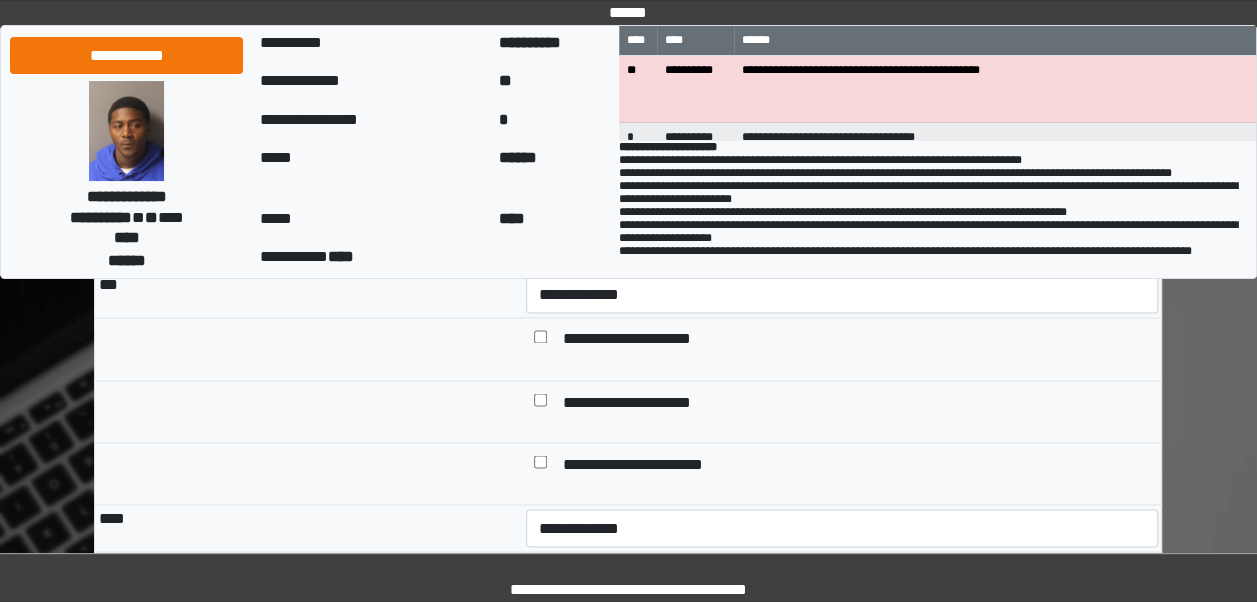 click on "**********" at bounding box center (642, 340) 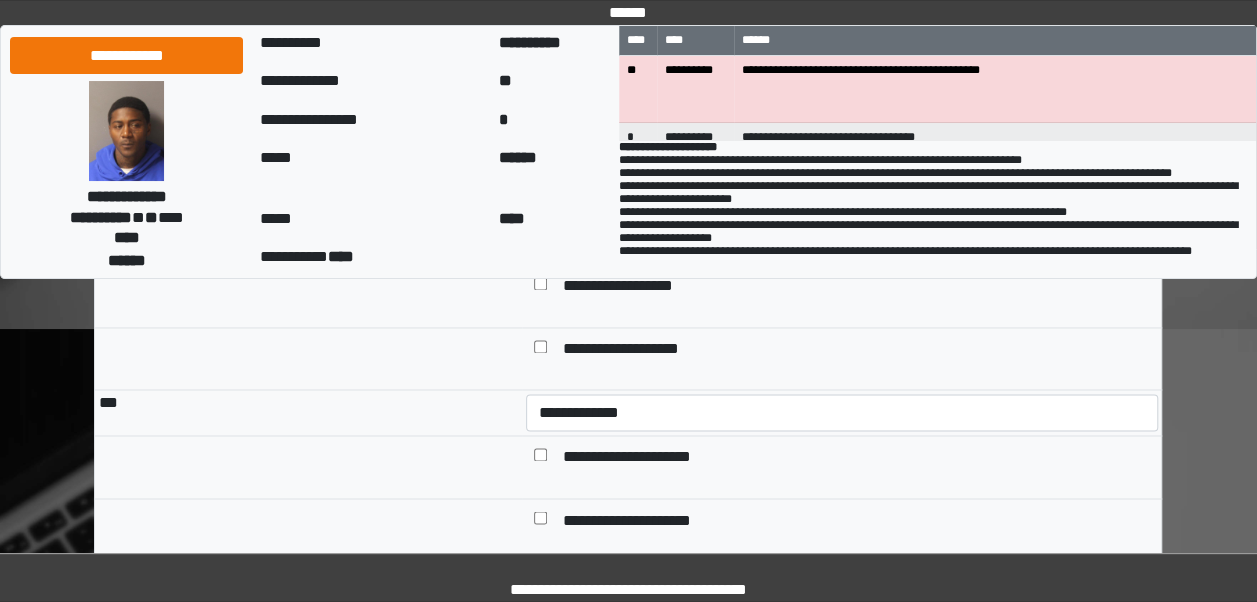 scroll, scrollTop: 5220, scrollLeft: 0, axis: vertical 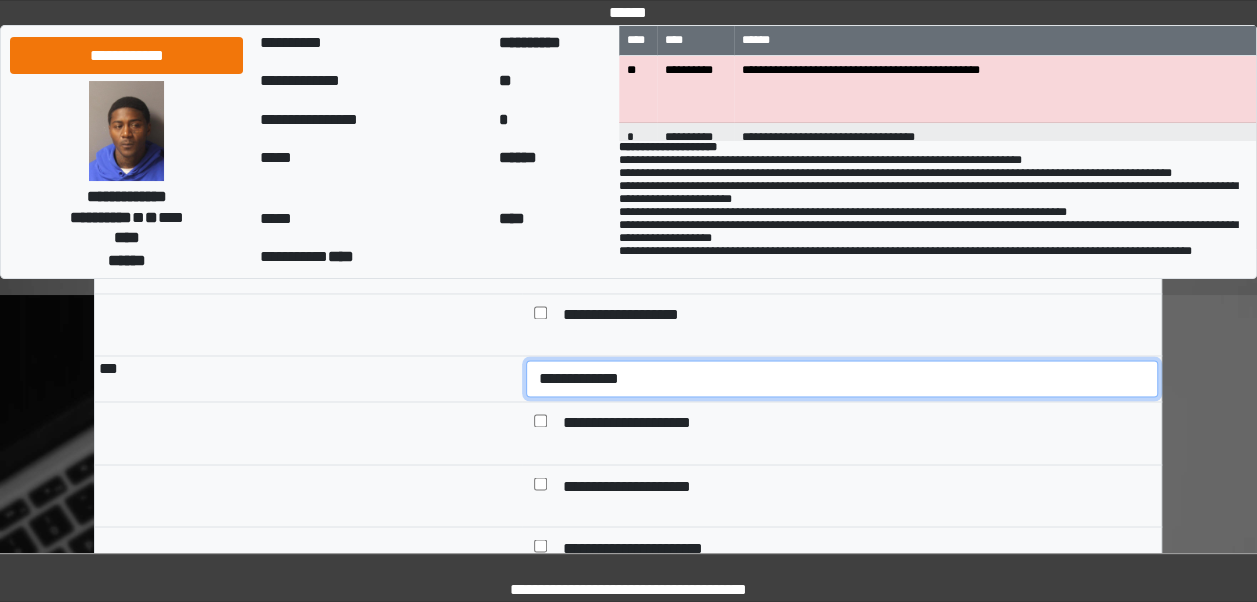 click on "**********" at bounding box center [842, 378] 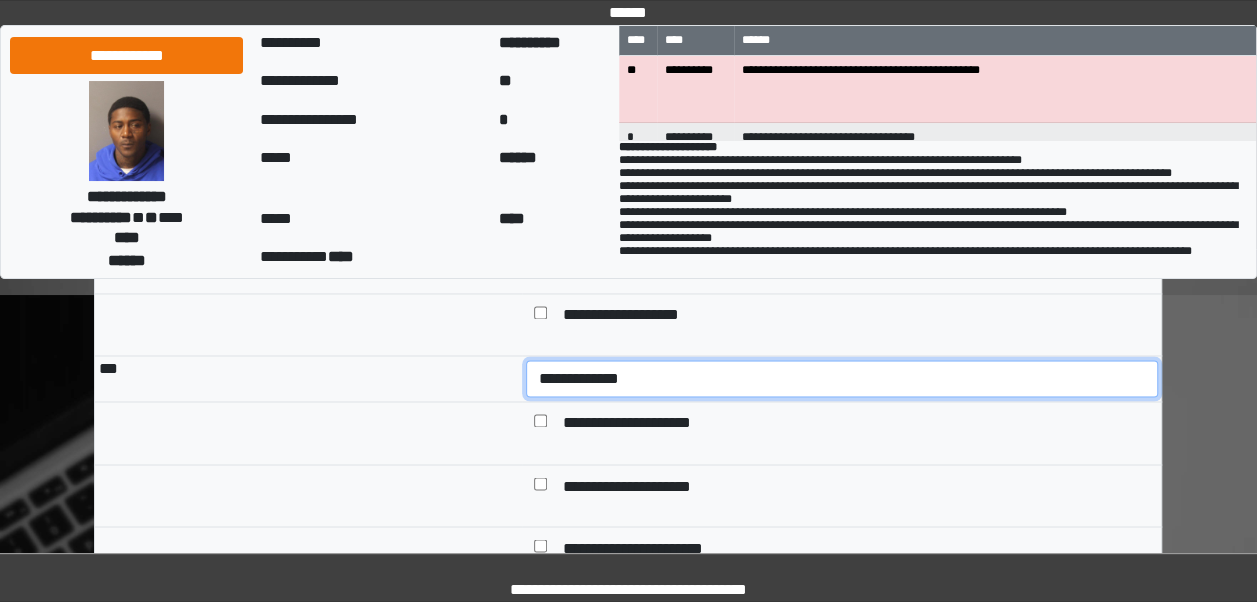 select on "*" 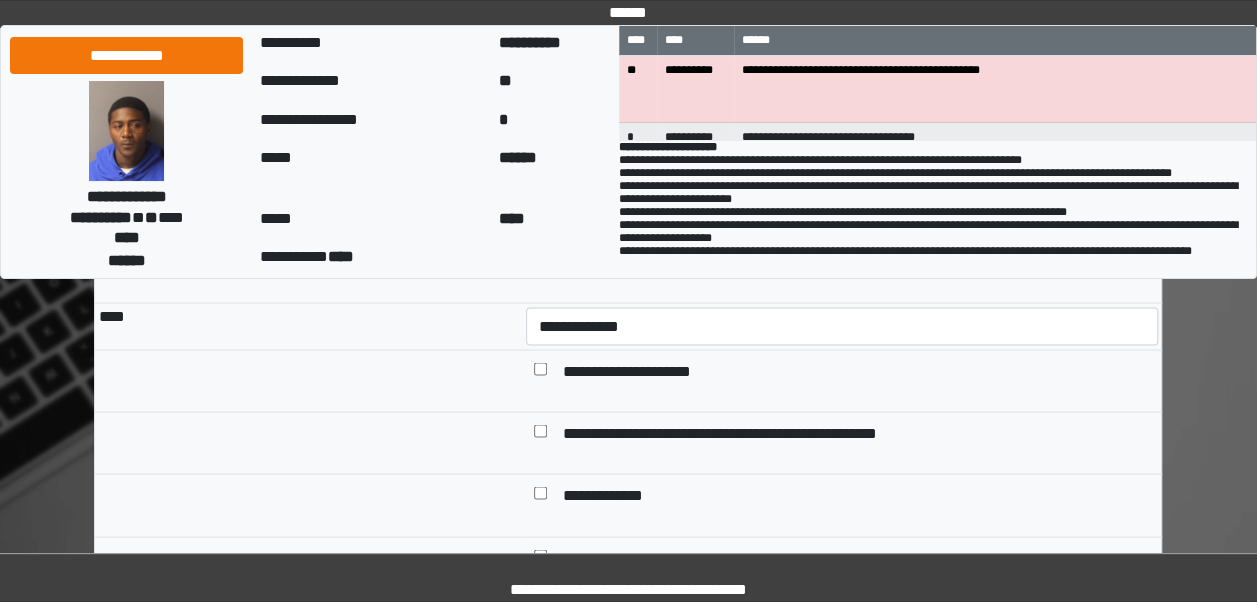 scroll, scrollTop: 5540, scrollLeft: 0, axis: vertical 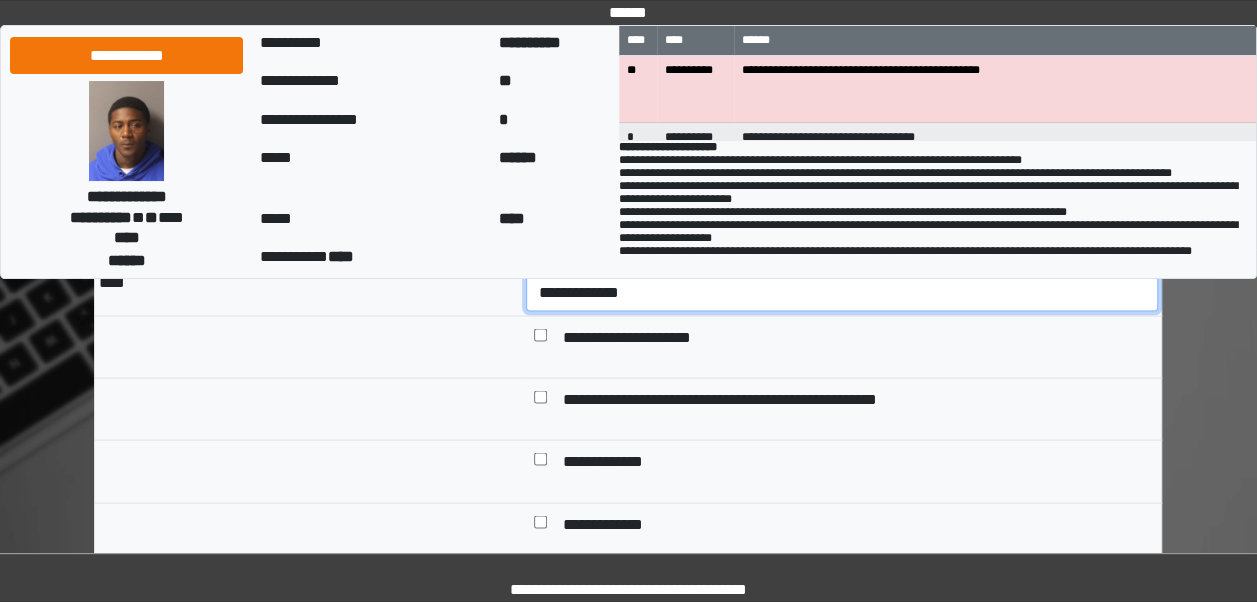 click on "**********" at bounding box center (842, 291) 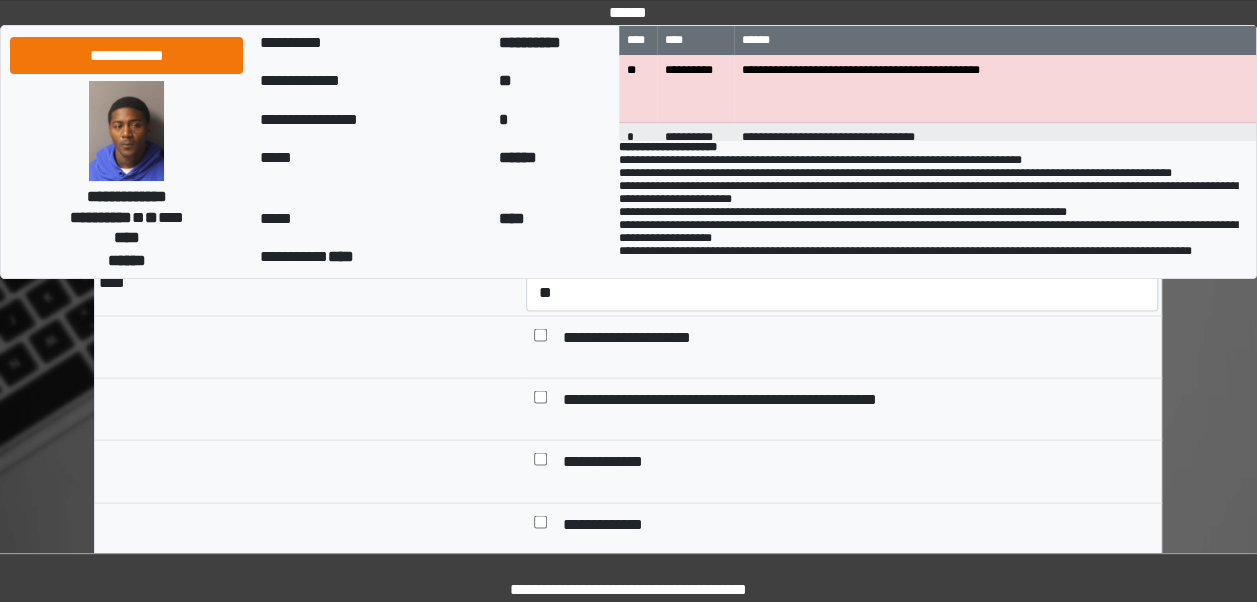 click on "**********" at bounding box center (637, 338) 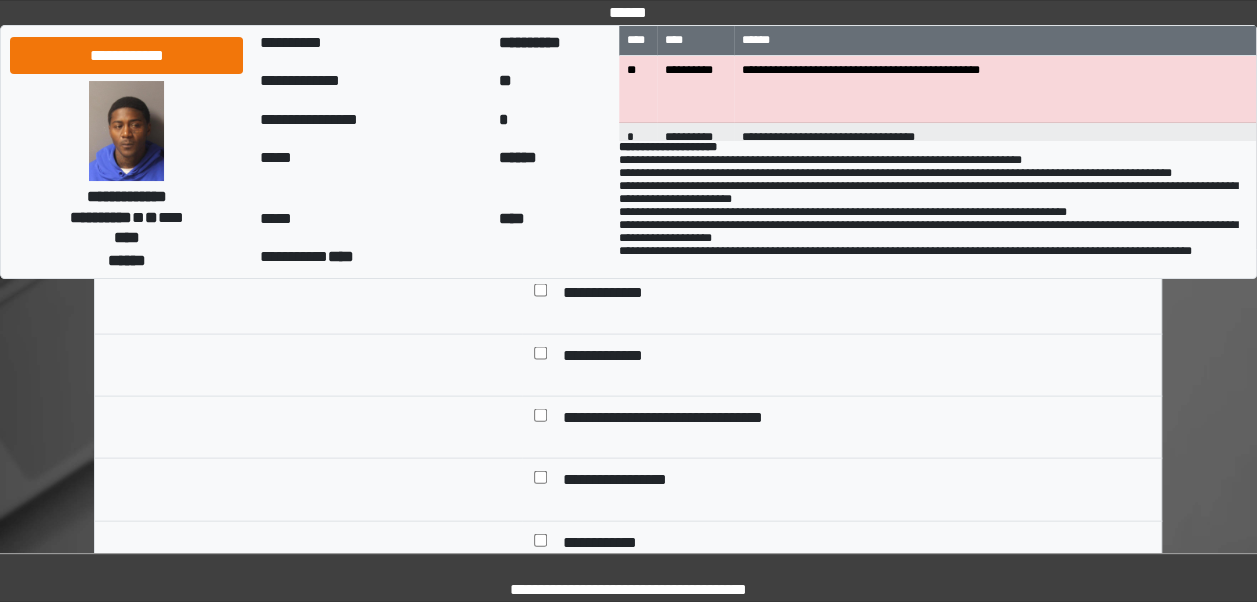 scroll, scrollTop: 5724, scrollLeft: 0, axis: vertical 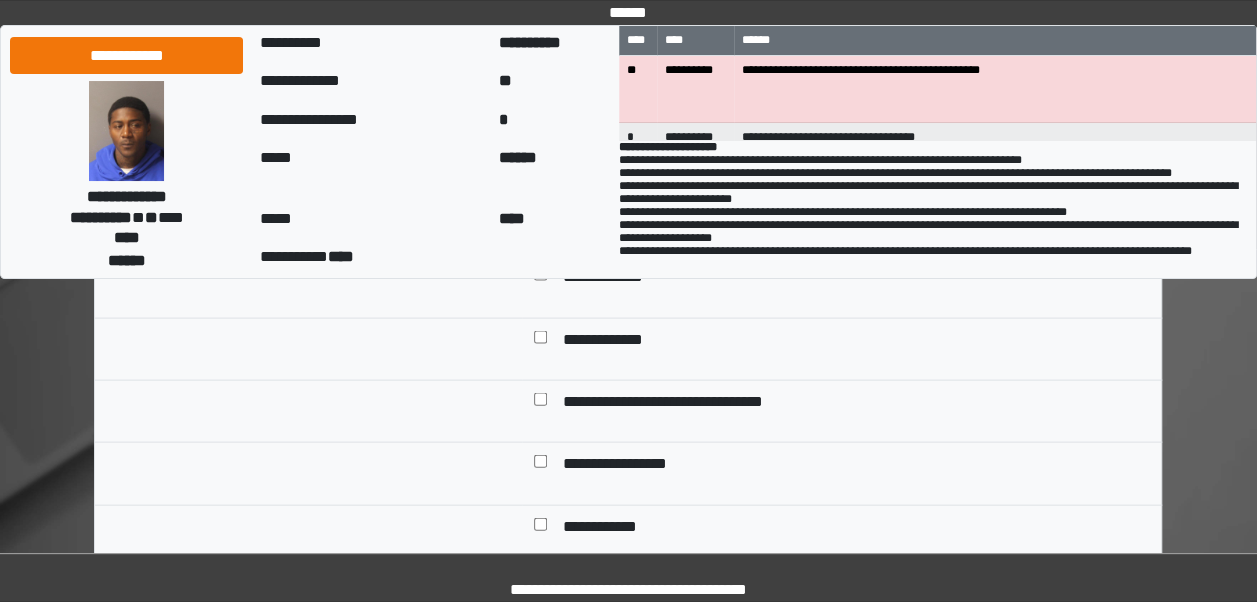 click on "**********" at bounding box center (614, 341) 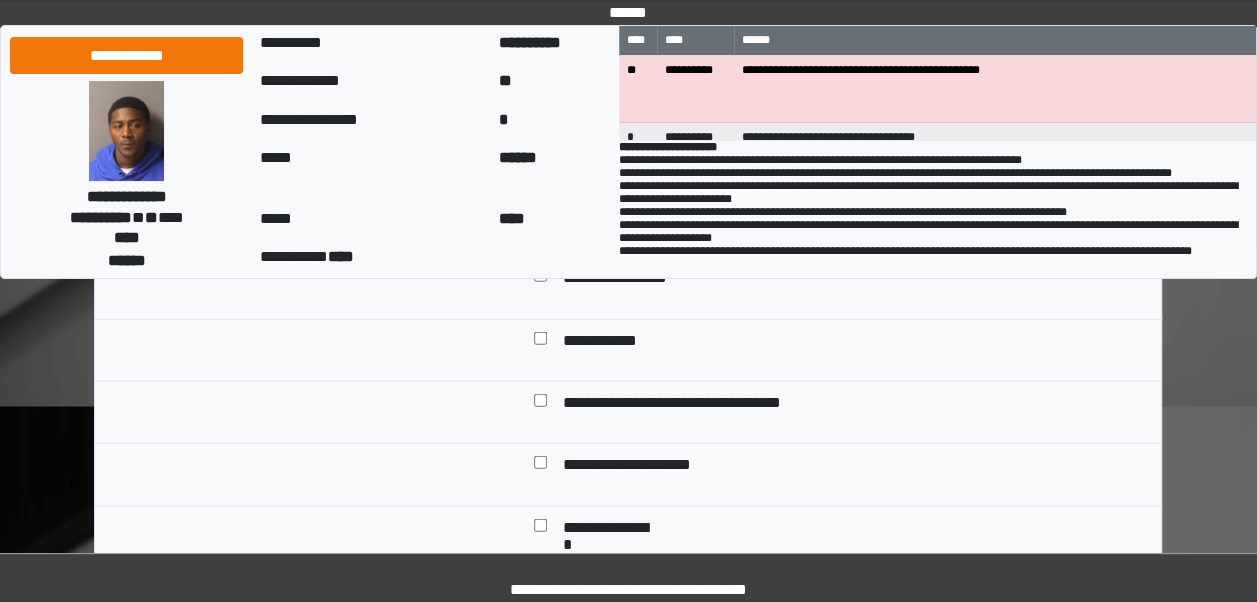 scroll, scrollTop: 5926, scrollLeft: 0, axis: vertical 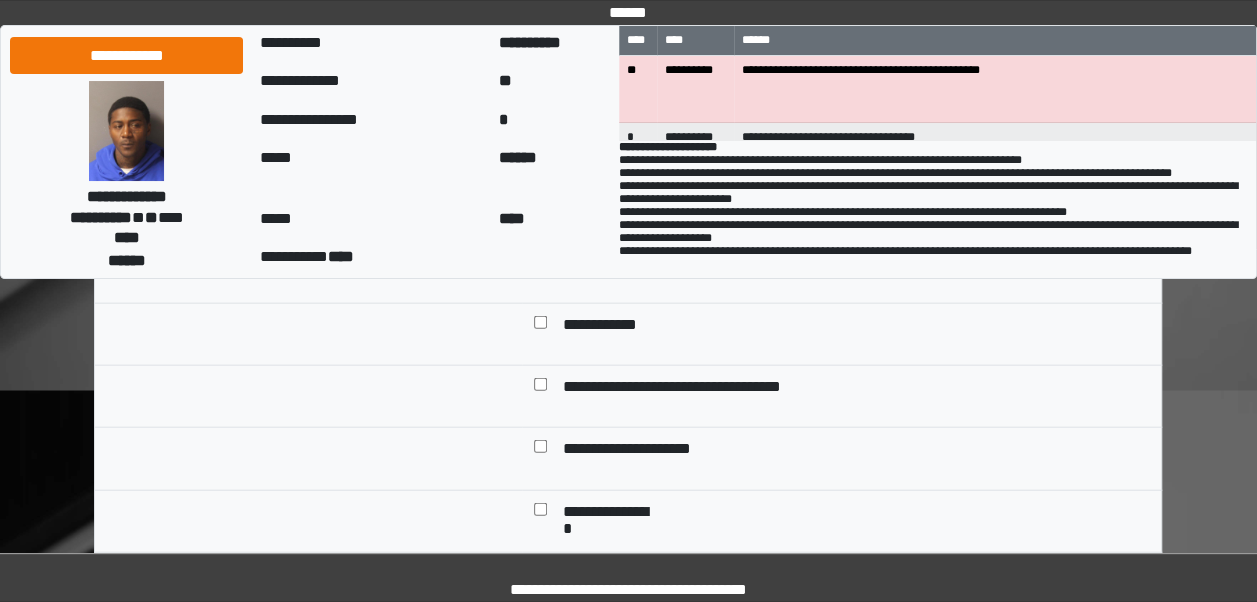click on "**********" at bounding box center [610, 326] 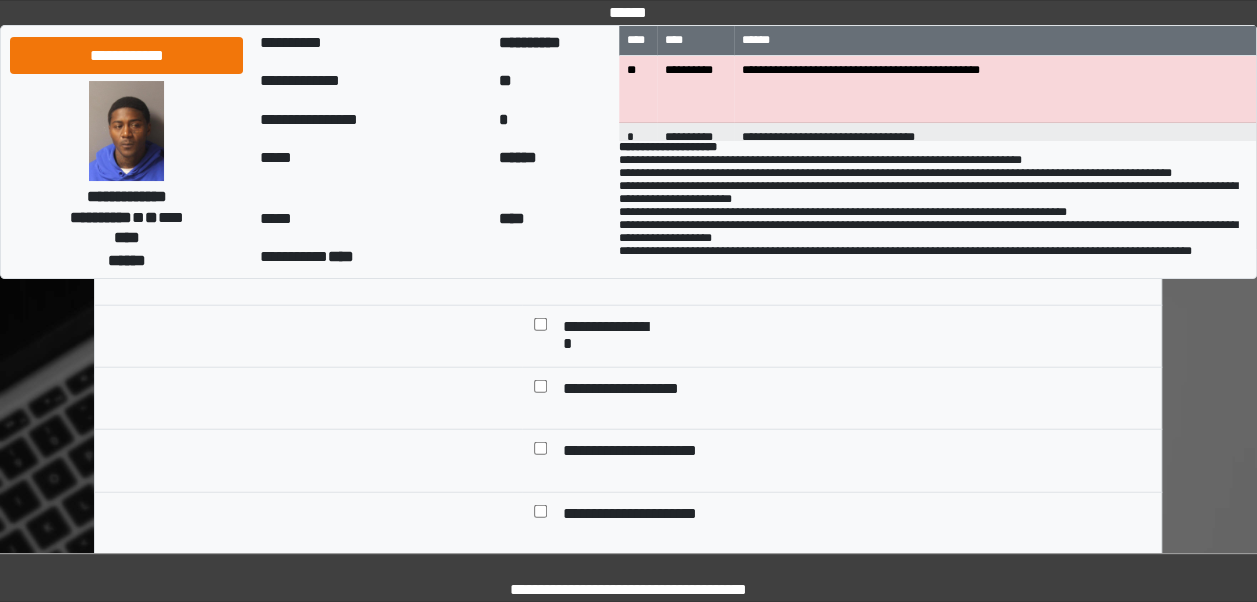 scroll, scrollTop: 6128, scrollLeft: 0, axis: vertical 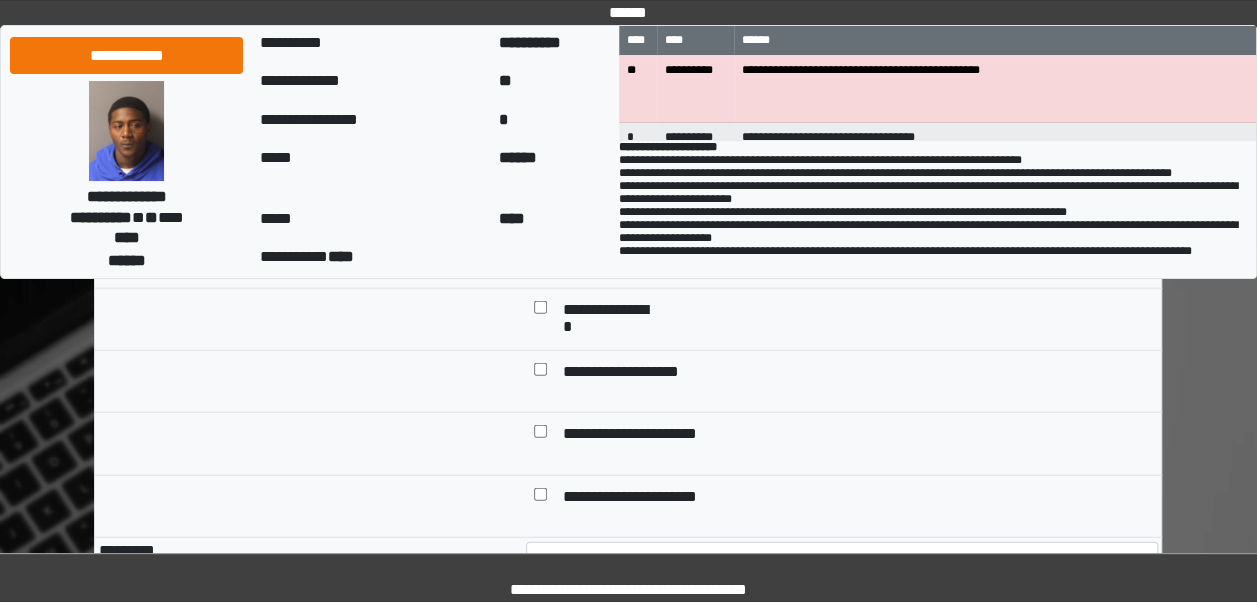 click on "**********" at bounding box center (635, 435) 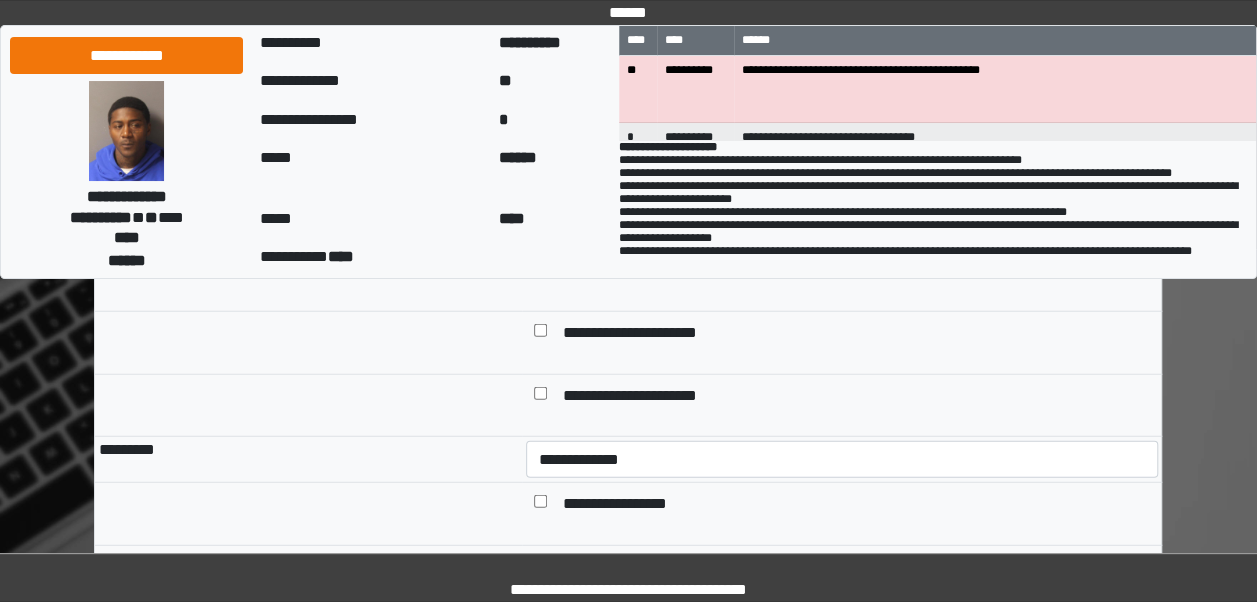 scroll, scrollTop: 6246, scrollLeft: 0, axis: vertical 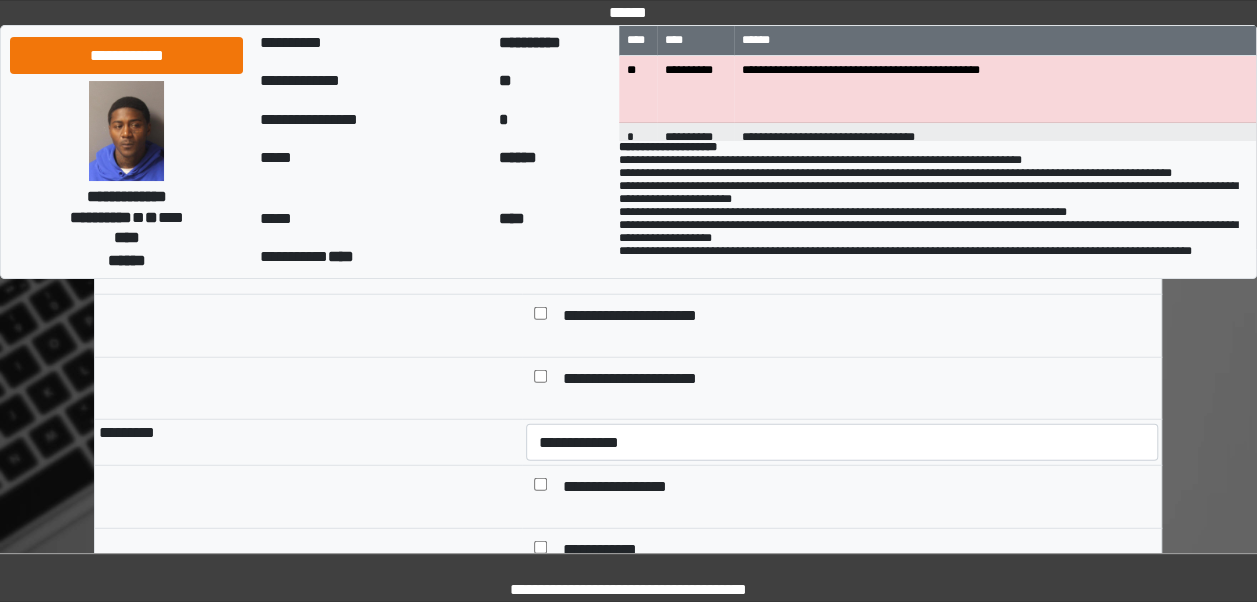 click on "**********" at bounding box center [645, 380] 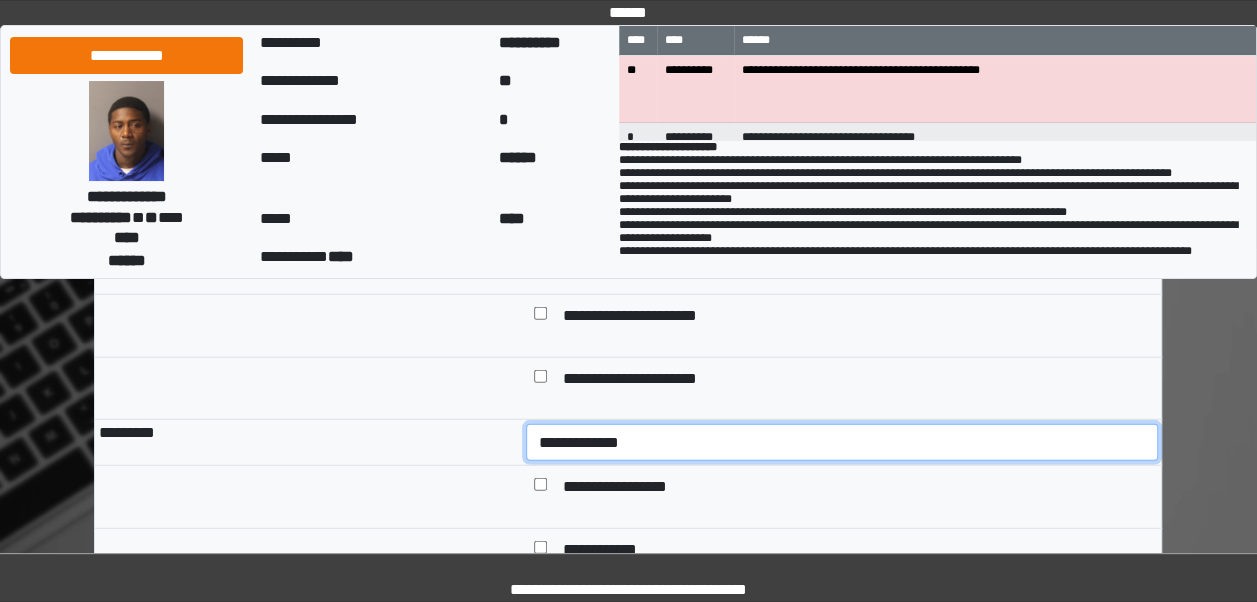 click on "**********" at bounding box center [842, 442] 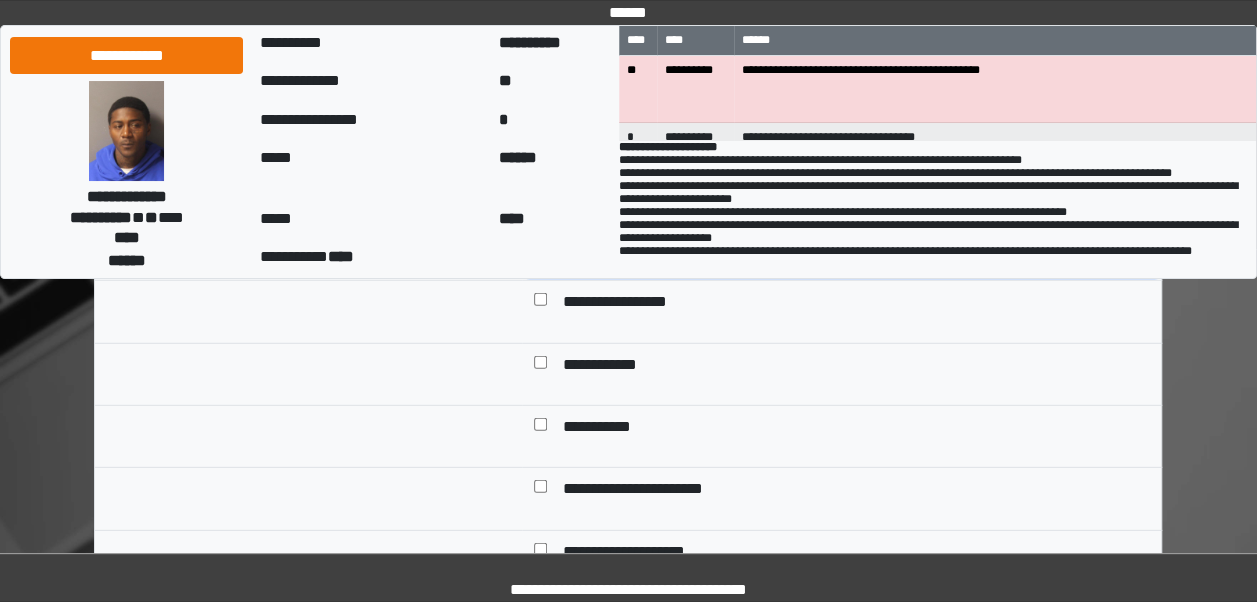 scroll, scrollTop: 6482, scrollLeft: 0, axis: vertical 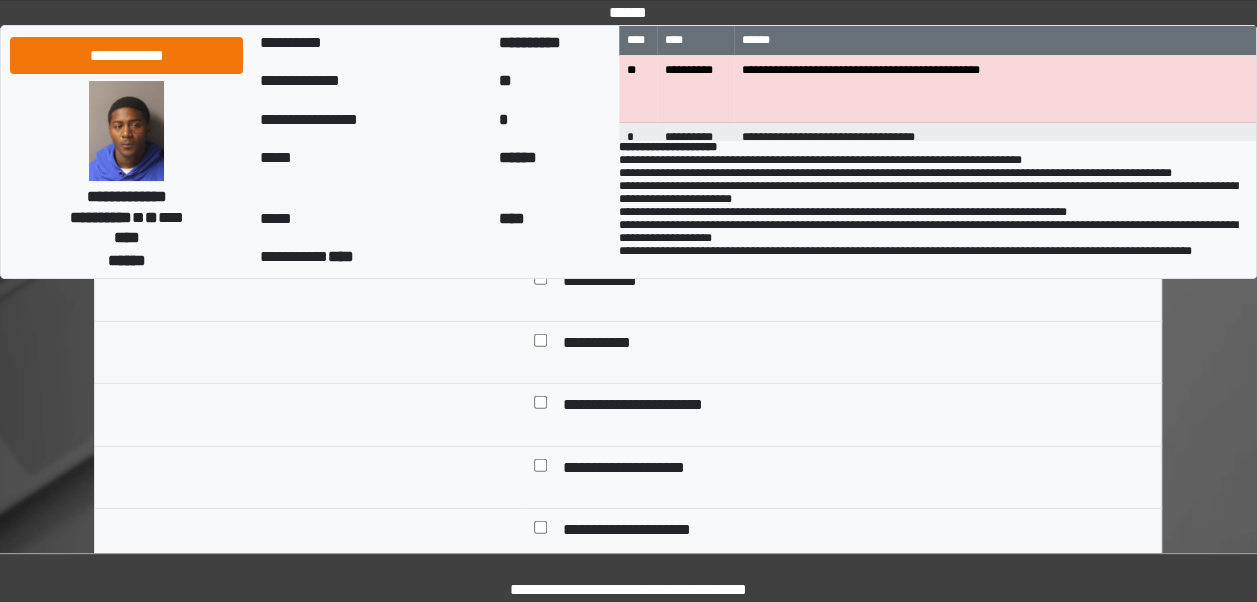 click on "**********" at bounding box center [604, 344] 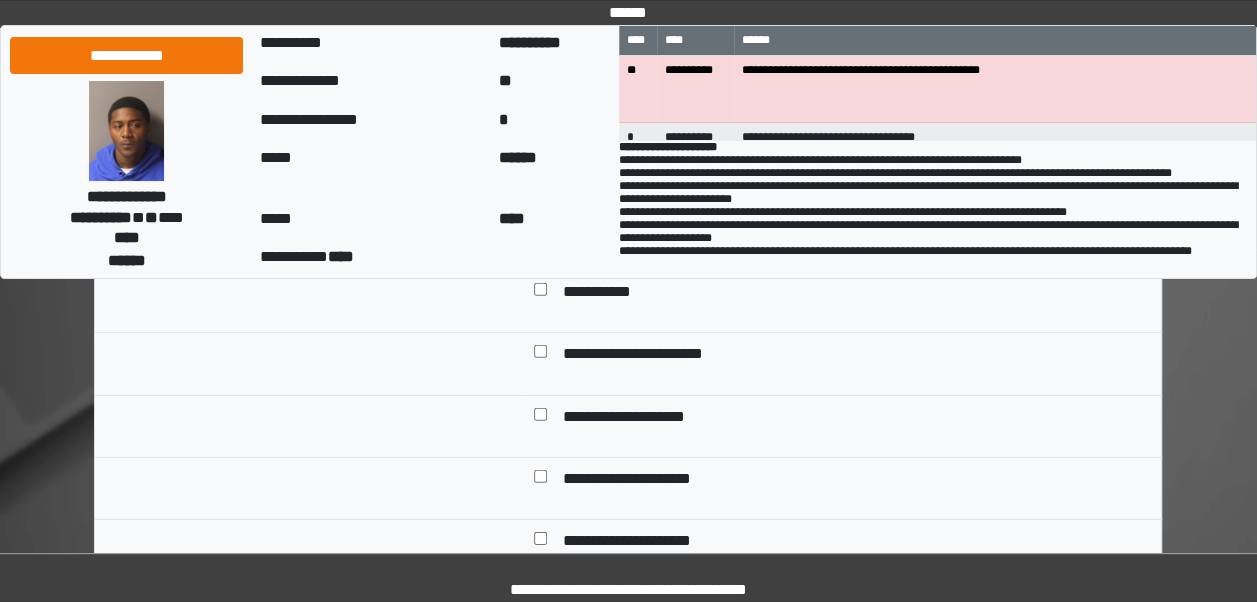 scroll, scrollTop: 6532, scrollLeft: 0, axis: vertical 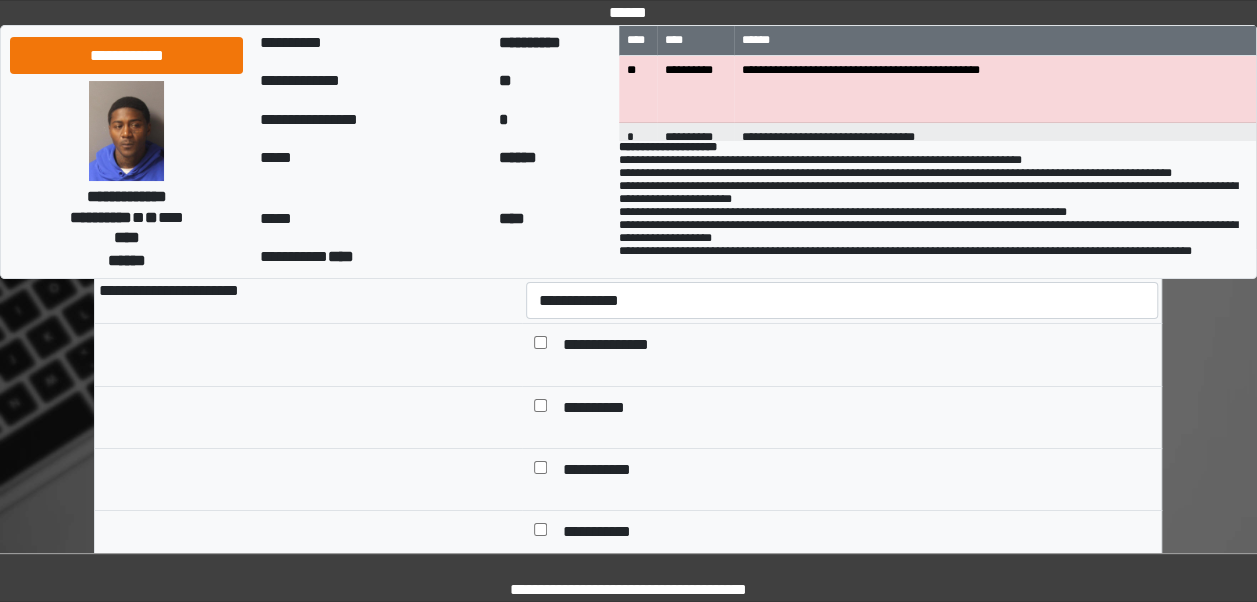 click on "**********" at bounding box center (615, 346) 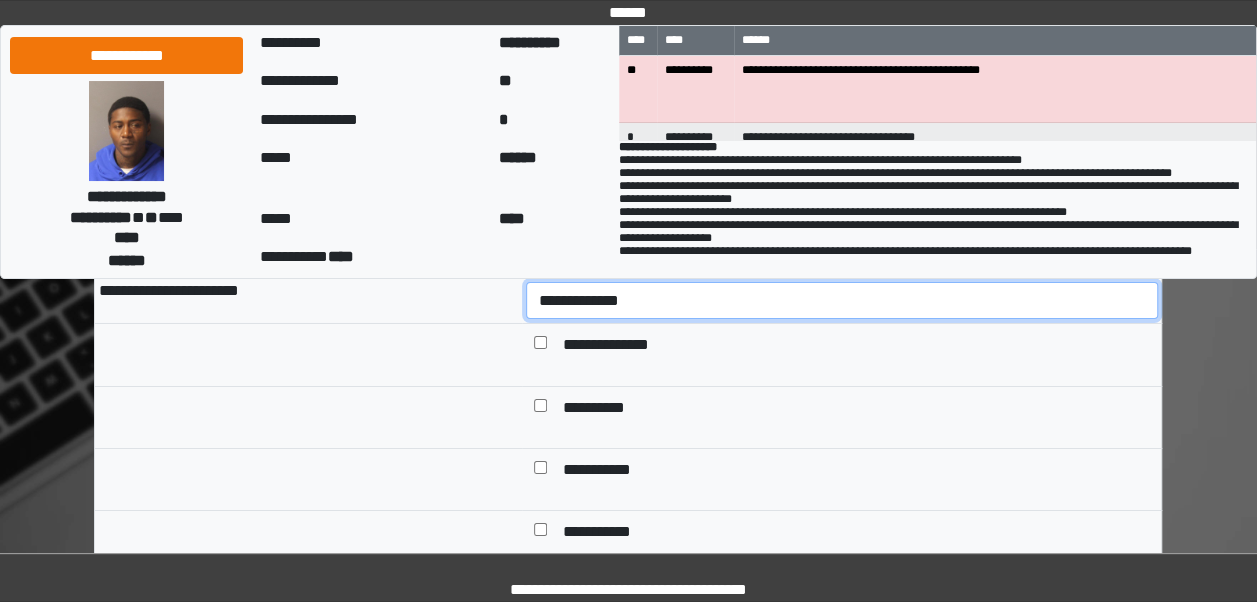 click on "**********" at bounding box center (842, 300) 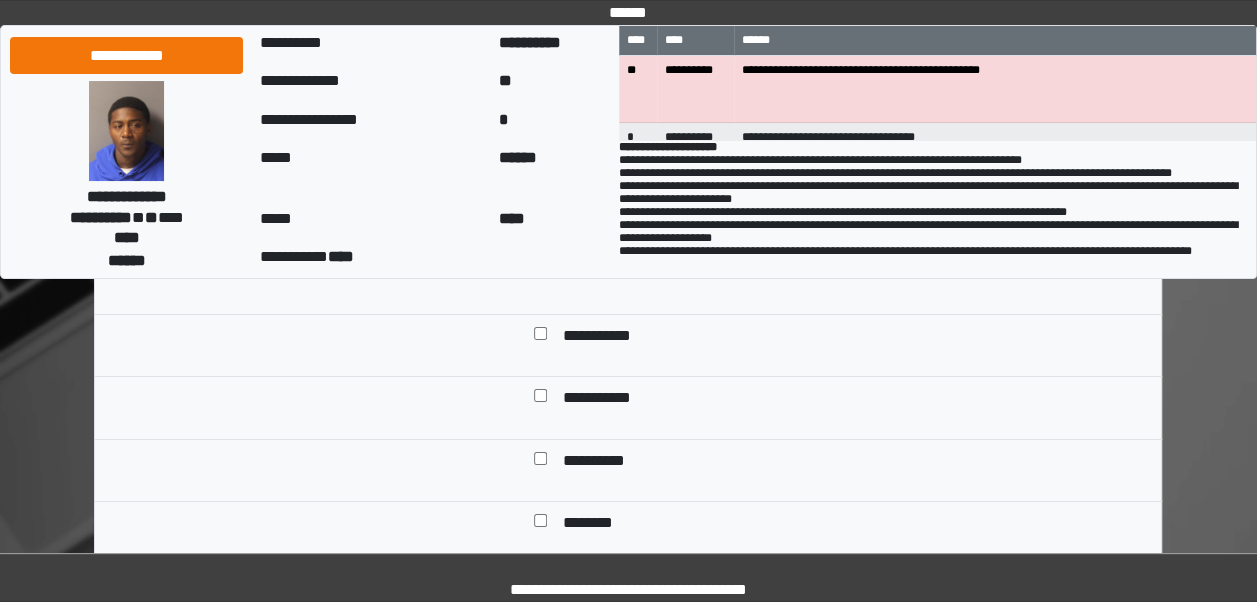 scroll, scrollTop: 7272, scrollLeft: 0, axis: vertical 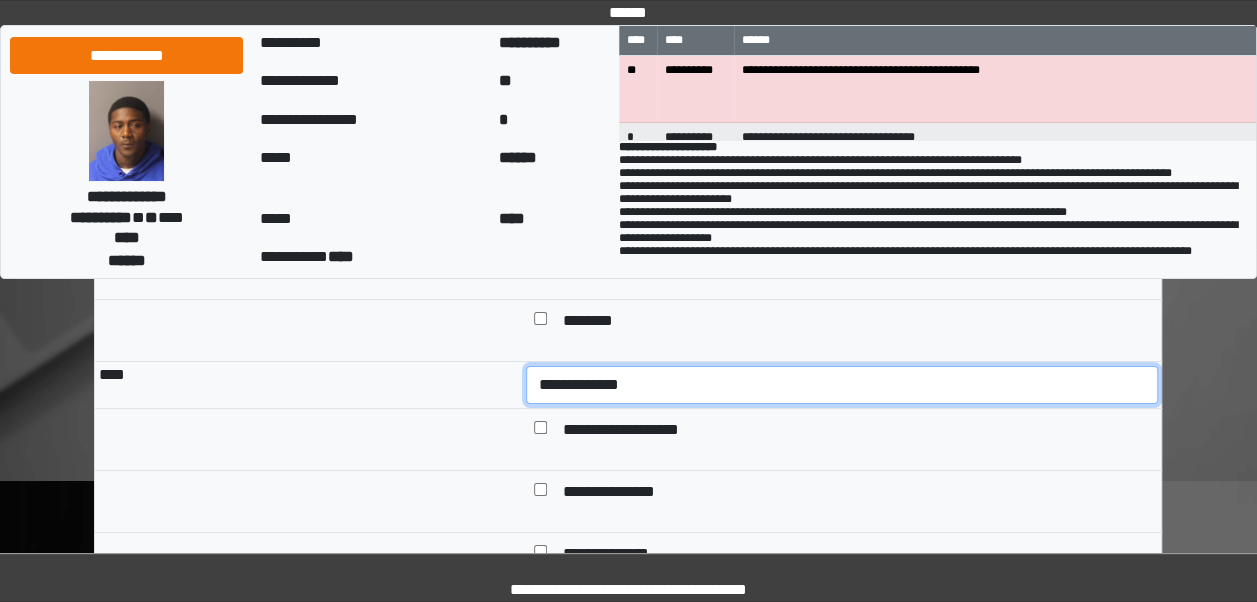 click on "**********" at bounding box center (842, 384) 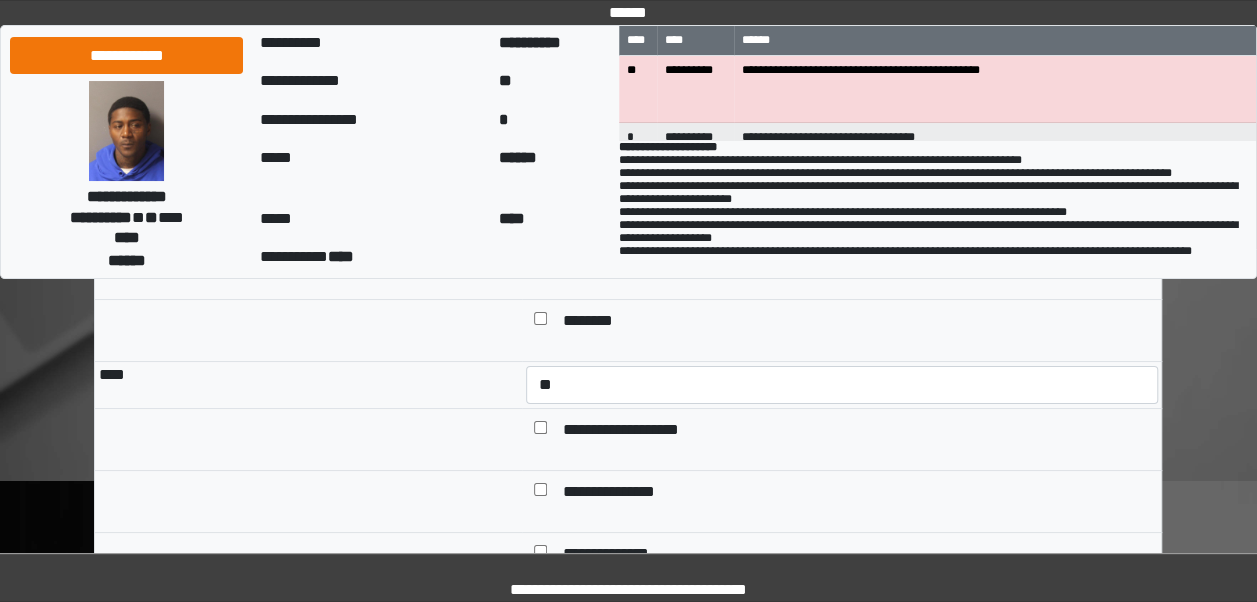 click on "**********" at bounding box center (632, 431) 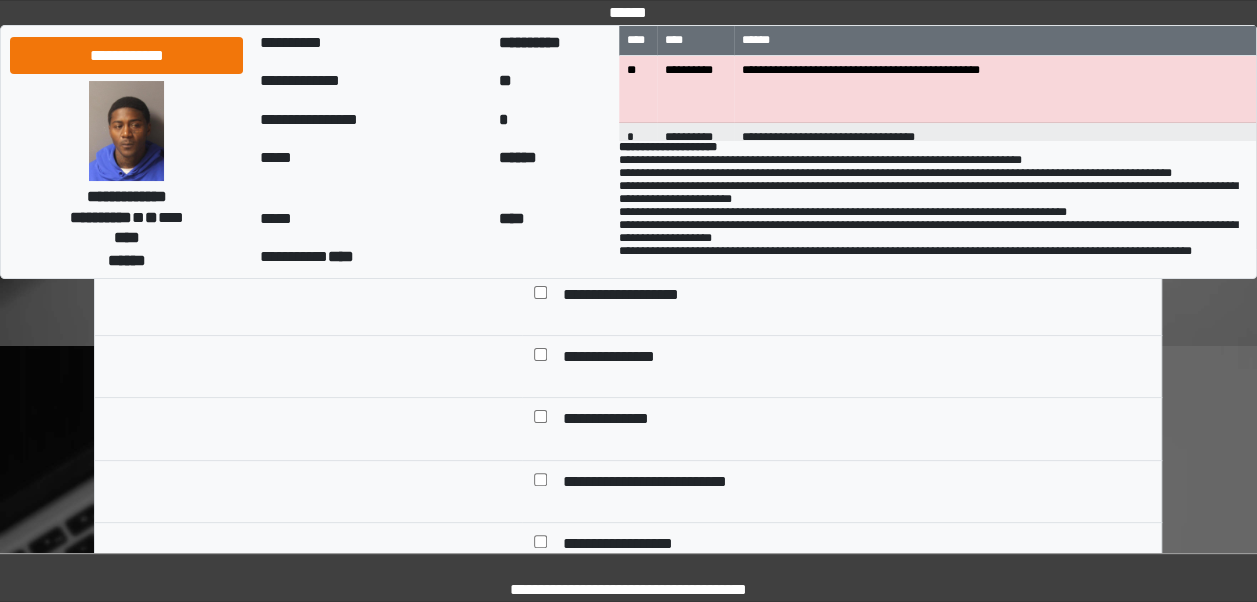scroll, scrollTop: 7625, scrollLeft: 0, axis: vertical 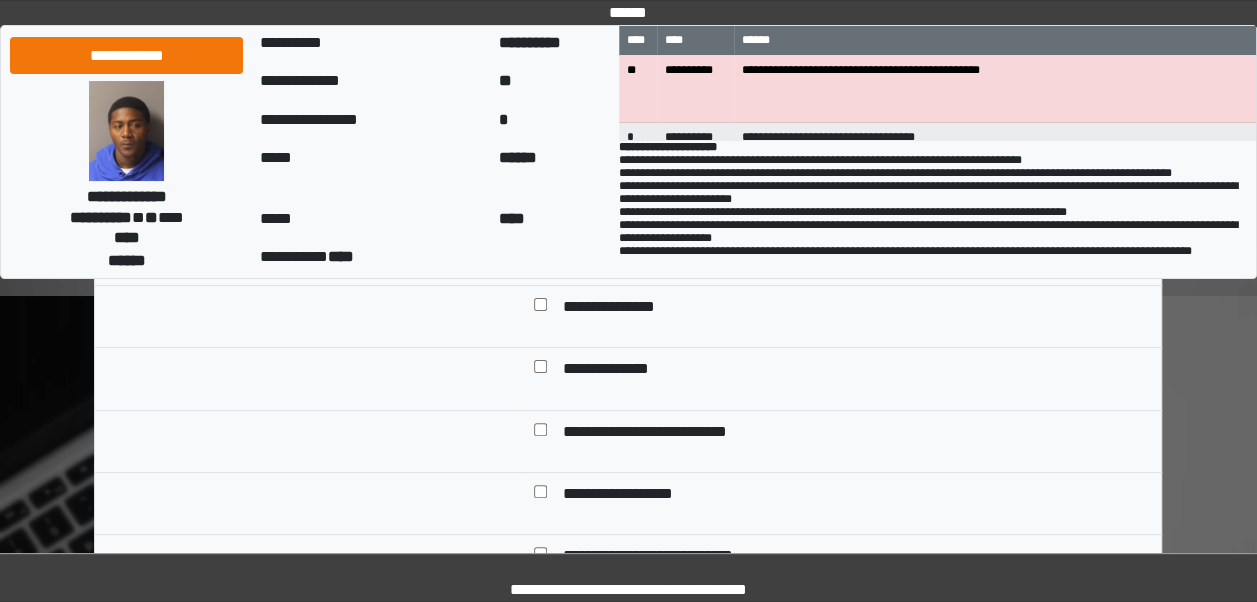 click on "**********" at bounding box center [611, 370] 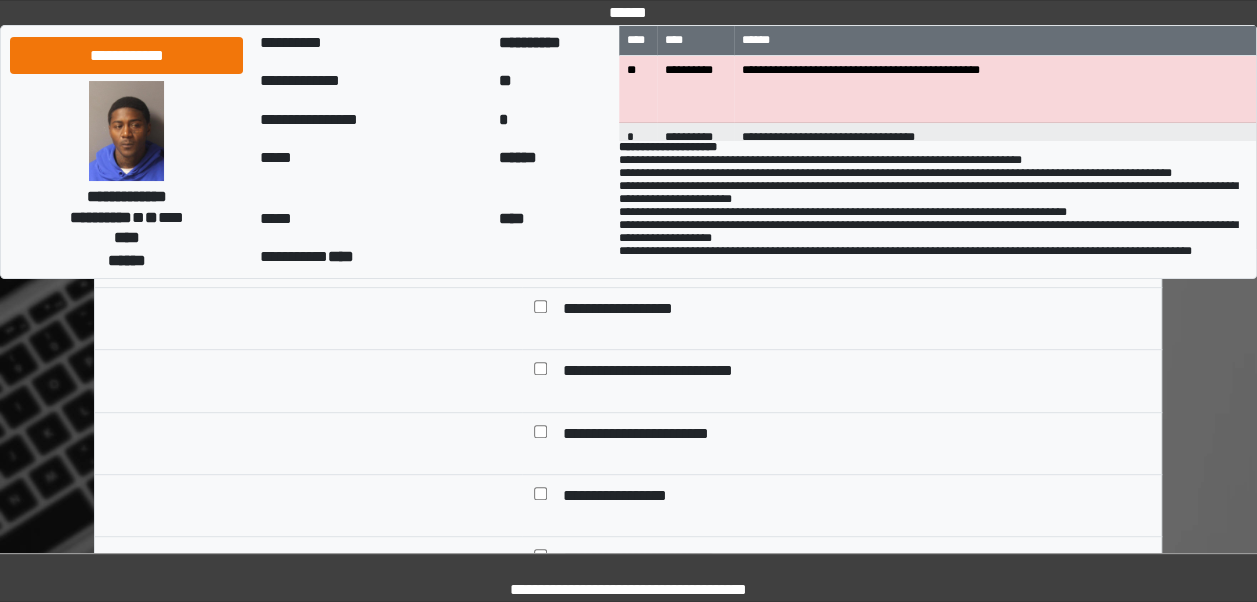 scroll, scrollTop: 7777, scrollLeft: 0, axis: vertical 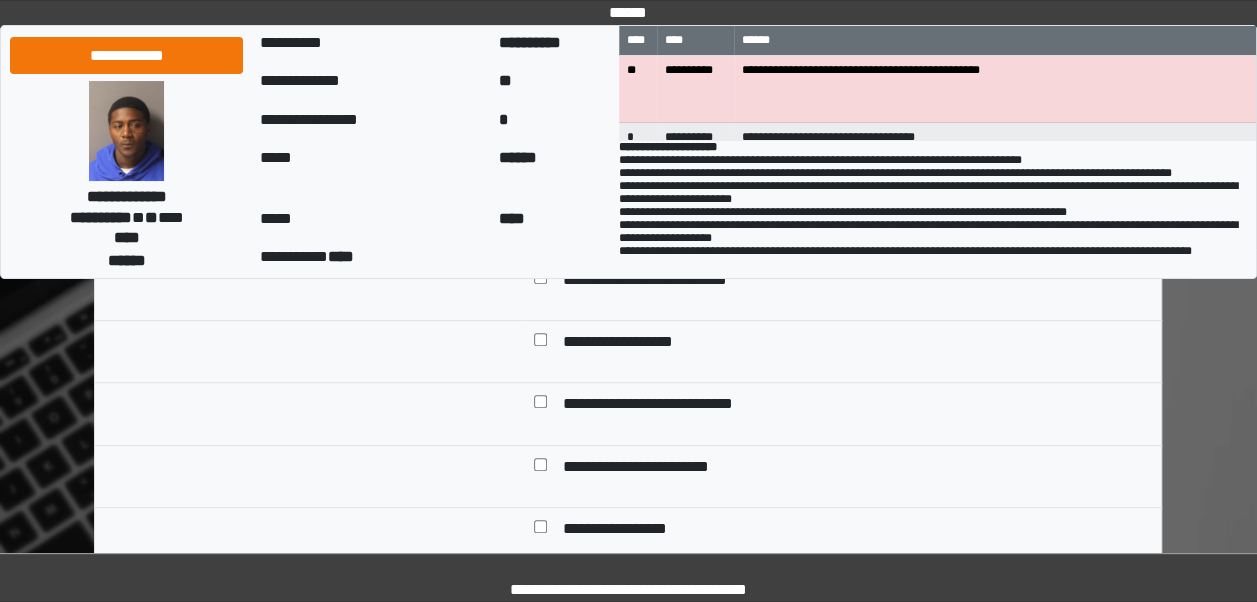 click on "**********" at bounding box center [661, 405] 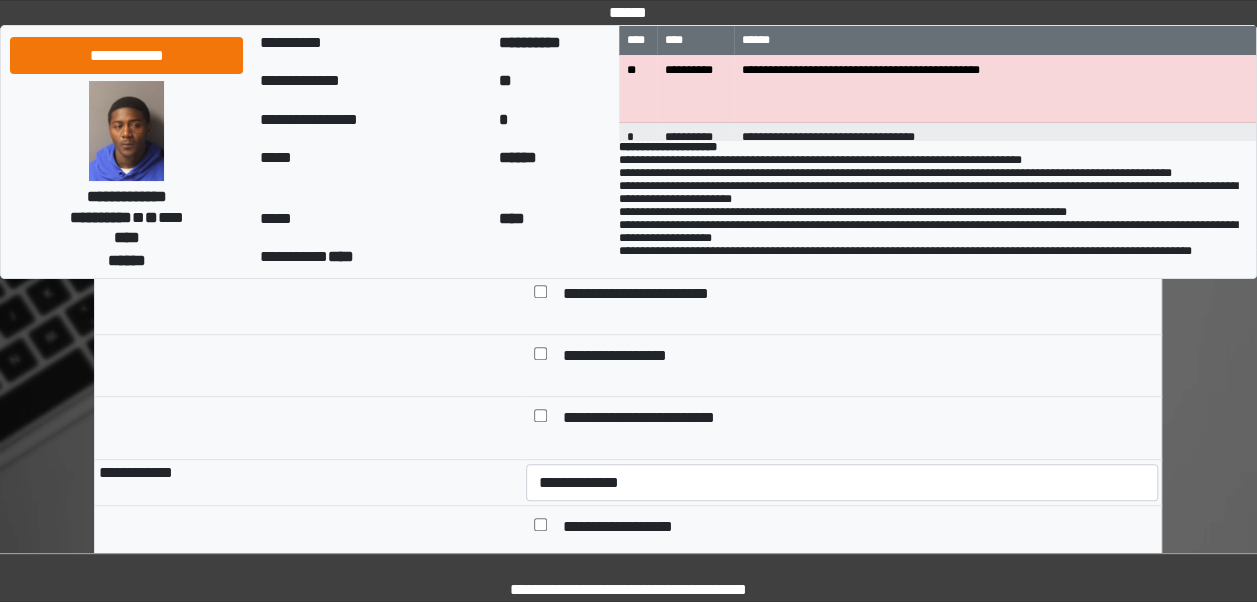 scroll, scrollTop: 7916, scrollLeft: 0, axis: vertical 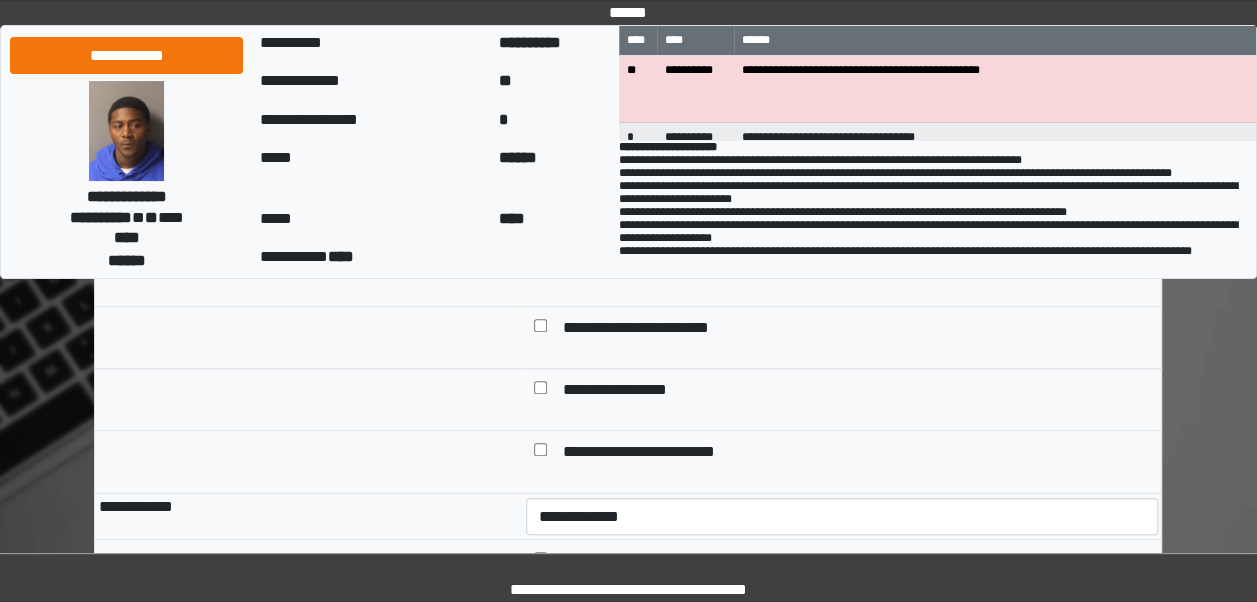 click on "**********" at bounding box center [626, 391] 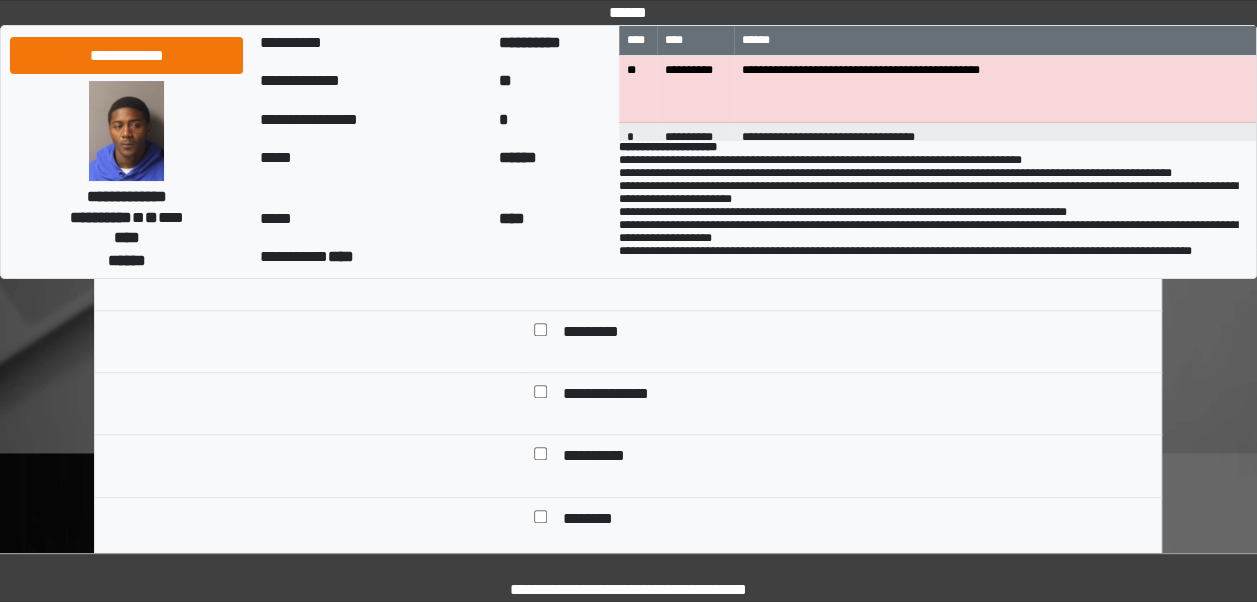 scroll, scrollTop: 8304, scrollLeft: 0, axis: vertical 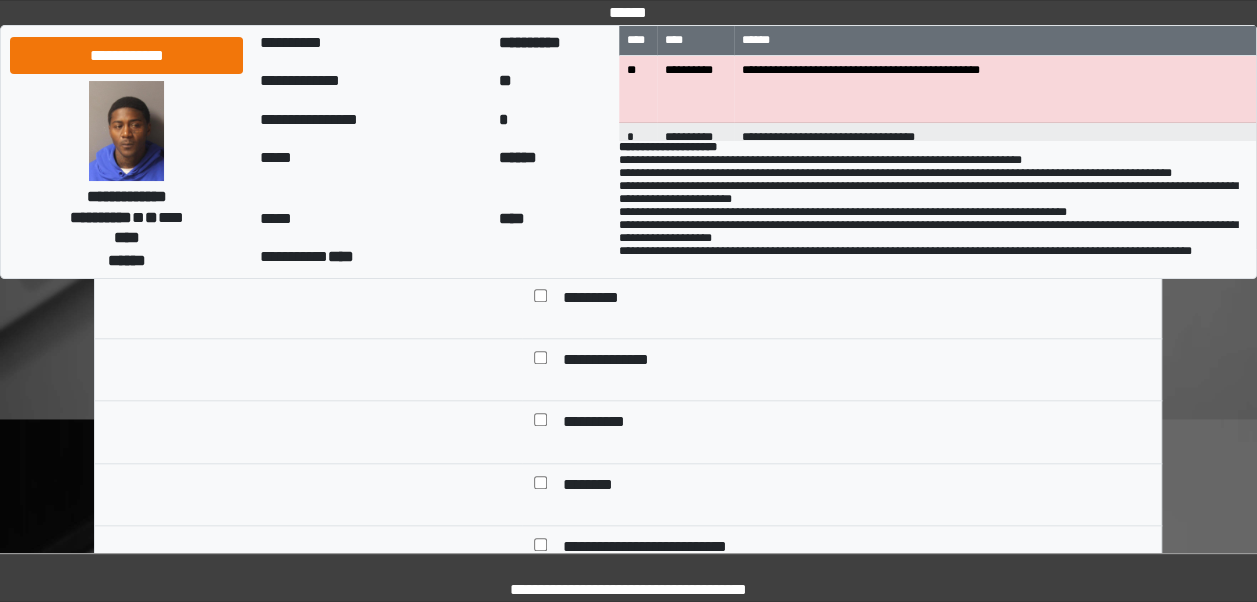click on "*********" at bounding box center [592, 299] 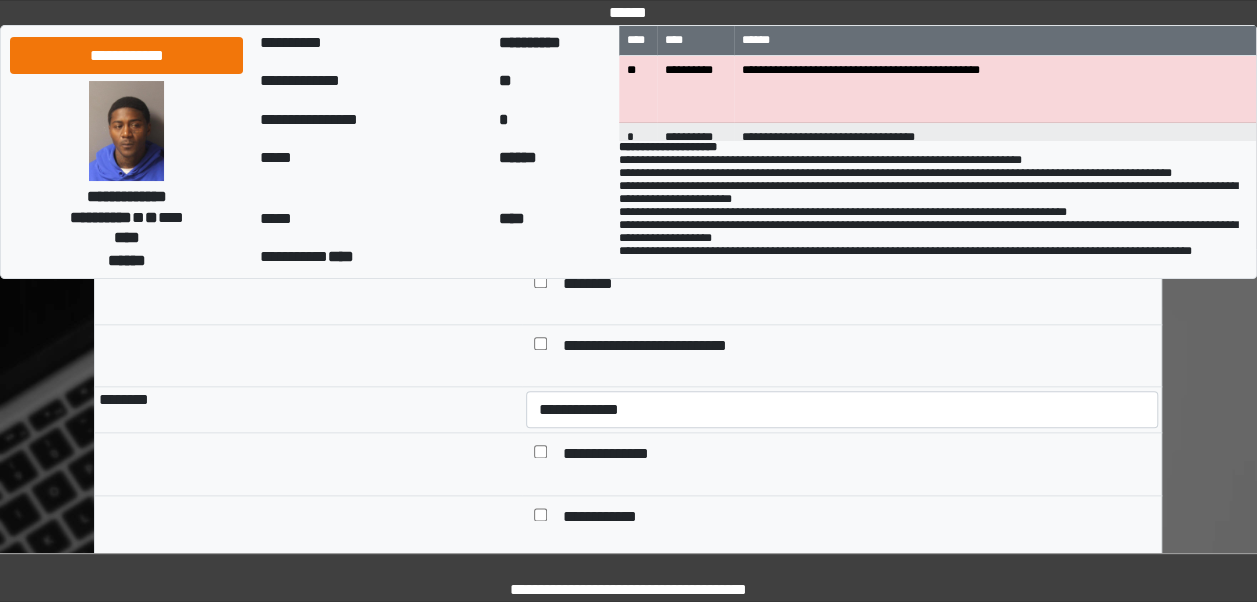 scroll, scrollTop: 8522, scrollLeft: 0, axis: vertical 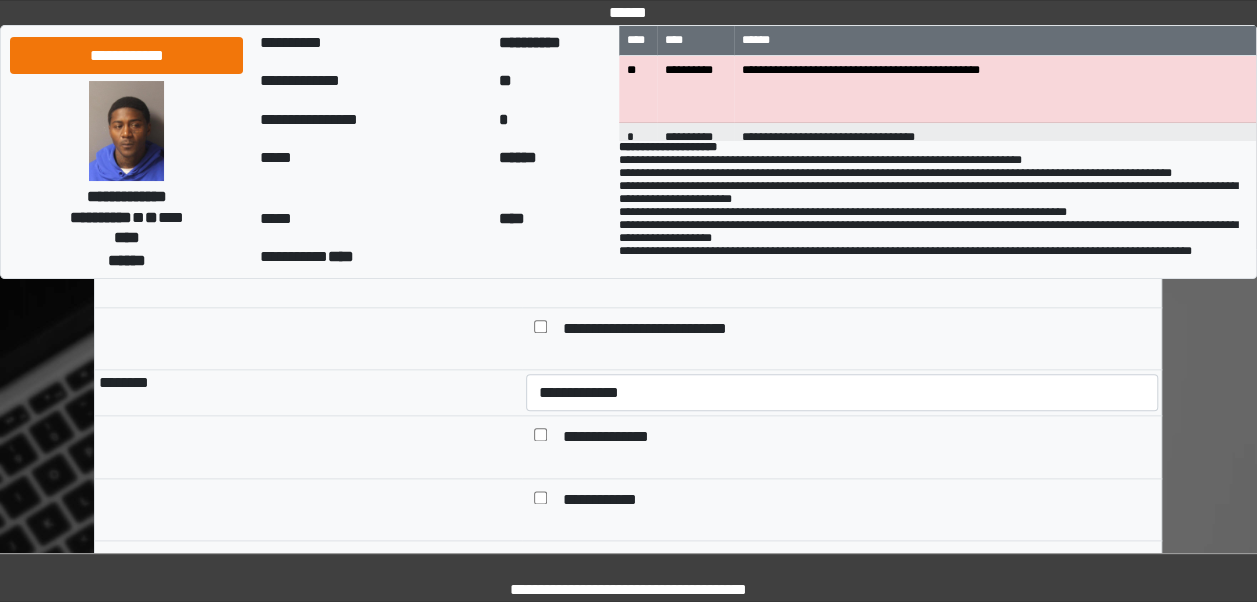 click on "**********" at bounding box center [669, 330] 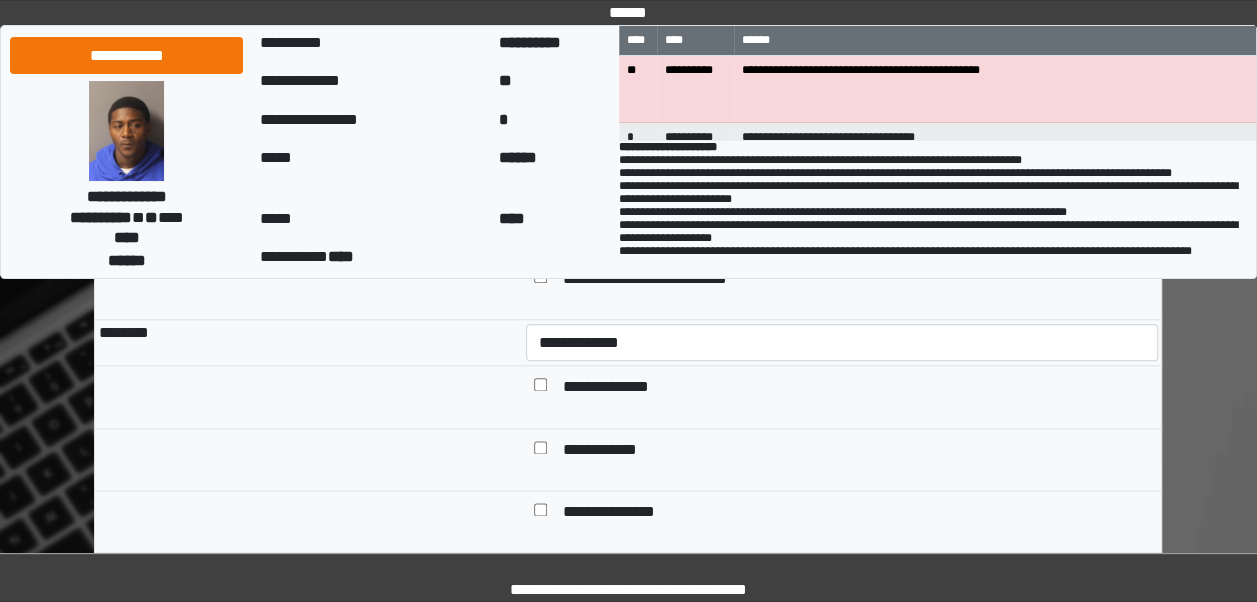scroll, scrollTop: 8556, scrollLeft: 0, axis: vertical 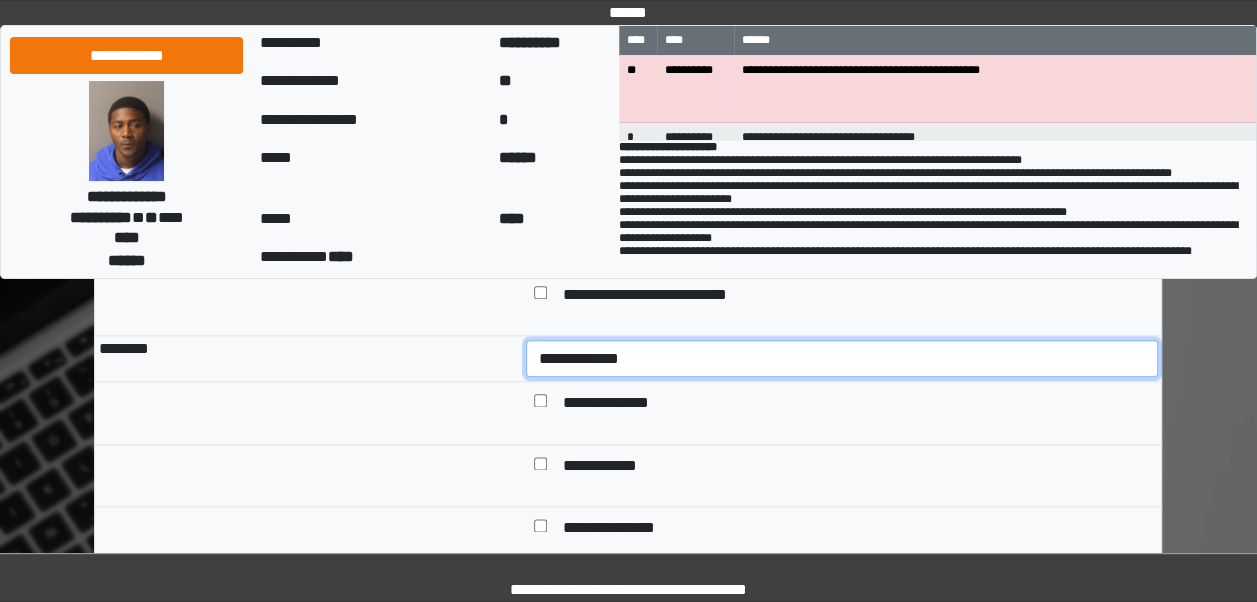 click on "**********" at bounding box center [842, 358] 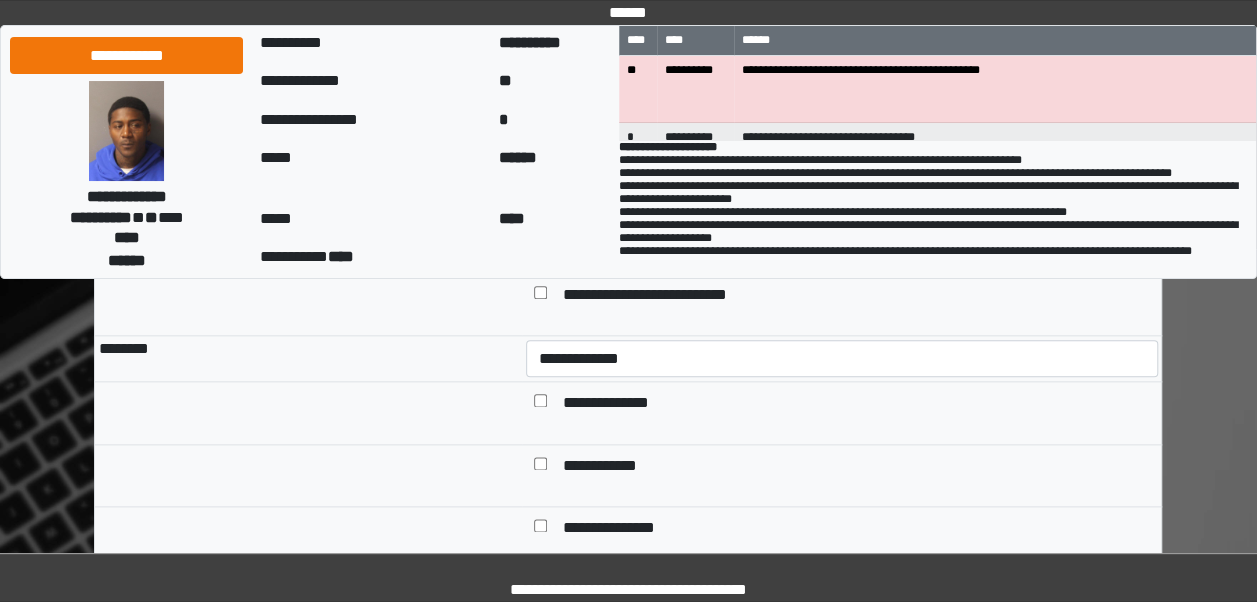 click on "**********" at bounding box center (842, 475) 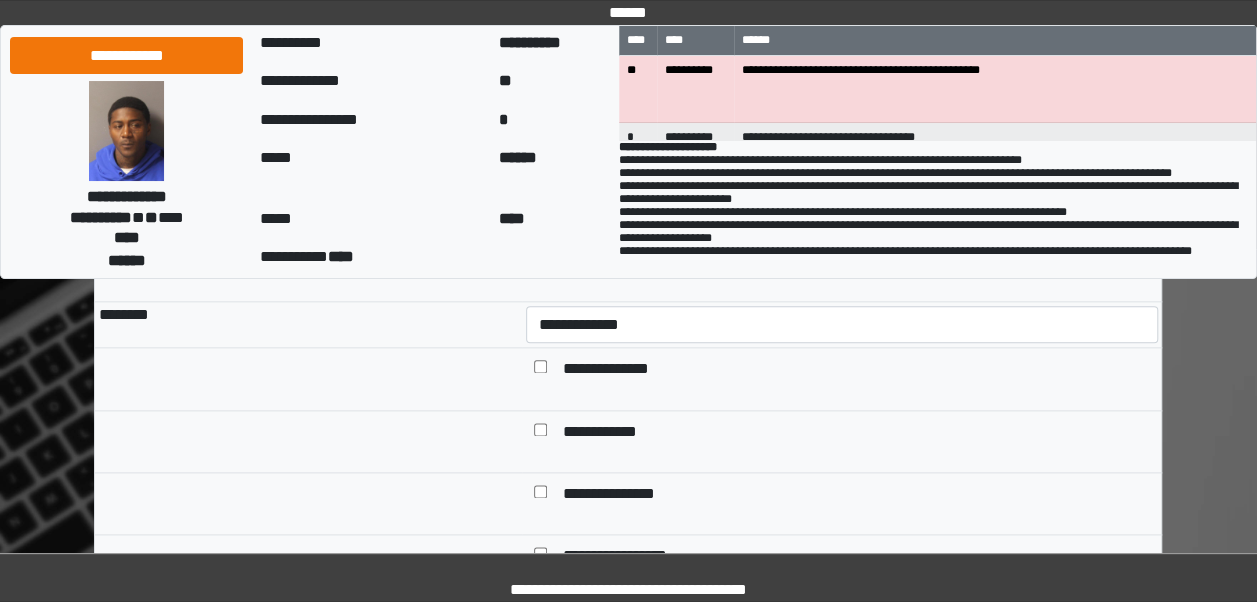 scroll, scrollTop: 8472, scrollLeft: 0, axis: vertical 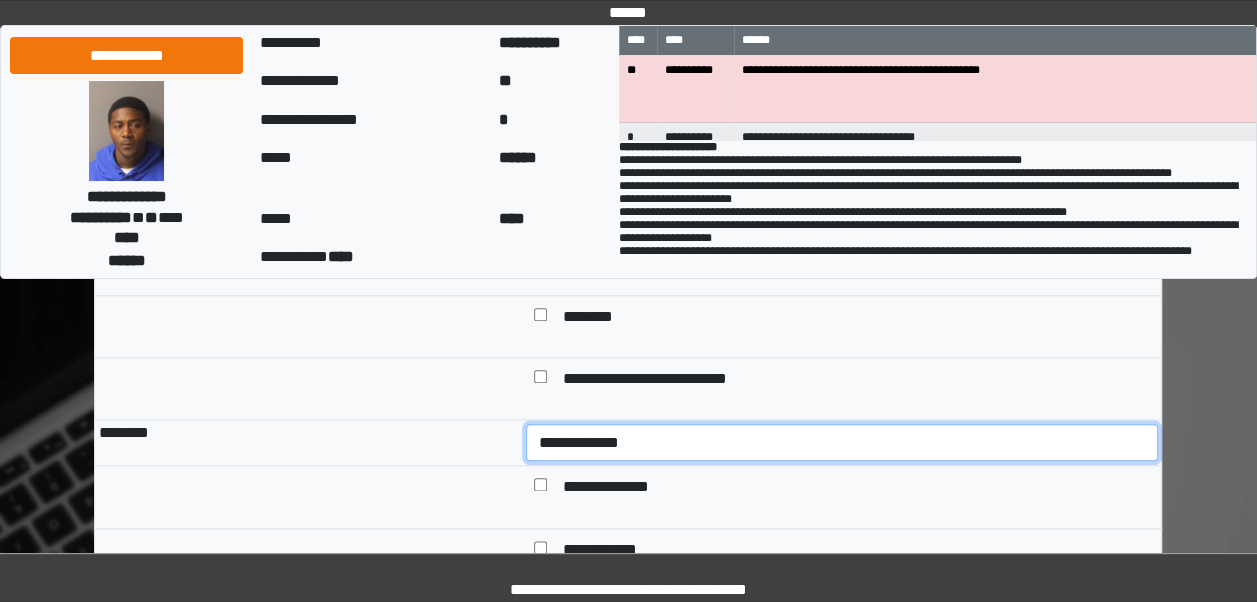 click on "**********" at bounding box center [842, 442] 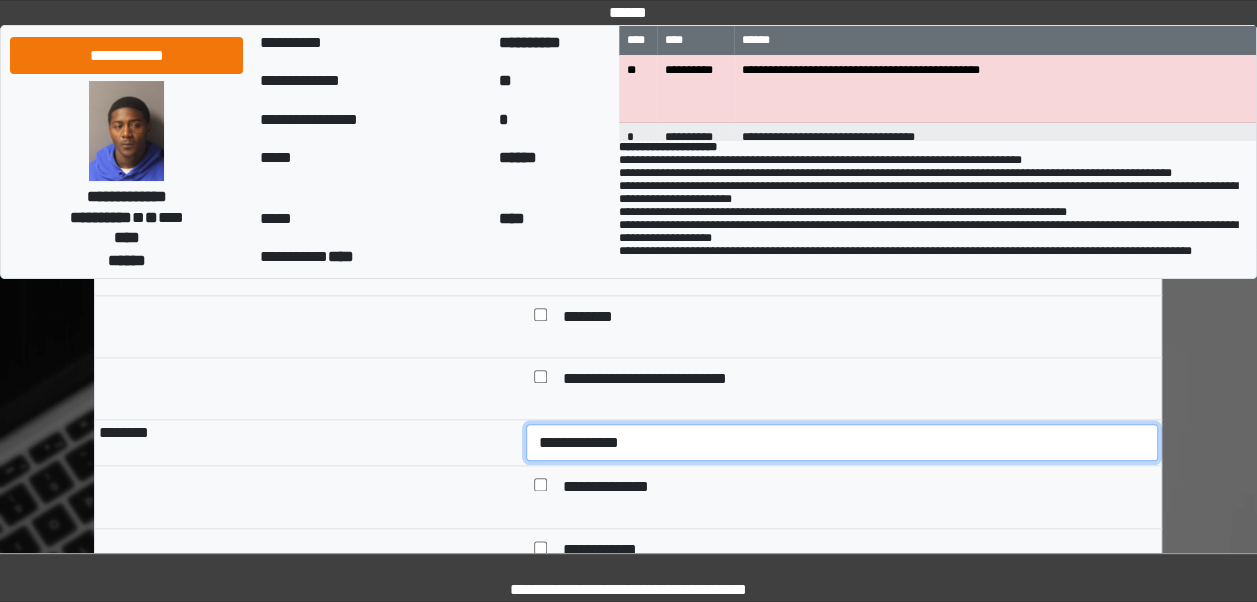 select on "*" 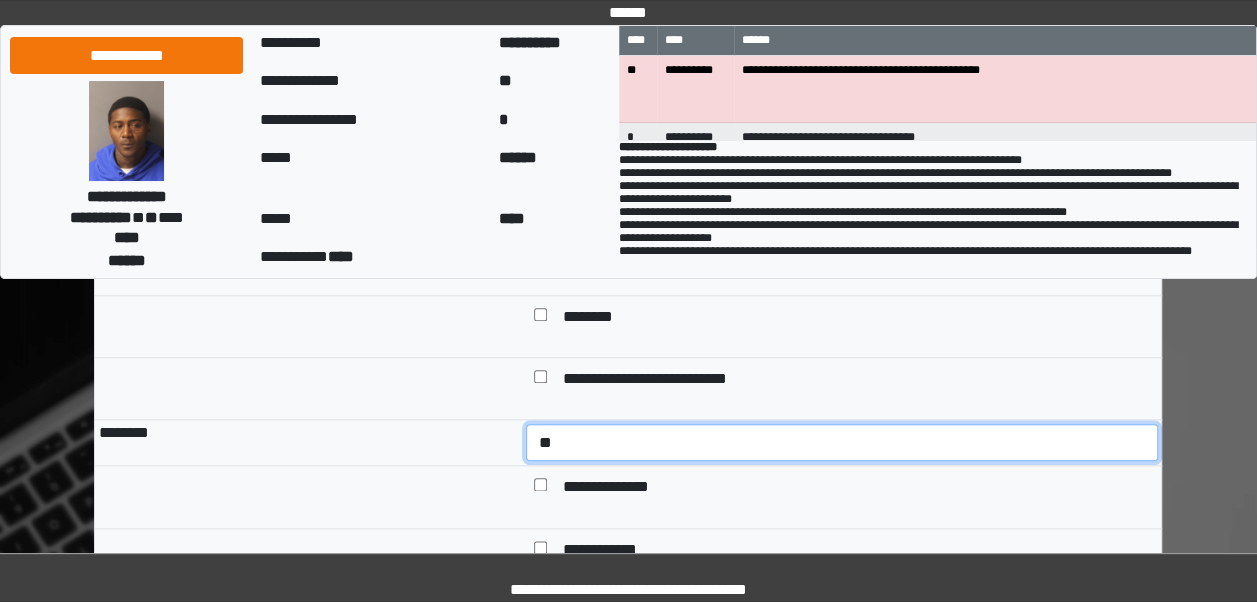 click on "**********" at bounding box center [842, 442] 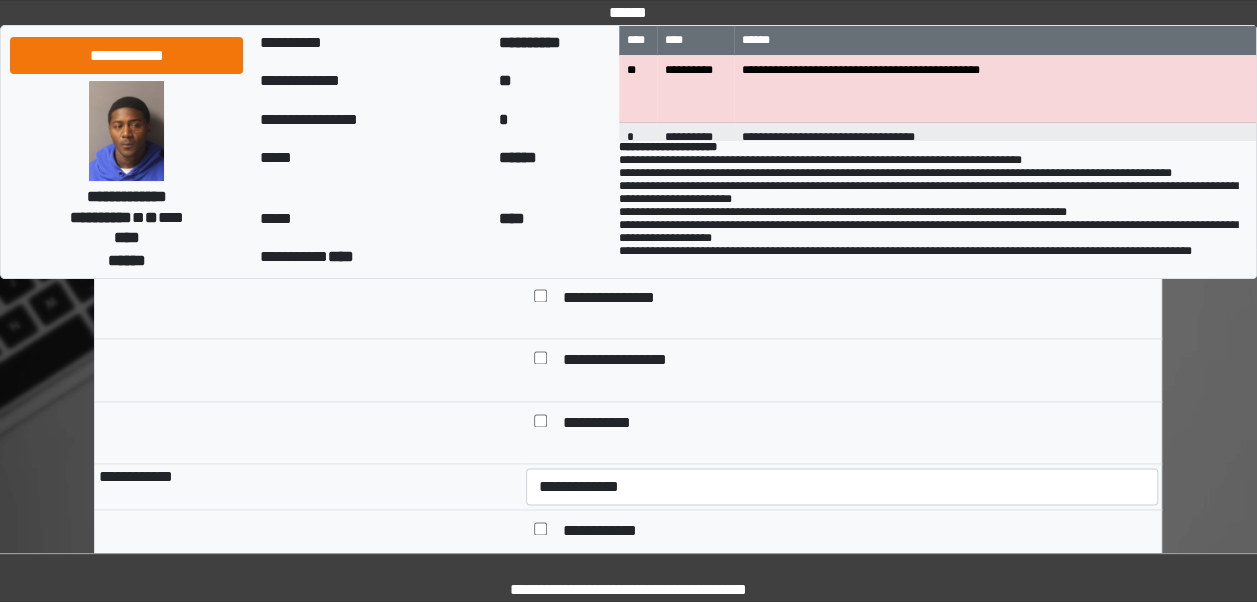 scroll, scrollTop: 8803, scrollLeft: 0, axis: vertical 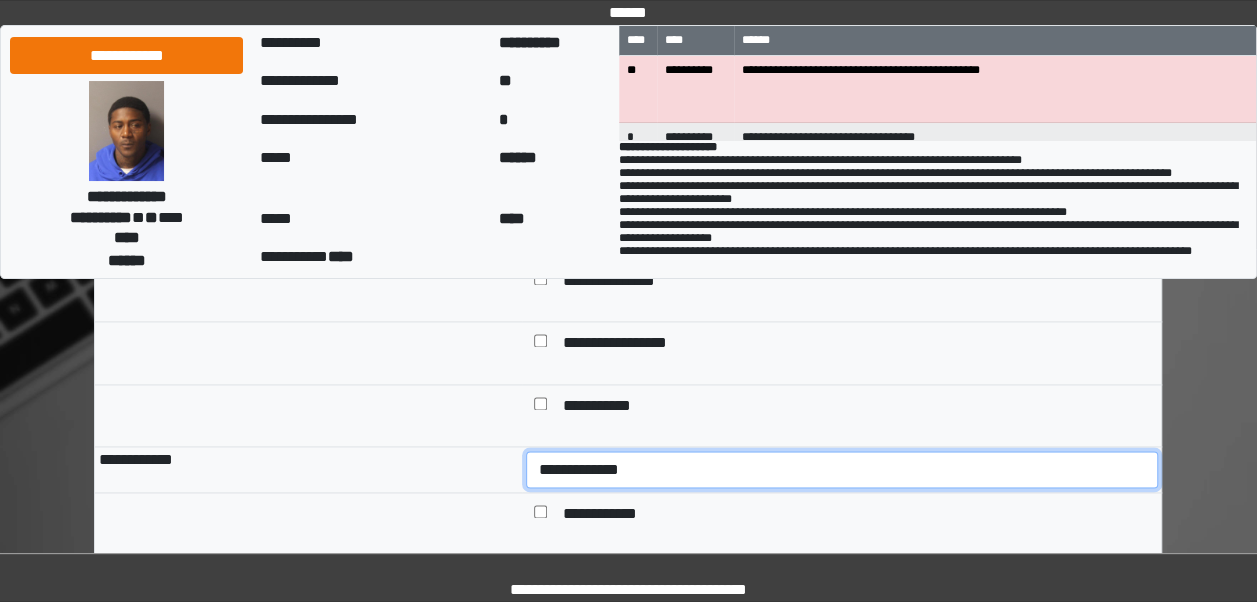 click on "**********" at bounding box center [842, 469] 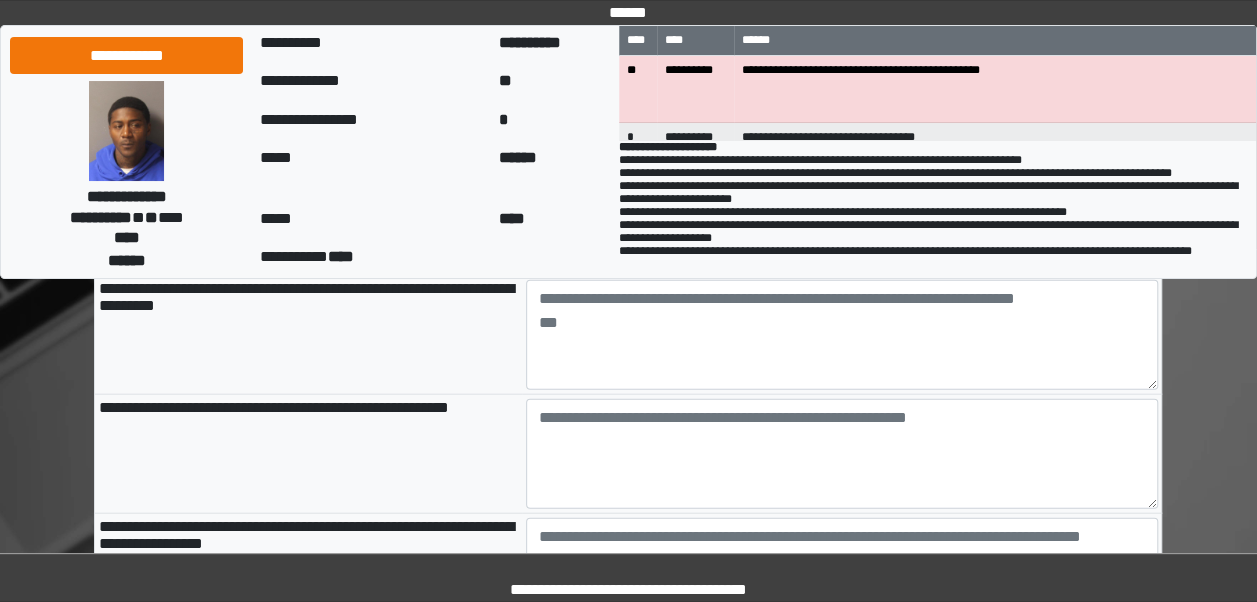scroll, scrollTop: 9610, scrollLeft: 0, axis: vertical 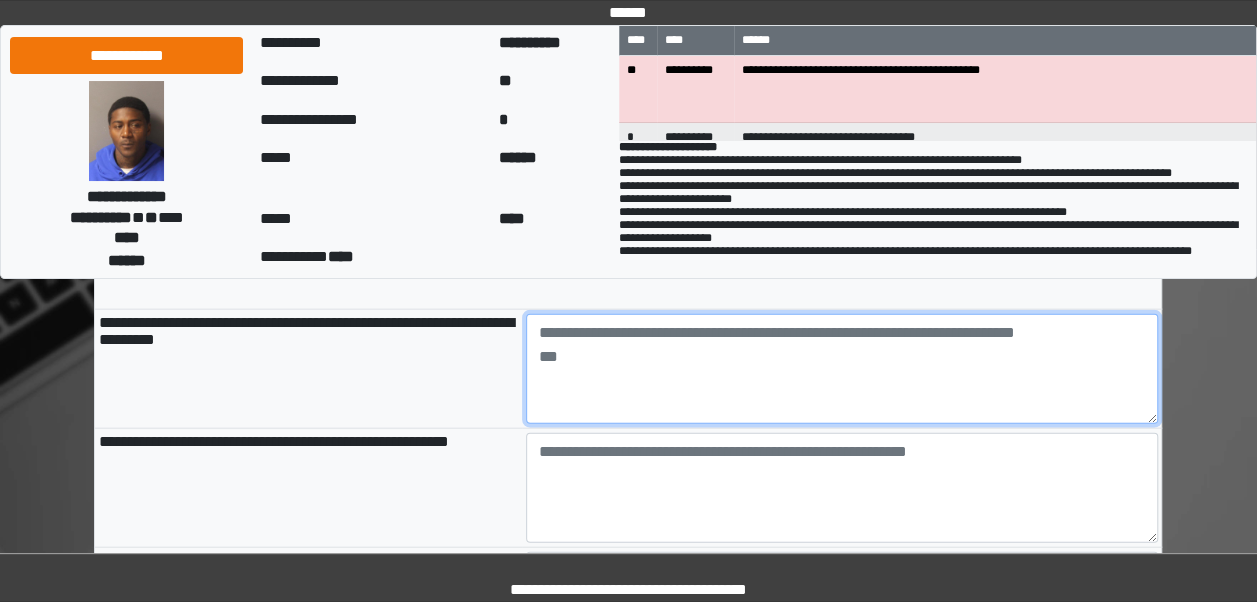 click at bounding box center (842, 369) 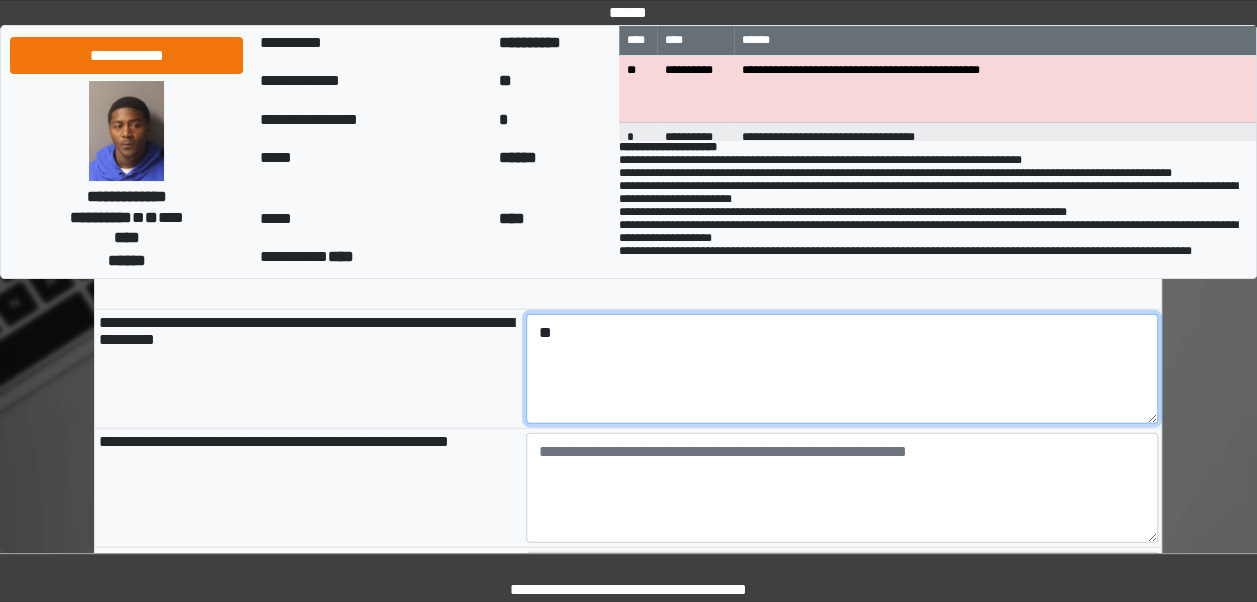 type on "*" 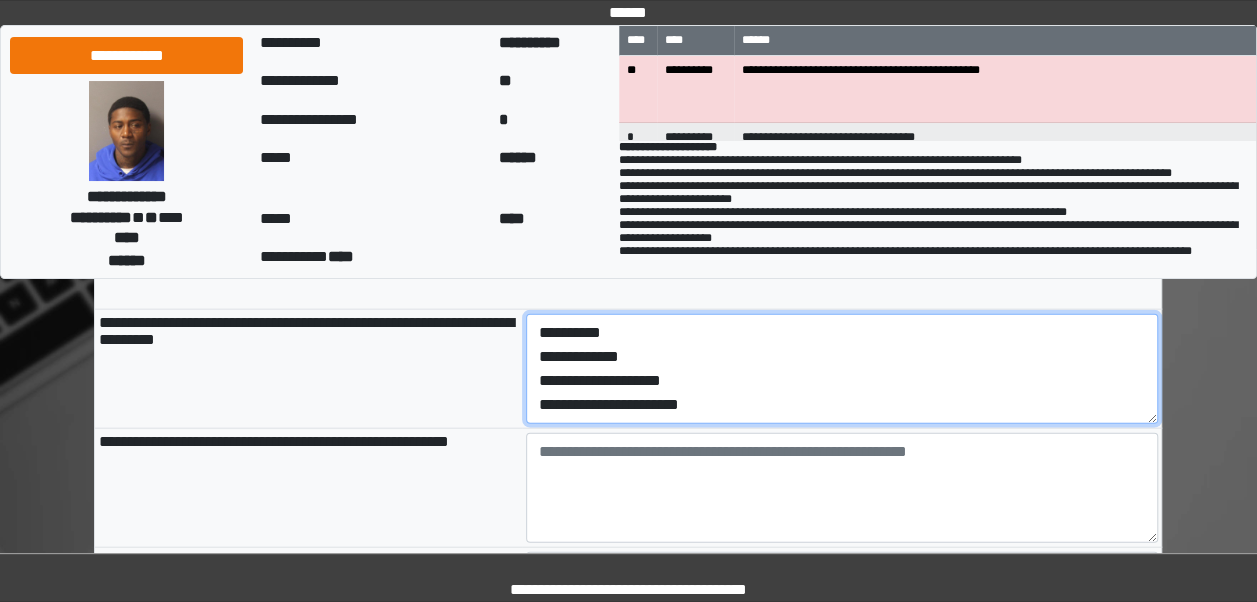 scroll, scrollTop: 9084, scrollLeft: 0, axis: vertical 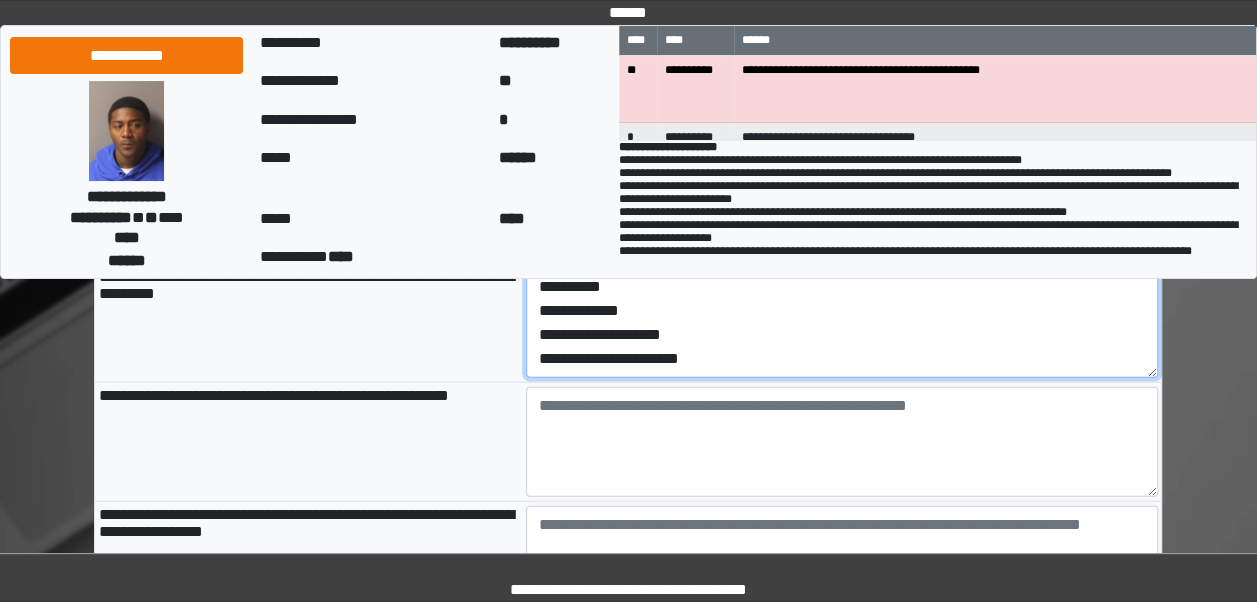 type on "**********" 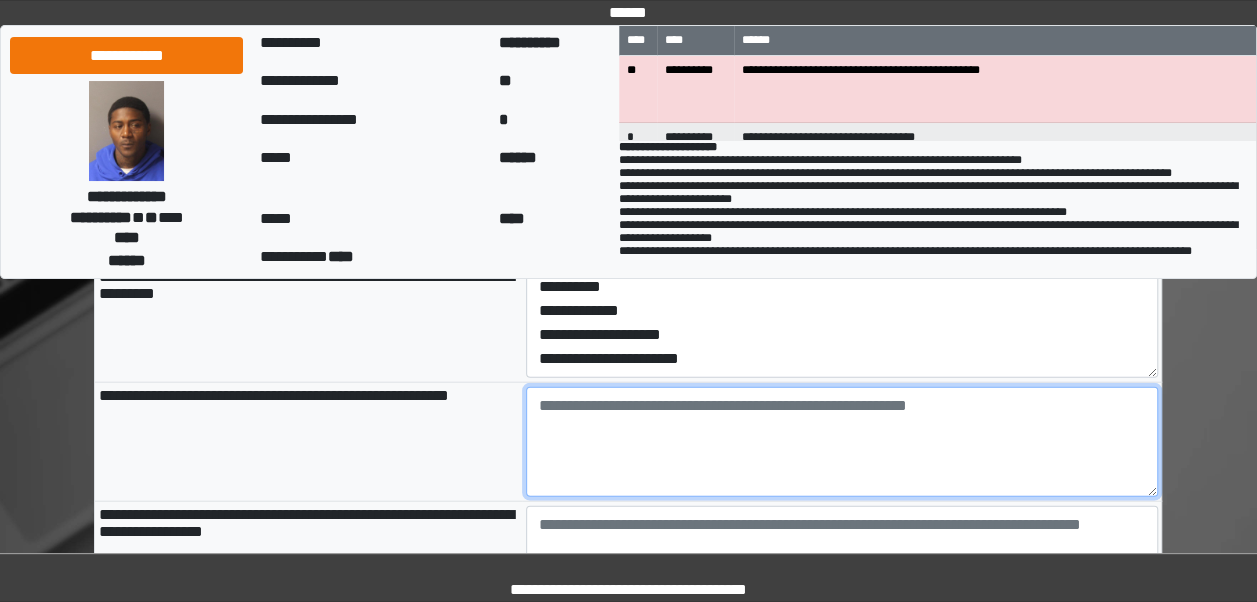 drag, startPoint x: 530, startPoint y: 426, endPoint x: 542, endPoint y: 426, distance: 12 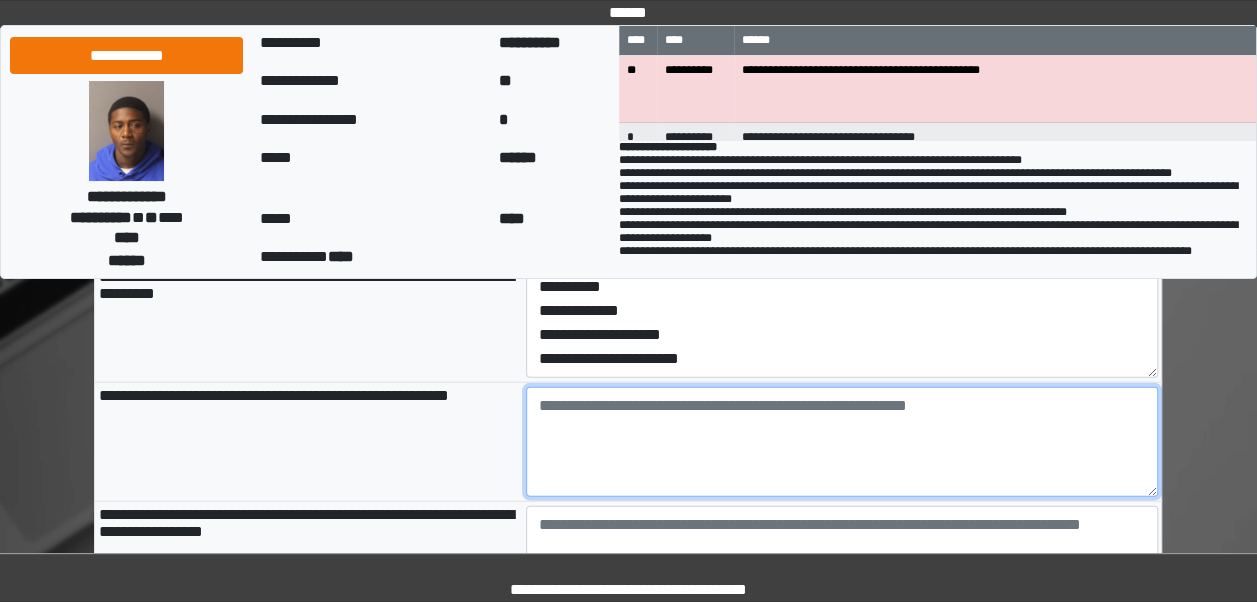 click at bounding box center [842, 442] 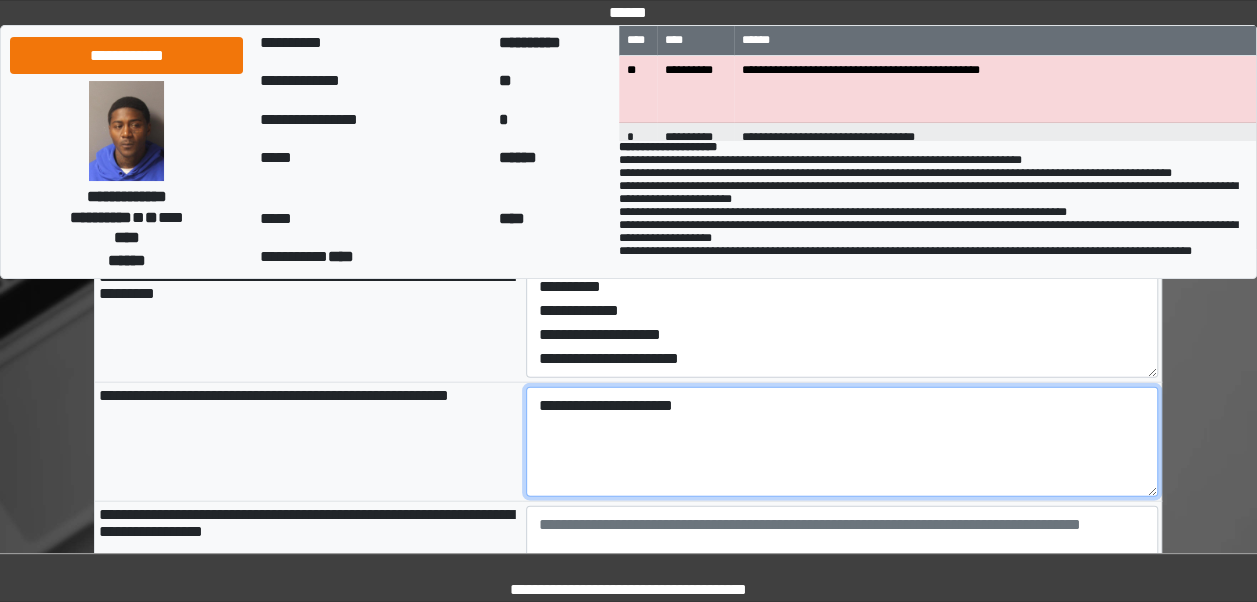type on "**********" 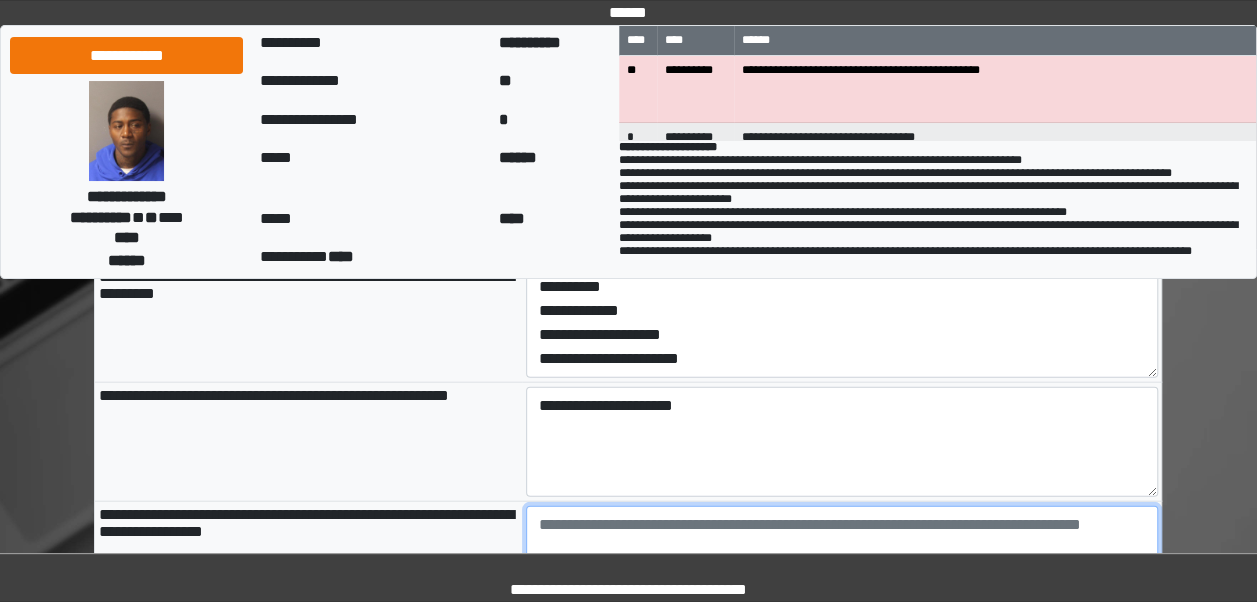 click at bounding box center (842, 561) 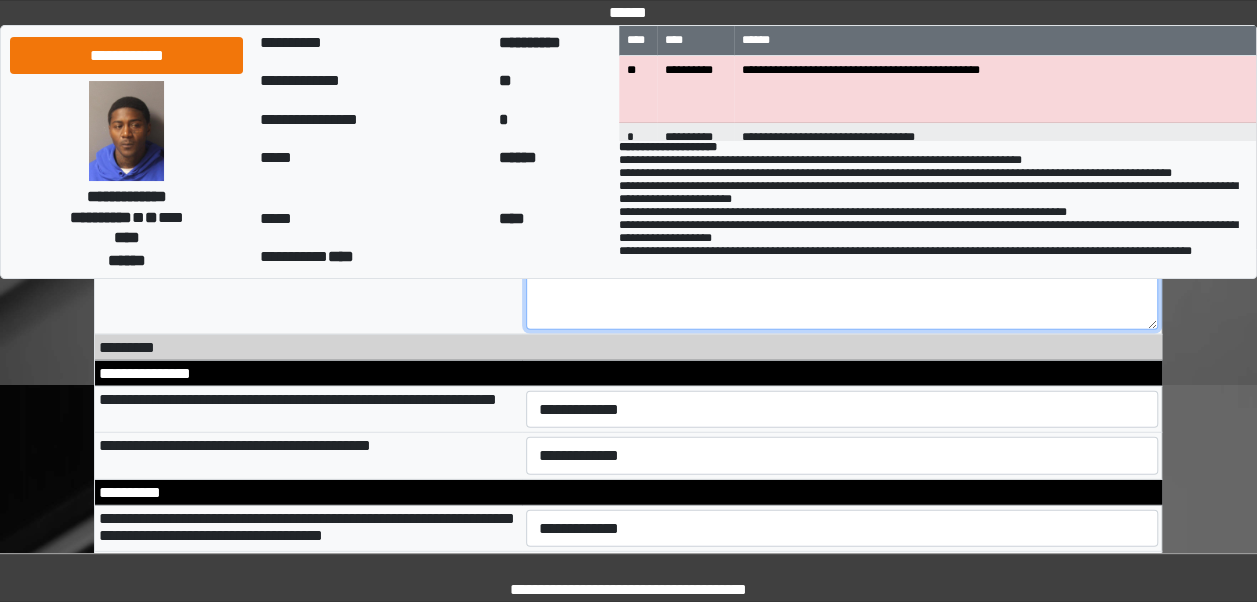 scroll, scrollTop: 9975, scrollLeft: 0, axis: vertical 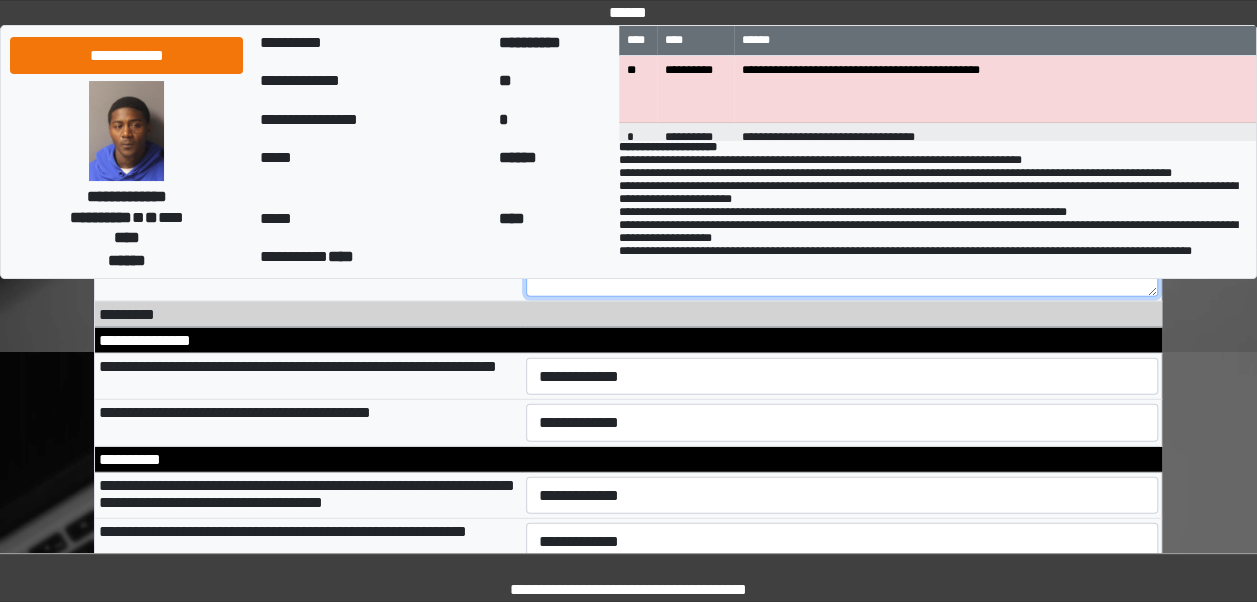 type on "**********" 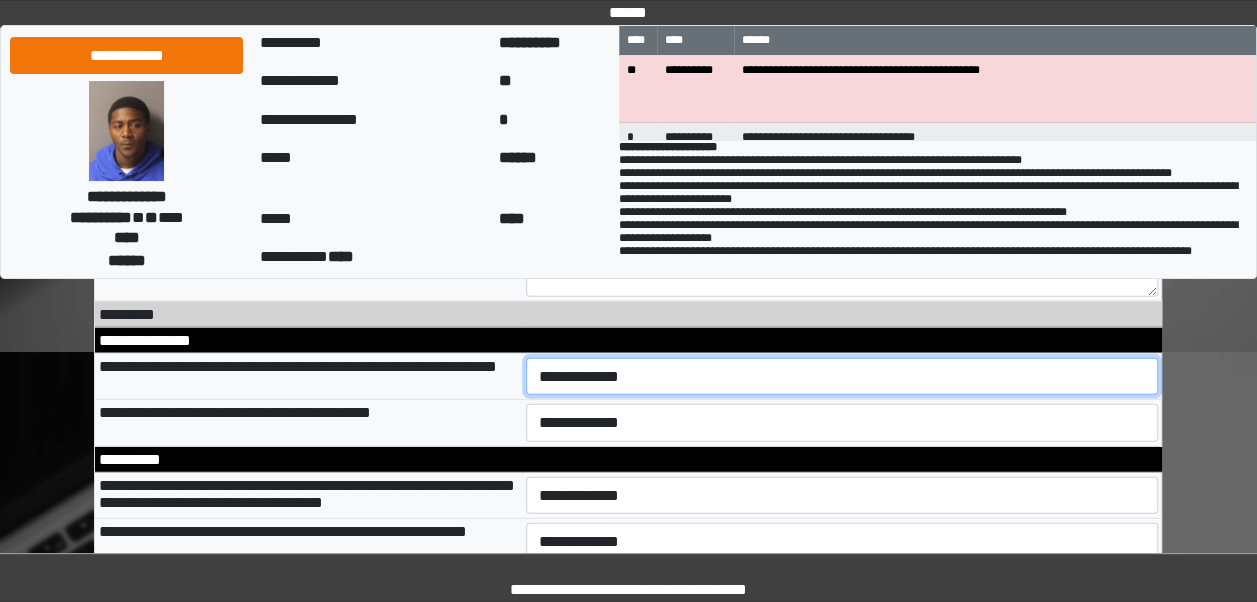 click on "**********" at bounding box center (842, 376) 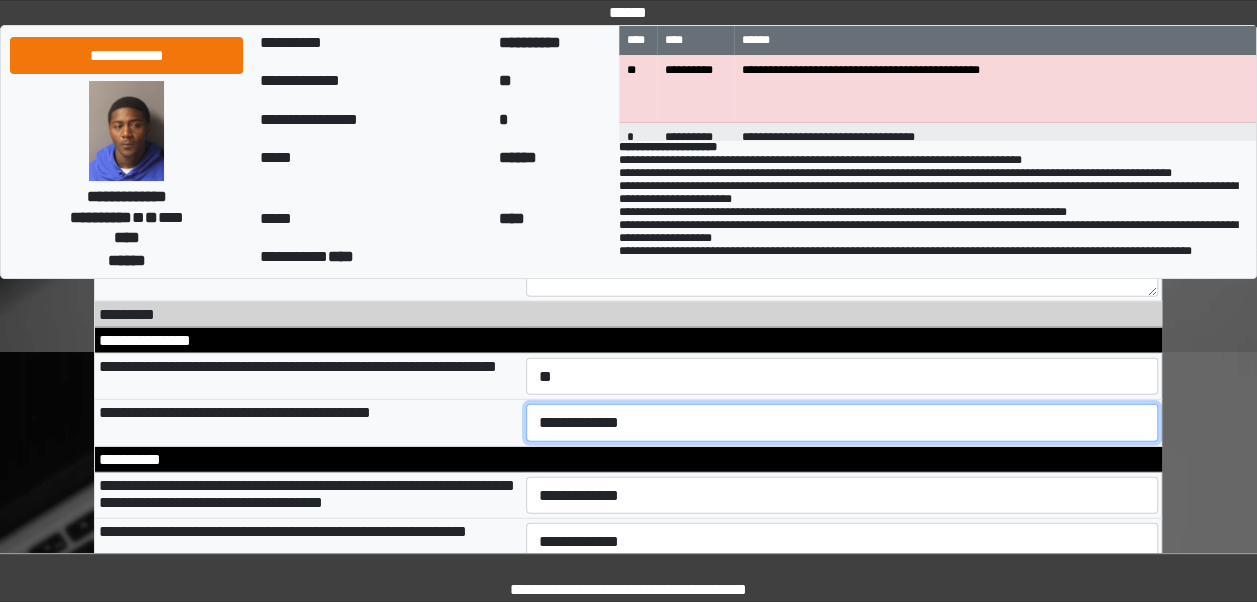 click on "**********" at bounding box center (842, 423) 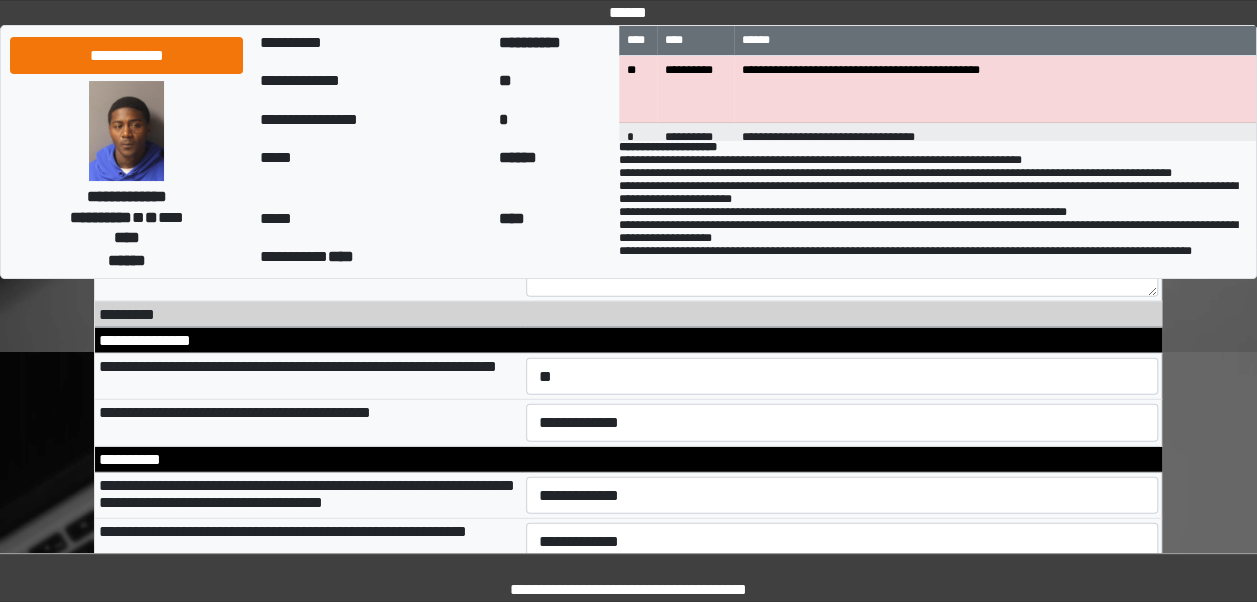 drag, startPoint x: 766, startPoint y: 498, endPoint x: 769, endPoint y: 480, distance: 18.248287 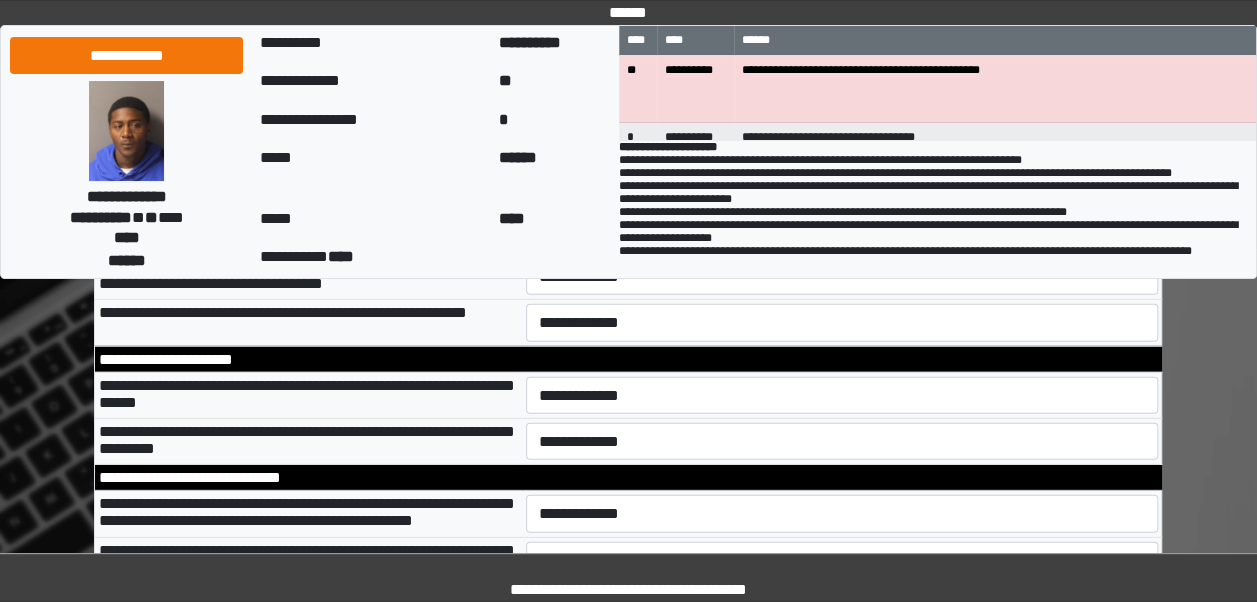 scroll, scrollTop: 10211, scrollLeft: 0, axis: vertical 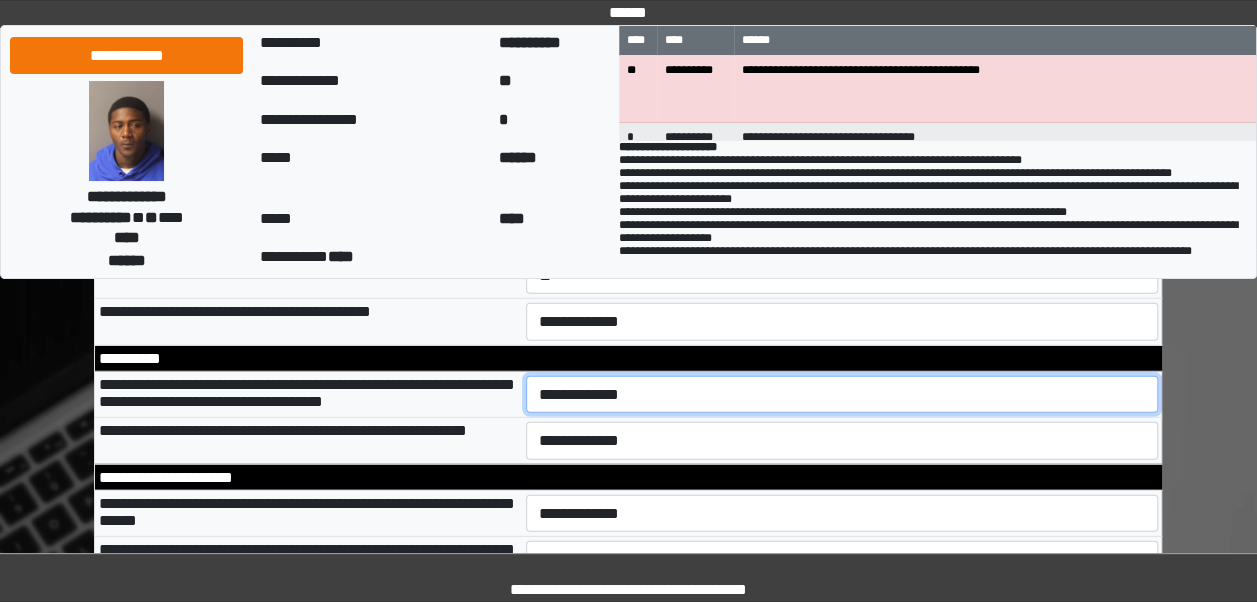 click on "**********" at bounding box center (842, 394) 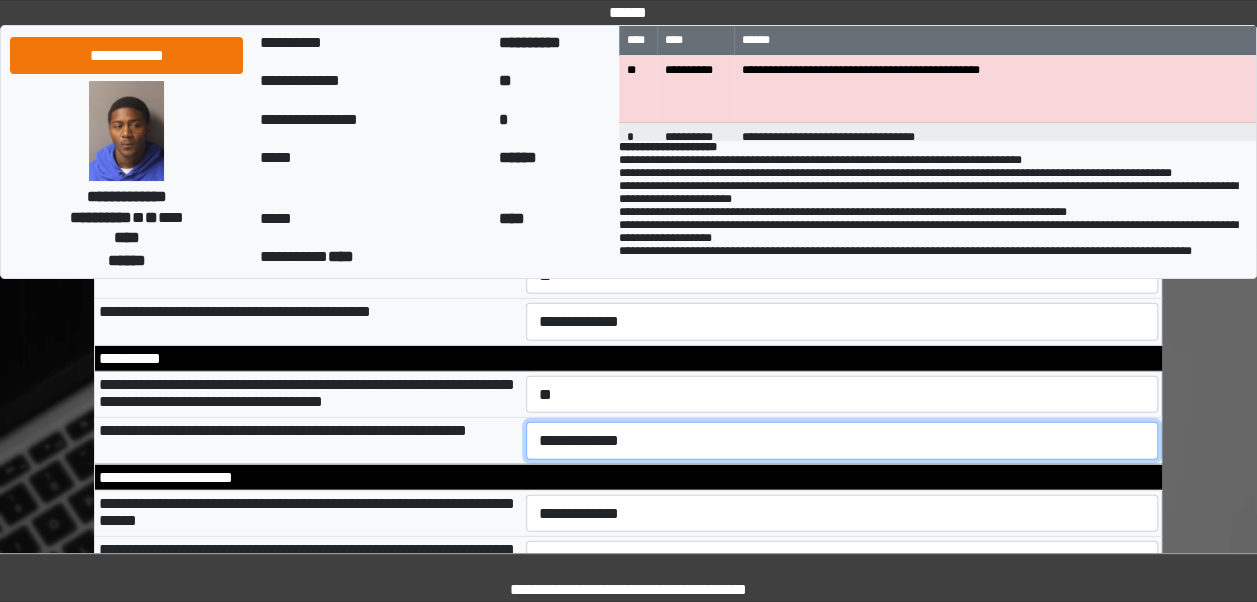 click on "**********" at bounding box center [842, 440] 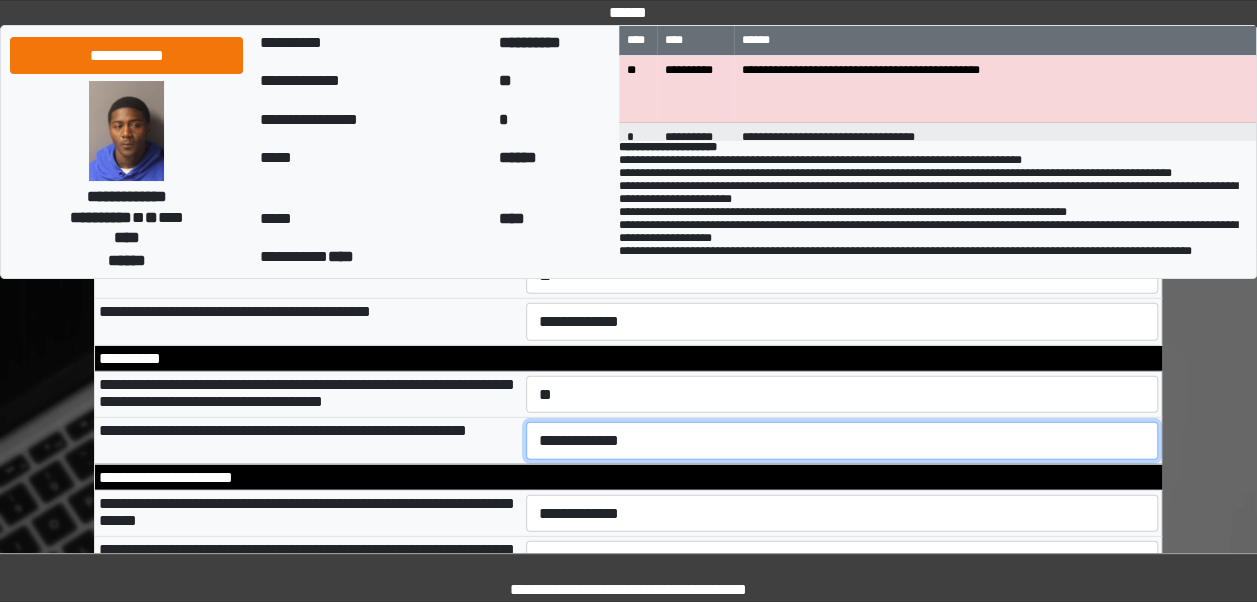 select on "*" 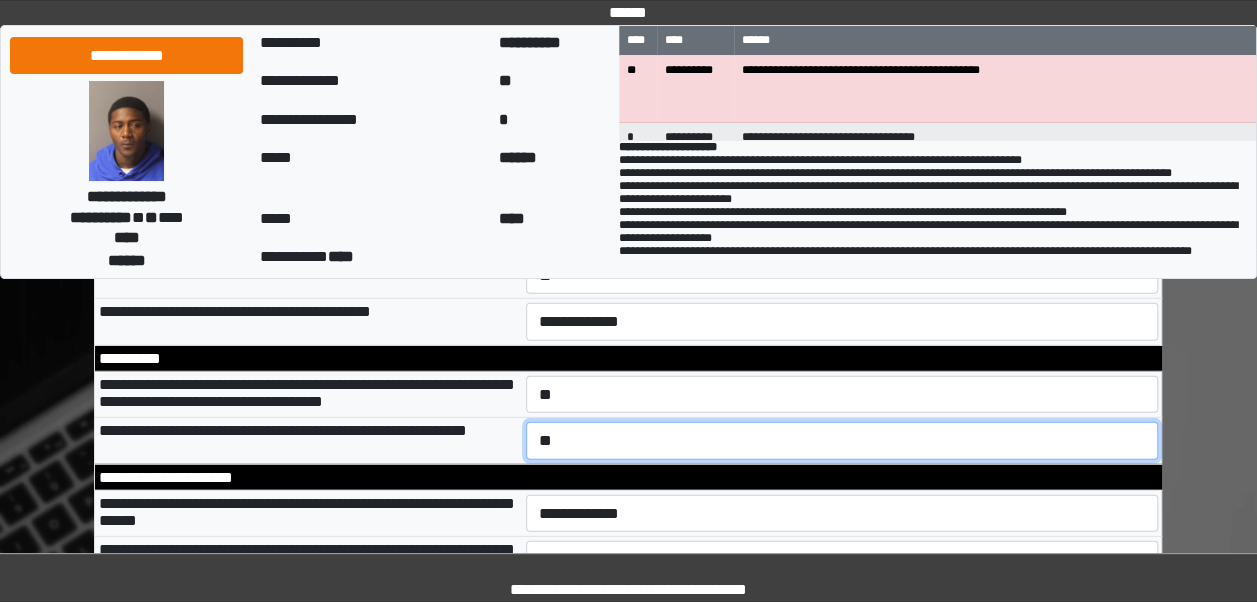 click on "**********" at bounding box center [842, 440] 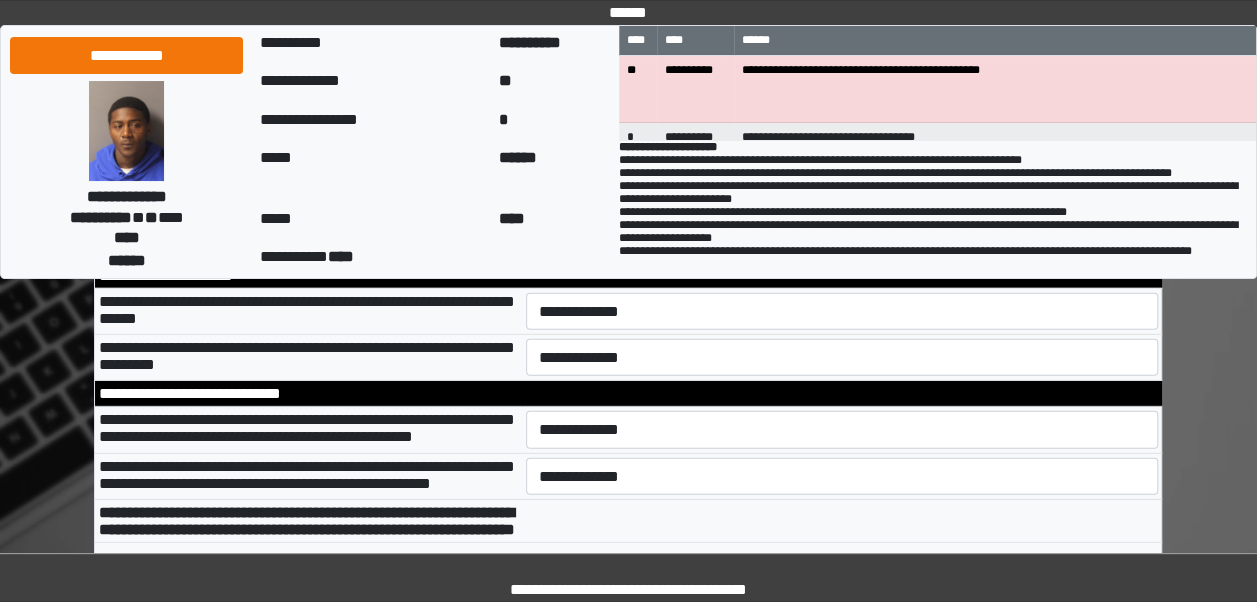 scroll, scrollTop: 10312, scrollLeft: 0, axis: vertical 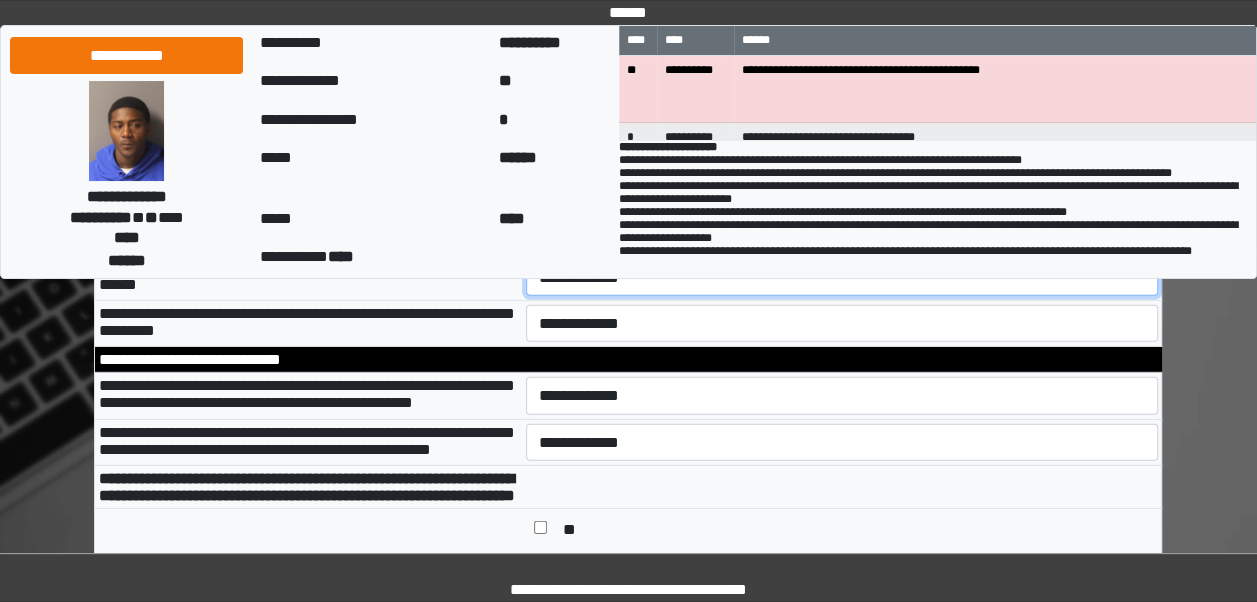 click on "**********" at bounding box center [842, 277] 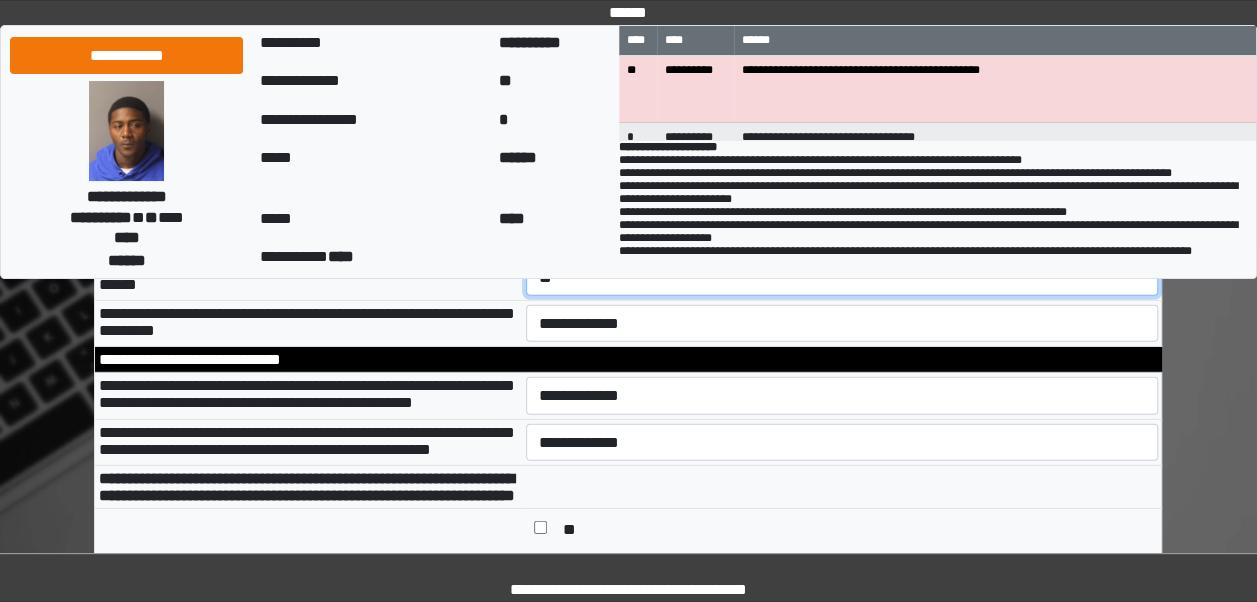 click on "**********" at bounding box center [842, 277] 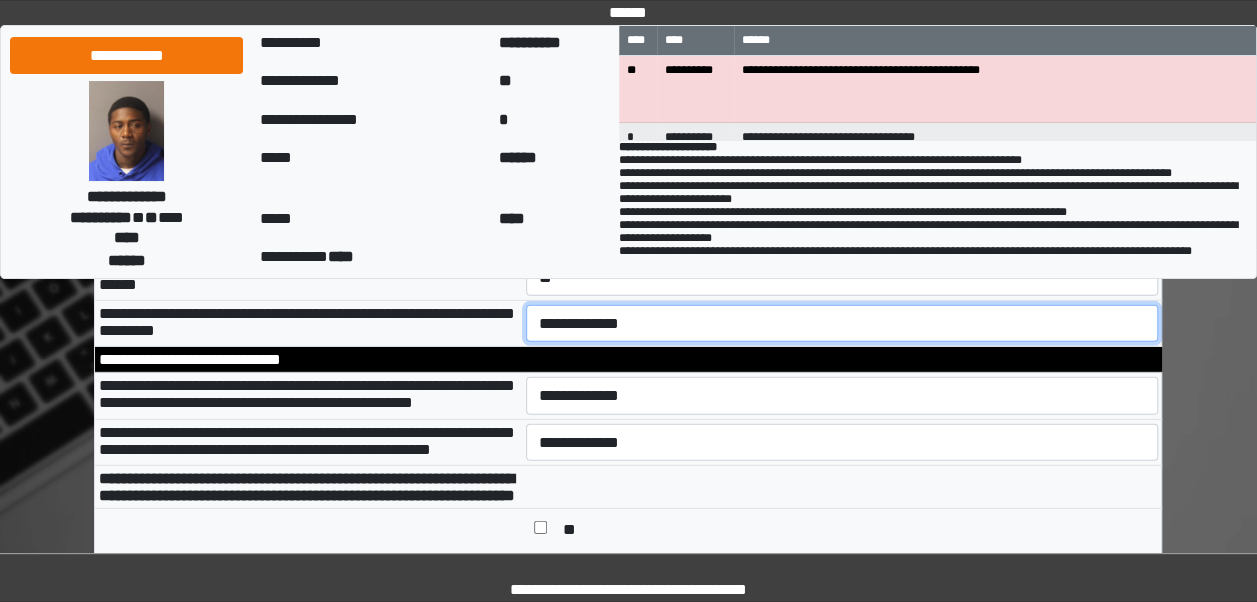 click on "**********" at bounding box center (842, 323) 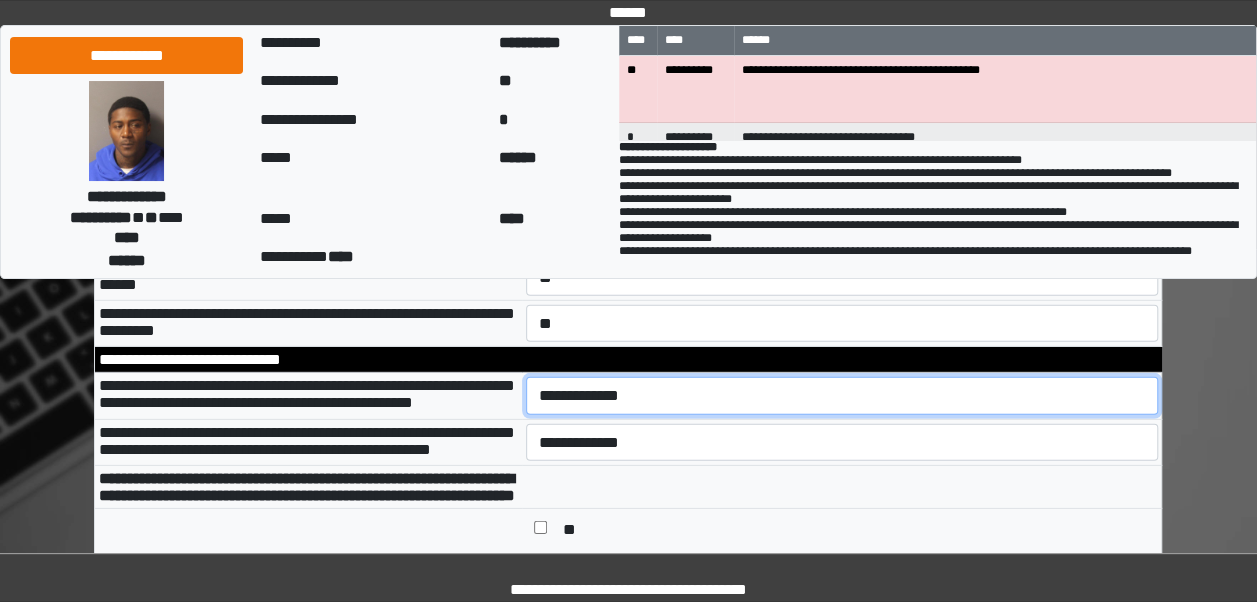 click on "**********" at bounding box center (842, 395) 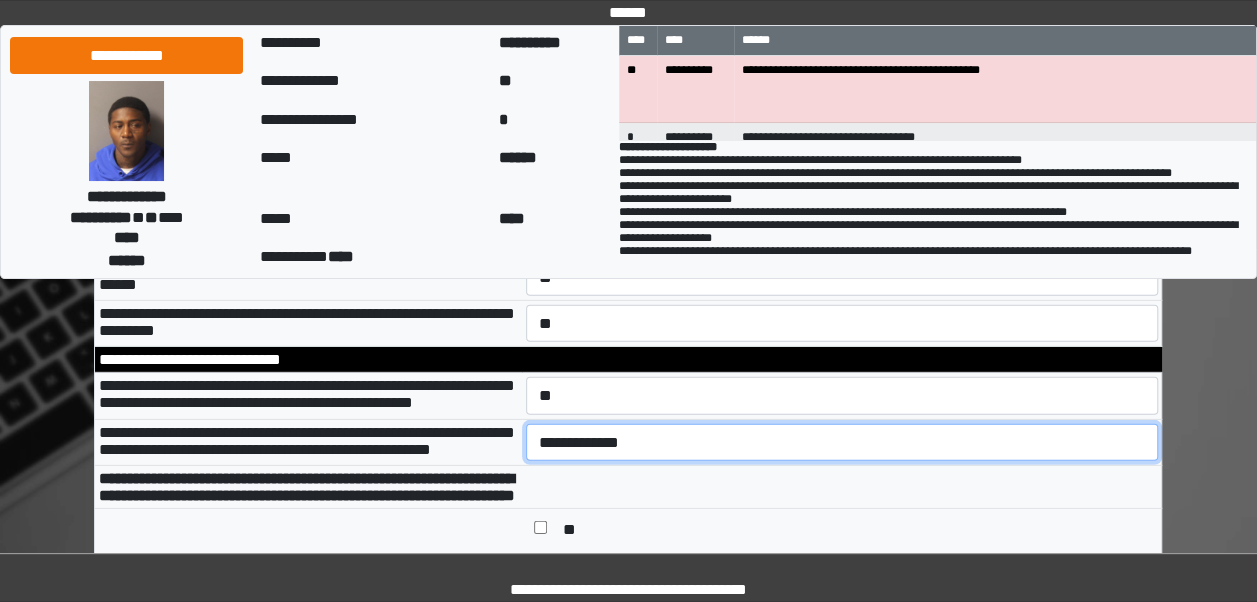 click on "**********" at bounding box center [842, 442] 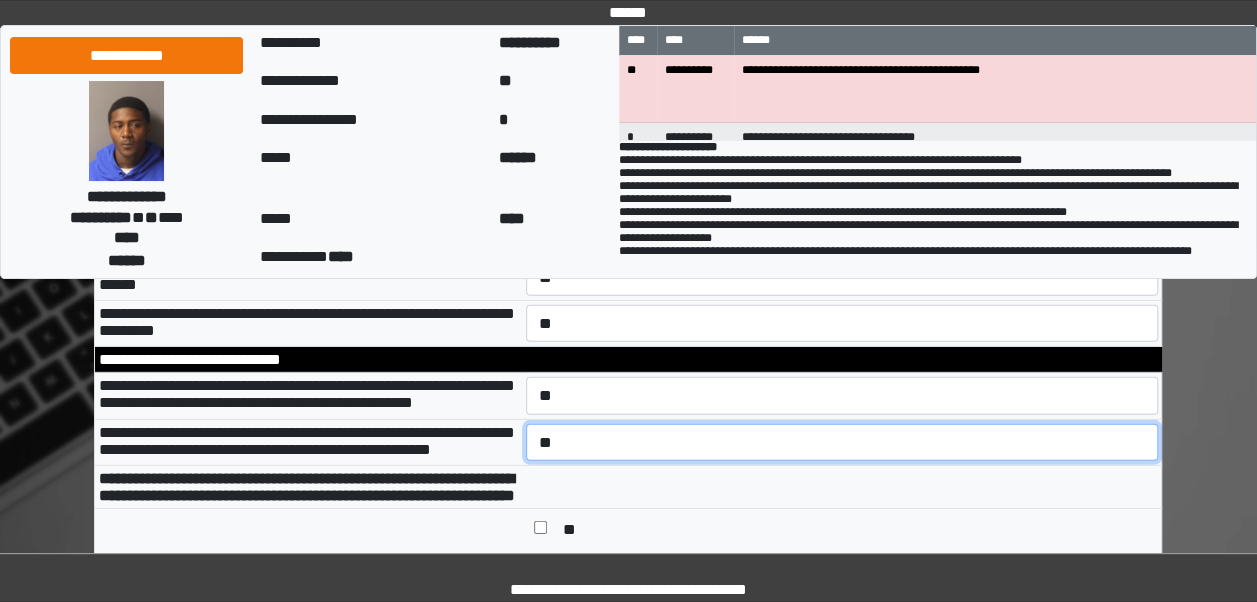 scroll, scrollTop: 10838, scrollLeft: 0, axis: vertical 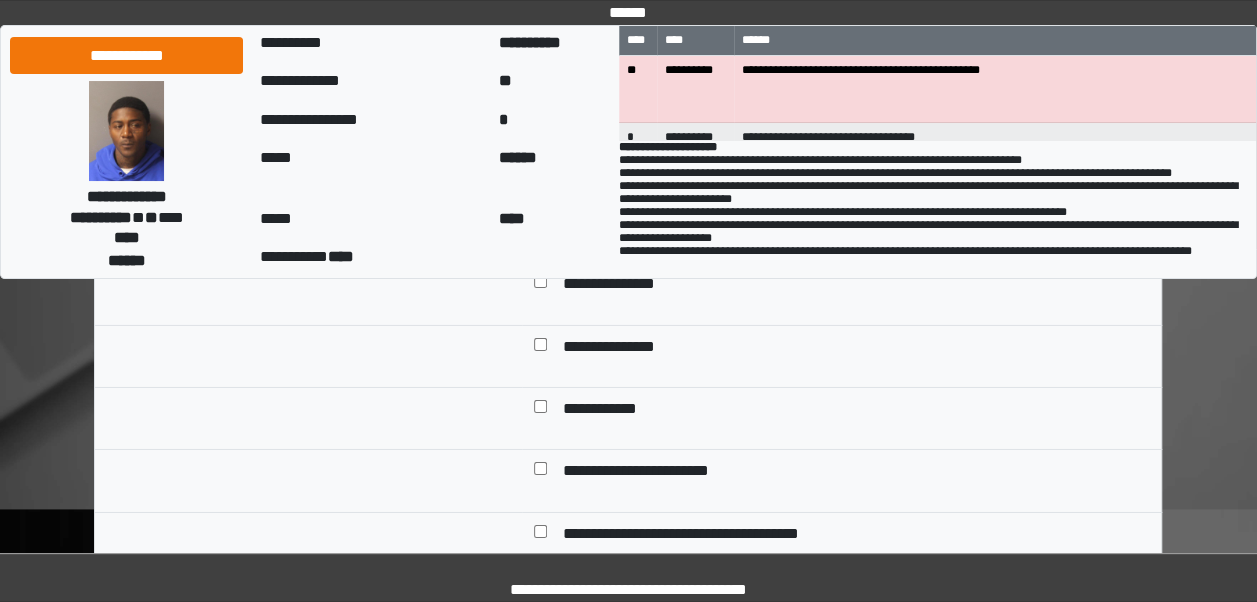 click at bounding box center [540, 410] 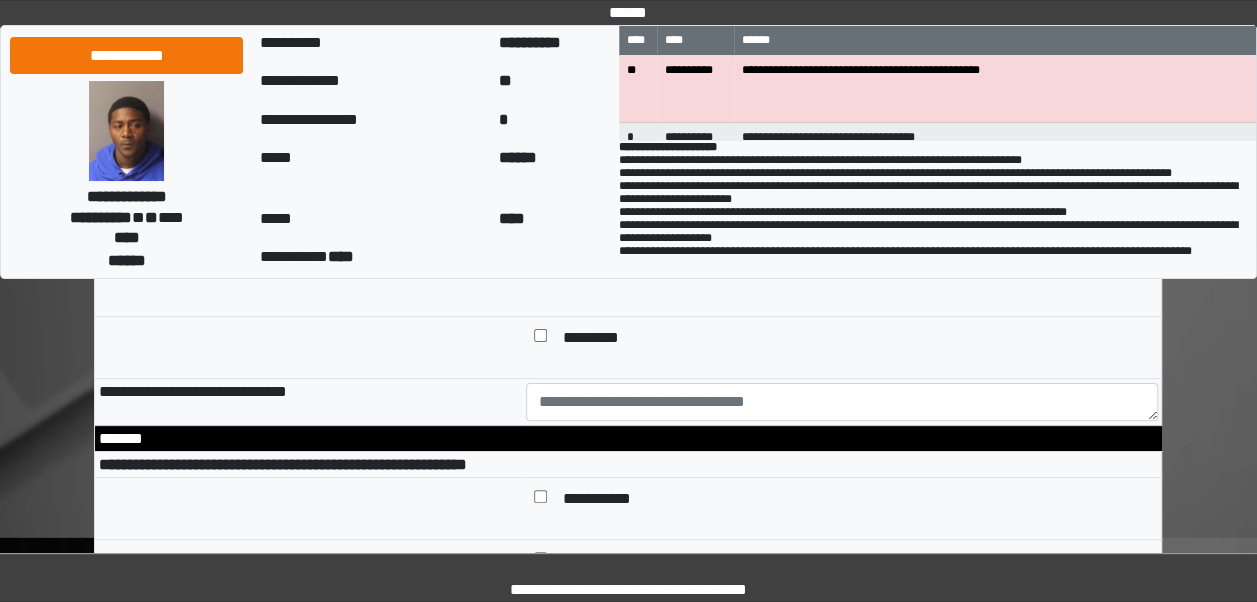 scroll, scrollTop: 11427, scrollLeft: 0, axis: vertical 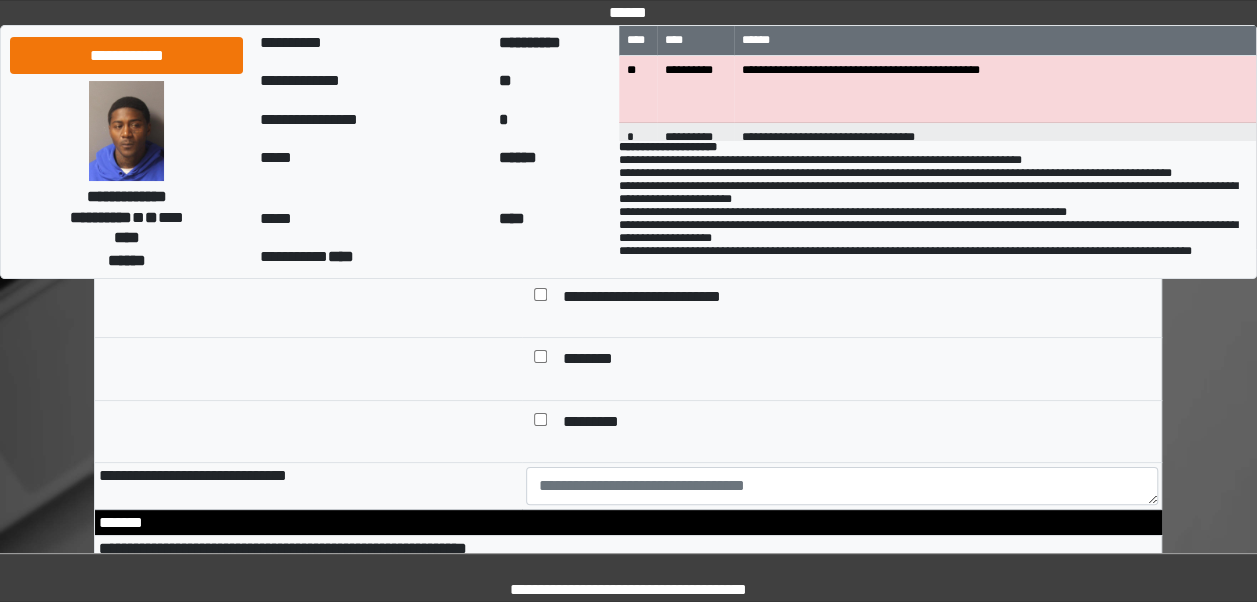 click on "**********" at bounding box center [649, 236] 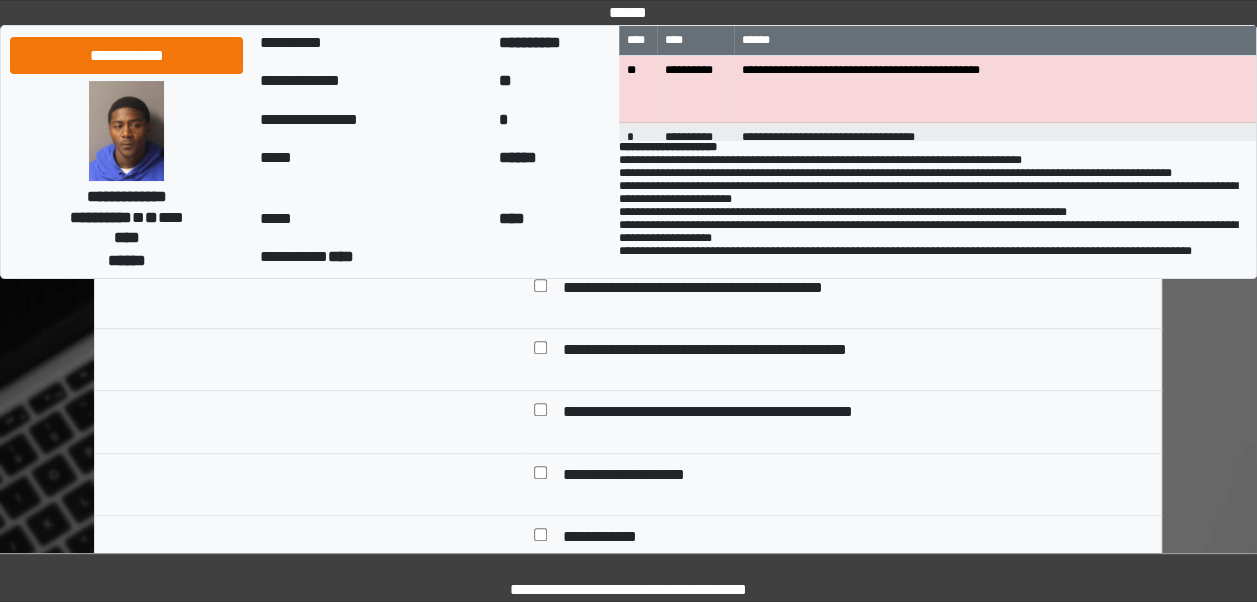 scroll, scrollTop: 11696, scrollLeft: 0, axis: vertical 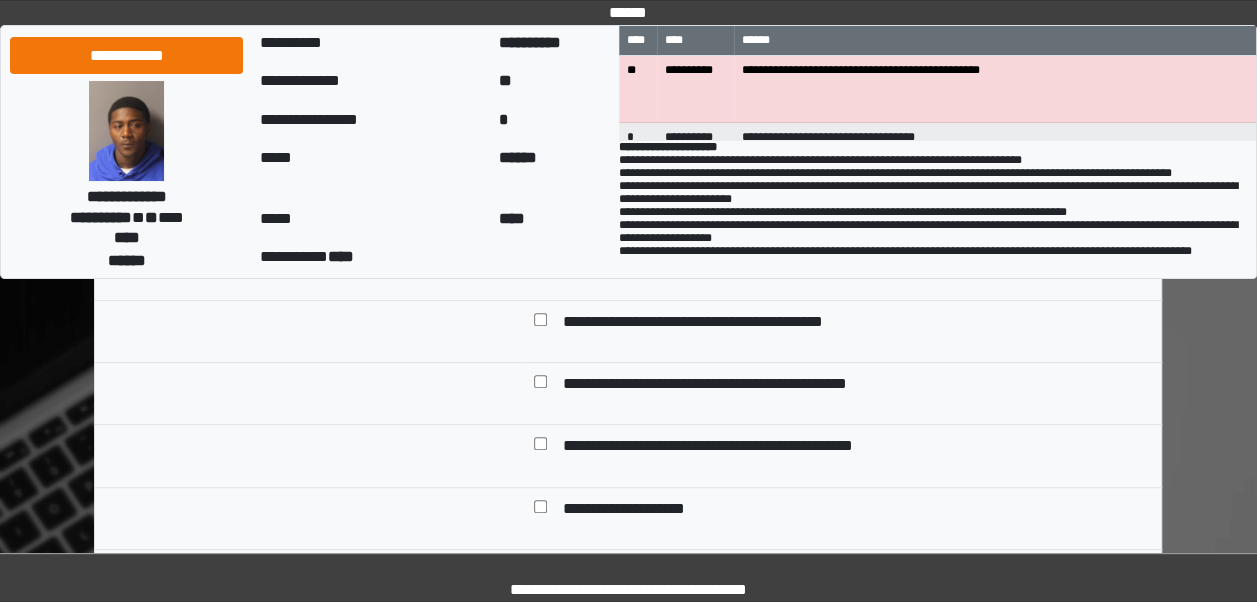 click on "**********" at bounding box center [613, 198] 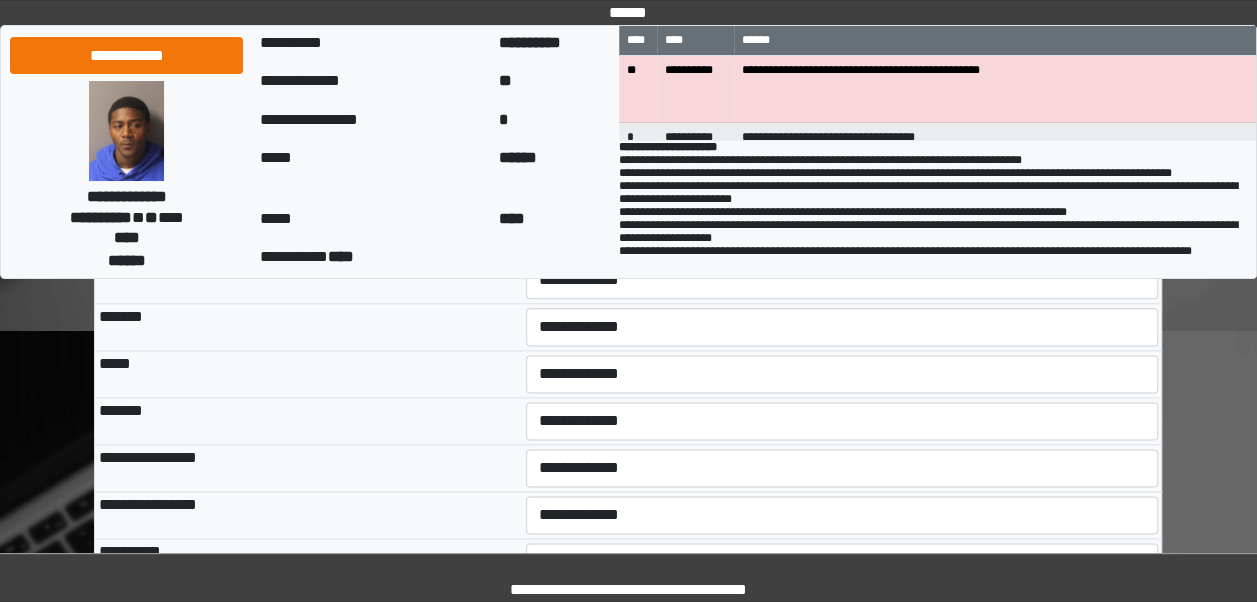 scroll, scrollTop: 12319, scrollLeft: 0, axis: vertical 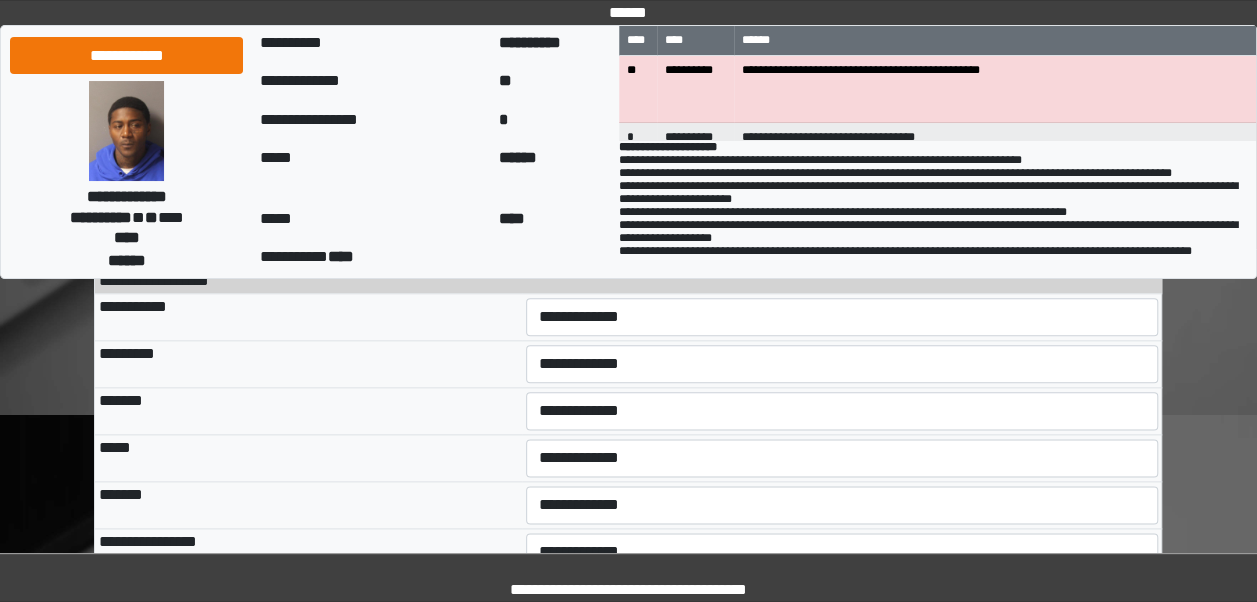 click on "**********" at bounding box center (842, 183) 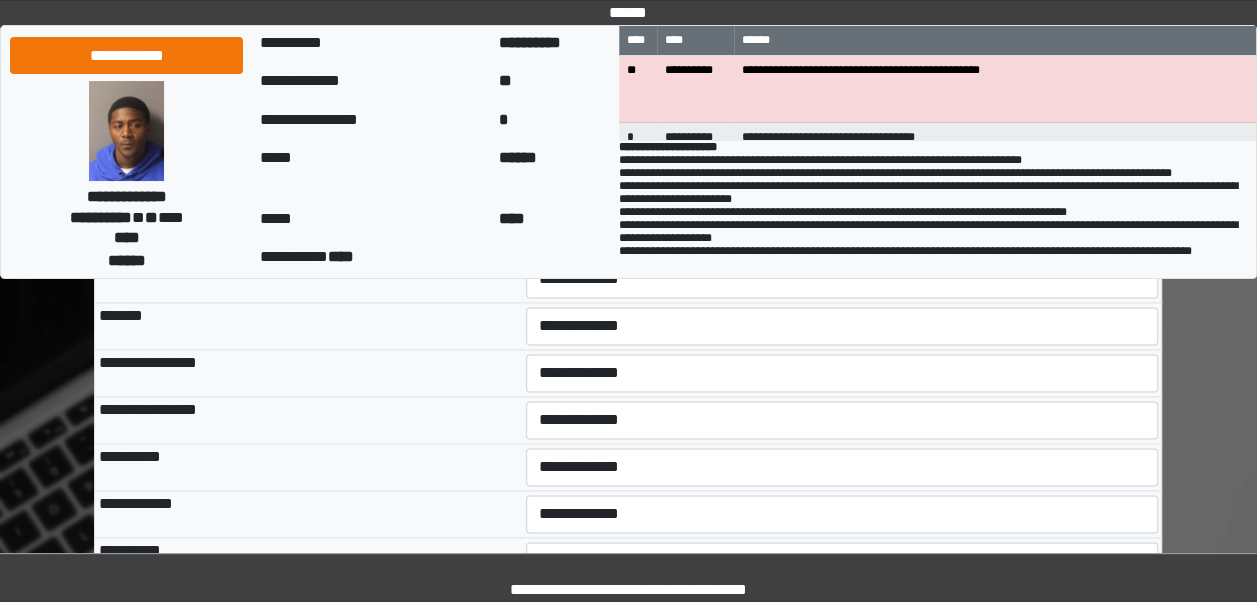 scroll, scrollTop: 12482, scrollLeft: 0, axis: vertical 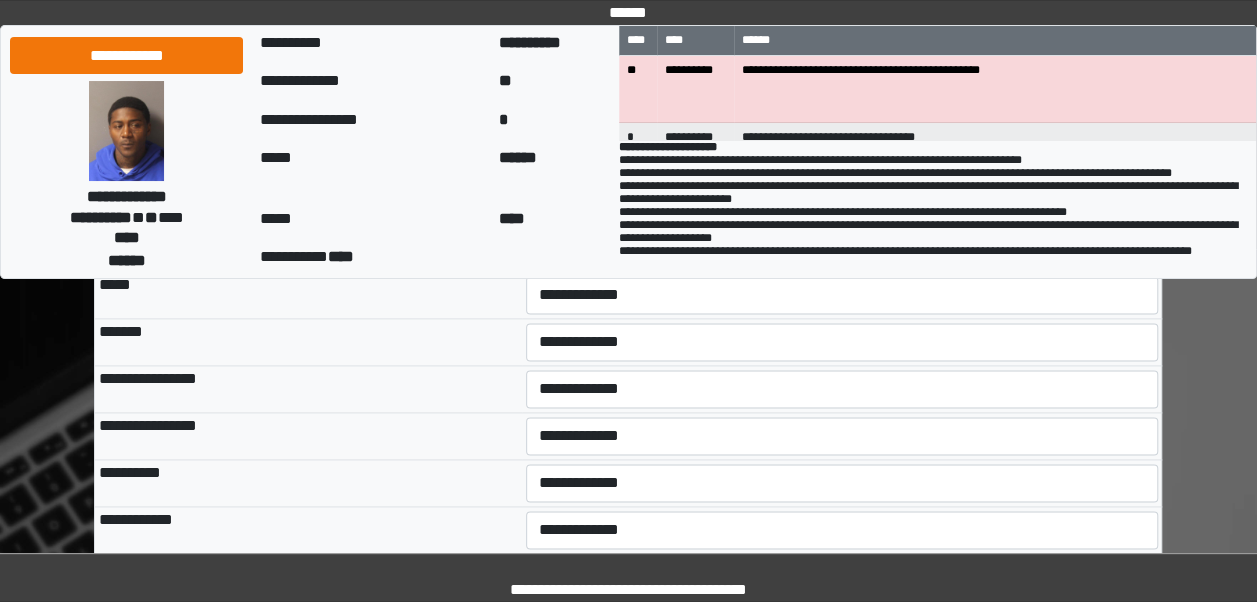 click on "**********" at bounding box center [842, 154] 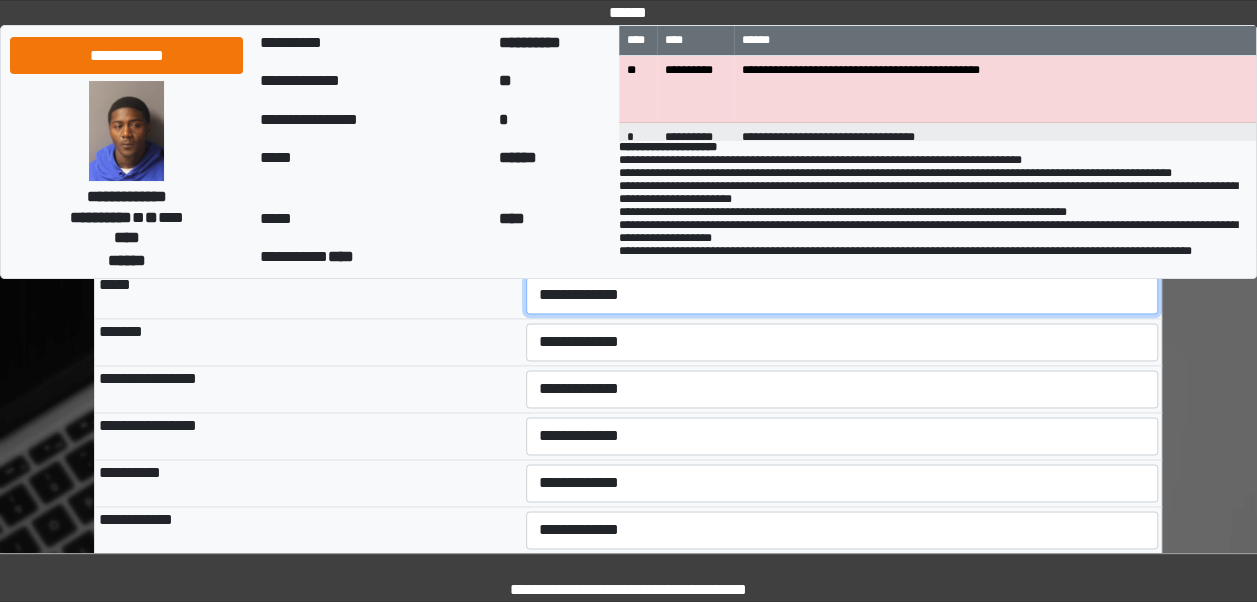 click on "**********" at bounding box center (842, 295) 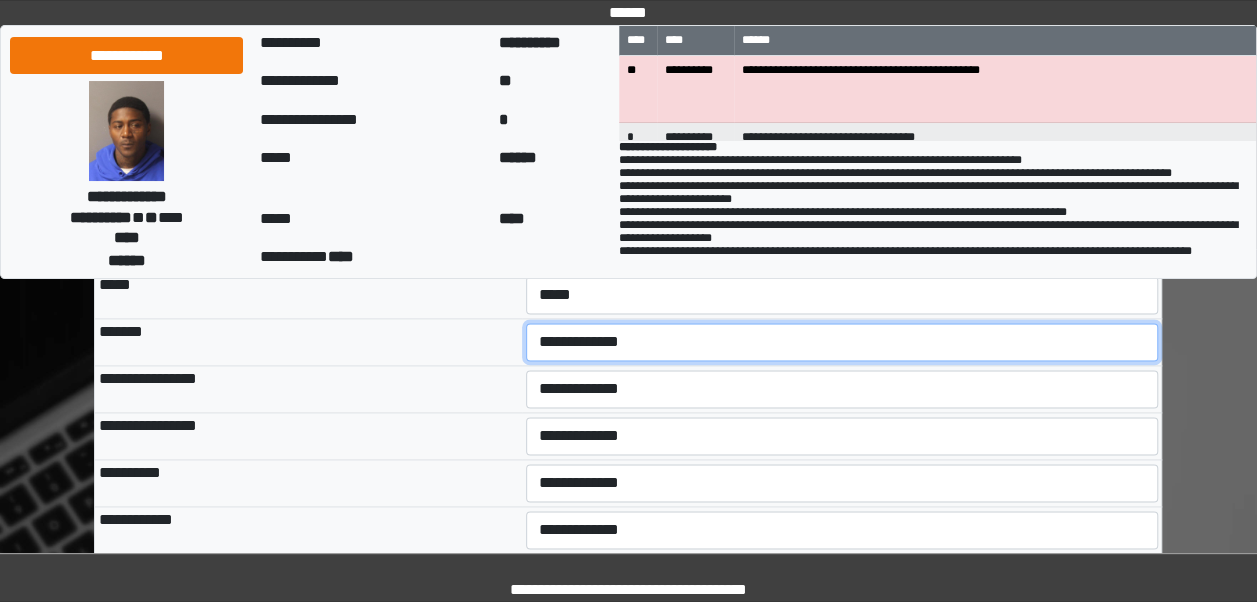 click on "**********" at bounding box center [842, 342] 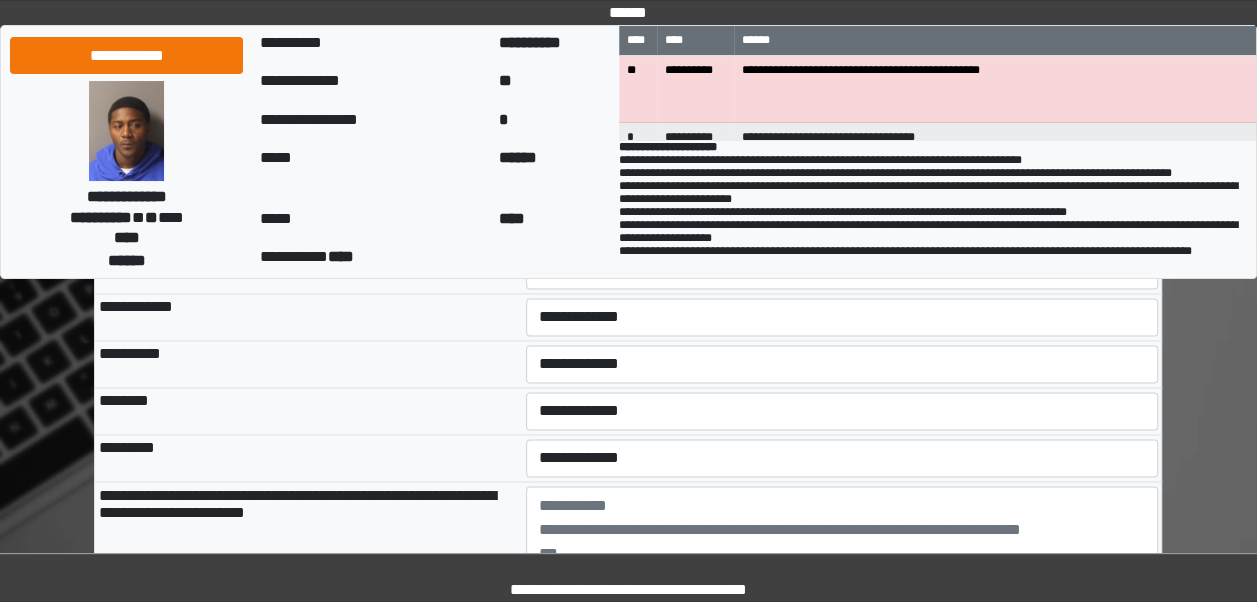 scroll, scrollTop: 12746, scrollLeft: 0, axis: vertical 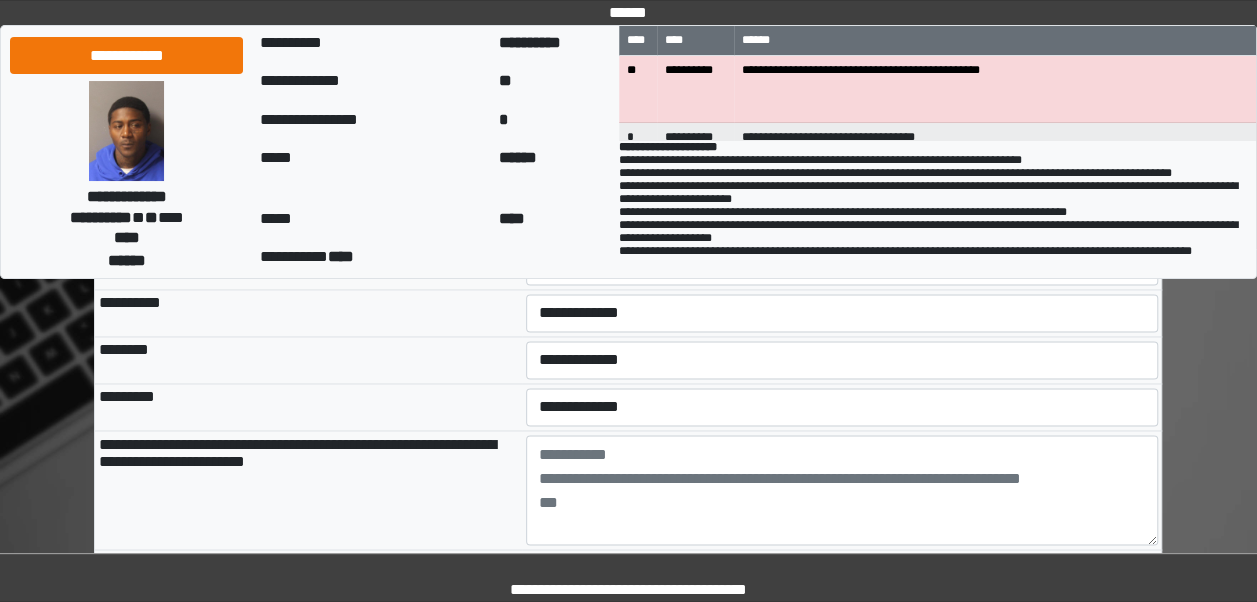 click on "**********" at bounding box center (842, 125) 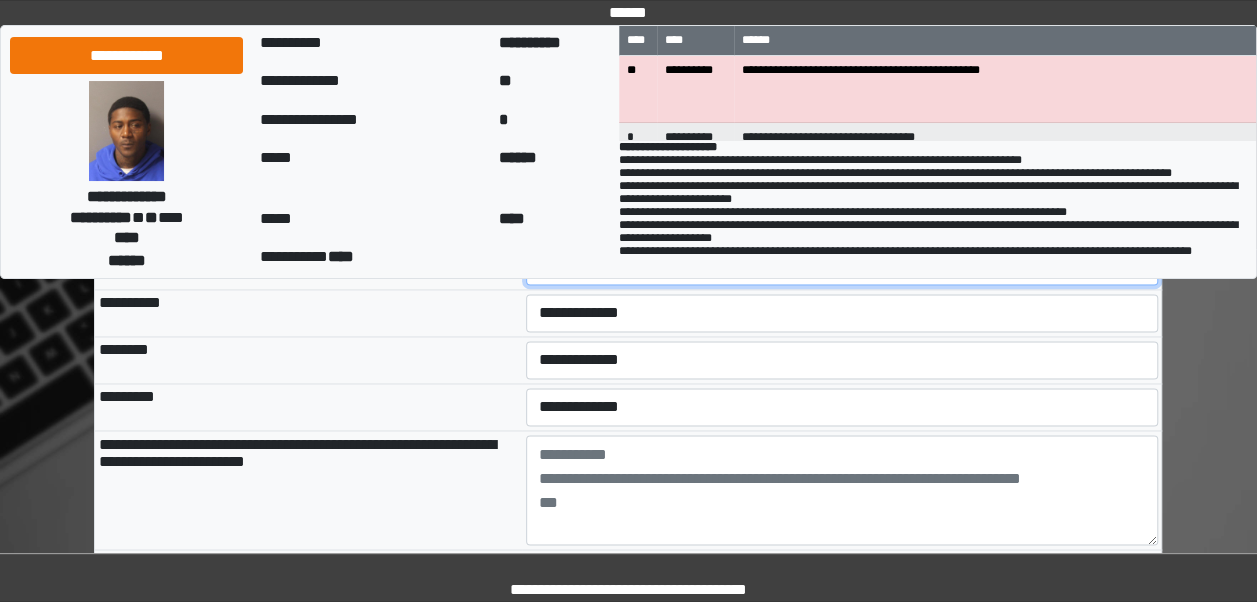 click on "**********" at bounding box center (842, 266) 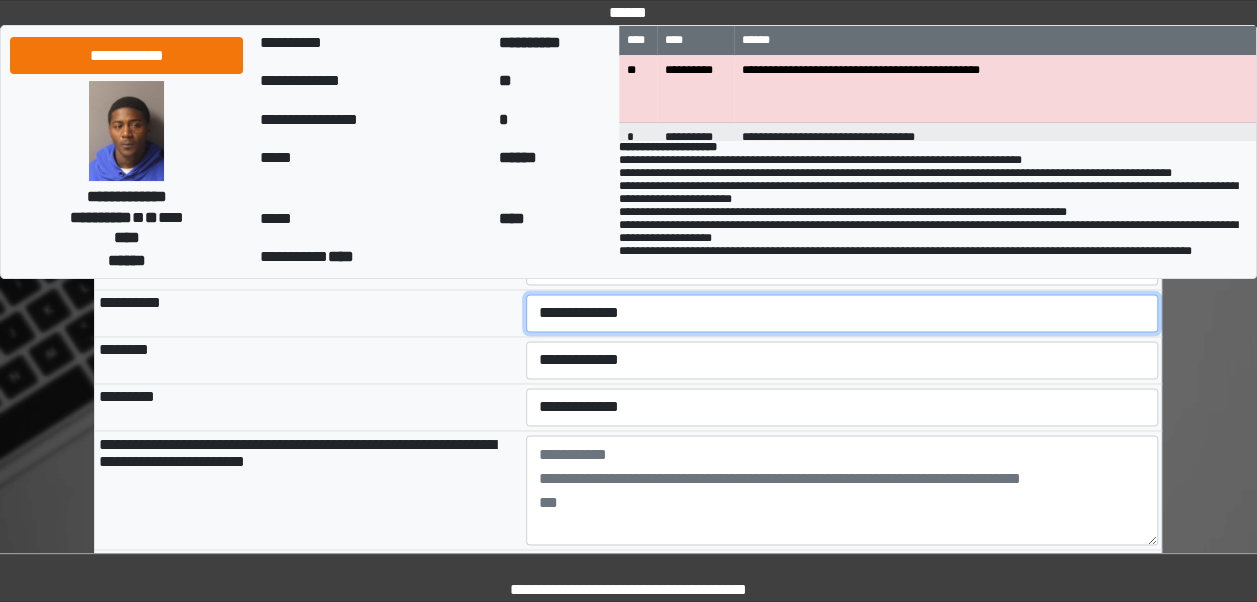 click on "**********" at bounding box center (842, 313) 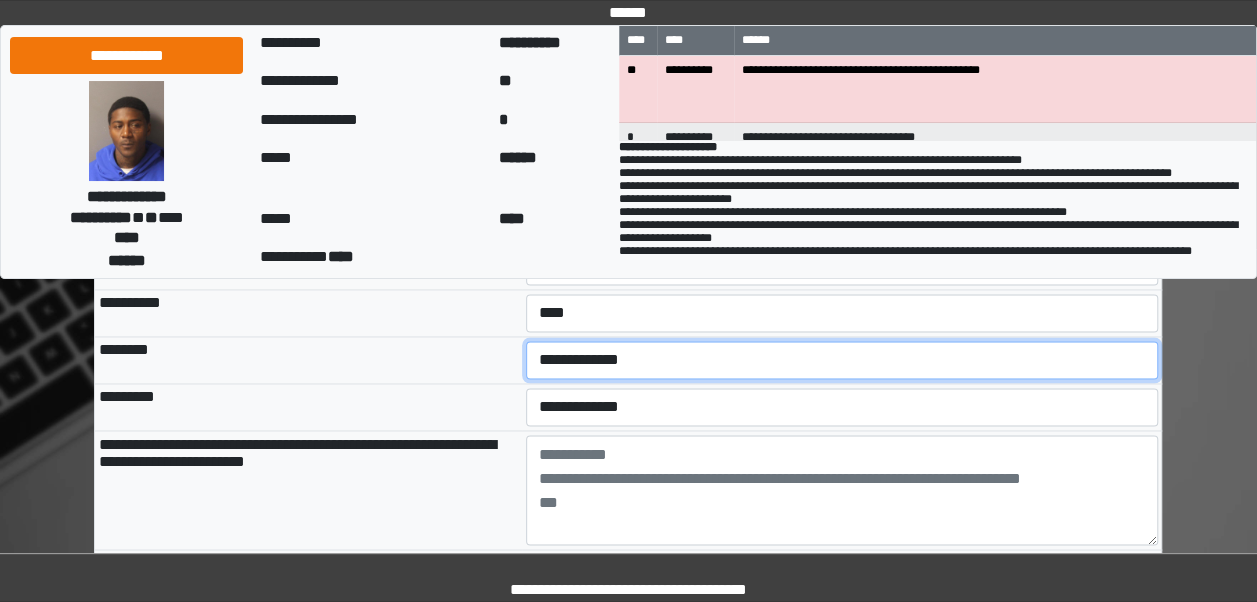 click on "**********" at bounding box center (842, 360) 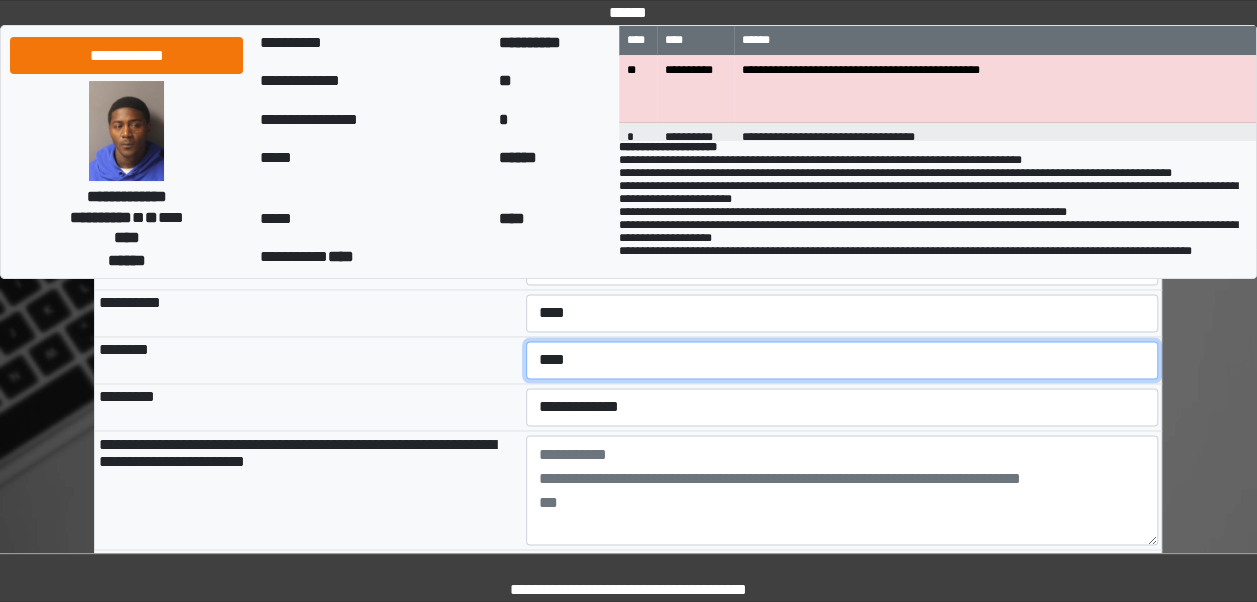 click on "**********" at bounding box center [842, 360] 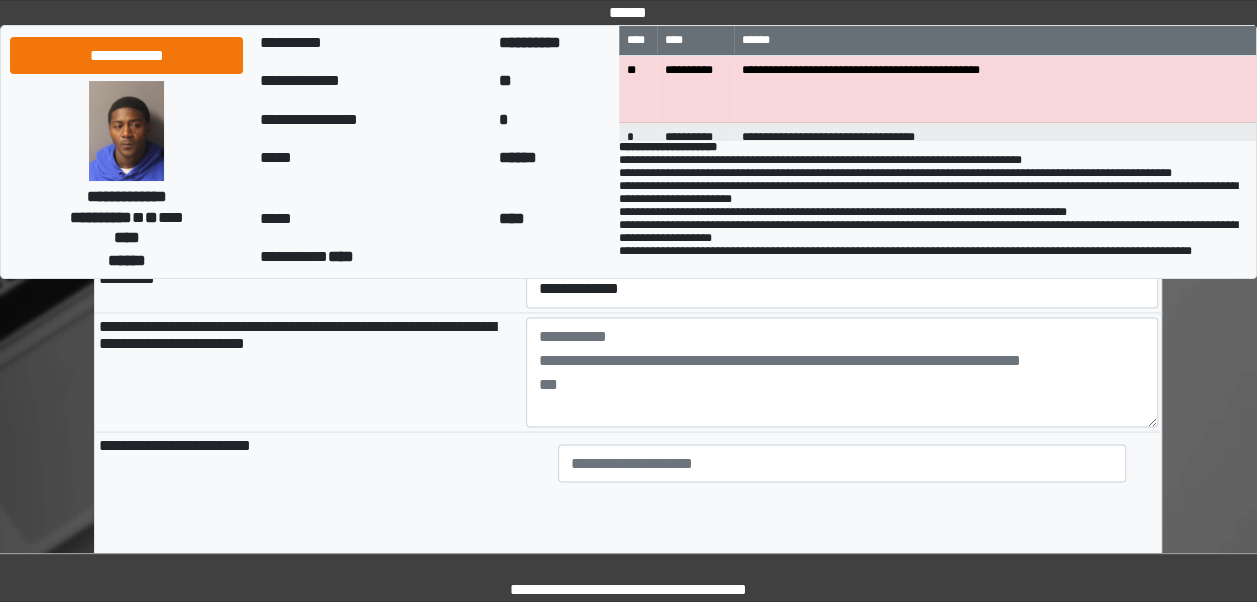 scroll, scrollTop: 13015, scrollLeft: 0, axis: vertical 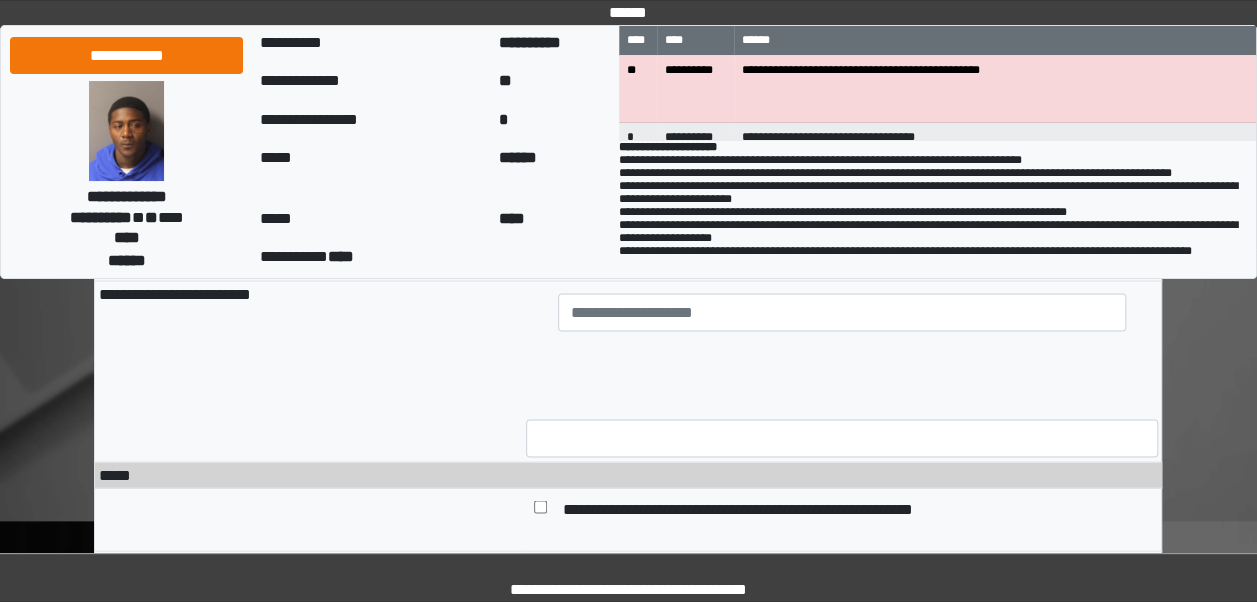 click on "**********" at bounding box center (842, 138) 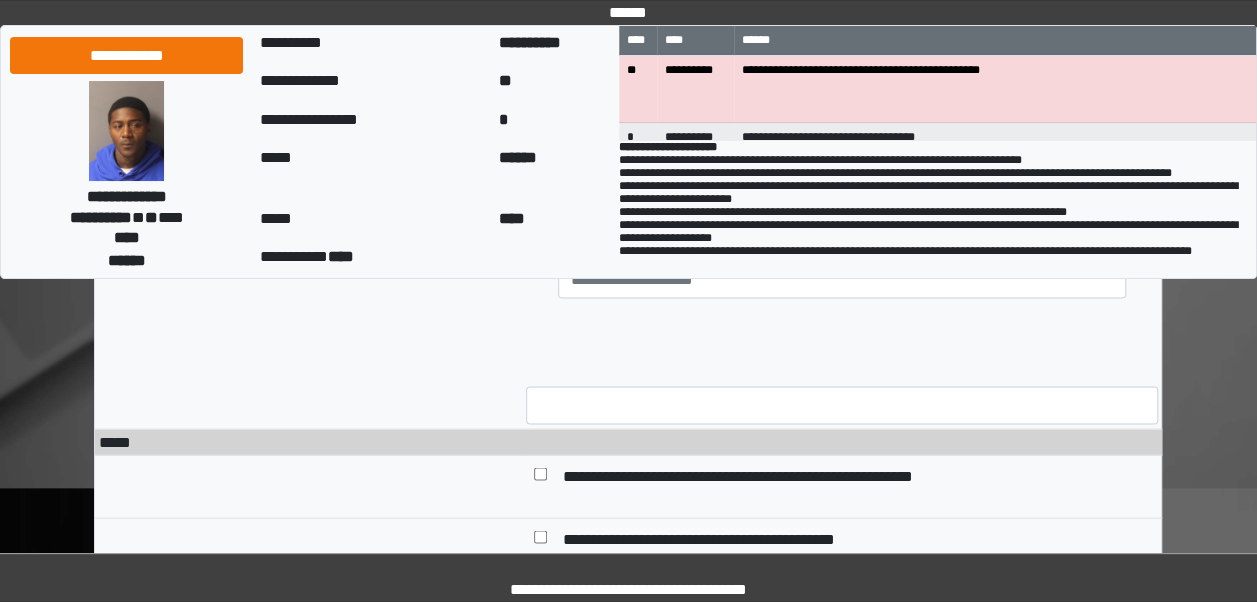 scroll, scrollTop: 12981, scrollLeft: 0, axis: vertical 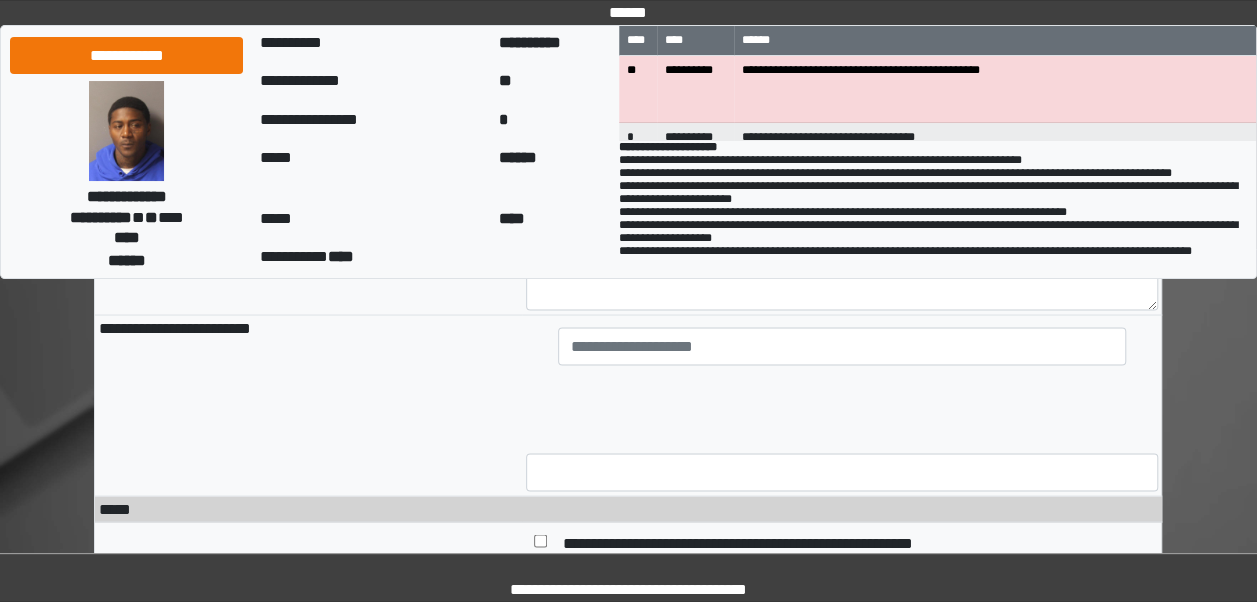 drag, startPoint x: 411, startPoint y: 414, endPoint x: 100, endPoint y: 388, distance: 312.08493 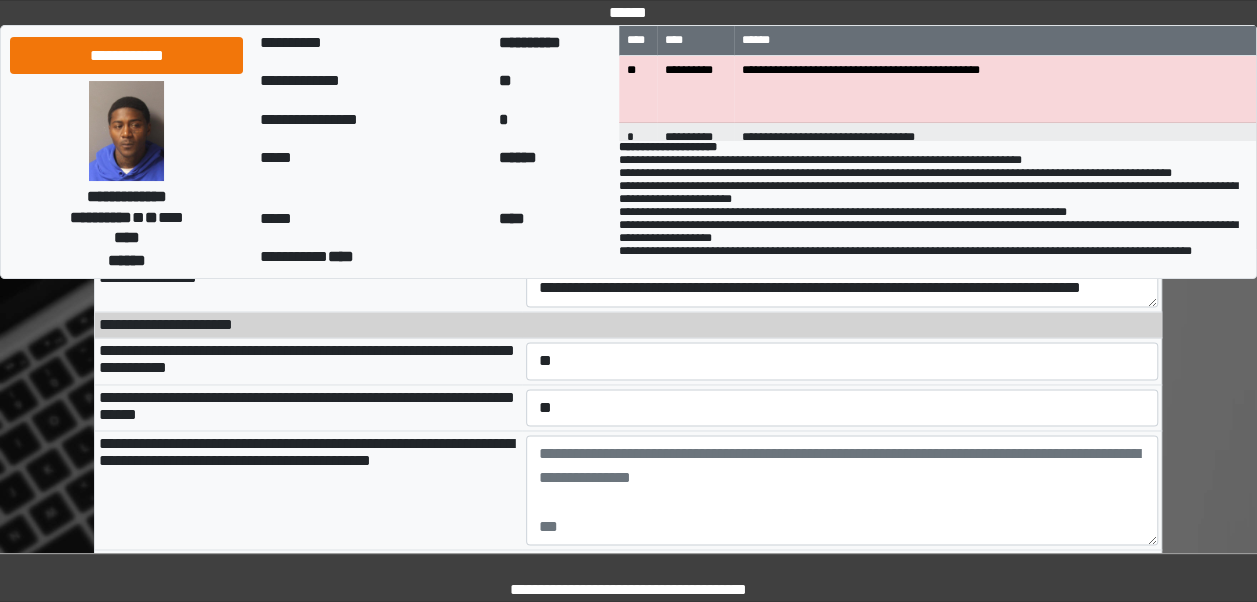 scroll, scrollTop: 0, scrollLeft: 0, axis: both 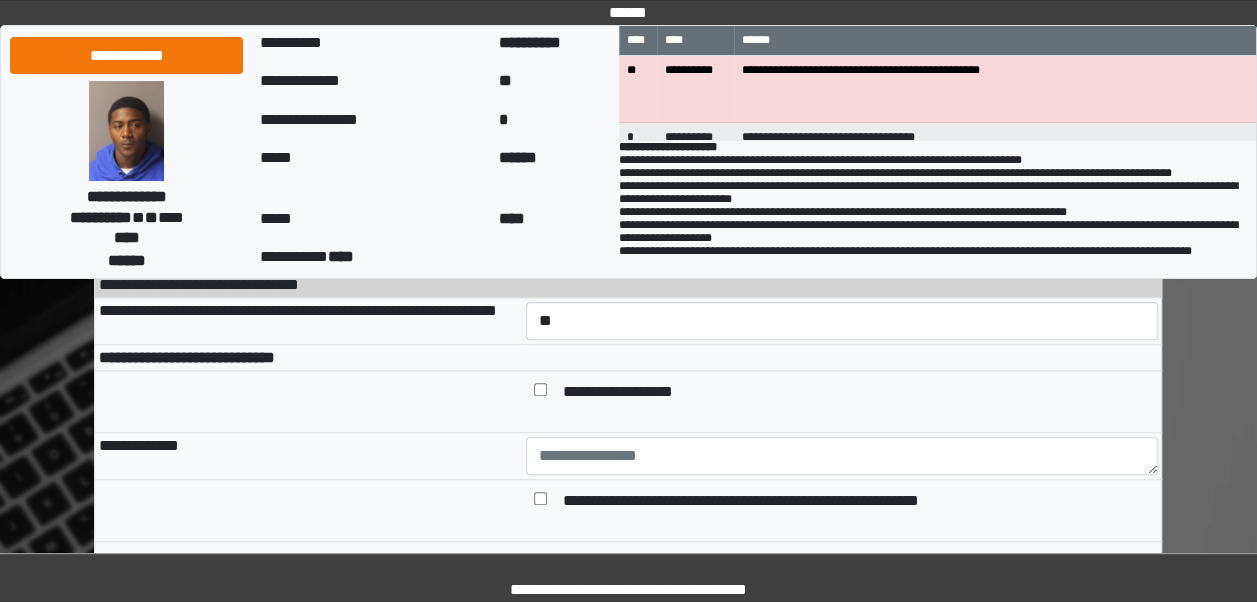 click on "**********" at bounding box center (628, 285) 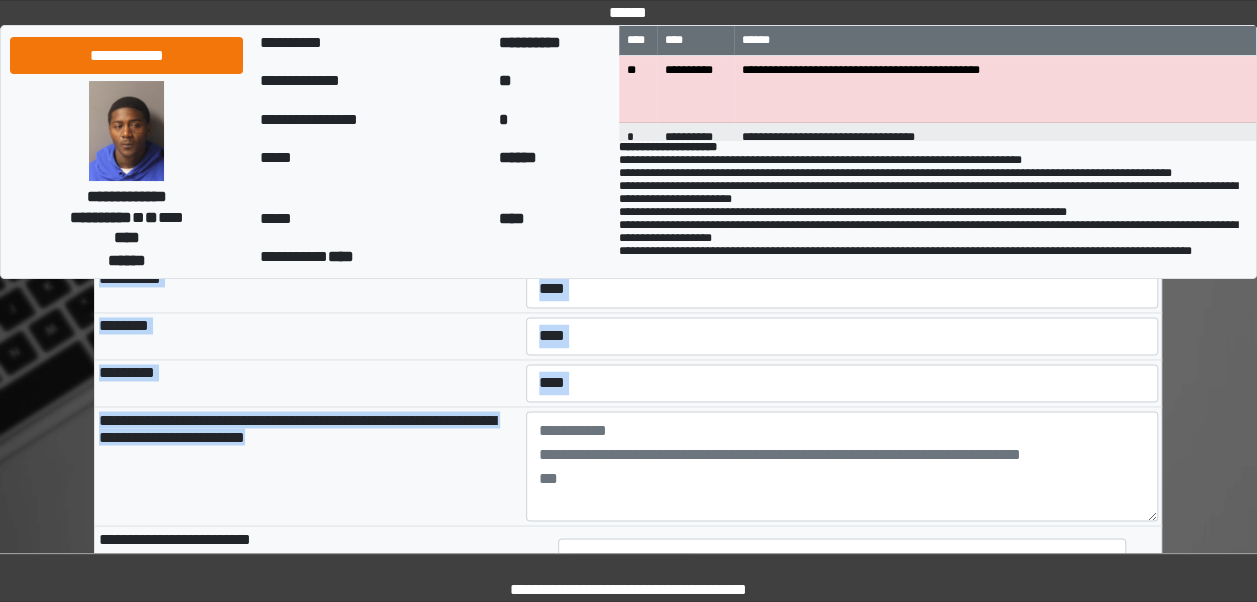 scroll, scrollTop: 12916, scrollLeft: 0, axis: vertical 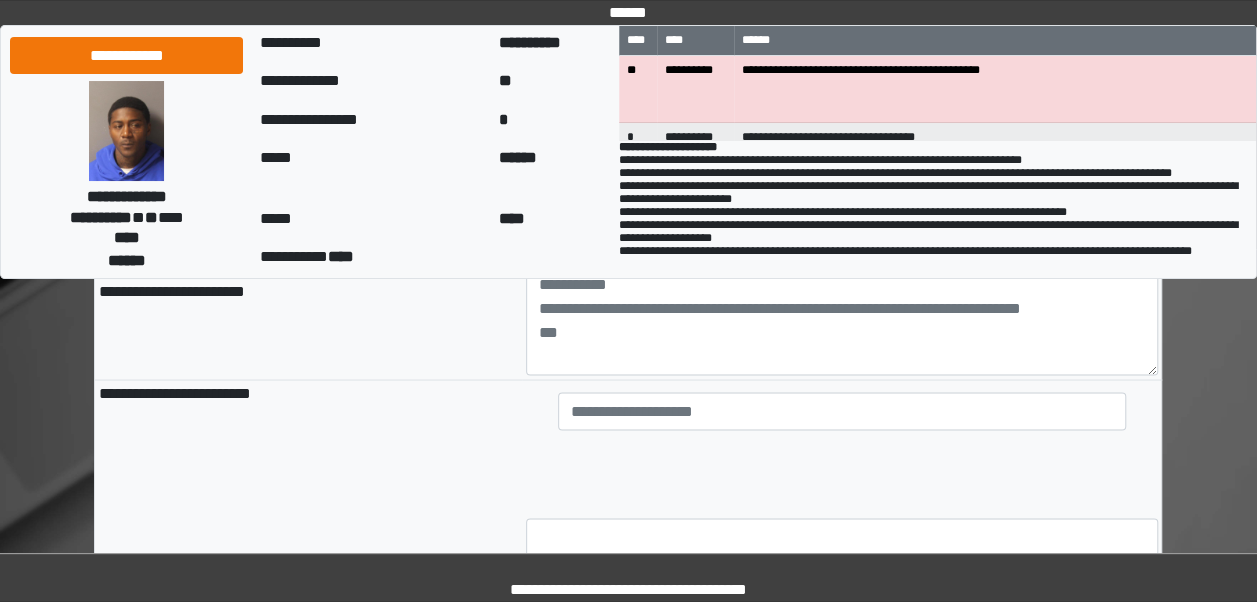 drag, startPoint x: 100, startPoint y: 282, endPoint x: 570, endPoint y: 391, distance: 482.47385 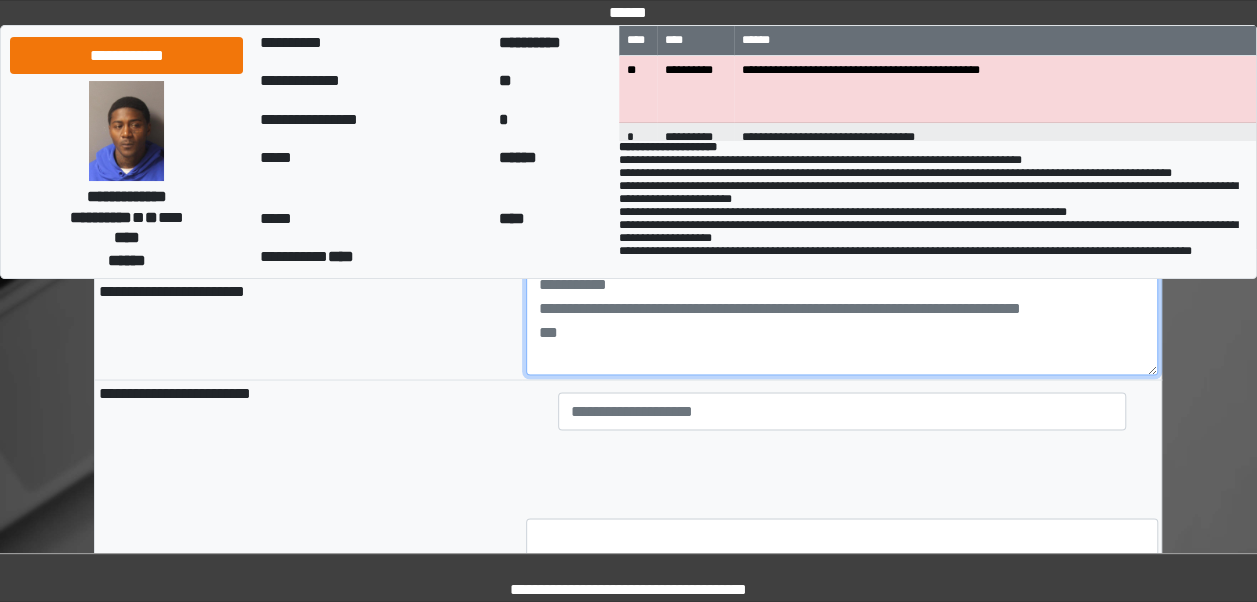 click at bounding box center [842, 320] 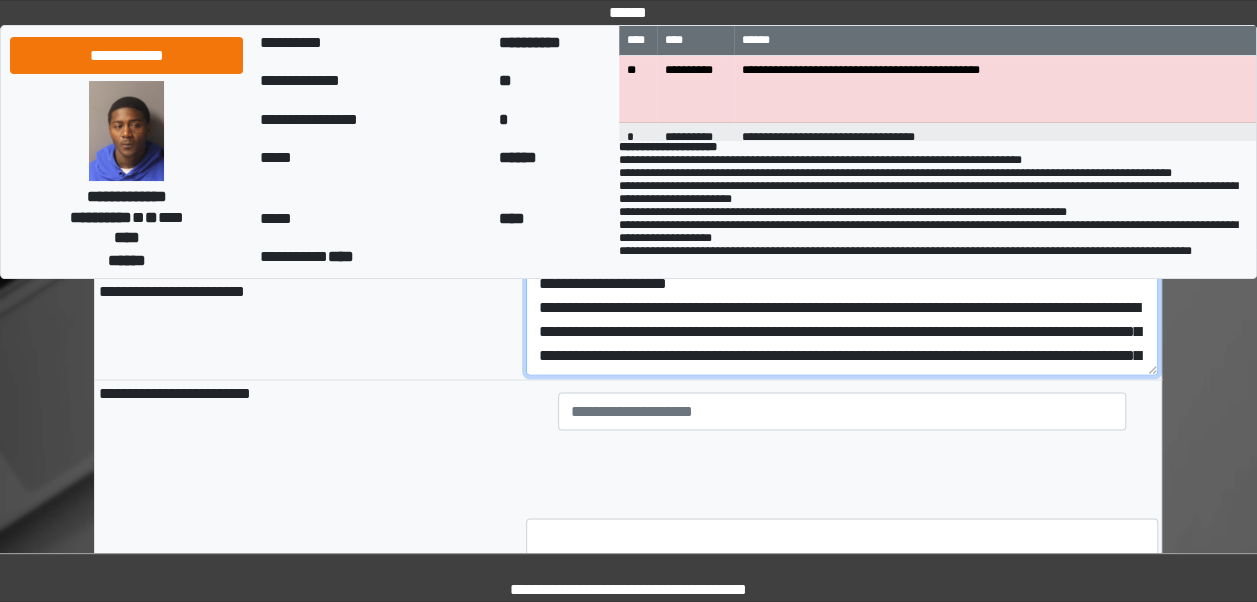 scroll, scrollTop: 688, scrollLeft: 0, axis: vertical 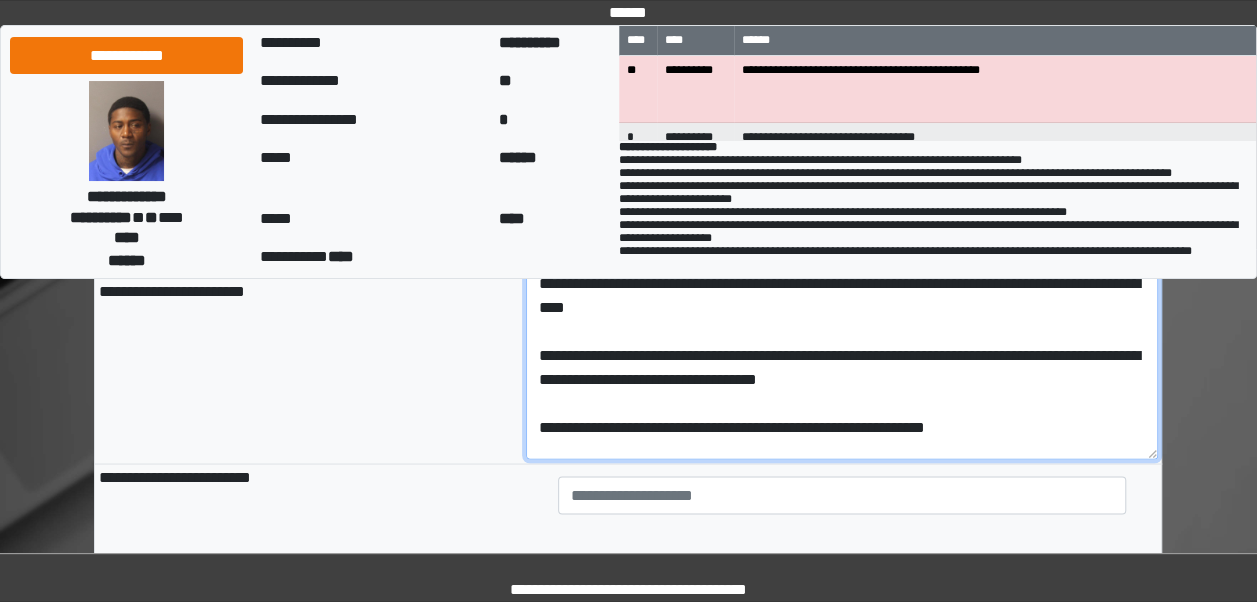 drag, startPoint x: 1153, startPoint y: 535, endPoint x: 1177, endPoint y: 626, distance: 94.11163 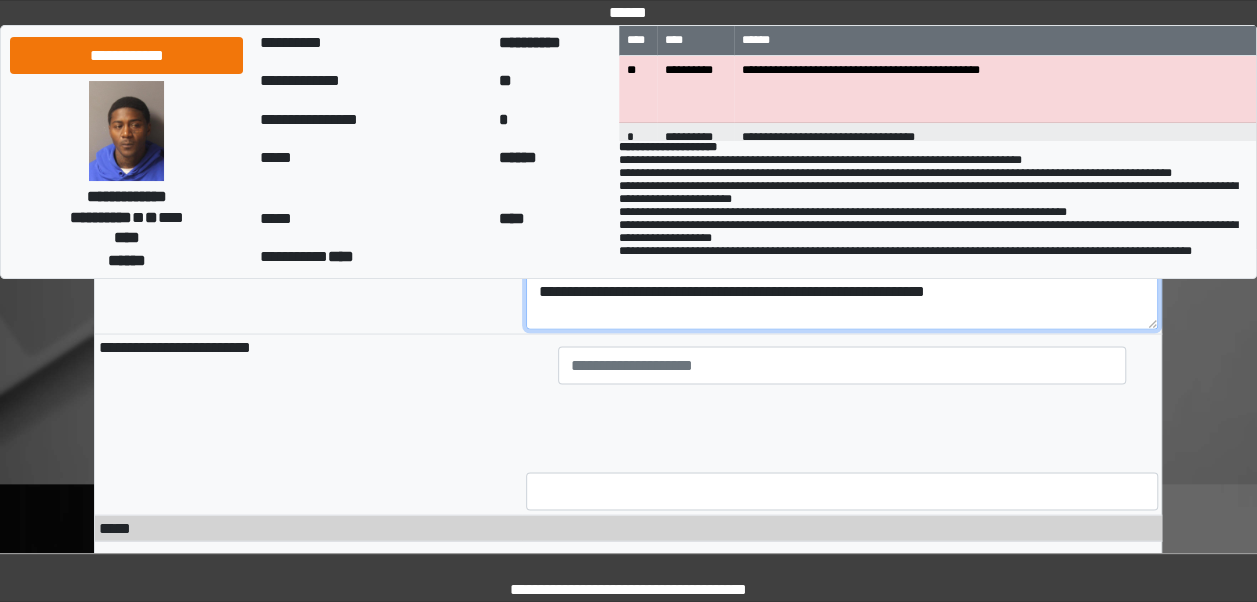 scroll, scrollTop: 13018, scrollLeft: 0, axis: vertical 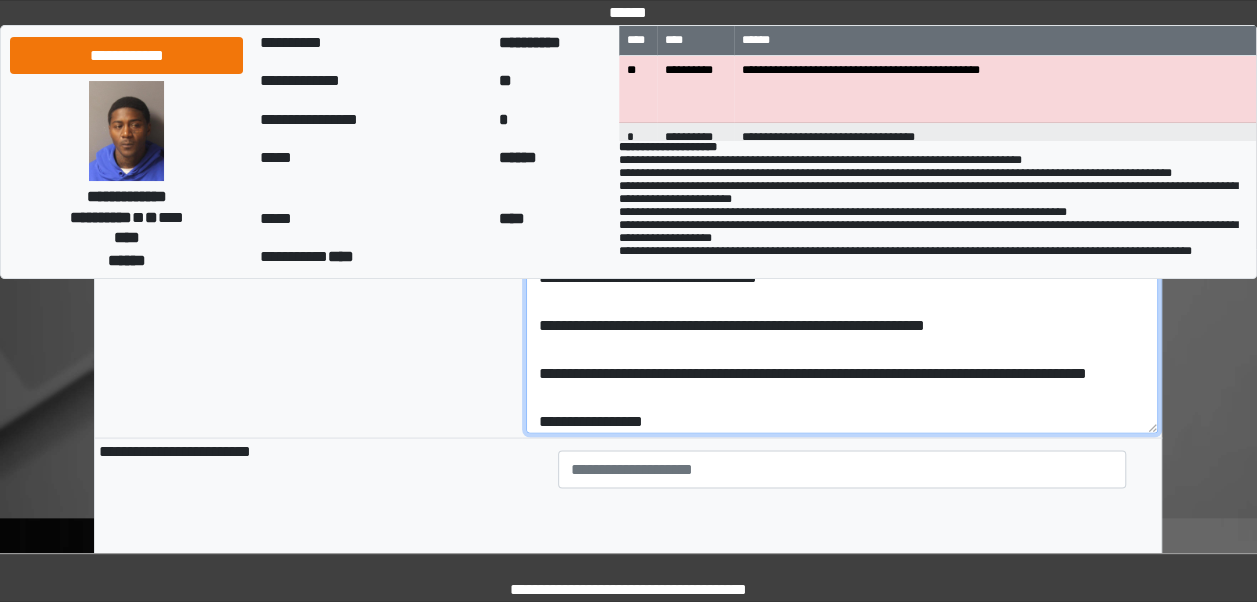 drag, startPoint x: 1152, startPoint y: 524, endPoint x: 1172, endPoint y: 620, distance: 98.0612 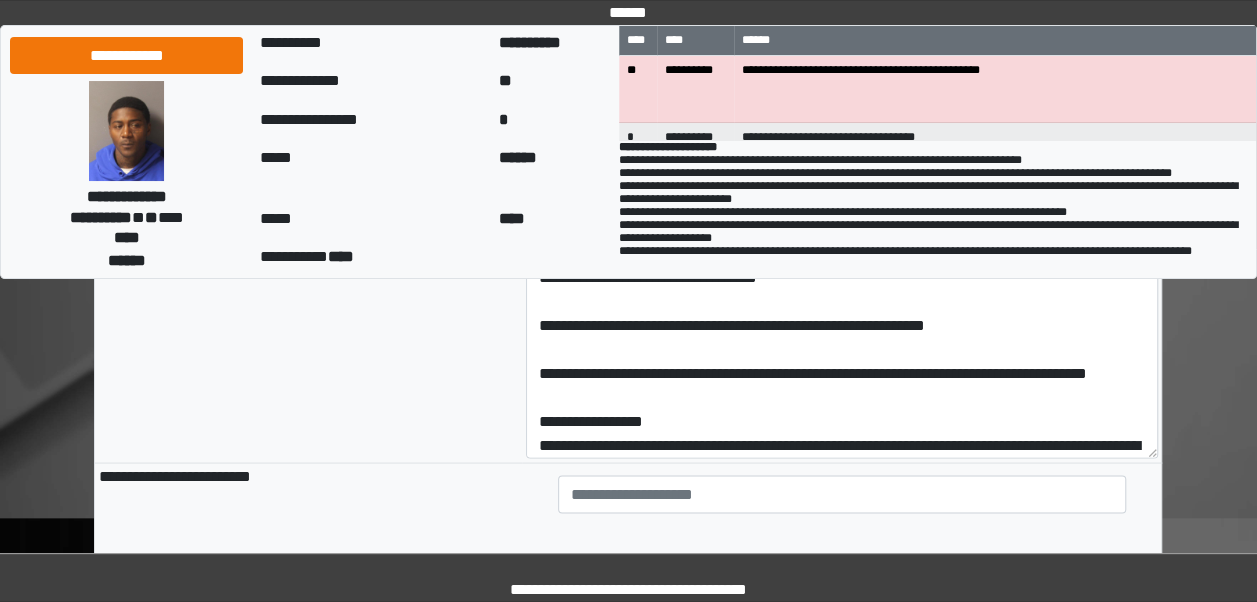 drag, startPoint x: 1158, startPoint y: 489, endPoint x: 1150, endPoint y: 432, distance: 57.558666 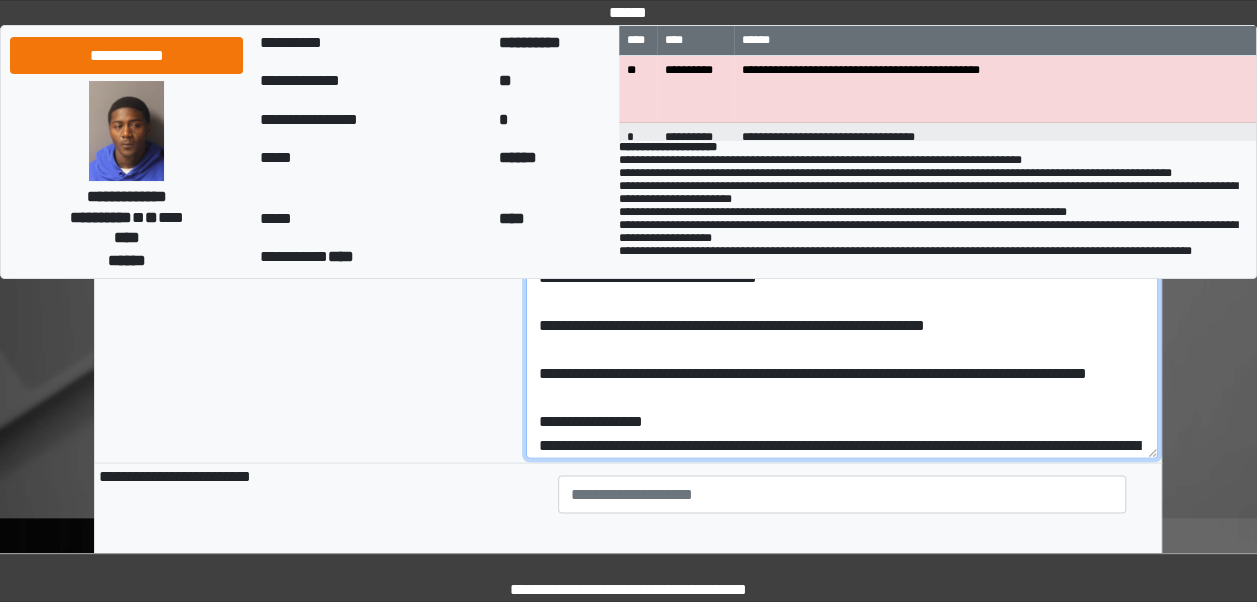 scroll, scrollTop: 0, scrollLeft: 0, axis: both 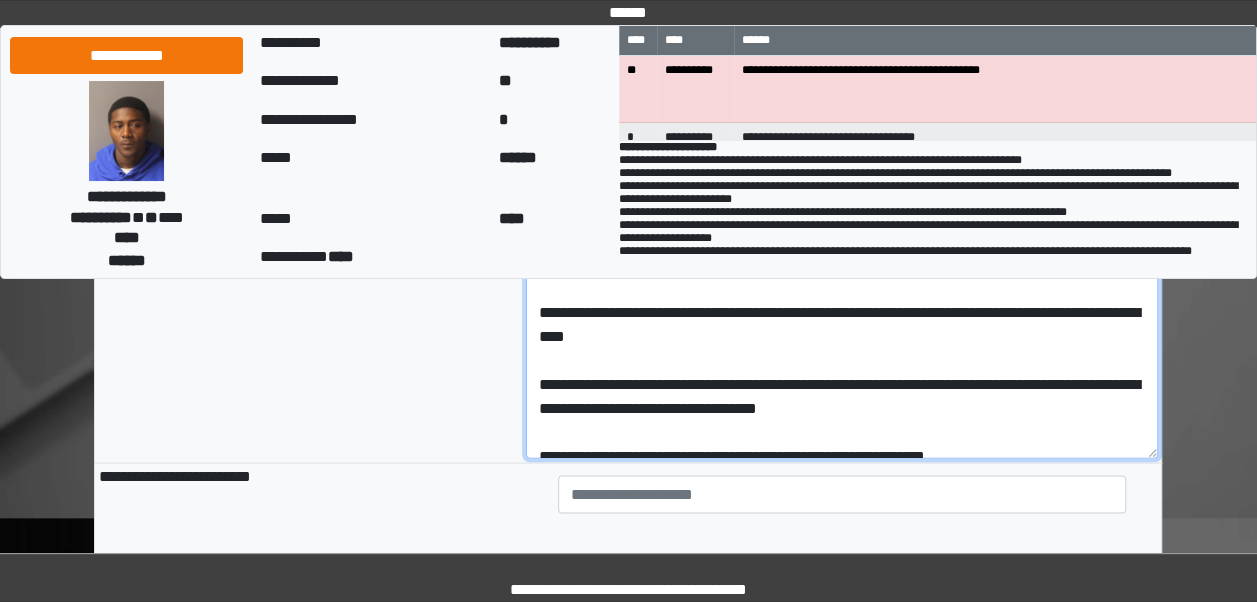 click at bounding box center [842, 310] 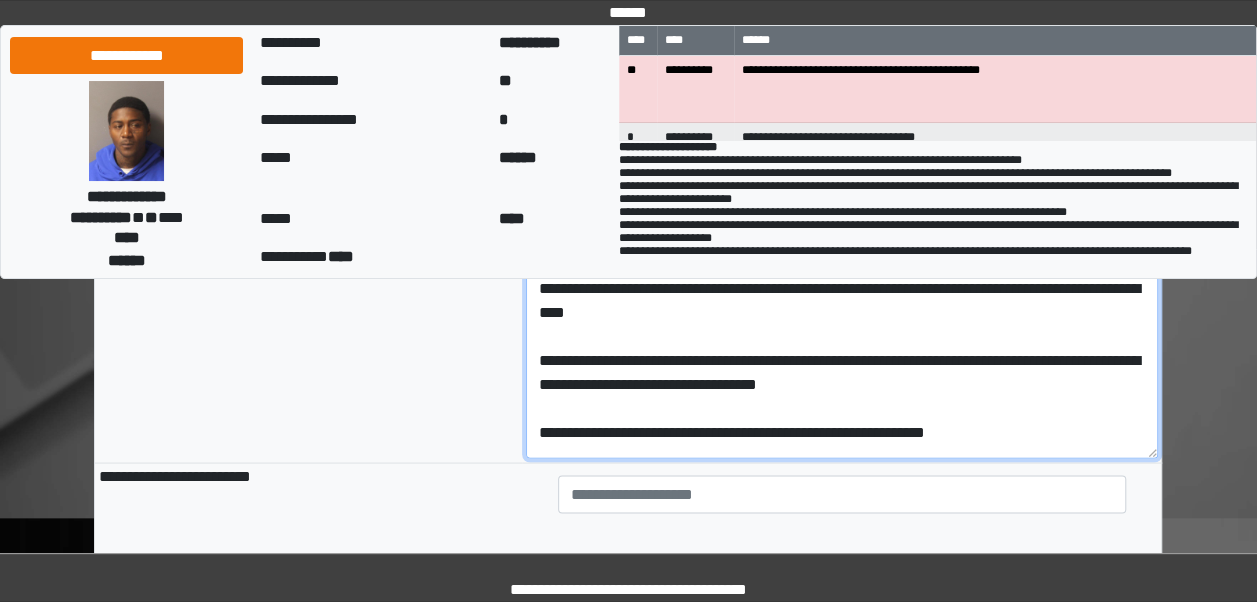 click at bounding box center (842, 310) 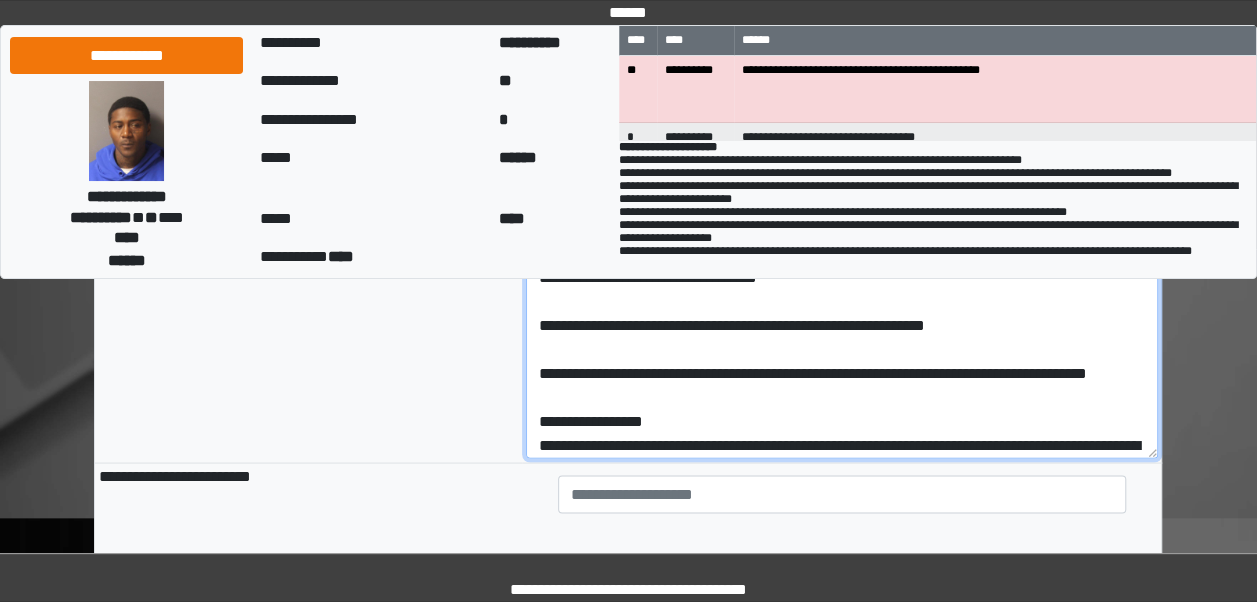scroll, scrollTop: 239, scrollLeft: 0, axis: vertical 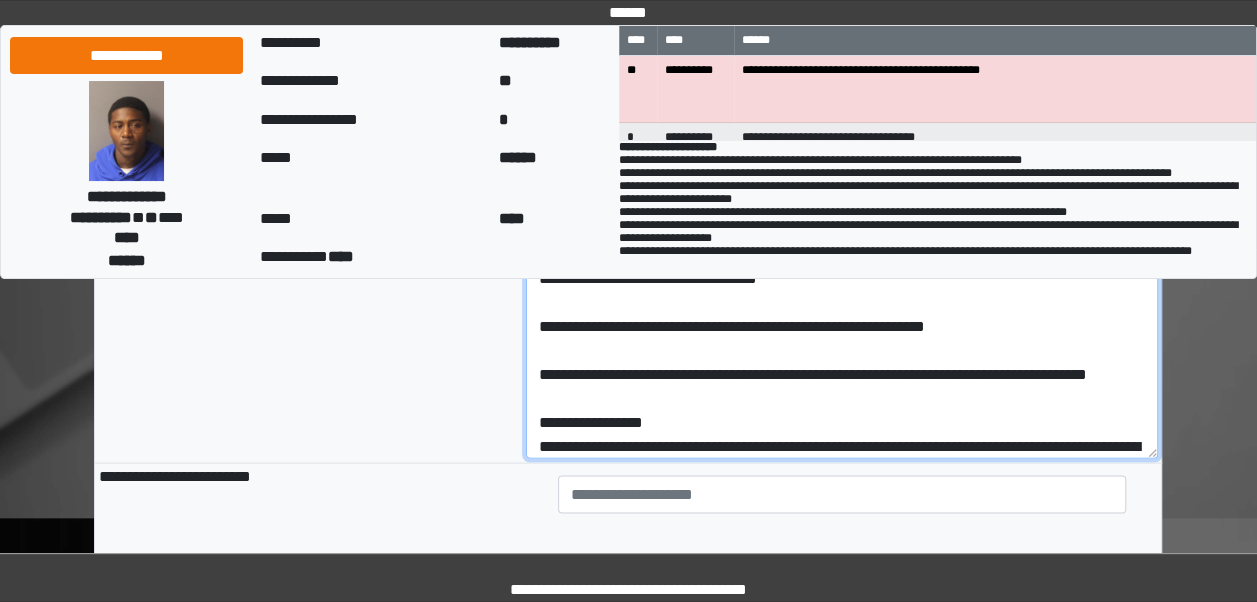 click at bounding box center (842, 310) 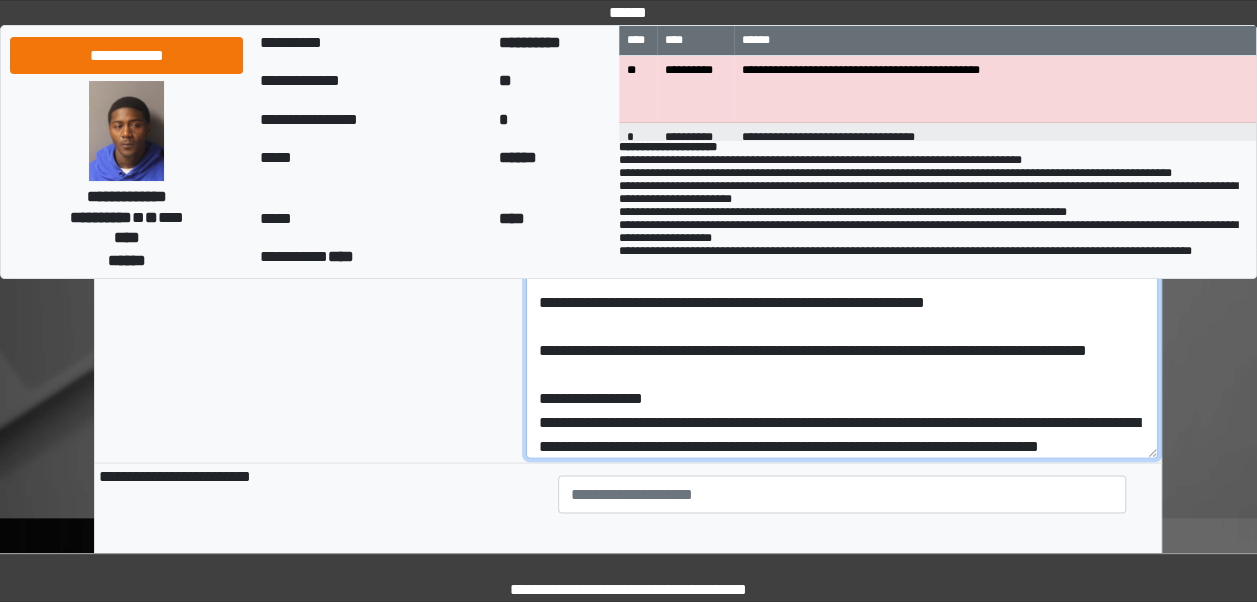 click at bounding box center (842, 310) 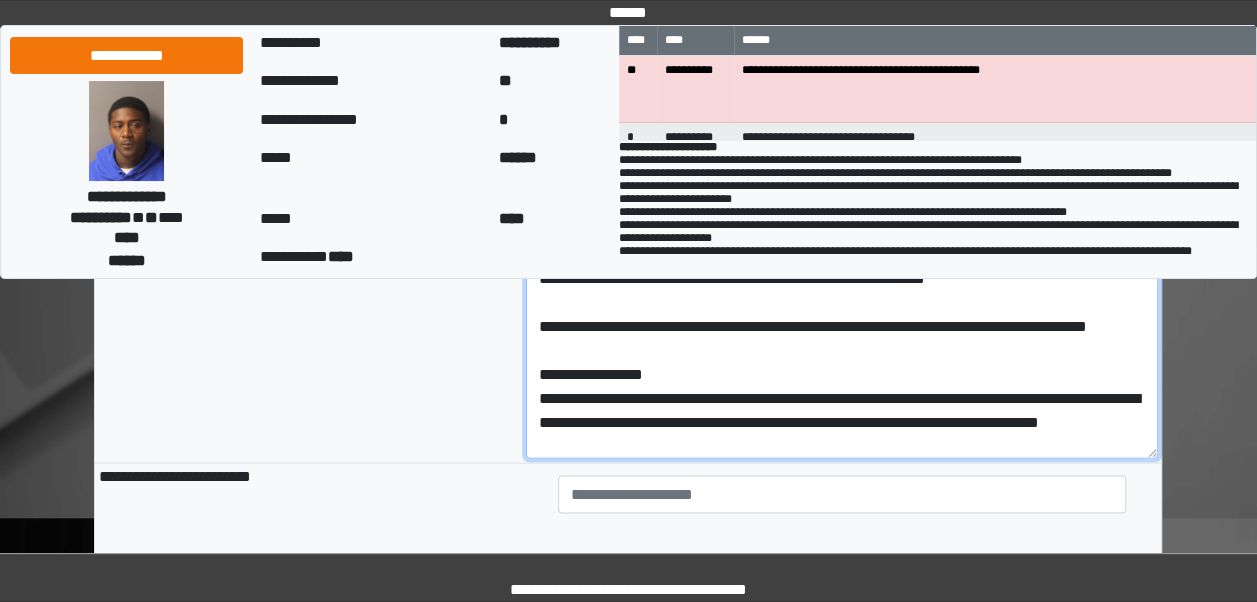 click at bounding box center (842, 310) 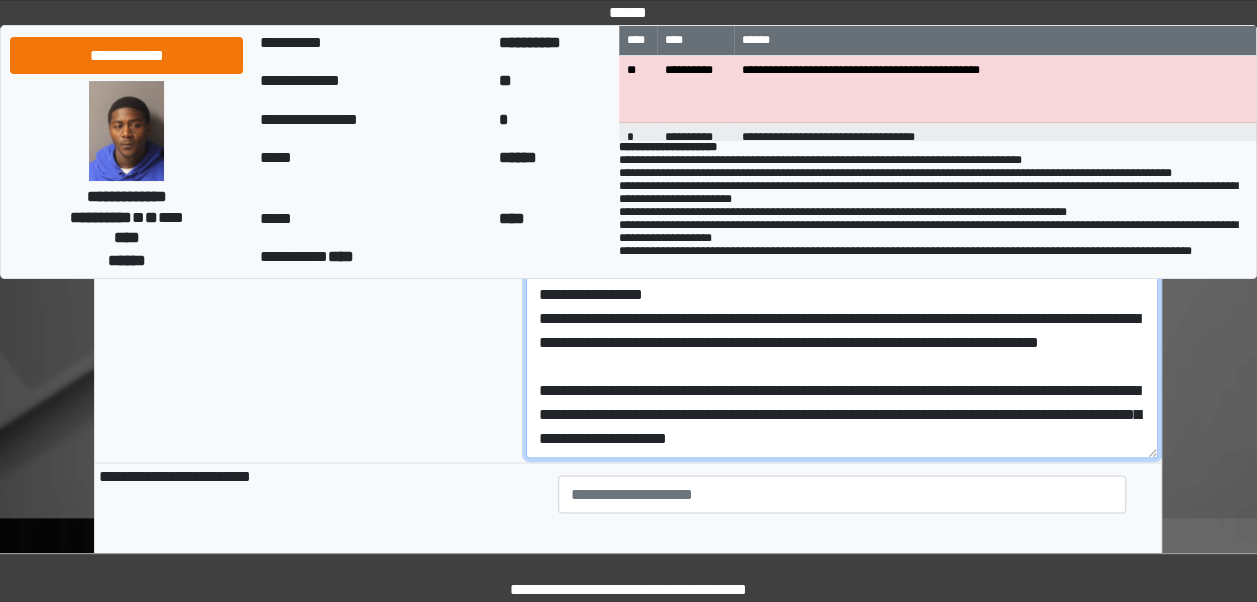 scroll, scrollTop: 390, scrollLeft: 0, axis: vertical 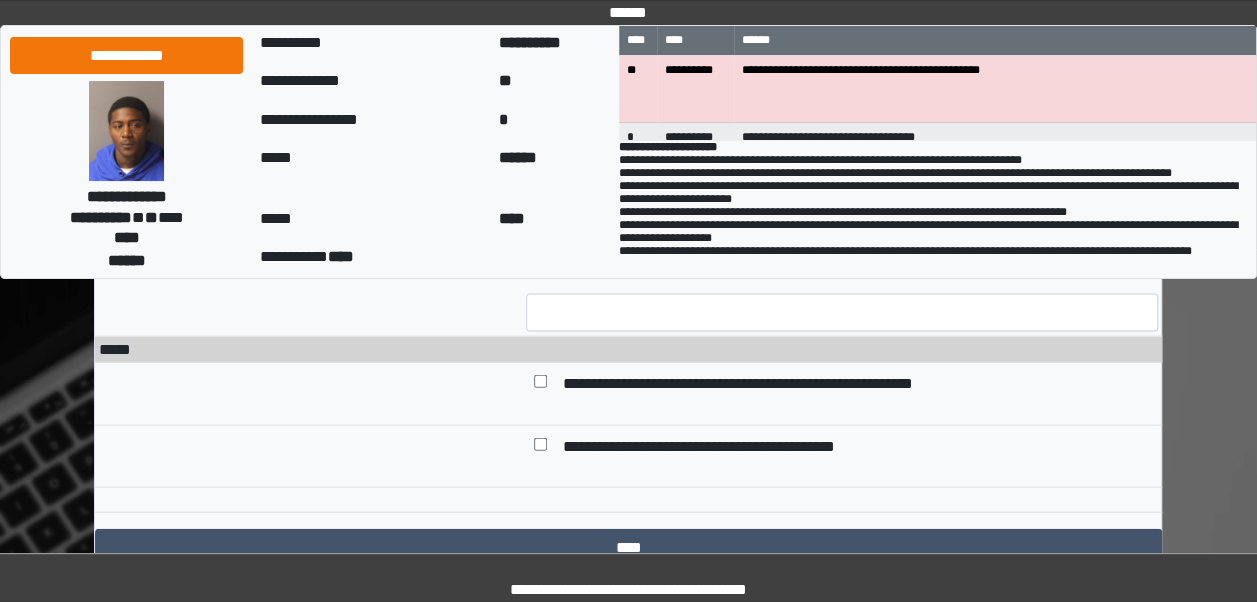 type on "**********" 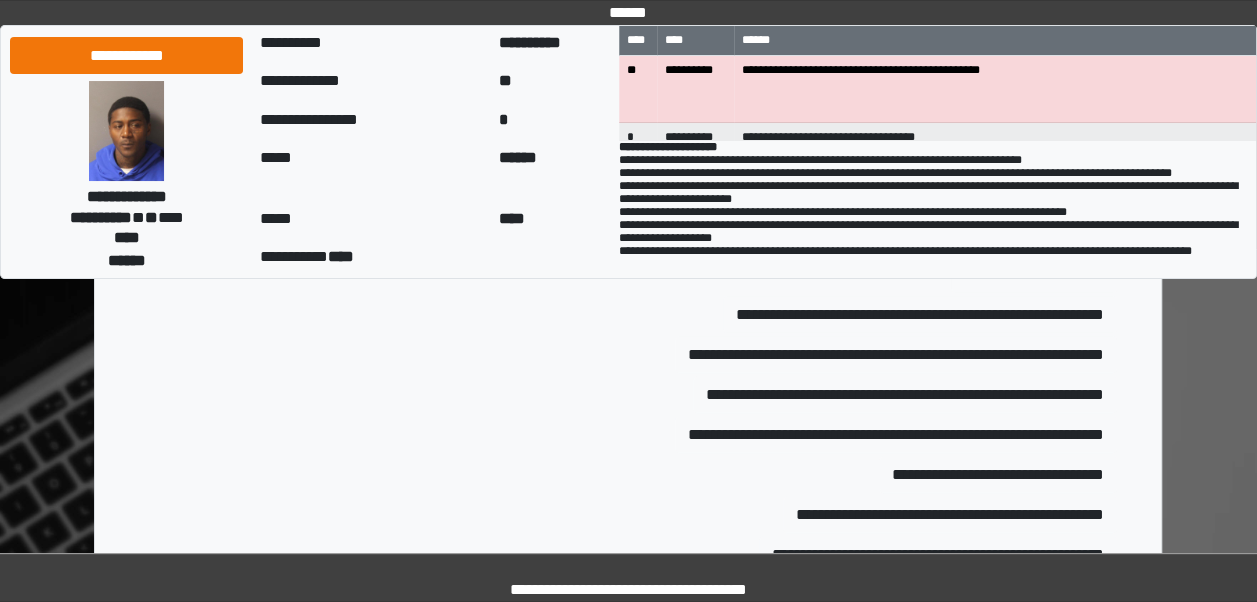 type on "*" 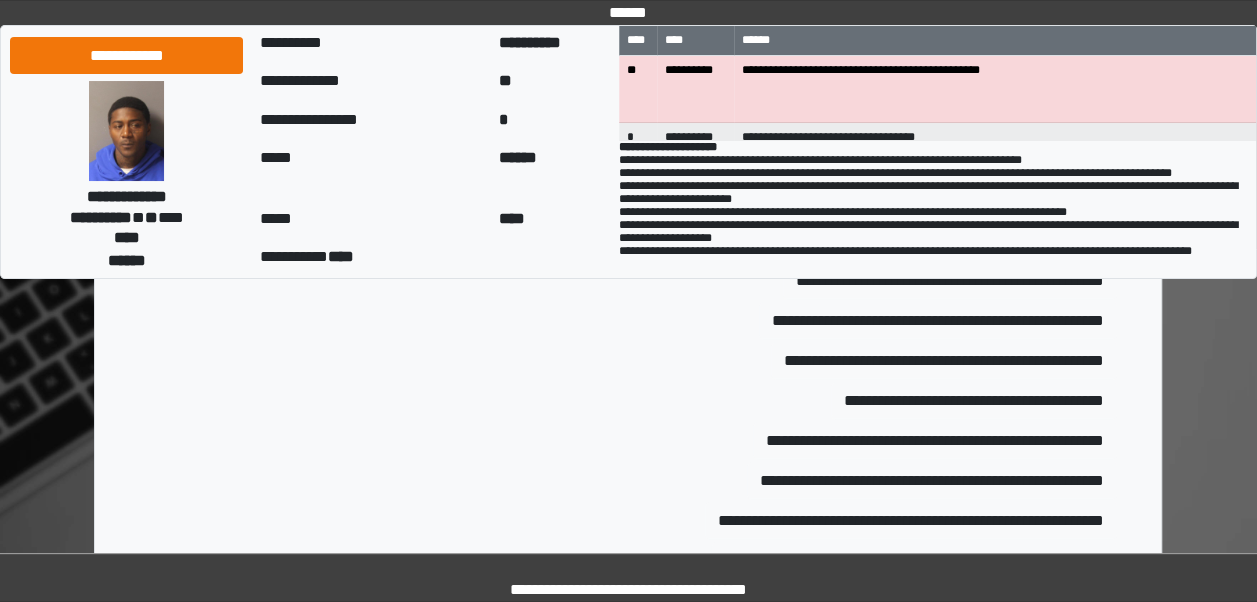 scroll, scrollTop: 13325, scrollLeft: 0, axis: vertical 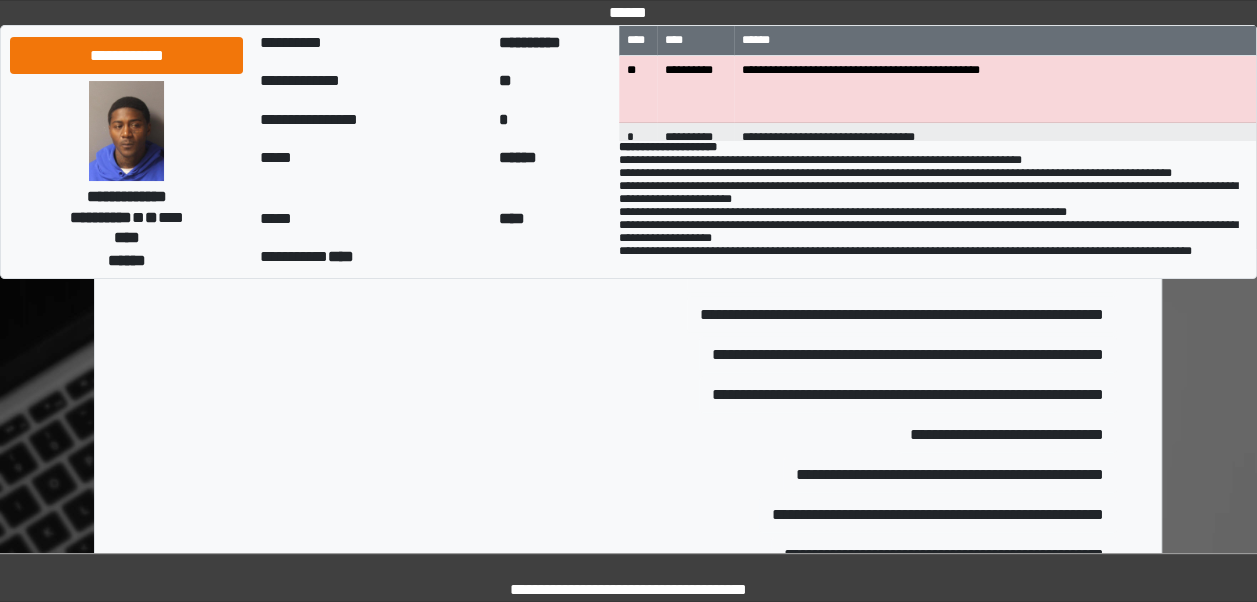click on "******" at bounding box center [842, 187] 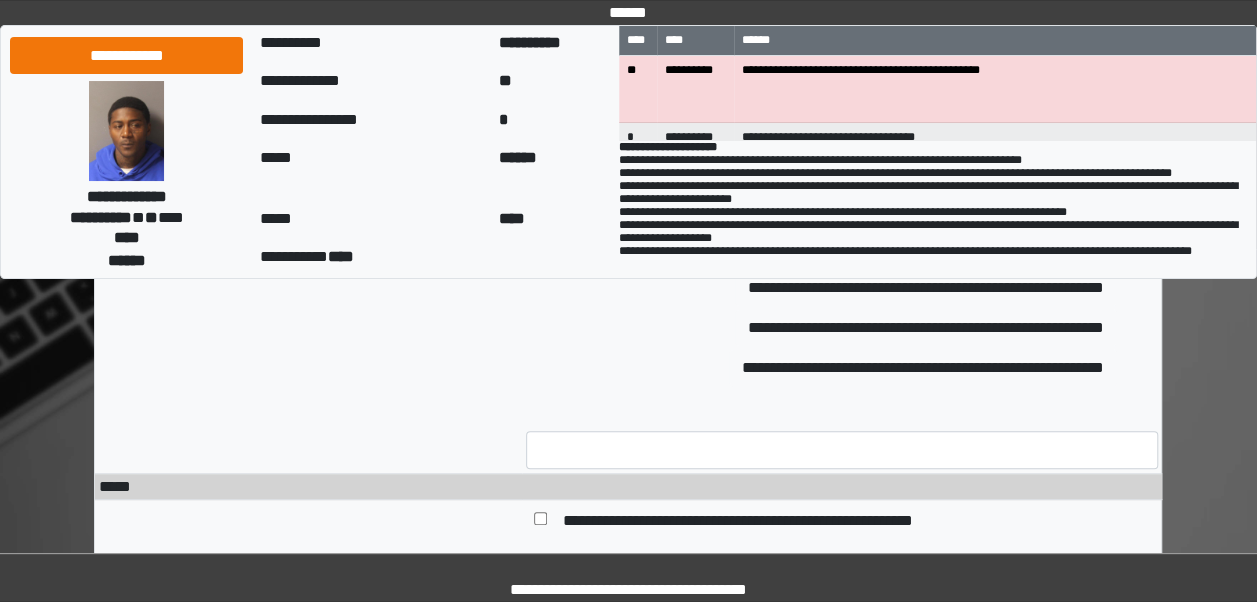scroll, scrollTop: 15230, scrollLeft: 0, axis: vertical 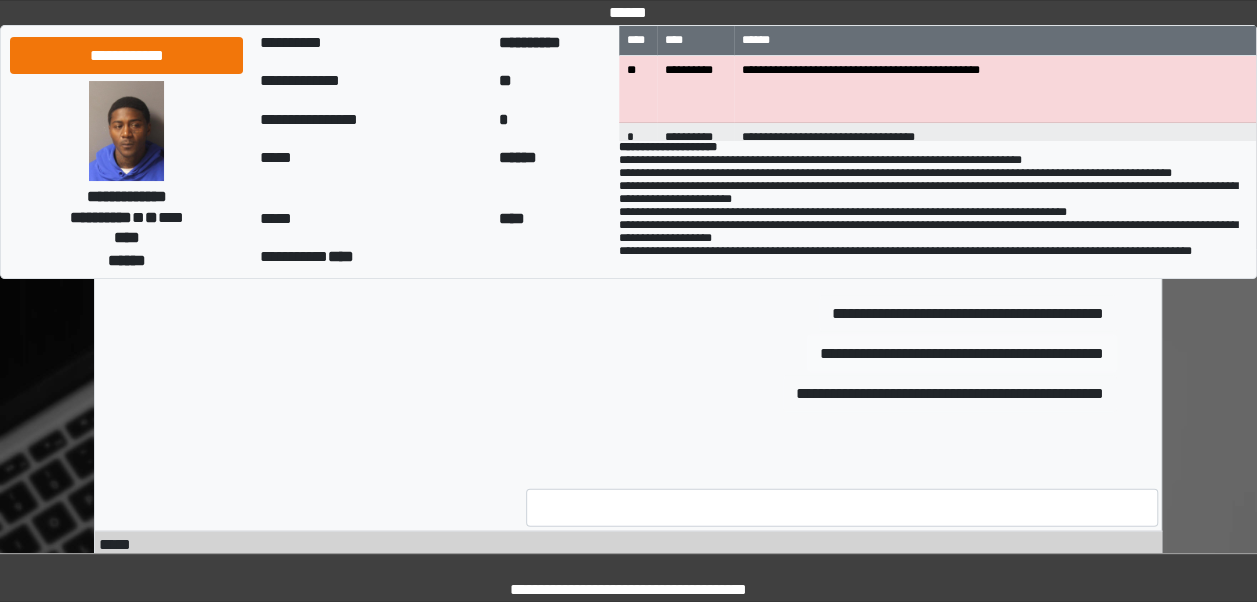 type on "**********" 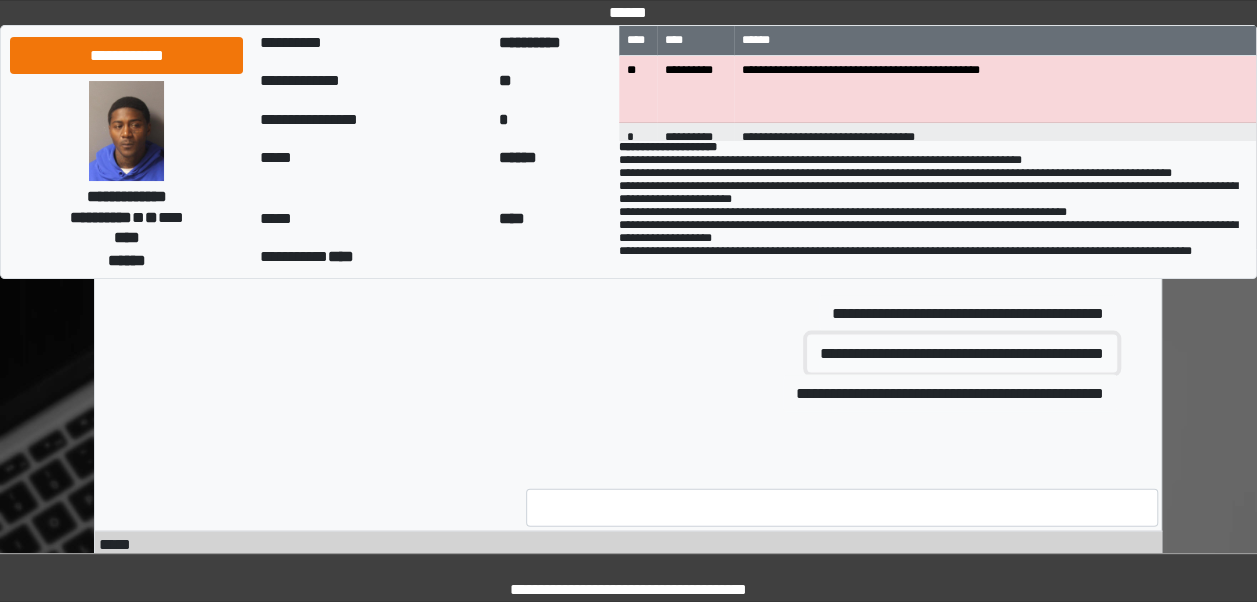 click on "**********" at bounding box center (962, 354) 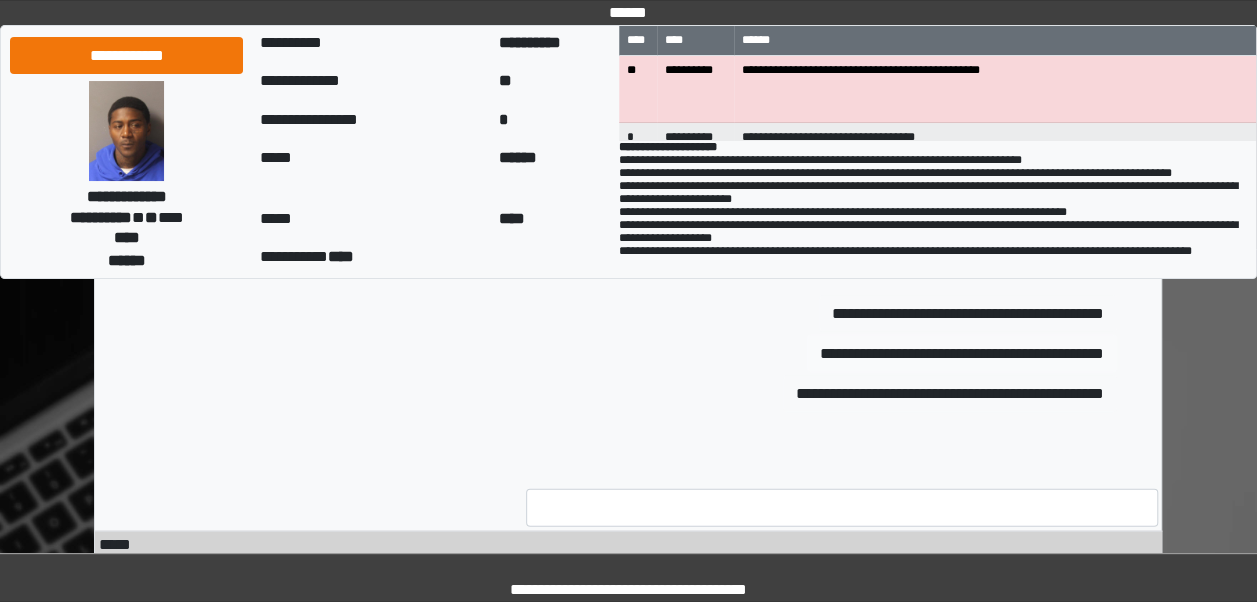 type 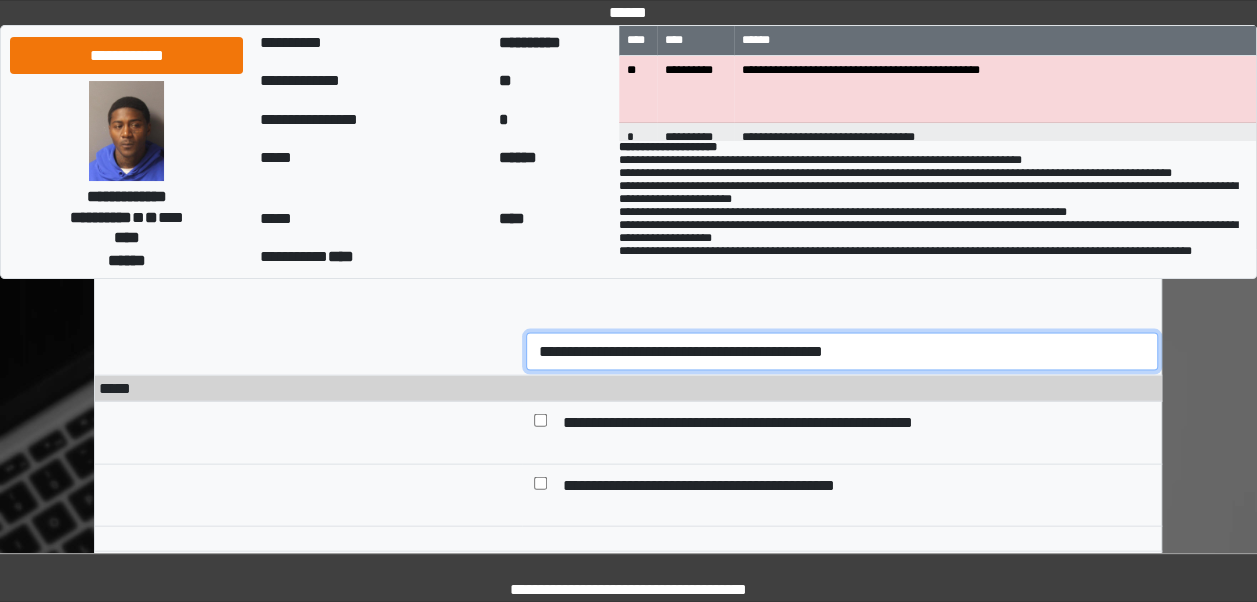 click on "**********" at bounding box center [842, 352] 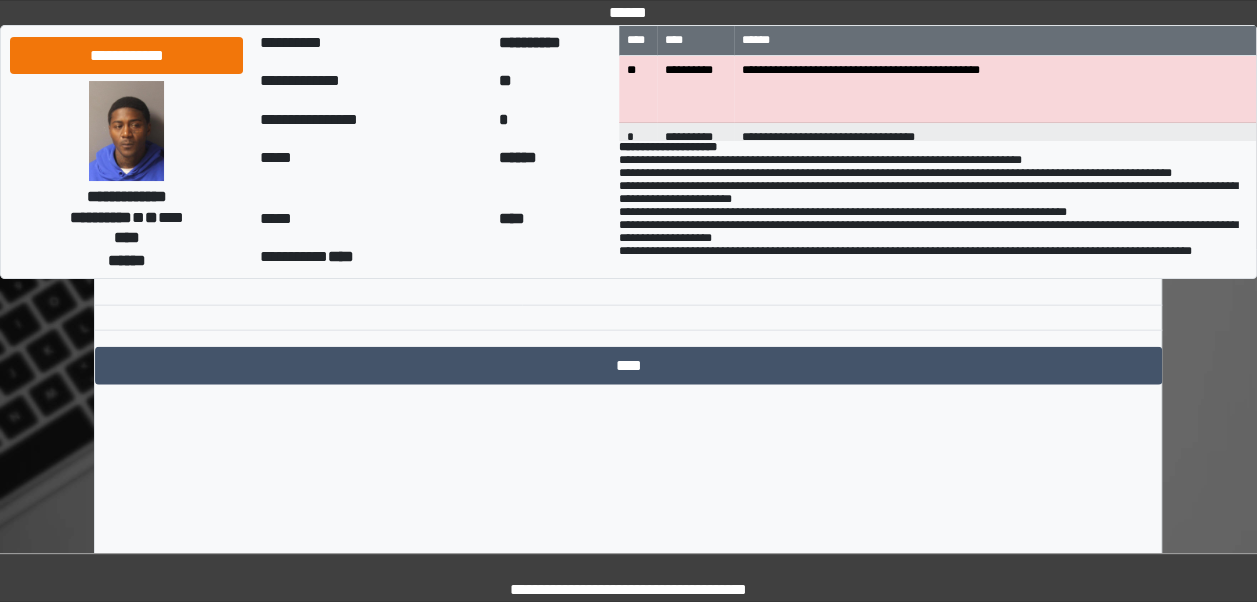 scroll, scrollTop: 13473, scrollLeft: 0, axis: vertical 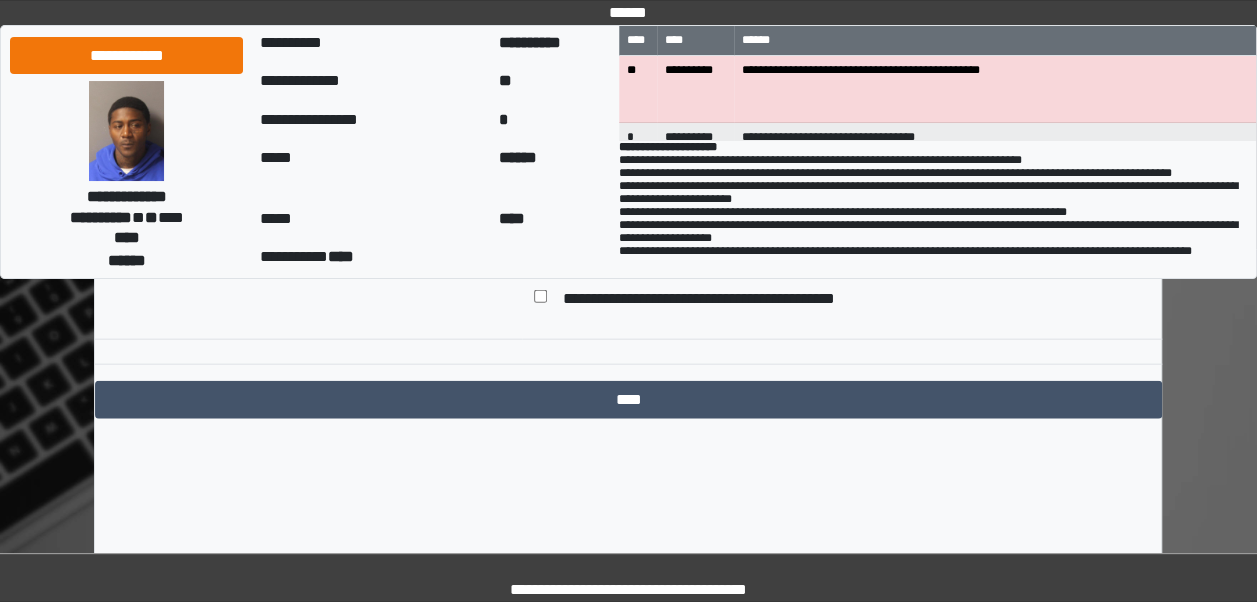type on "**********" 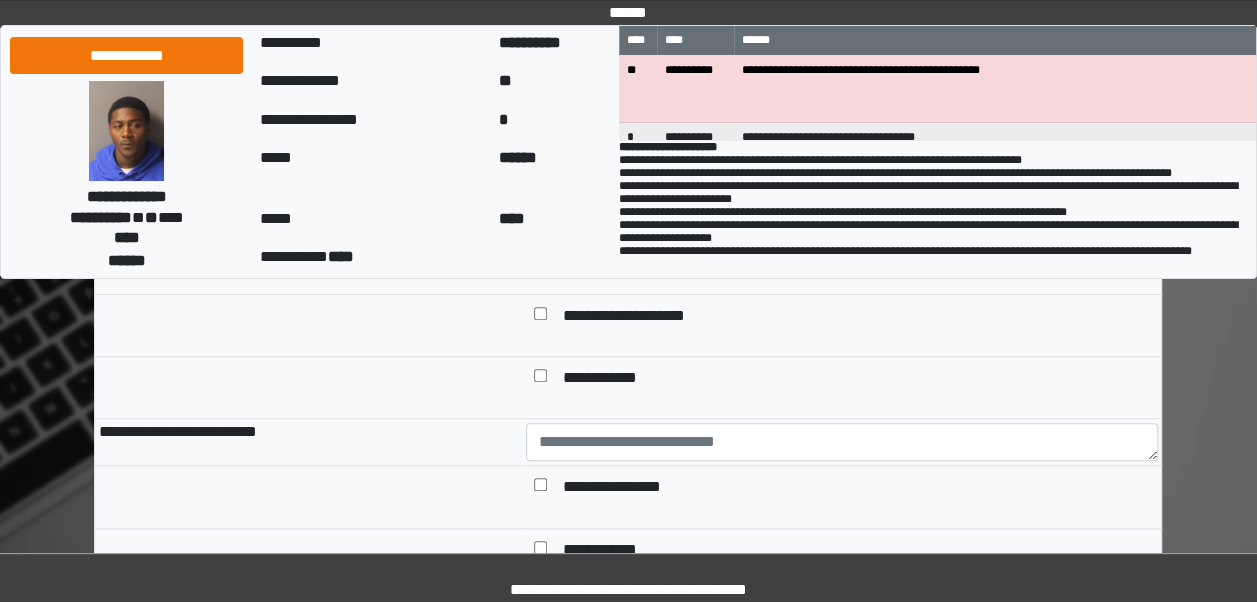 scroll, scrollTop: 11855, scrollLeft: 0, axis: vertical 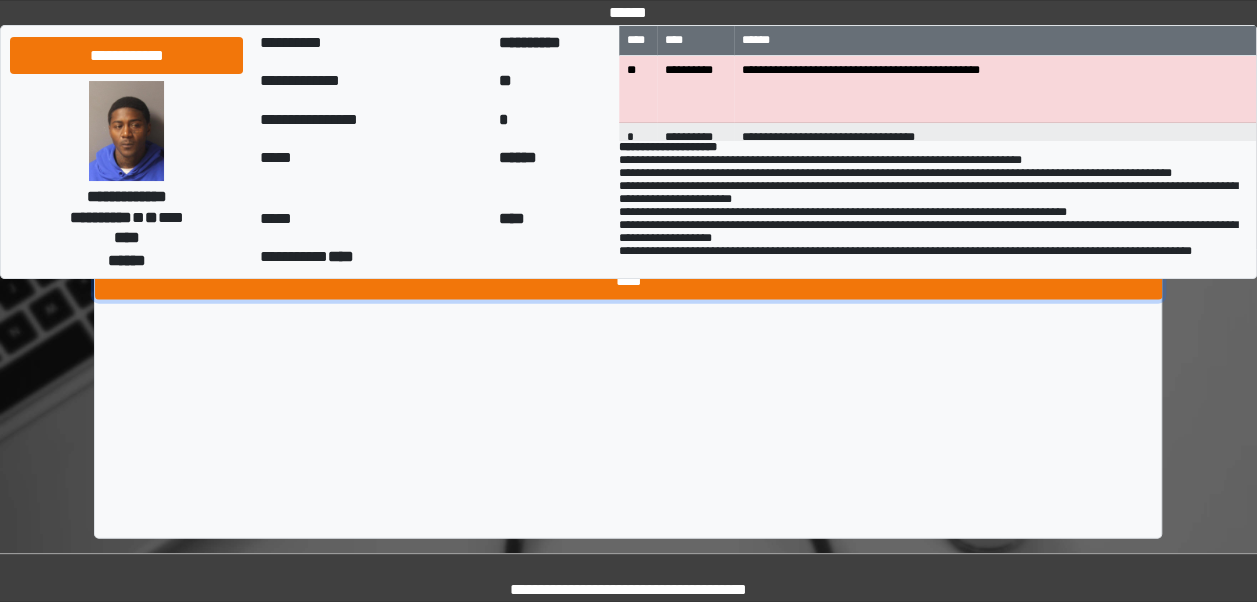 click on "****" at bounding box center [628, 281] 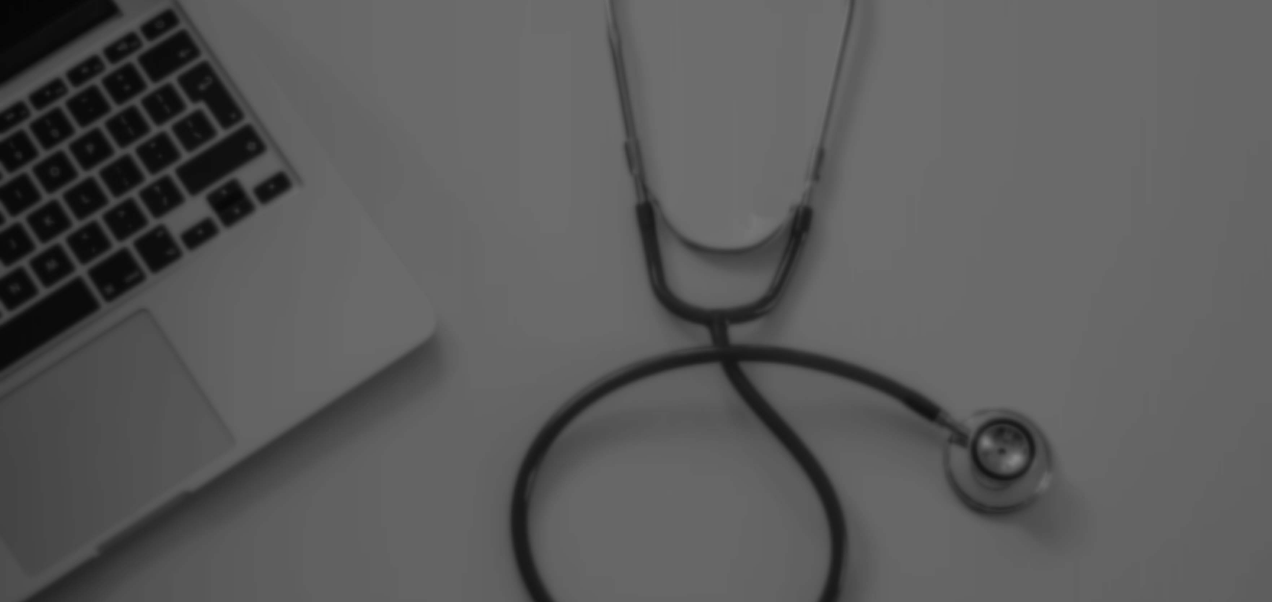 scroll, scrollTop: 0, scrollLeft: 0, axis: both 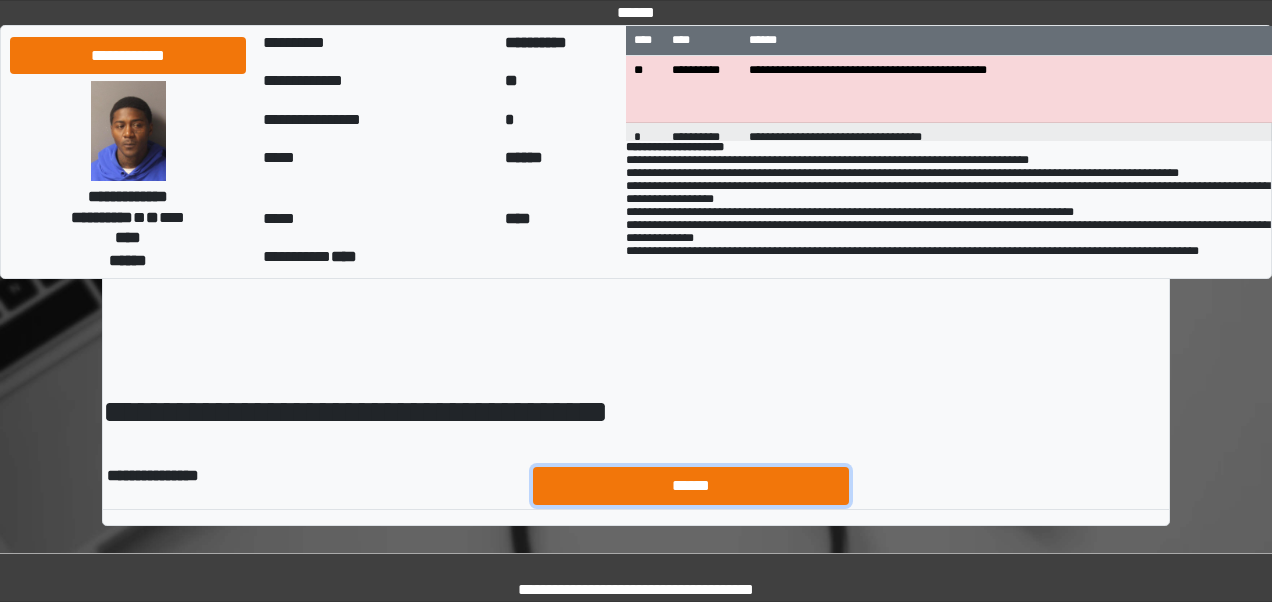 click on "******" at bounding box center [691, 485] 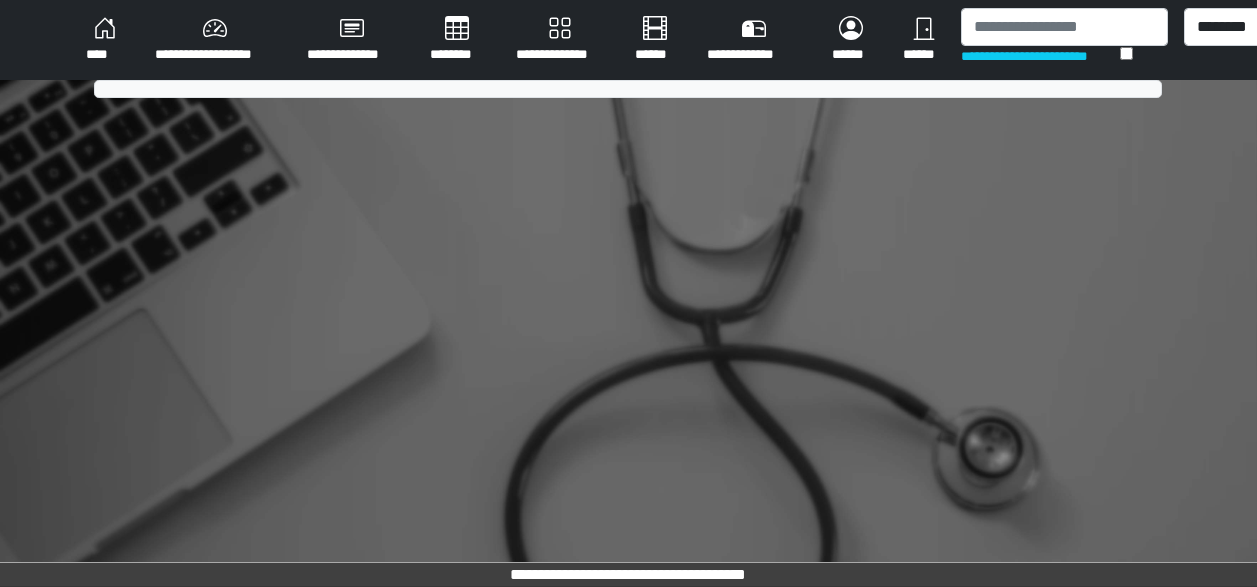 scroll, scrollTop: 0, scrollLeft: 0, axis: both 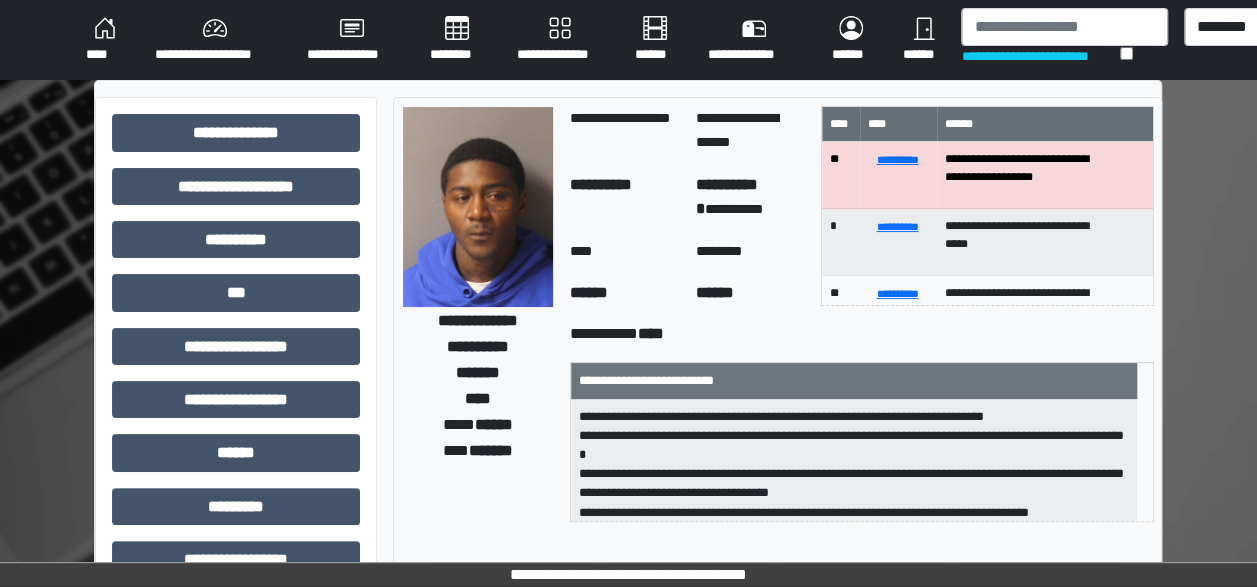 click on "****" at bounding box center (104, 40) 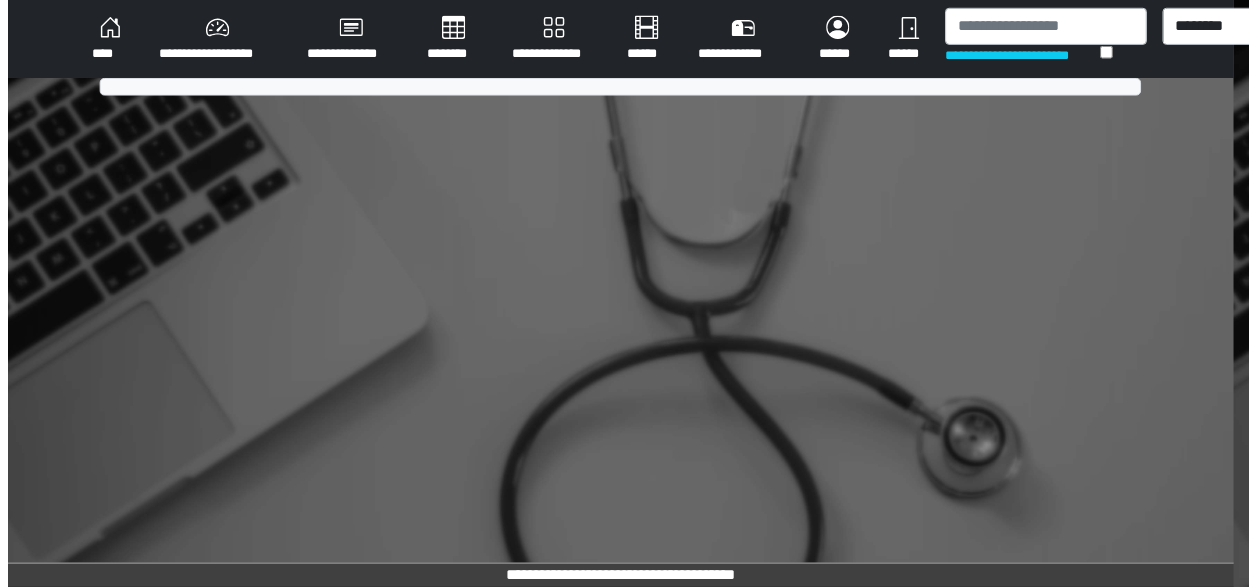 scroll, scrollTop: 0, scrollLeft: 0, axis: both 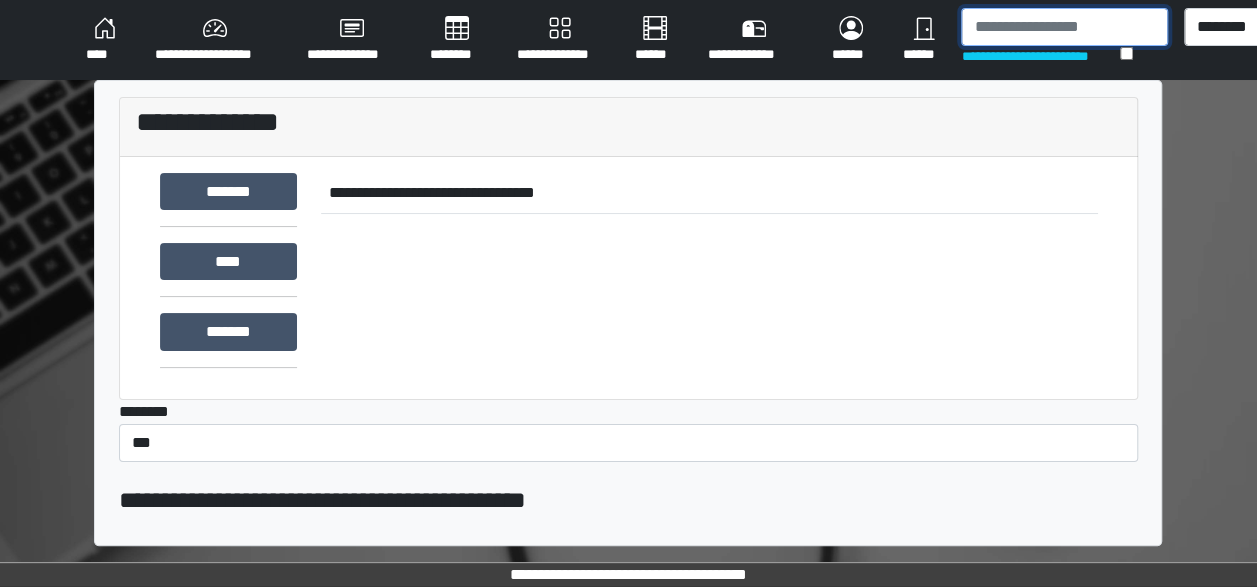 click at bounding box center [1064, 27] 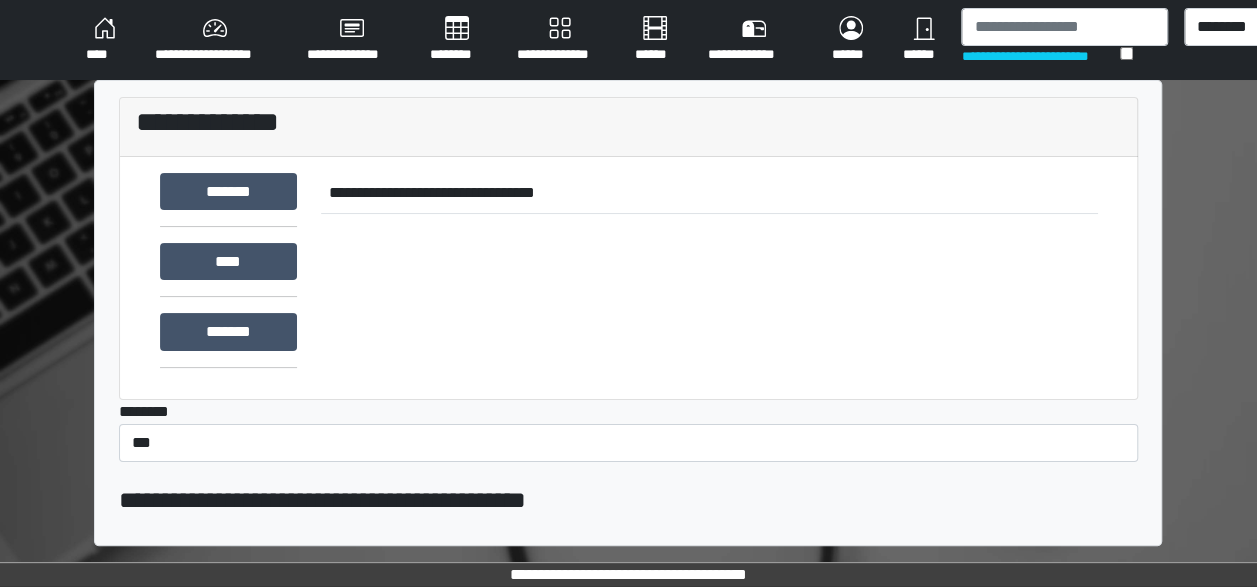 click on "****" at bounding box center (104, 40) 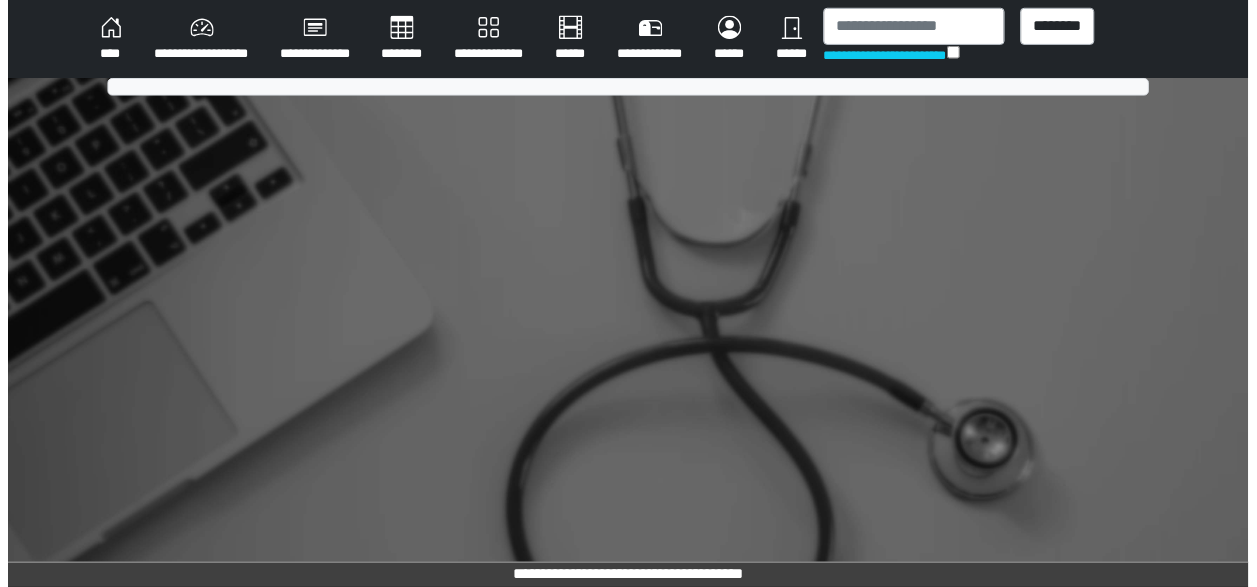 scroll, scrollTop: 0, scrollLeft: 0, axis: both 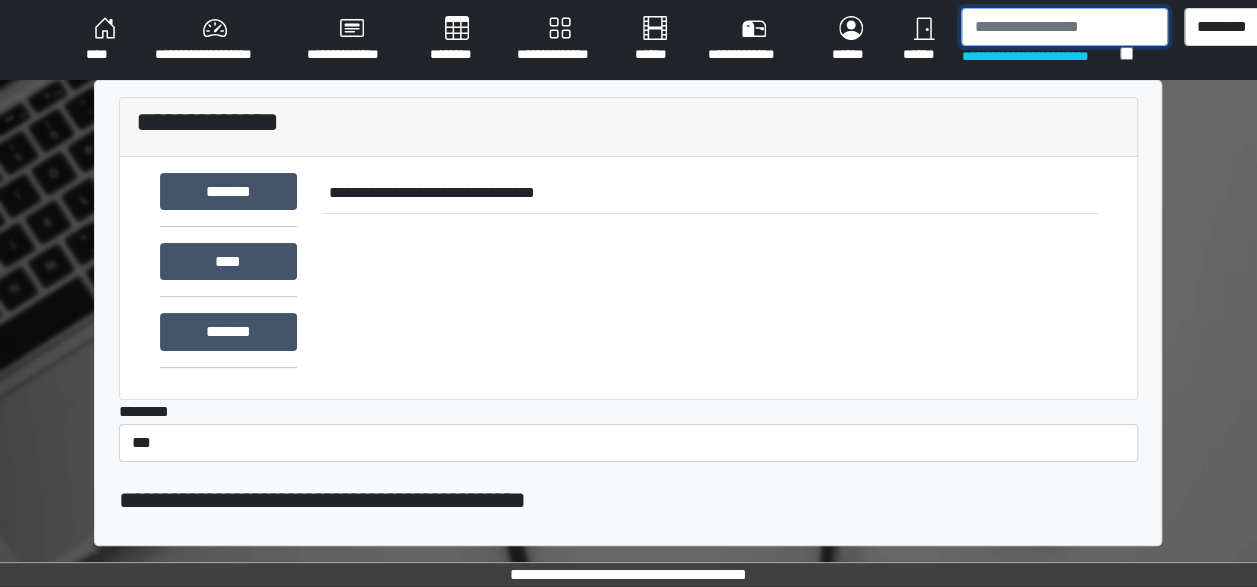 click at bounding box center (1064, 27) 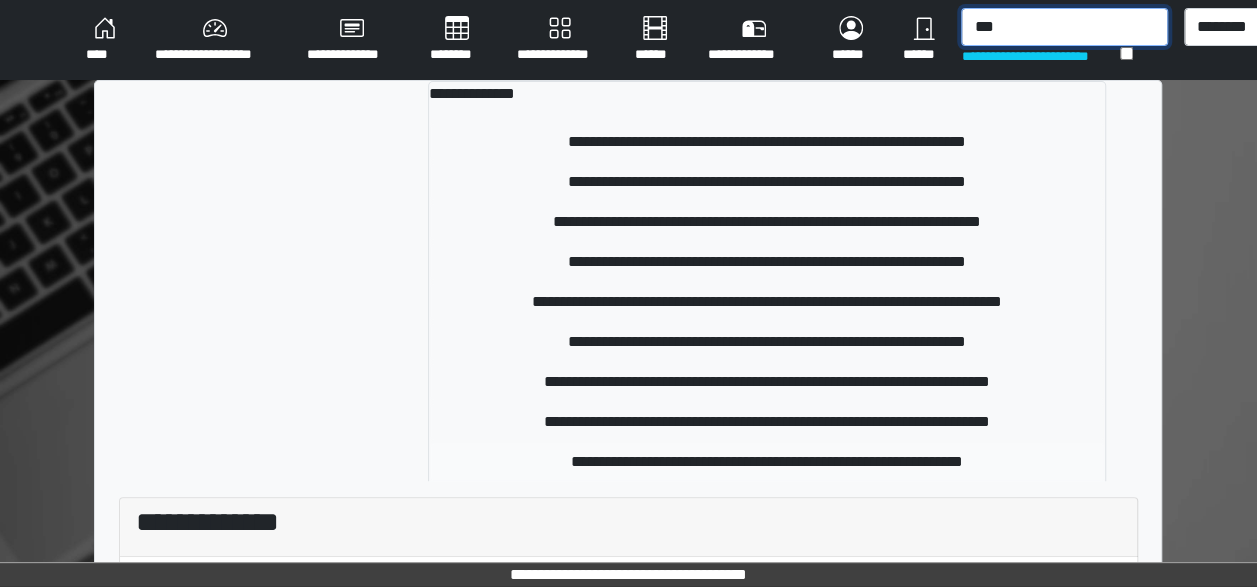 type on "***" 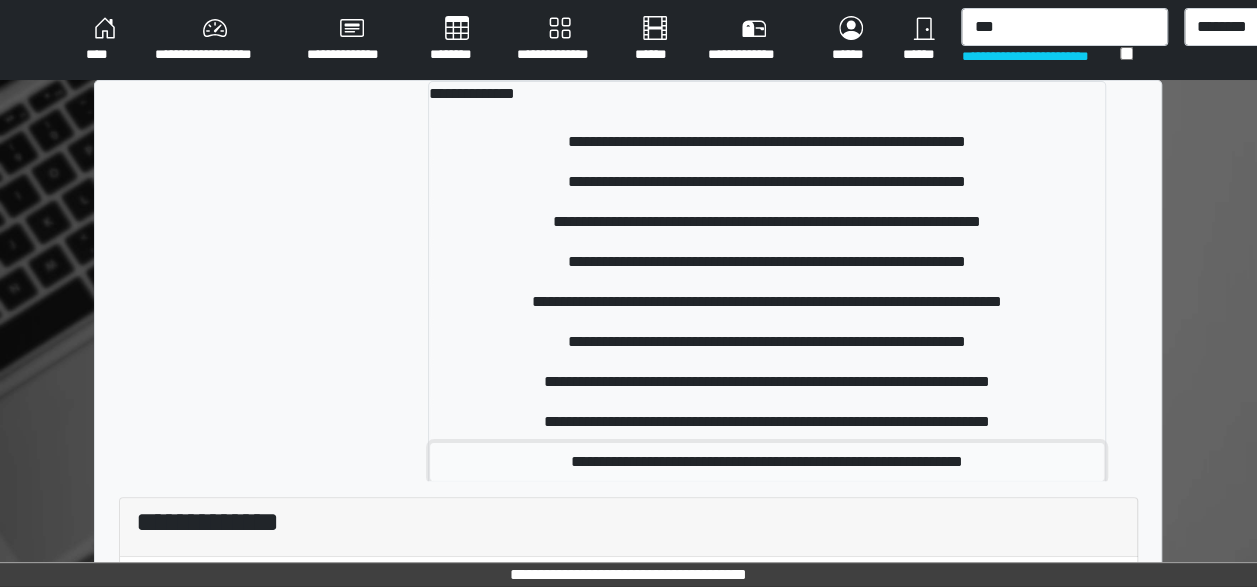 click on "**********" at bounding box center (767, 462) 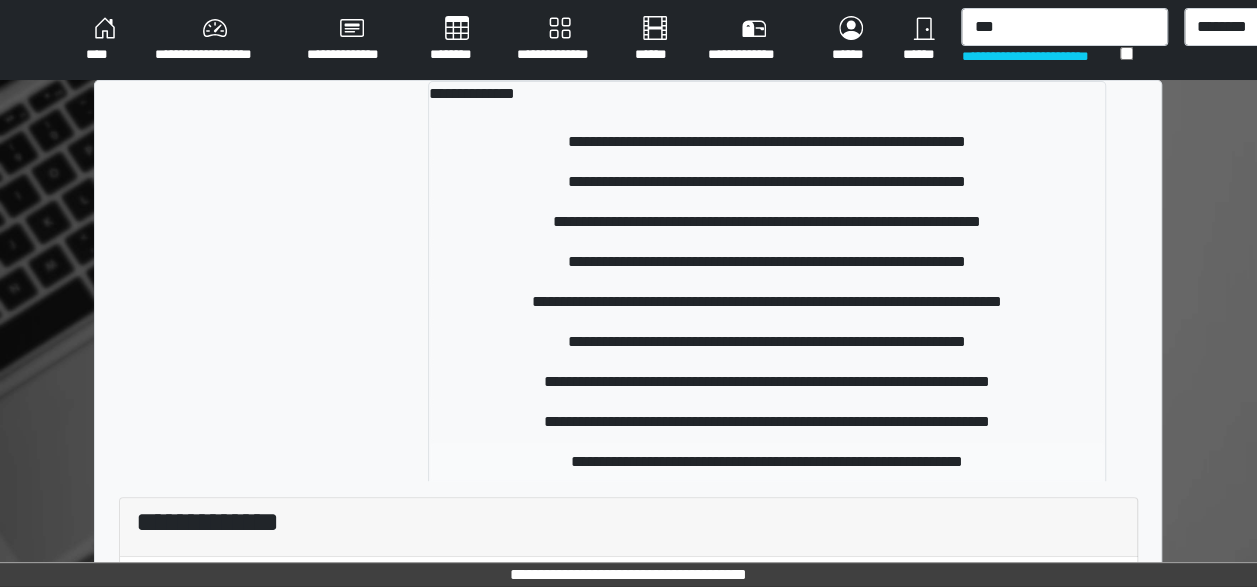 type 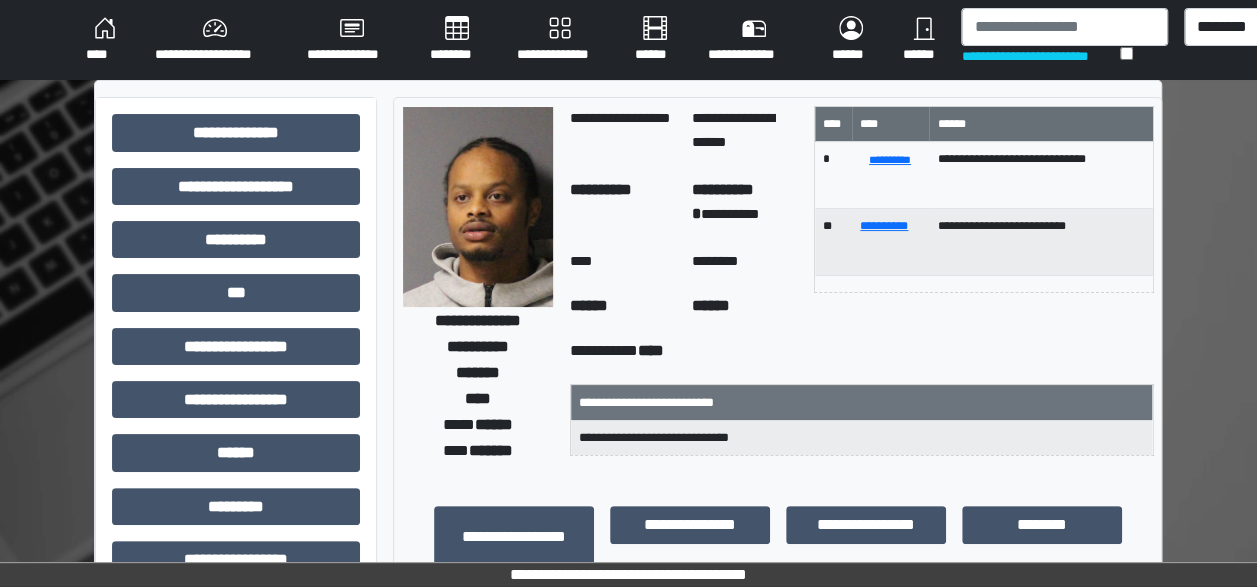 click on "**********" at bounding box center (236, 620) 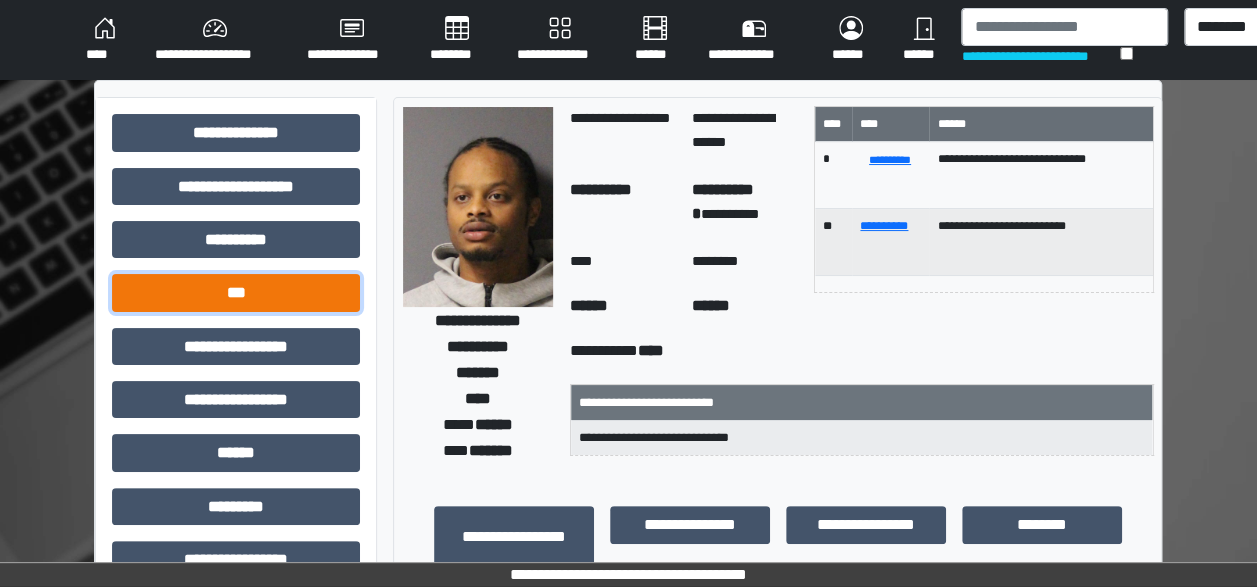 click on "***" at bounding box center (236, 292) 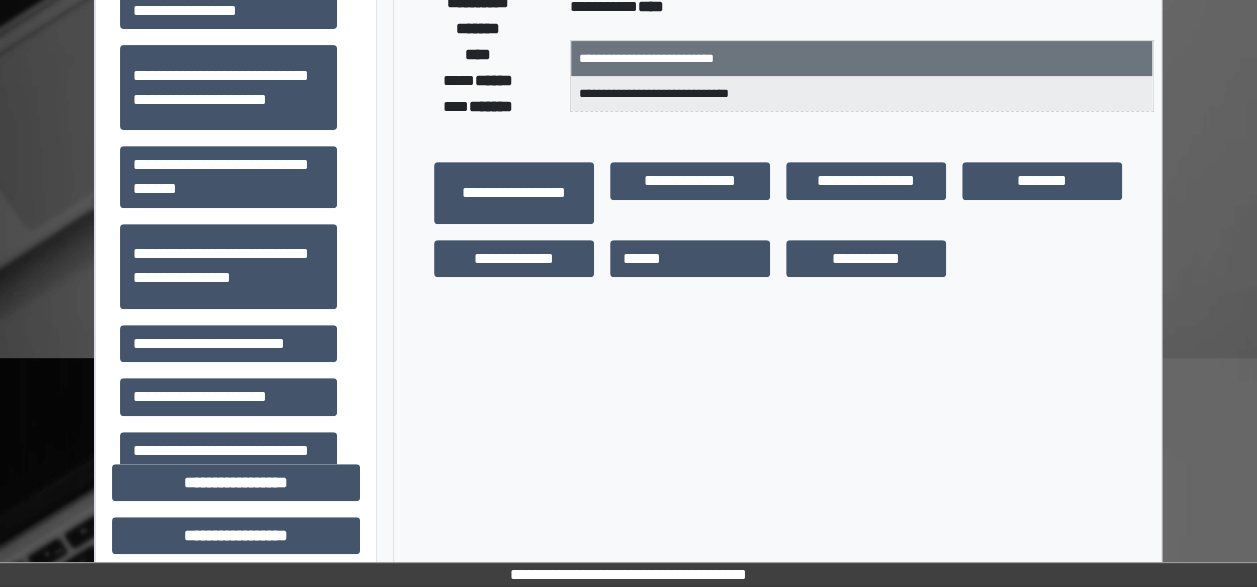 scroll, scrollTop: 346, scrollLeft: 0, axis: vertical 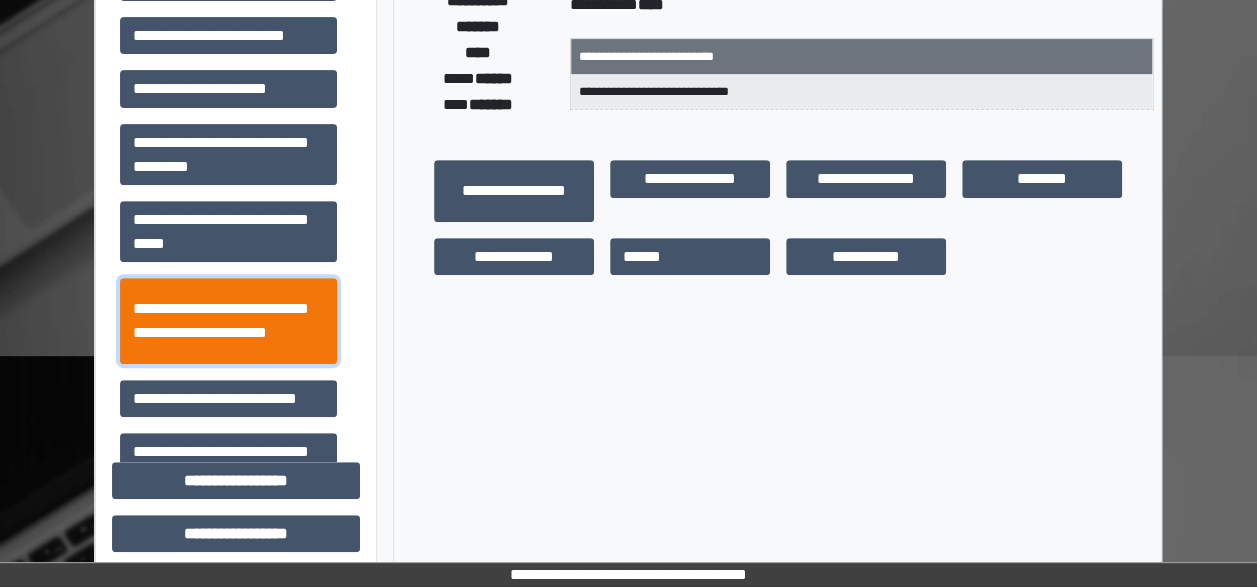 click on "**********" at bounding box center (228, 320) 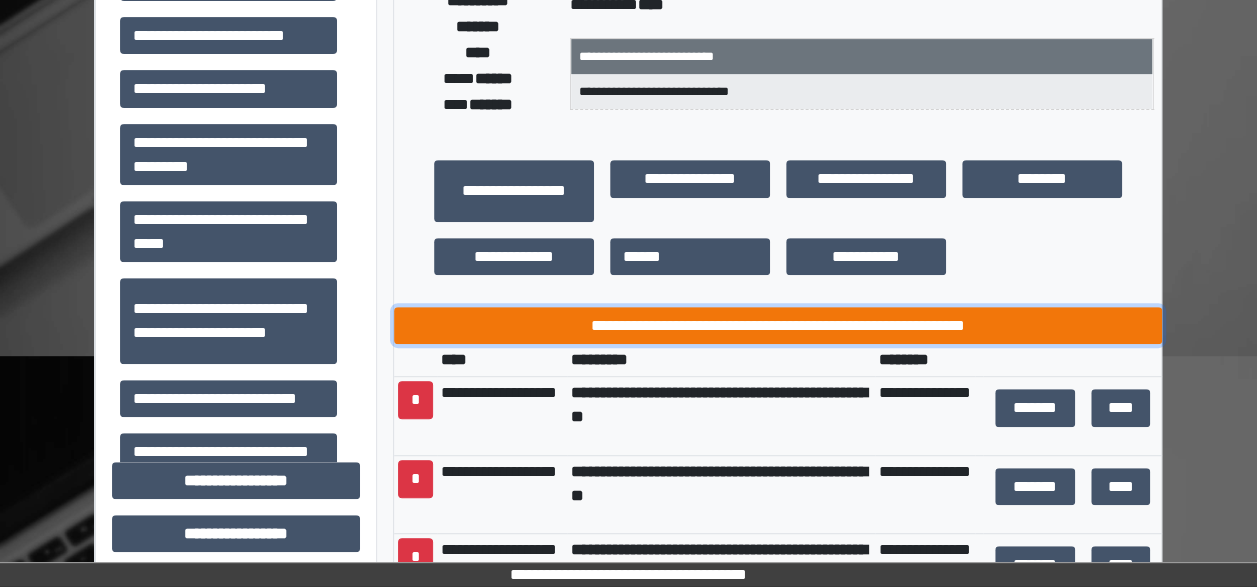 click on "**********" at bounding box center (778, 325) 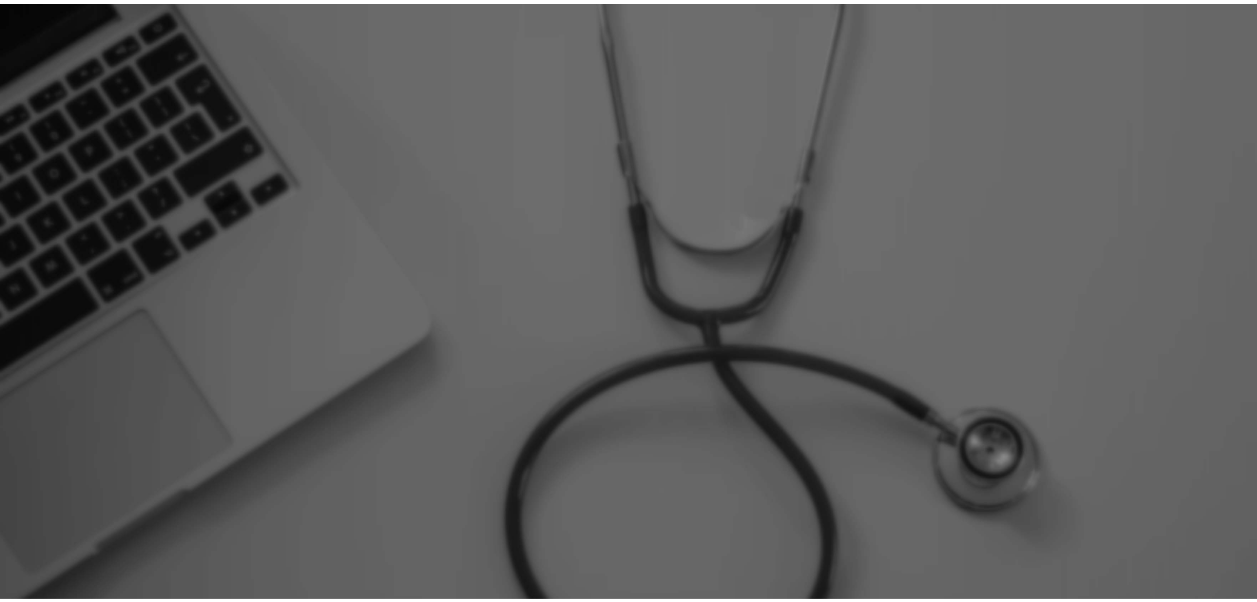 scroll, scrollTop: 0, scrollLeft: 0, axis: both 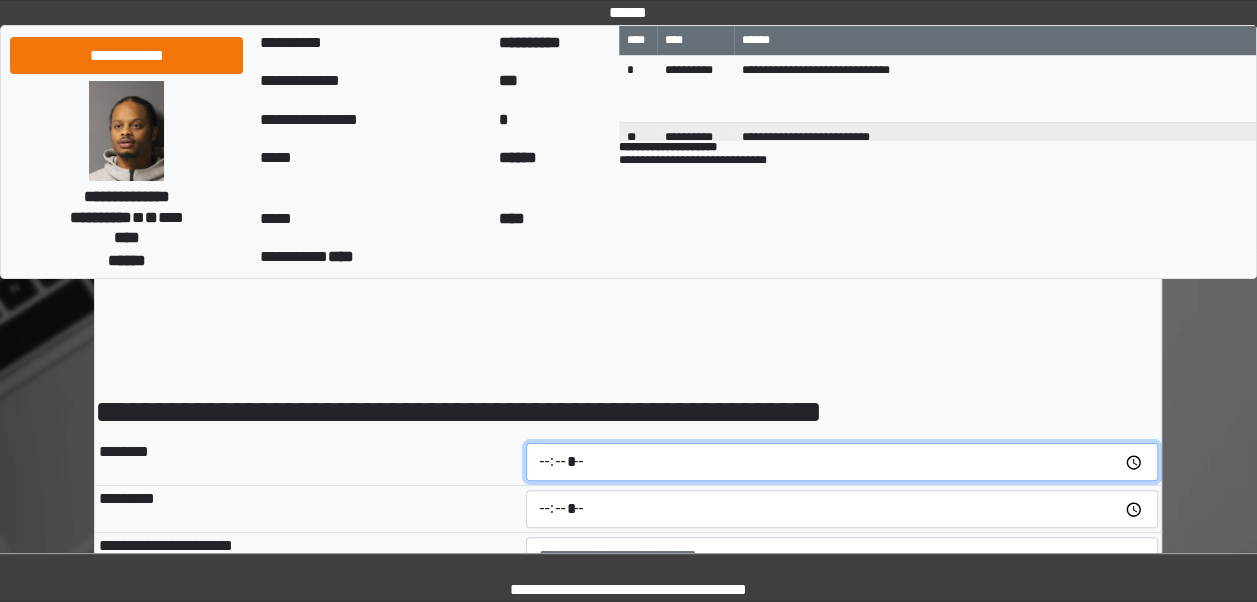 click at bounding box center (842, 462) 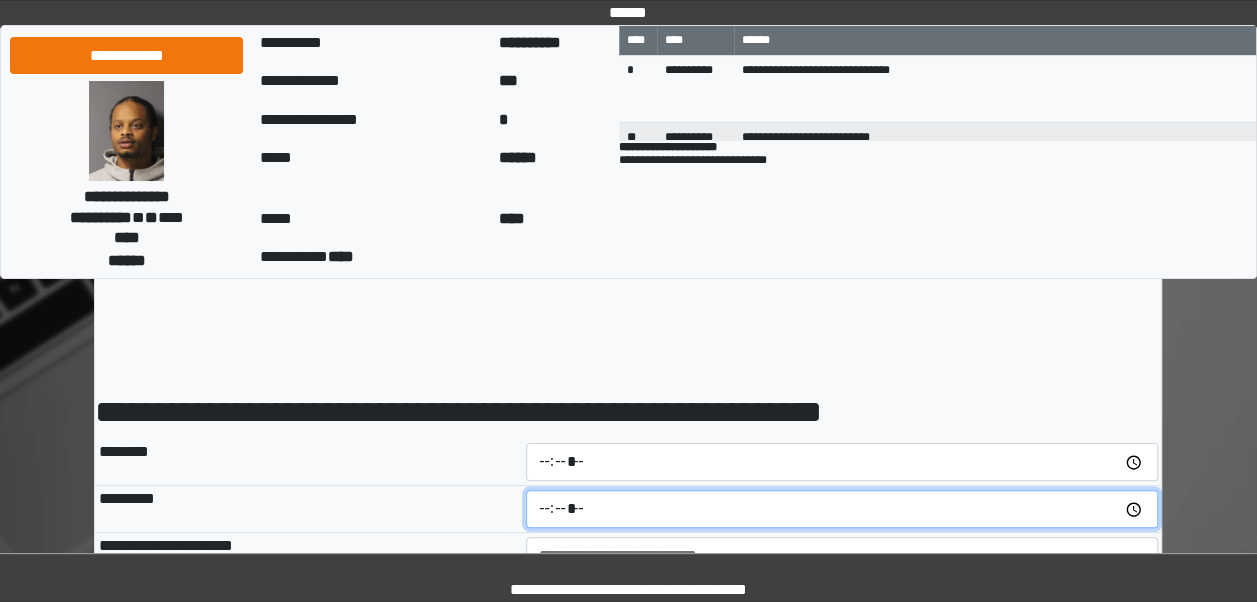 click at bounding box center (842, 509) 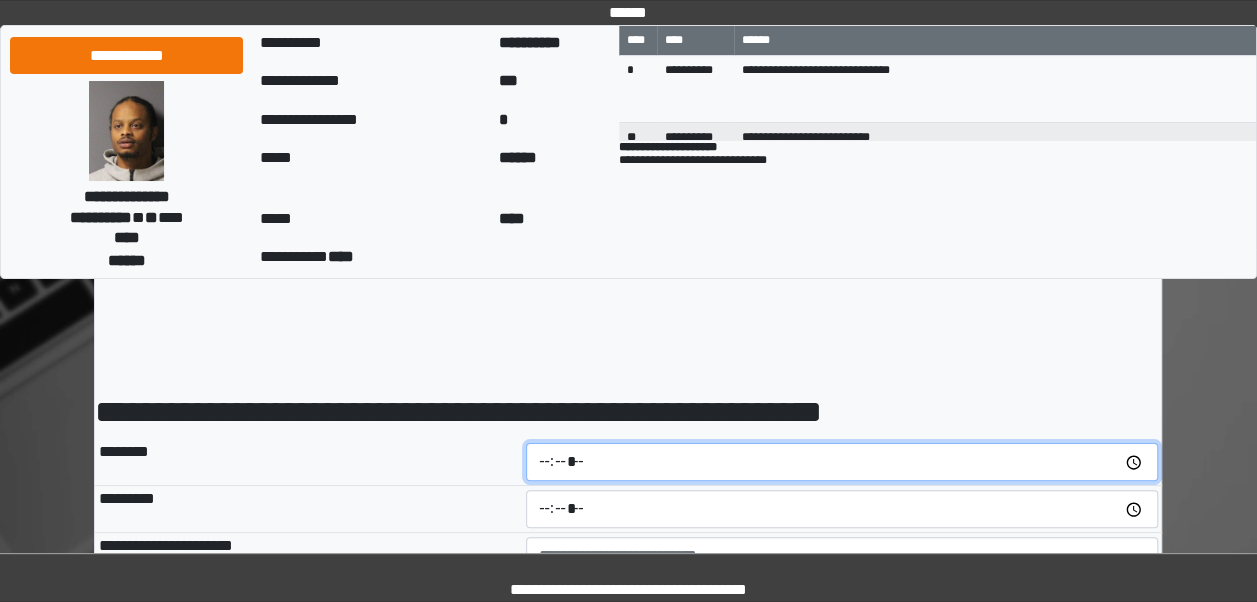 click on "*****" at bounding box center [842, 462] 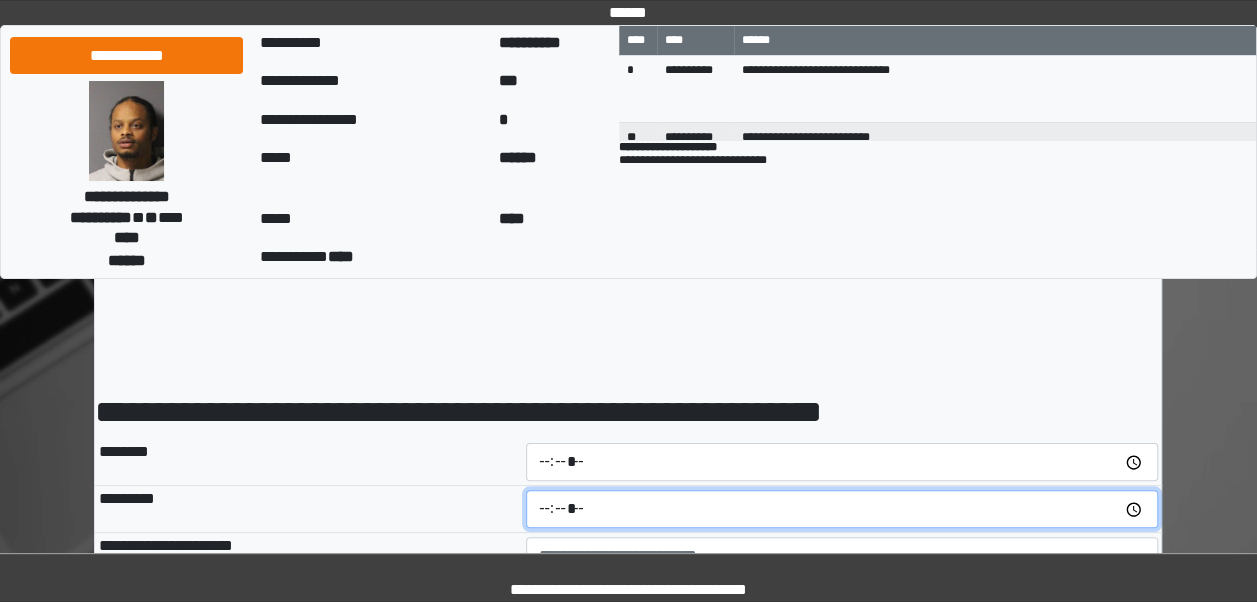 click at bounding box center (842, 509) 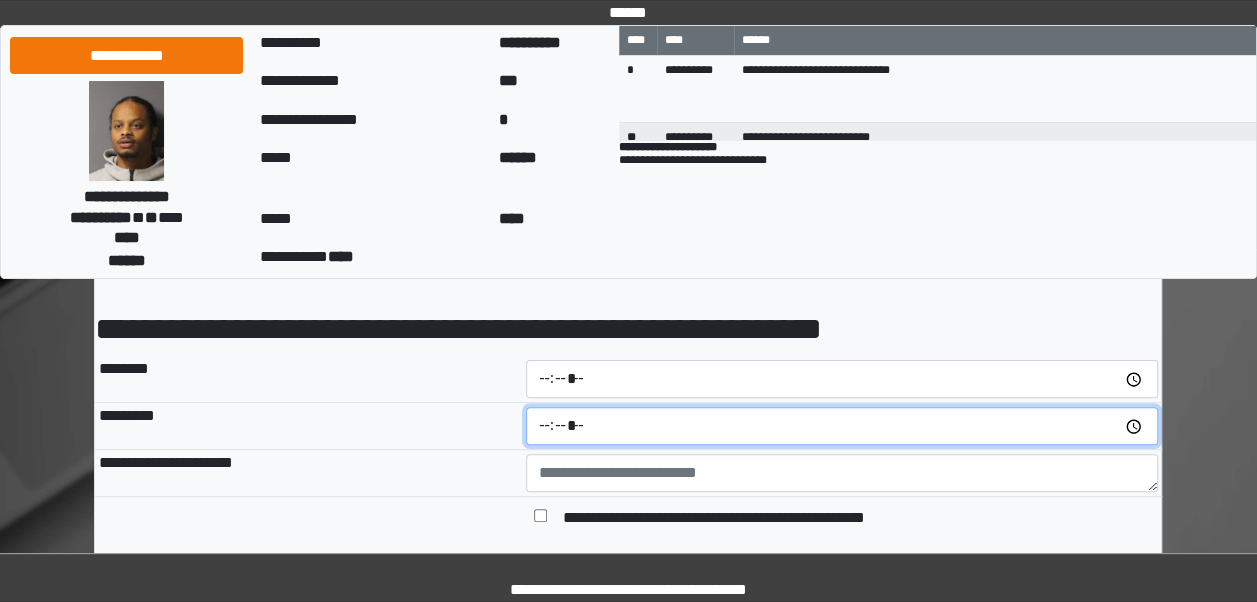 scroll, scrollTop: 96, scrollLeft: 0, axis: vertical 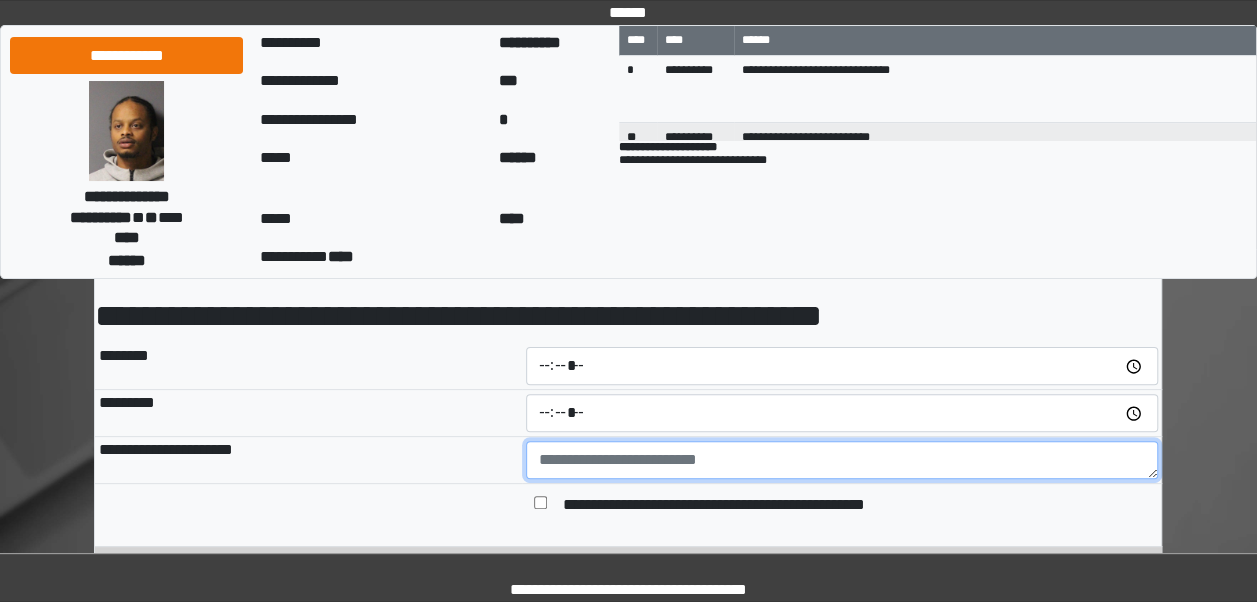 click at bounding box center [842, 460] 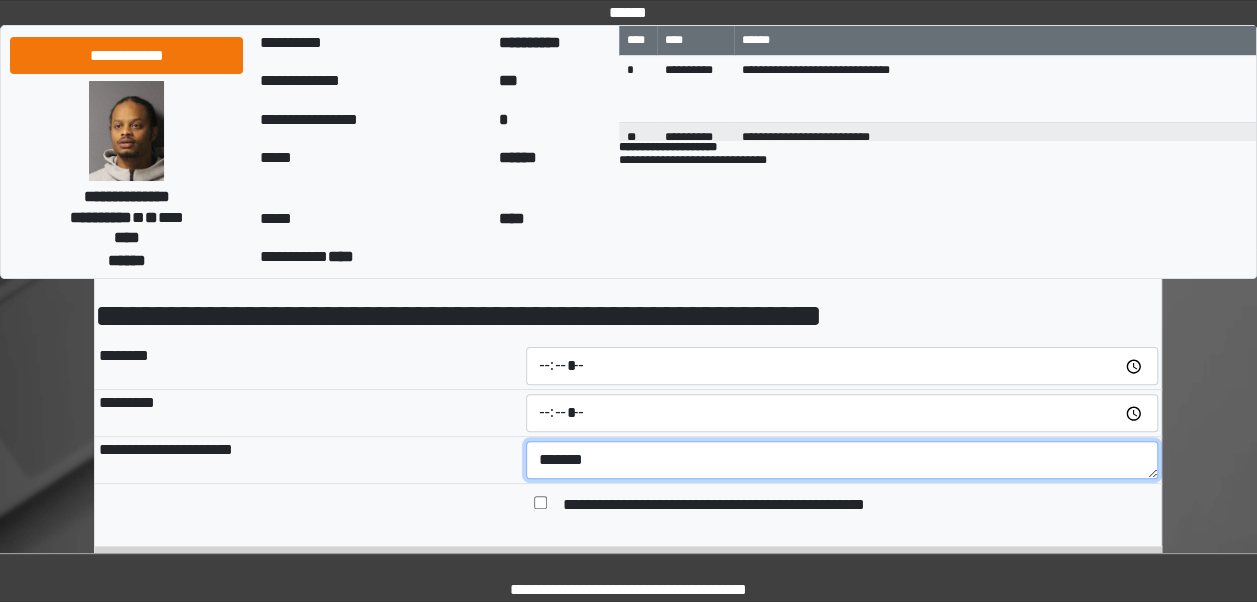 type on "*******" 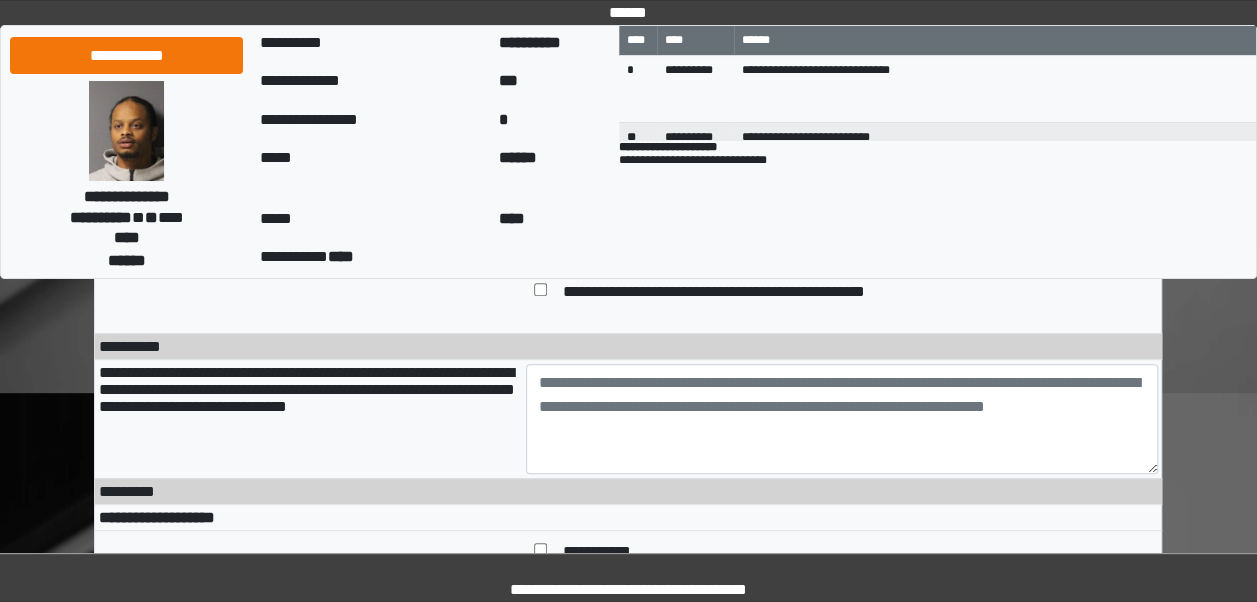 scroll, scrollTop: 286, scrollLeft: 0, axis: vertical 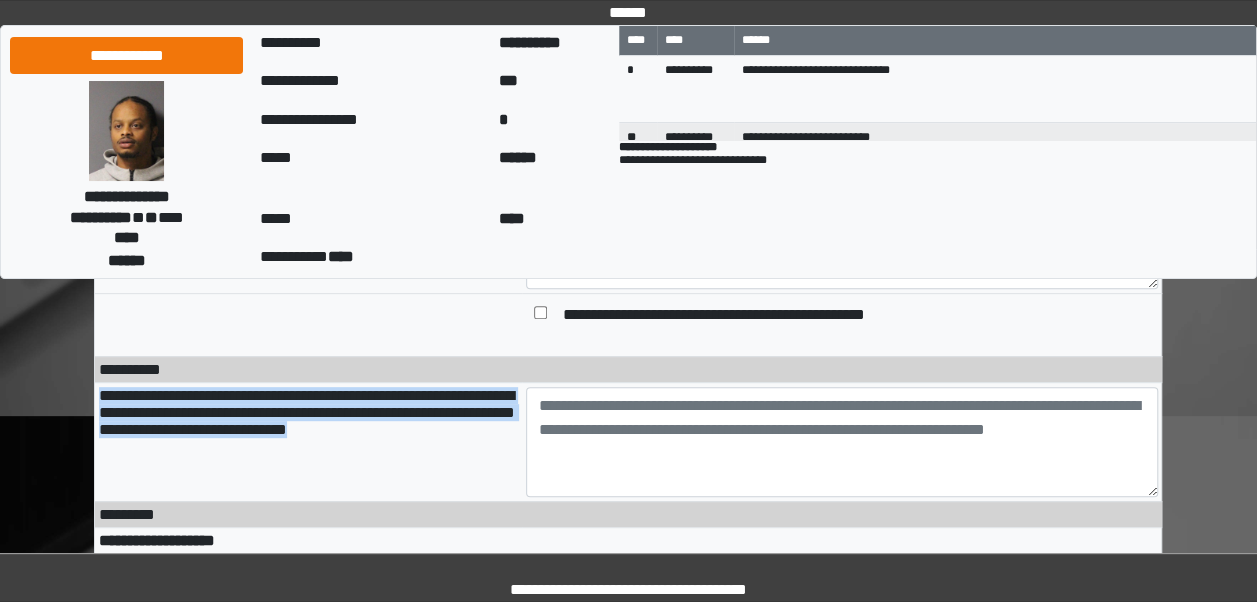 drag, startPoint x: 483, startPoint y: 448, endPoint x: 100, endPoint y: 402, distance: 385.7525 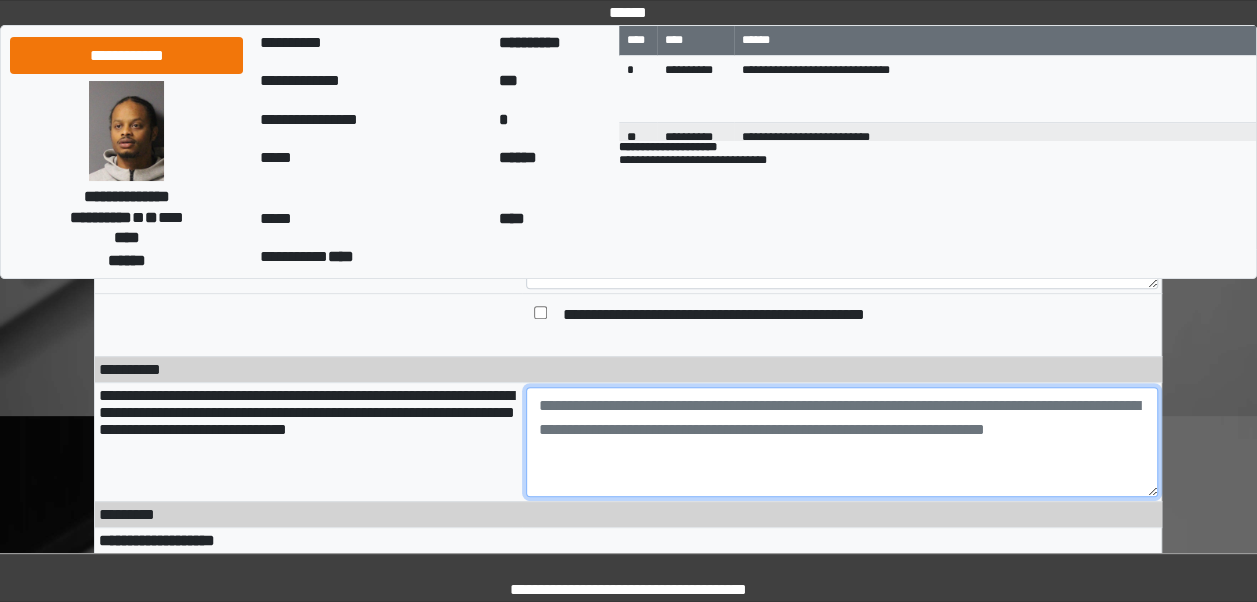 click at bounding box center (842, 442) 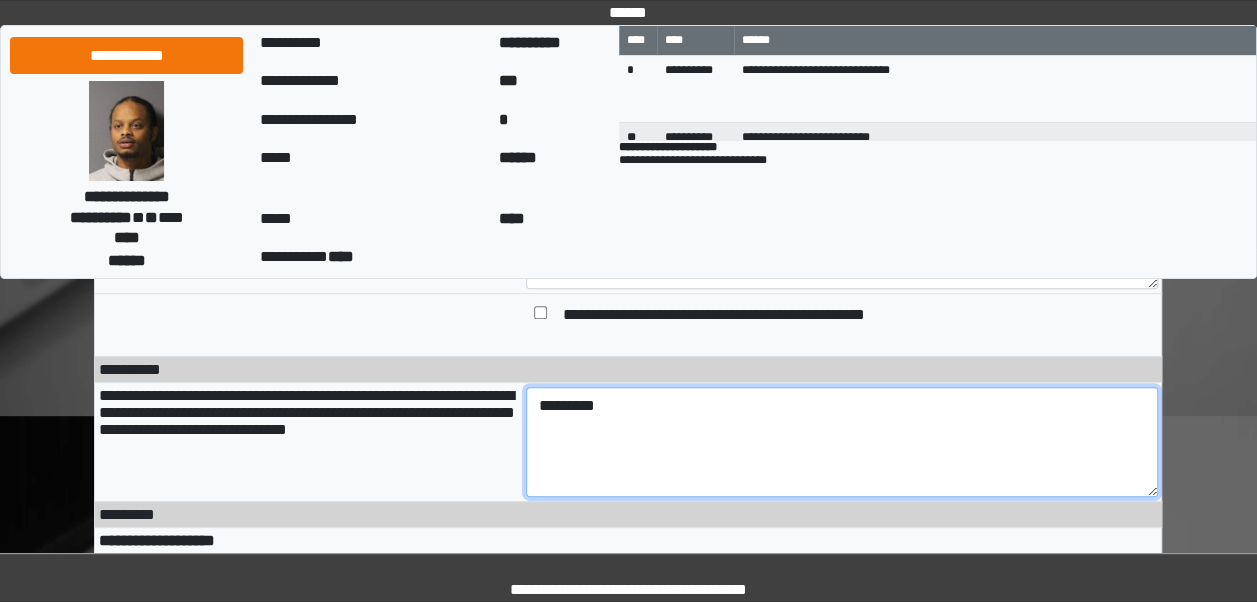 paste on "**********" 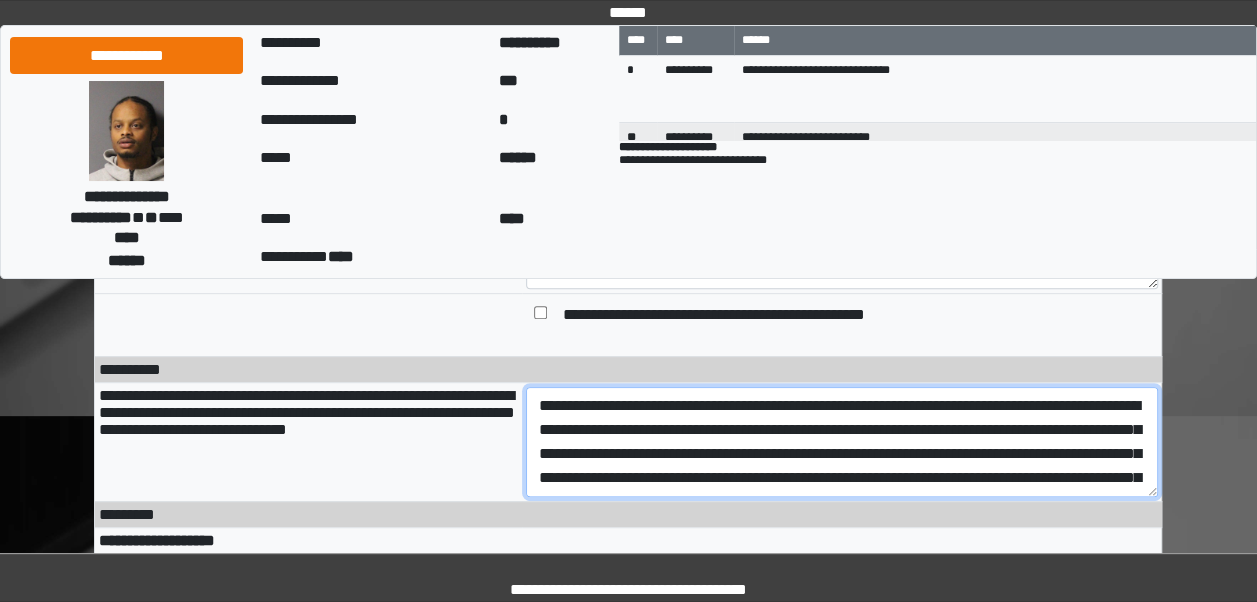 scroll, scrollTop: 64, scrollLeft: 0, axis: vertical 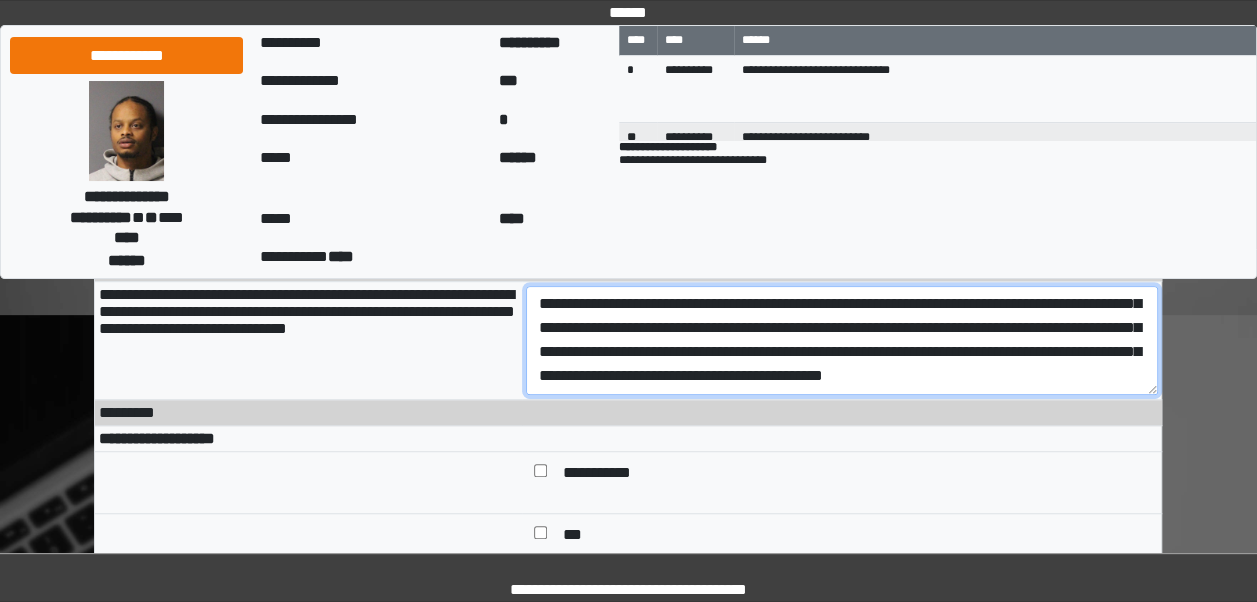 type on "**********" 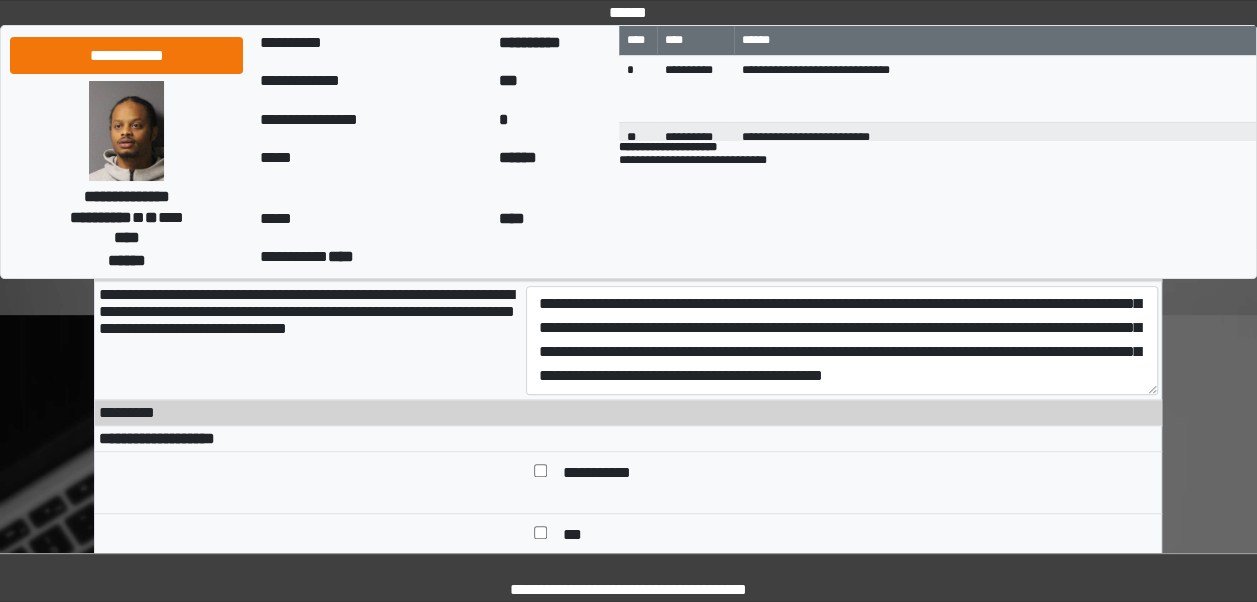 click at bounding box center [540, 474] 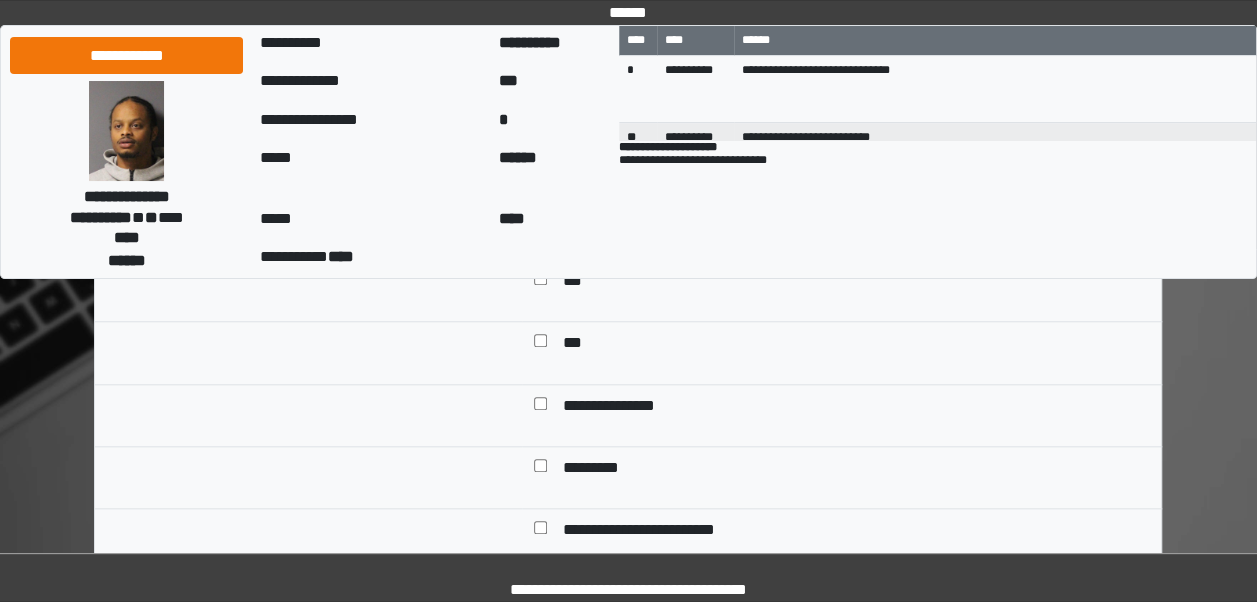 scroll, scrollTop: 812, scrollLeft: 0, axis: vertical 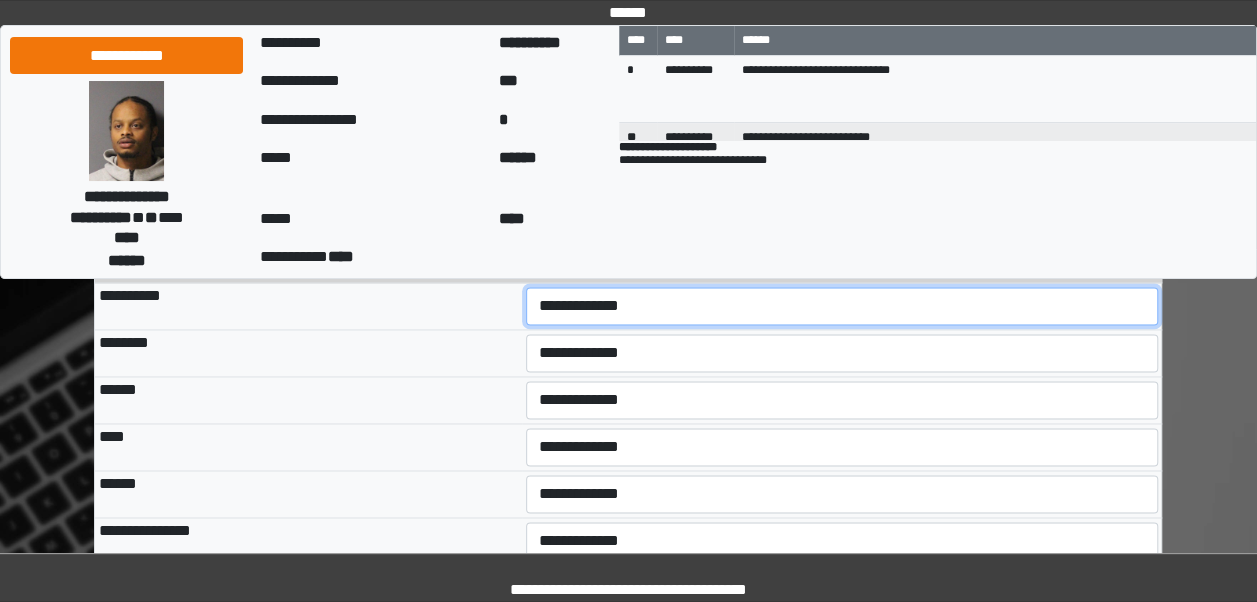 click on "**********" at bounding box center (842, 306) 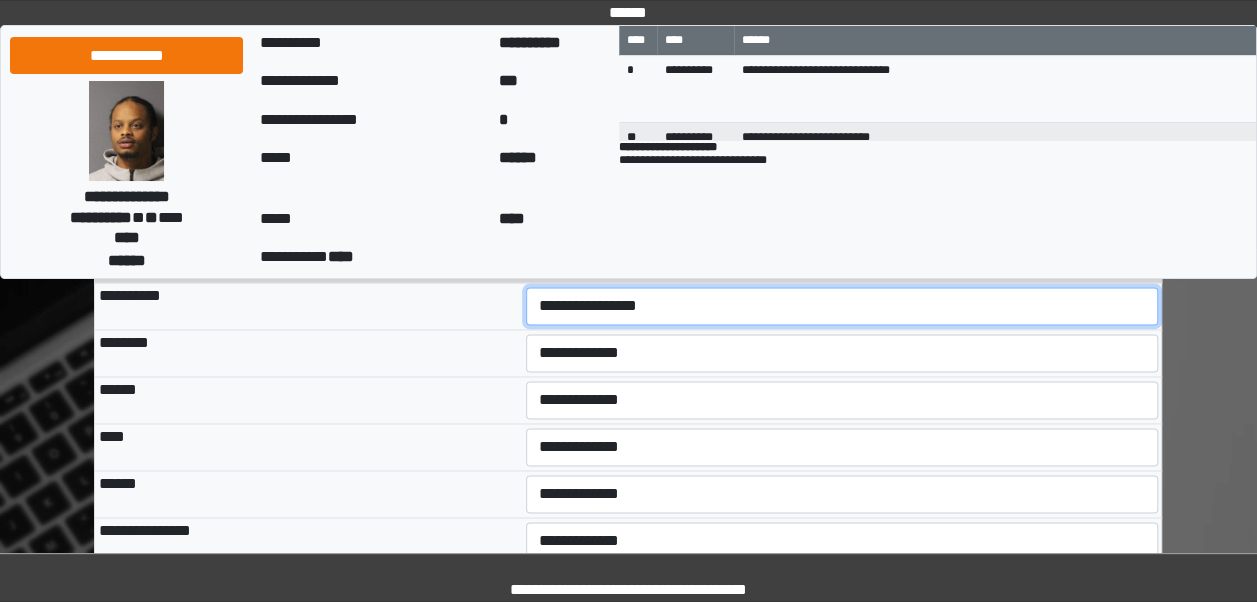 click on "**********" at bounding box center (842, 306) 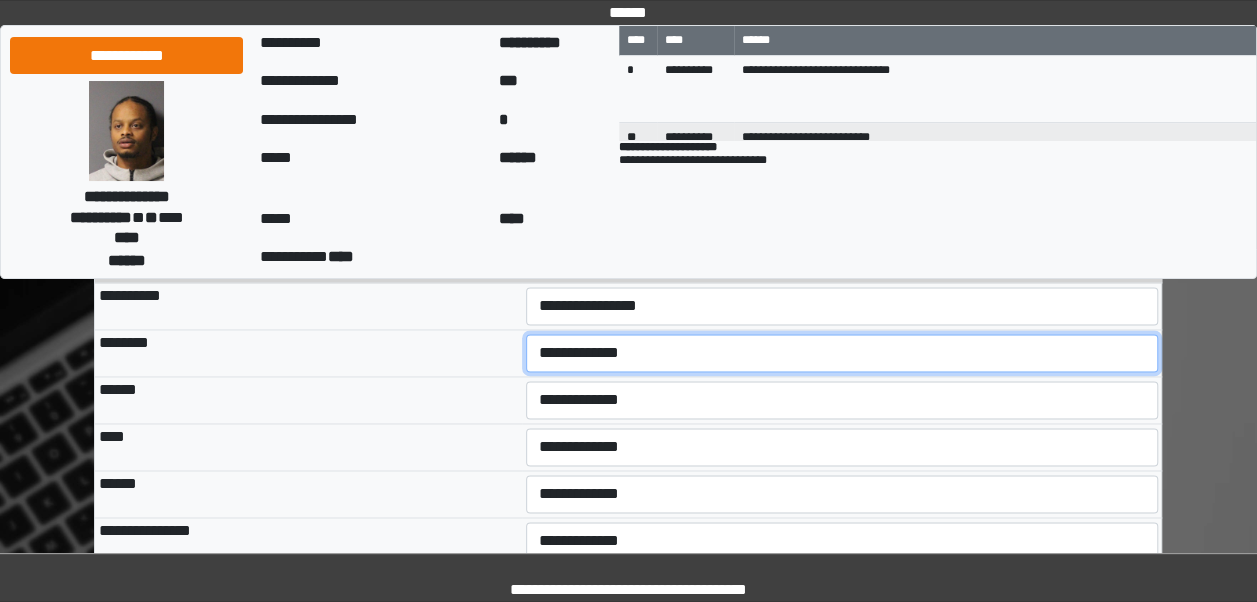 click on "**********" at bounding box center [842, 353] 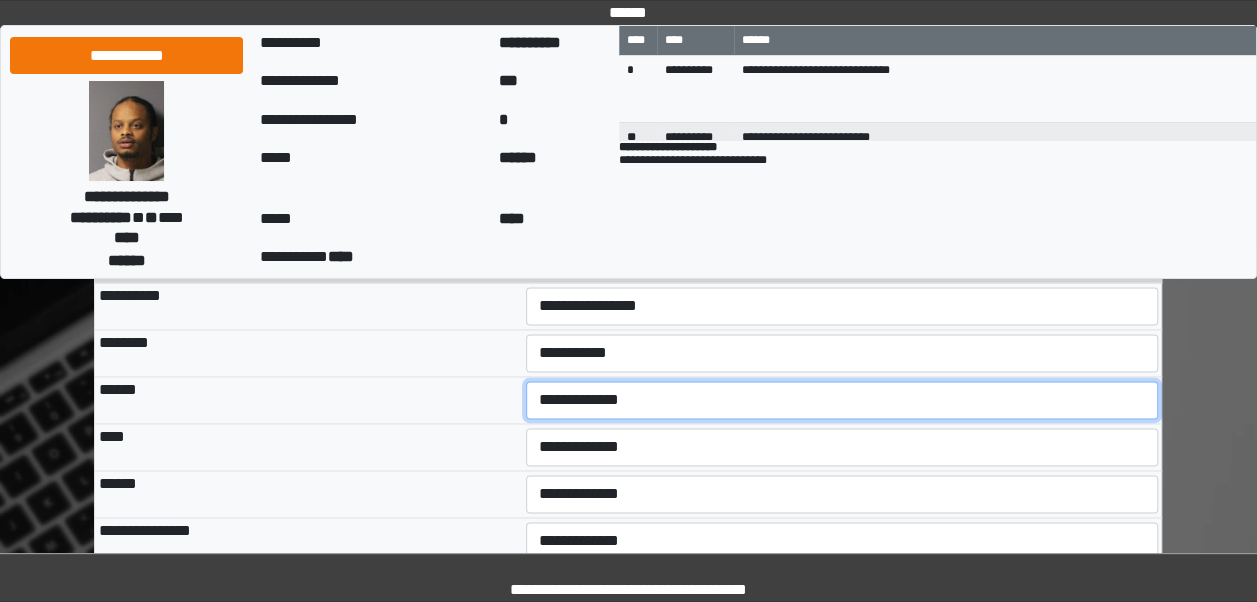 click on "**********" at bounding box center [842, 400] 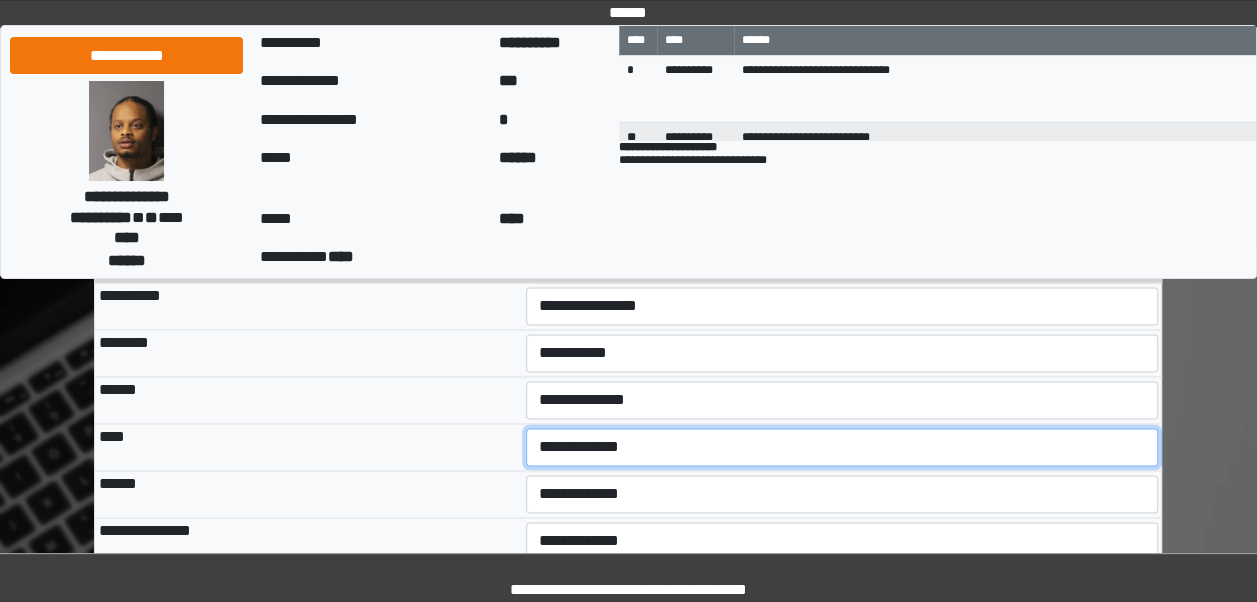 click on "**********" at bounding box center [842, 447] 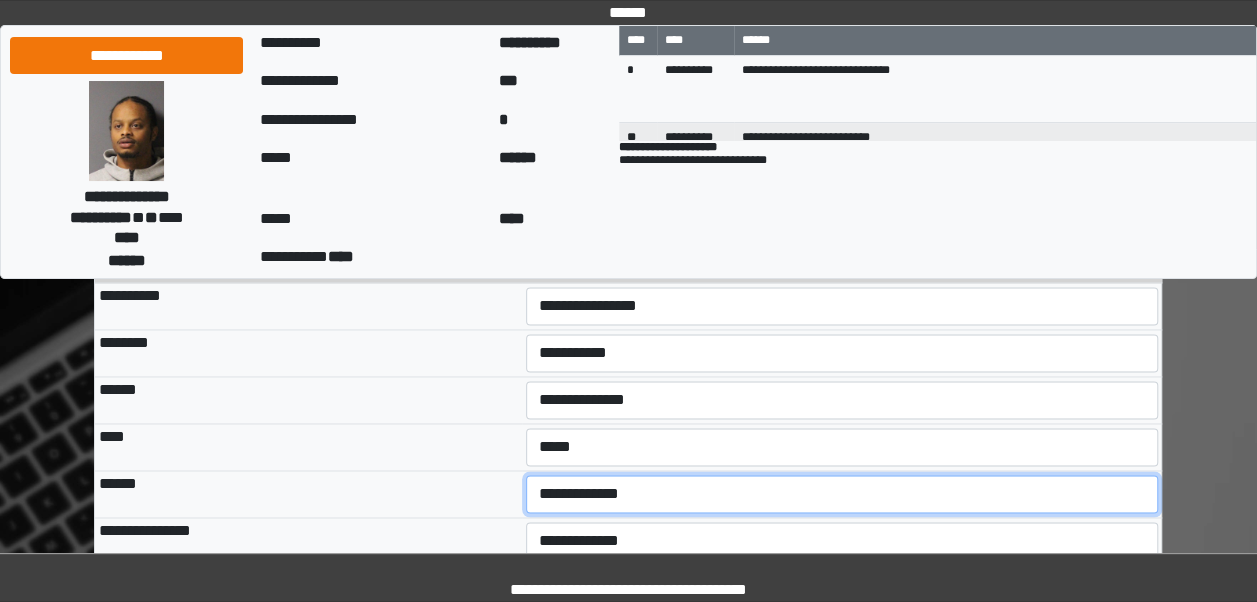 click on "**********" at bounding box center (842, 494) 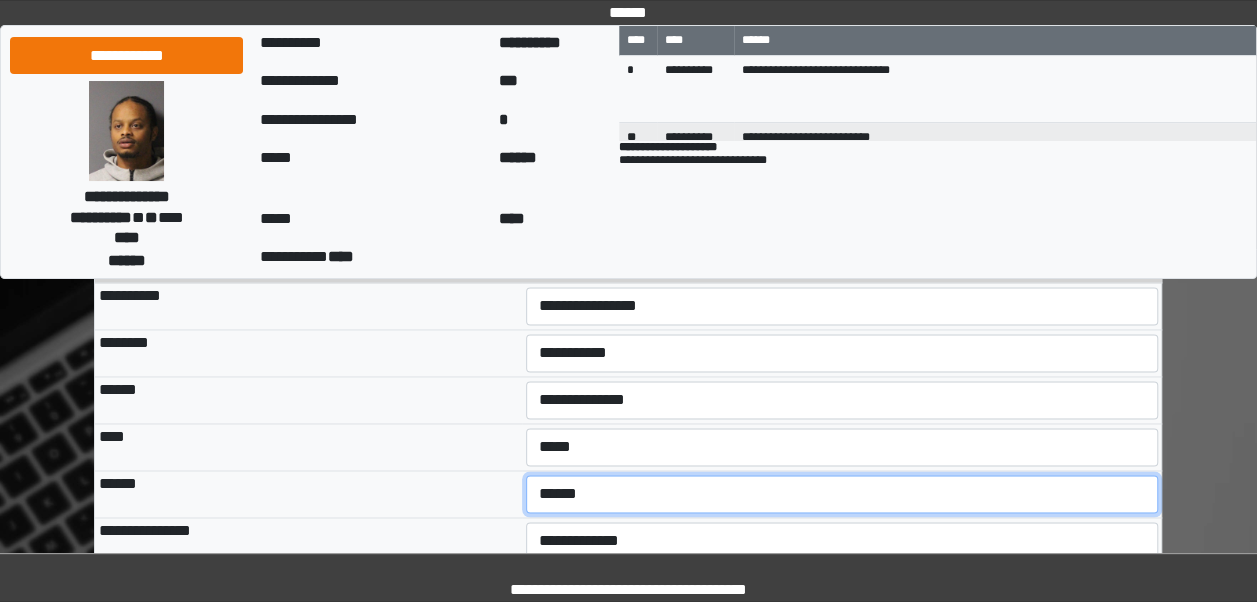 click on "**********" at bounding box center [842, 494] 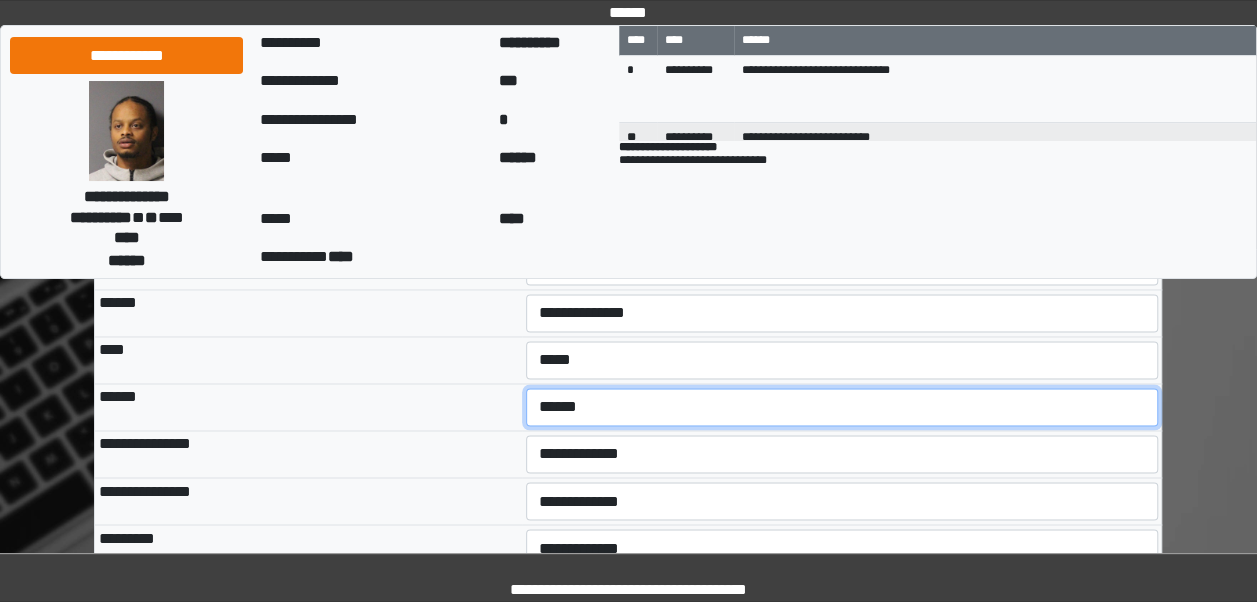scroll, scrollTop: 1384, scrollLeft: 0, axis: vertical 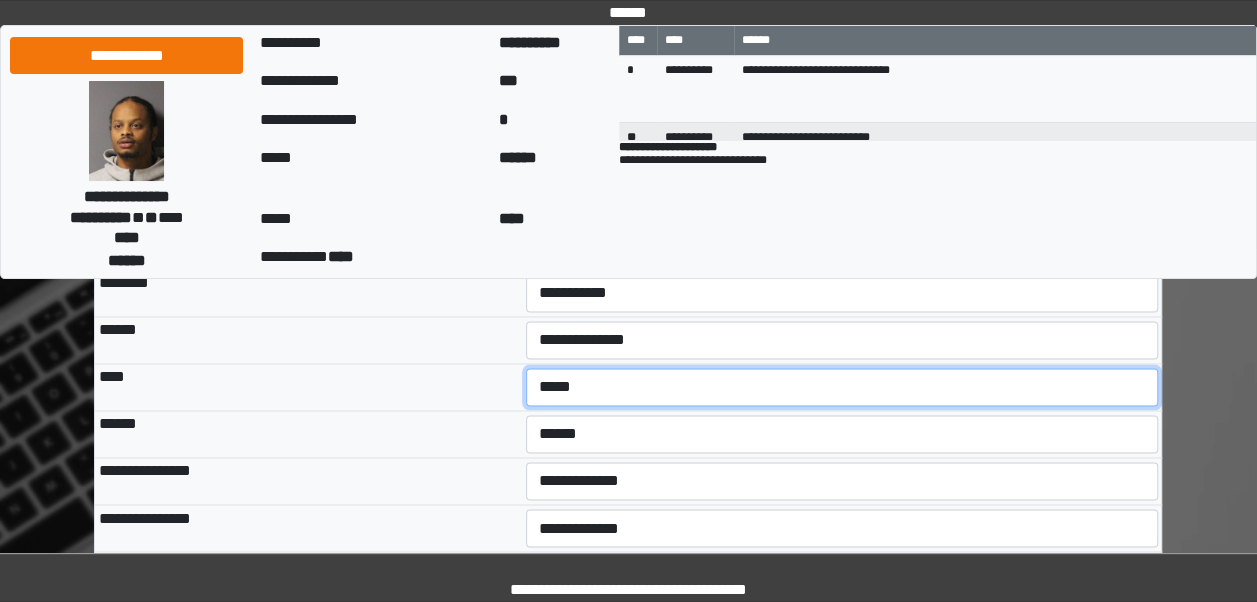 click on "**********" at bounding box center (842, 387) 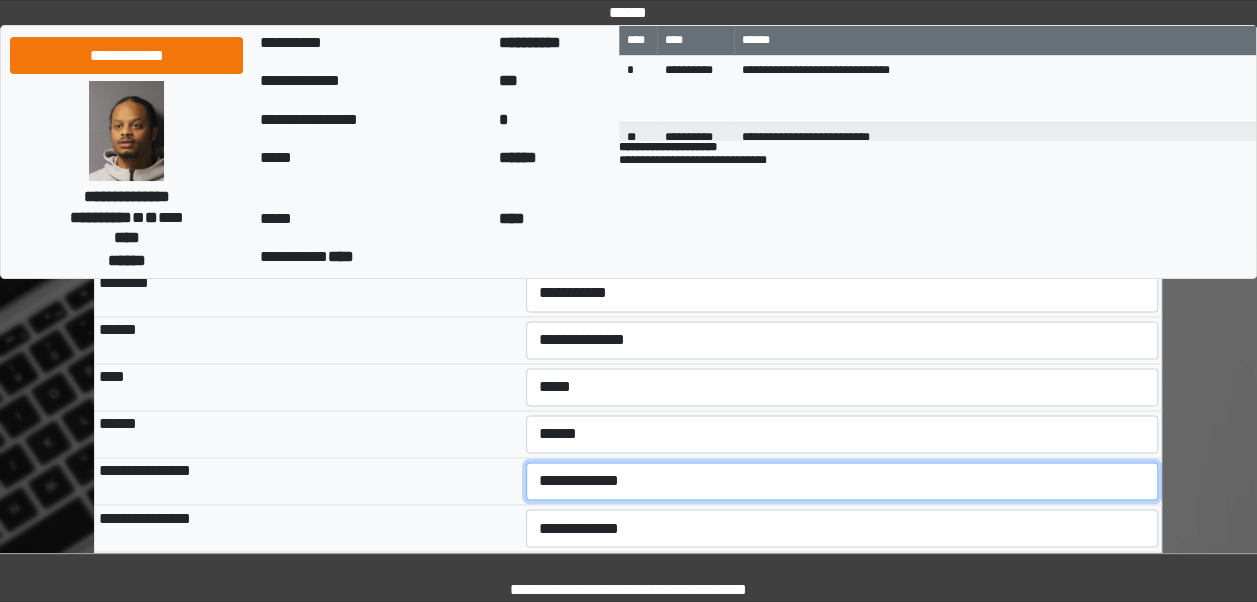 click on "**********" at bounding box center [842, 481] 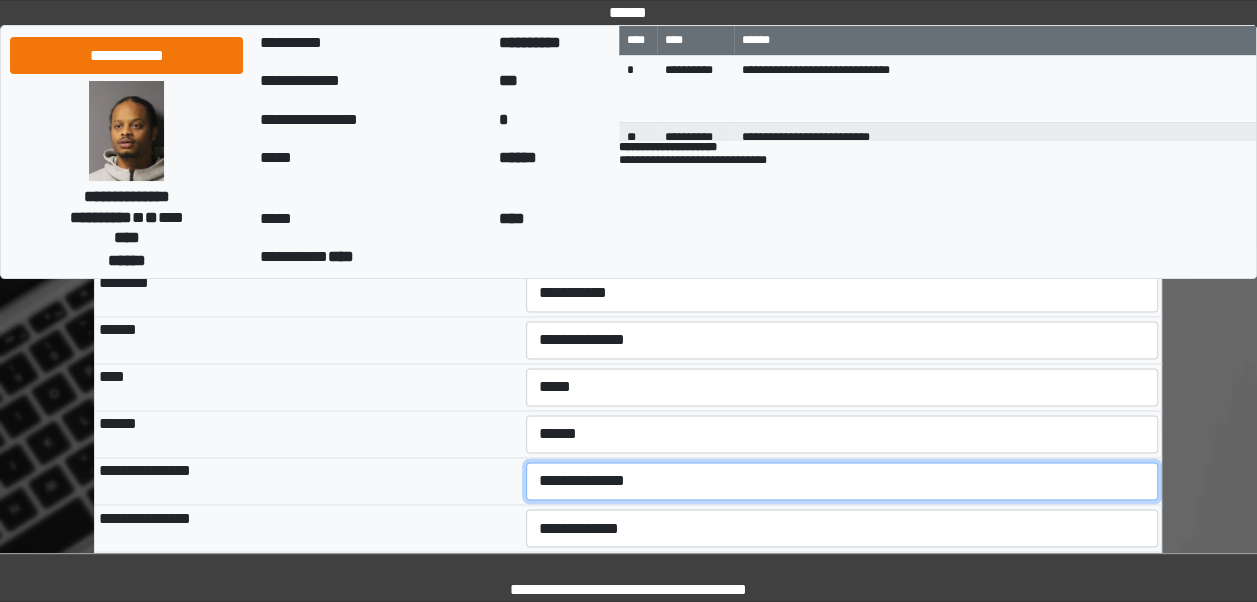 click on "**********" at bounding box center [842, 481] 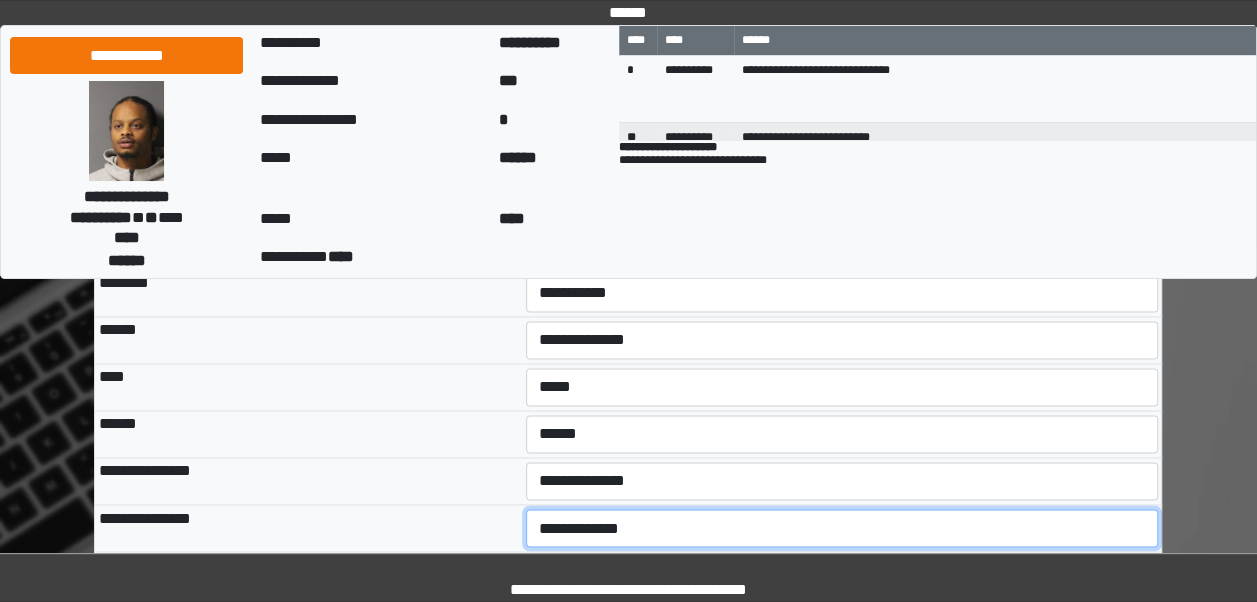 click on "**********" at bounding box center (842, 528) 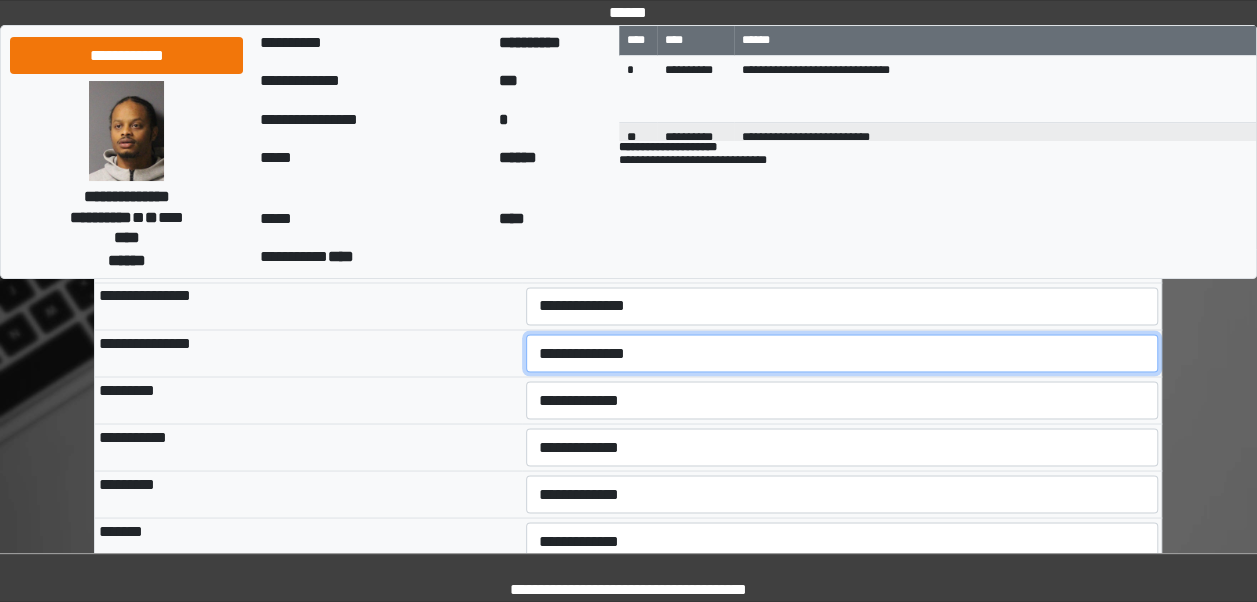 scroll, scrollTop: 1572, scrollLeft: 0, axis: vertical 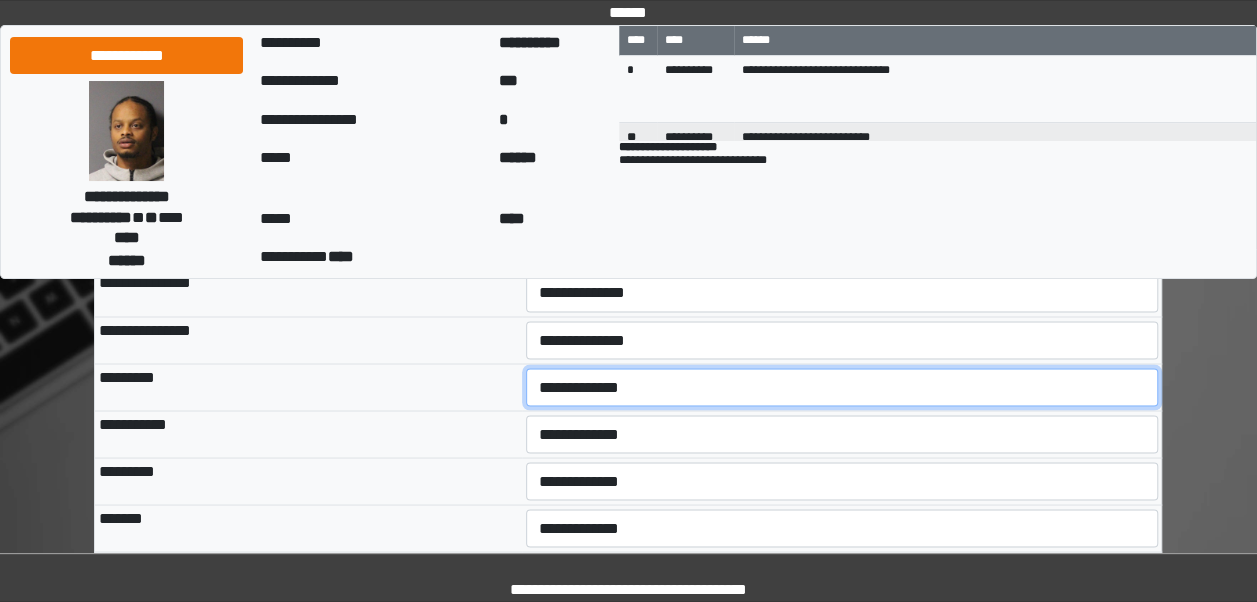 click on "**********" at bounding box center [842, 387] 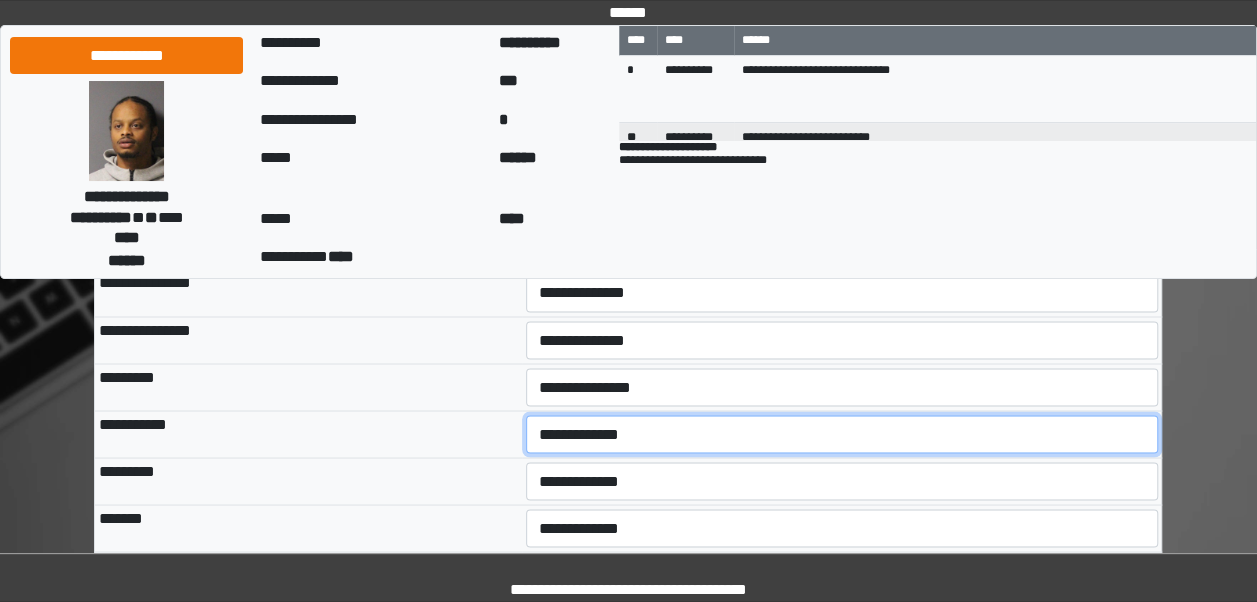click on "**********" at bounding box center [842, 434] 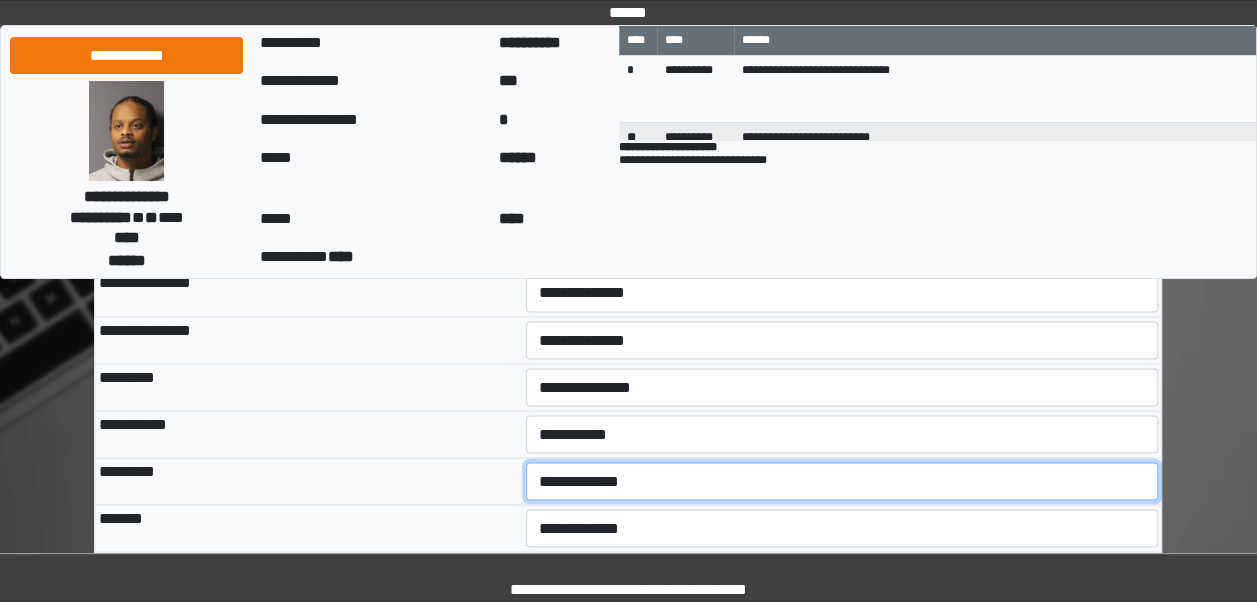 click on "**********" at bounding box center [842, 481] 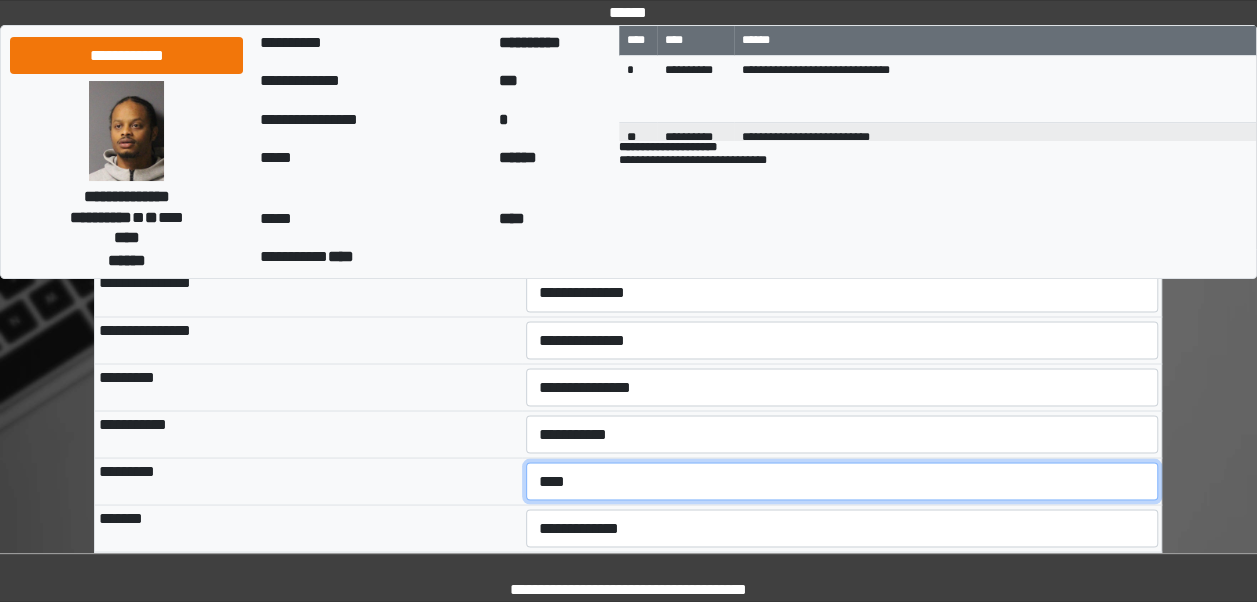 click on "**********" at bounding box center (842, 481) 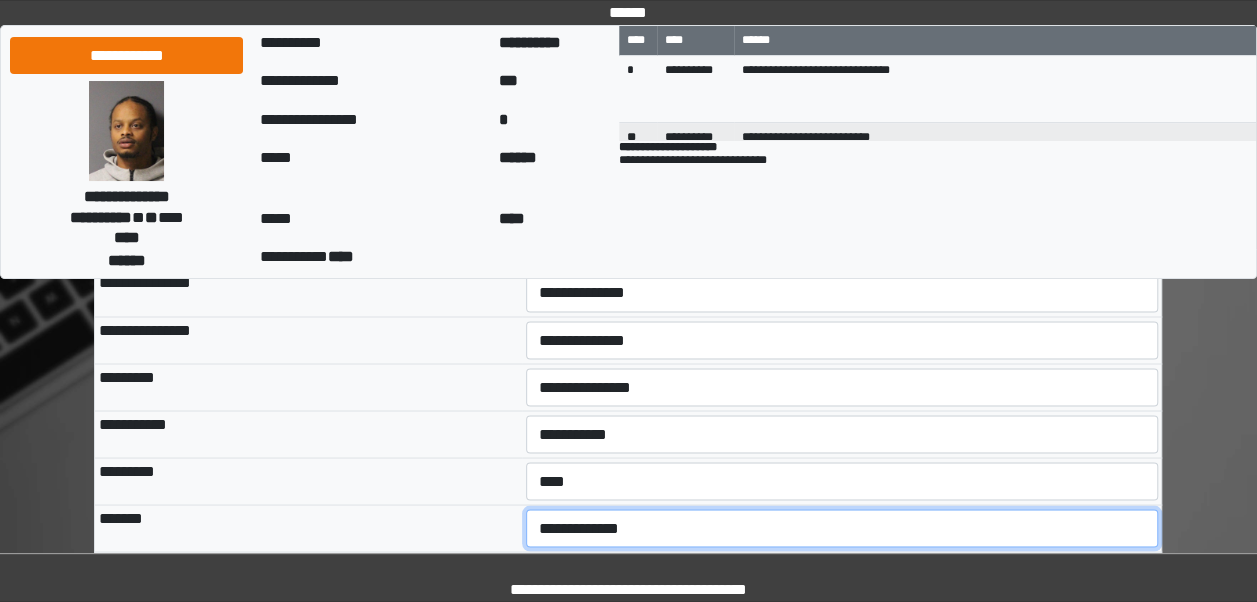 click on "**********" at bounding box center (842, 528) 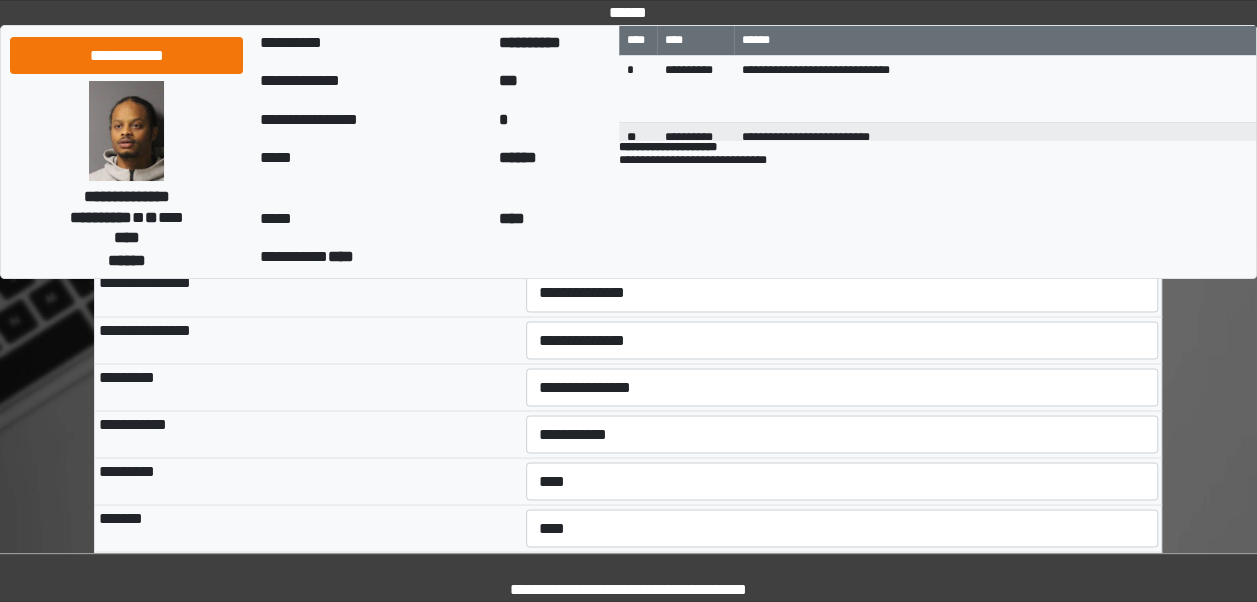 drag, startPoint x: 1258, startPoint y: 298, endPoint x: 1252, endPoint y: 322, distance: 24.738634 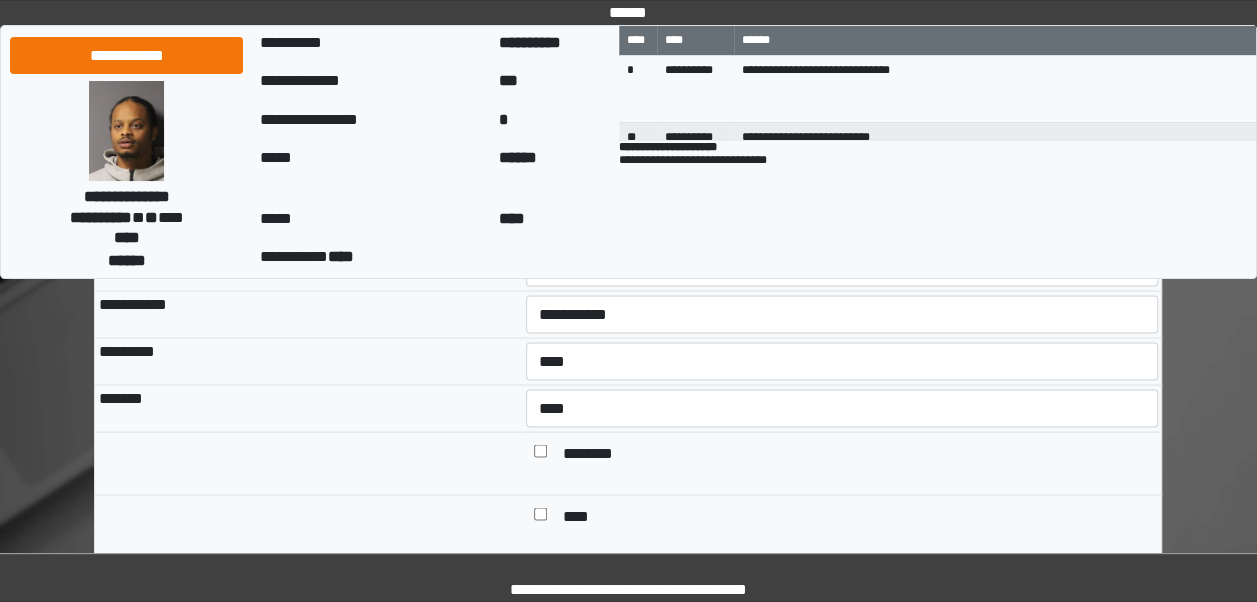 scroll, scrollTop: 1771, scrollLeft: 0, axis: vertical 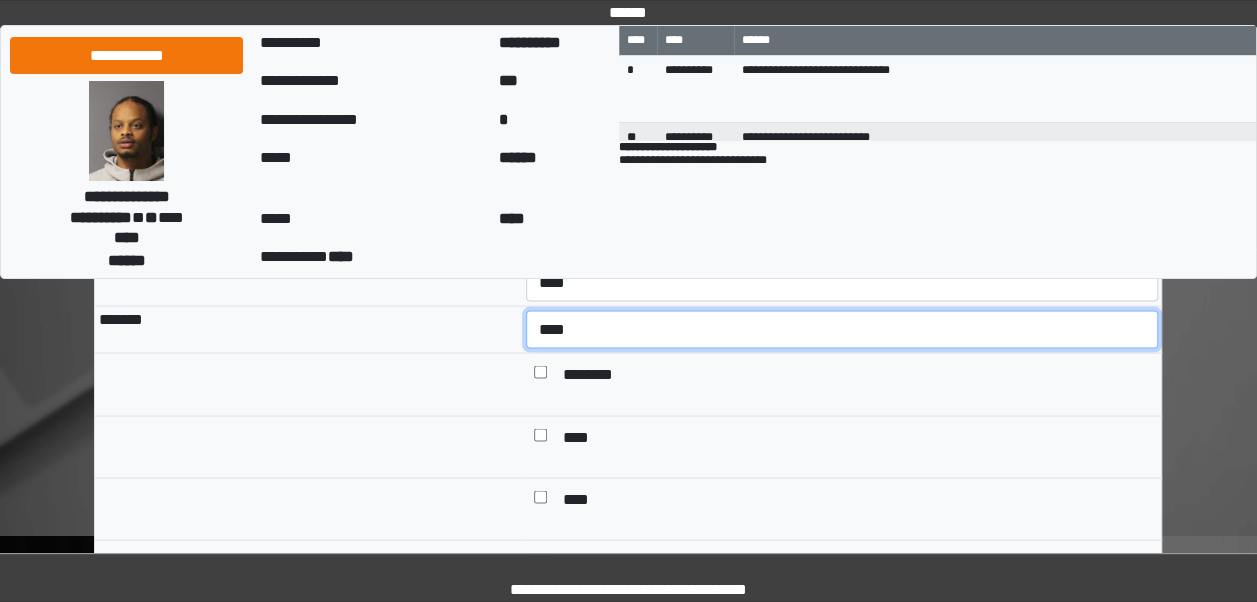 click on "**********" at bounding box center (842, 329) 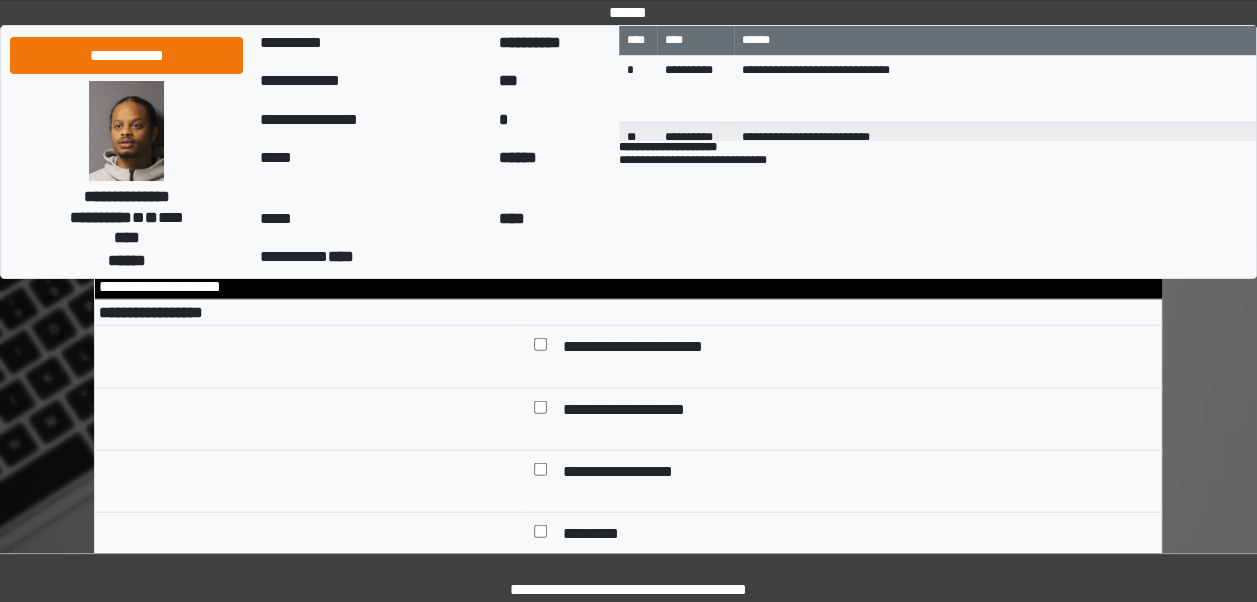scroll, scrollTop: 2246, scrollLeft: 0, axis: vertical 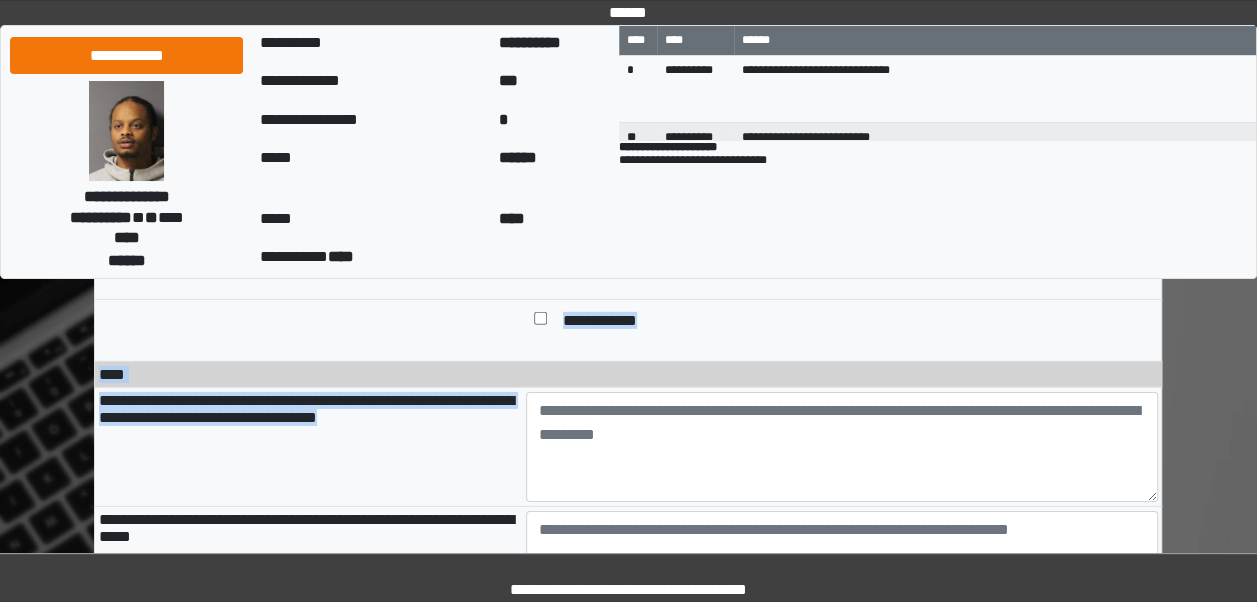 drag, startPoint x: 490, startPoint y: 444, endPoint x: 80, endPoint y: 416, distance: 410.955 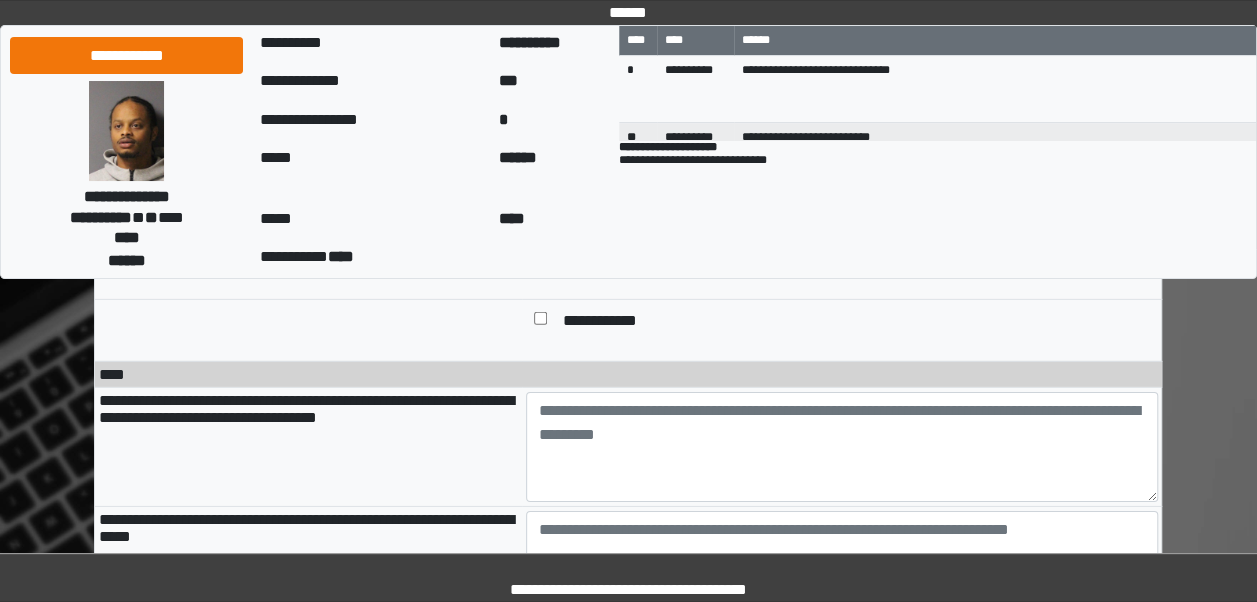 click on "**********" at bounding box center (306, 528) 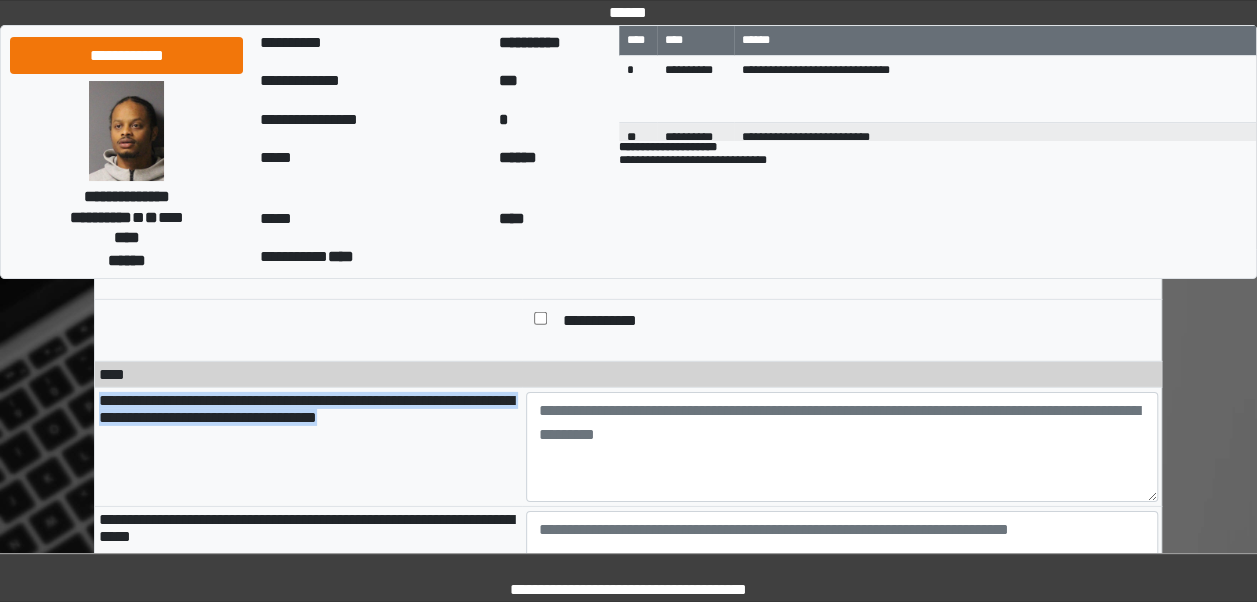 drag, startPoint x: 497, startPoint y: 440, endPoint x: 96, endPoint y: 425, distance: 401.28046 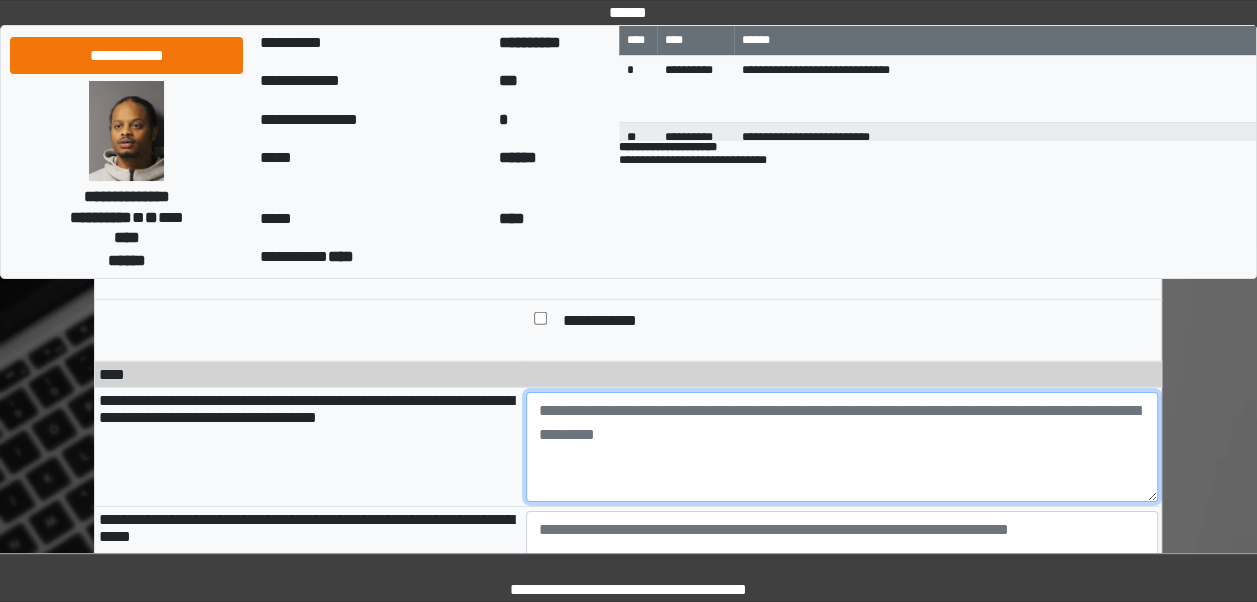 click at bounding box center [842, 447] 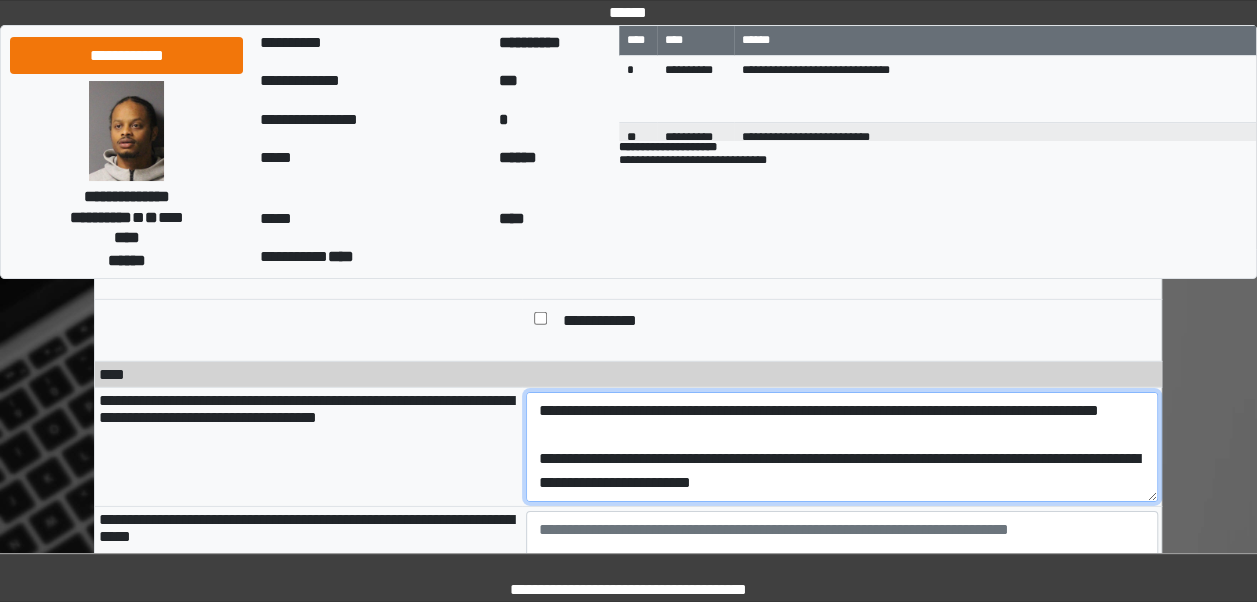 scroll, scrollTop: 376, scrollLeft: 0, axis: vertical 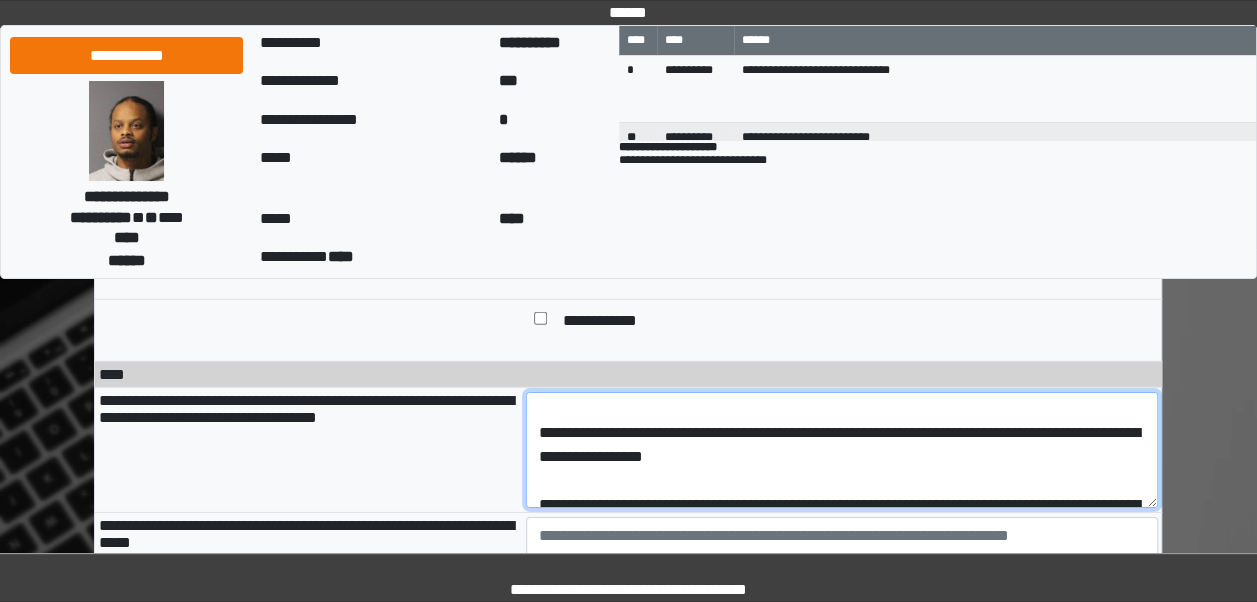 drag, startPoint x: 1146, startPoint y: 513, endPoint x: 1155, endPoint y: 520, distance: 11.401754 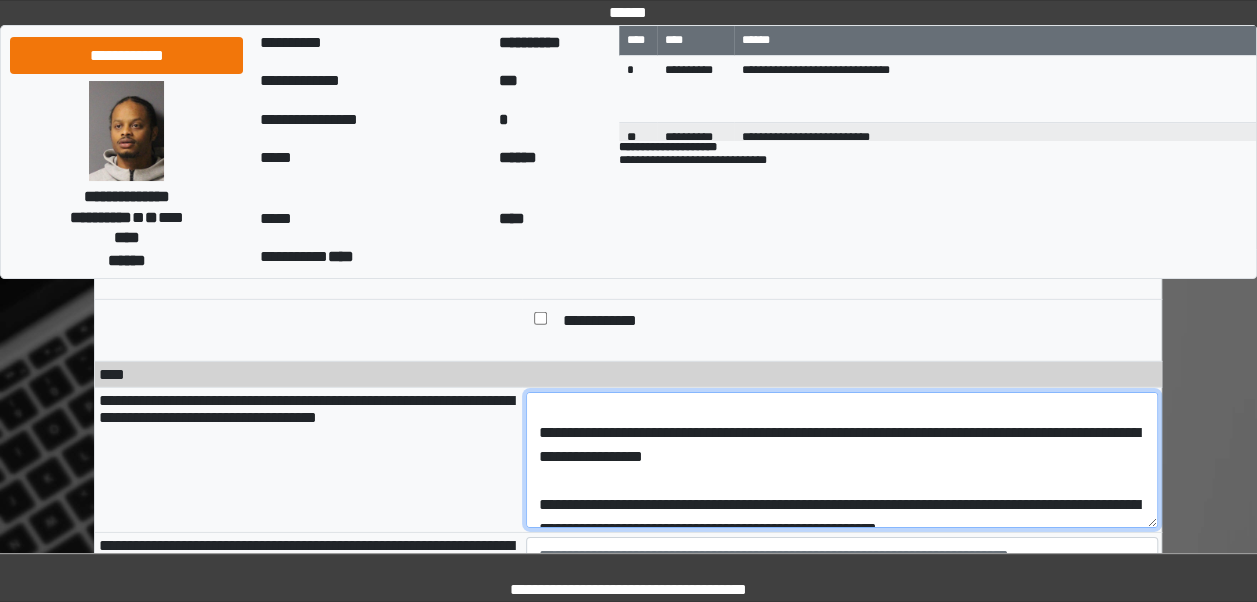 drag, startPoint x: 1155, startPoint y: 520, endPoint x: 1163, endPoint y: 541, distance: 22.472204 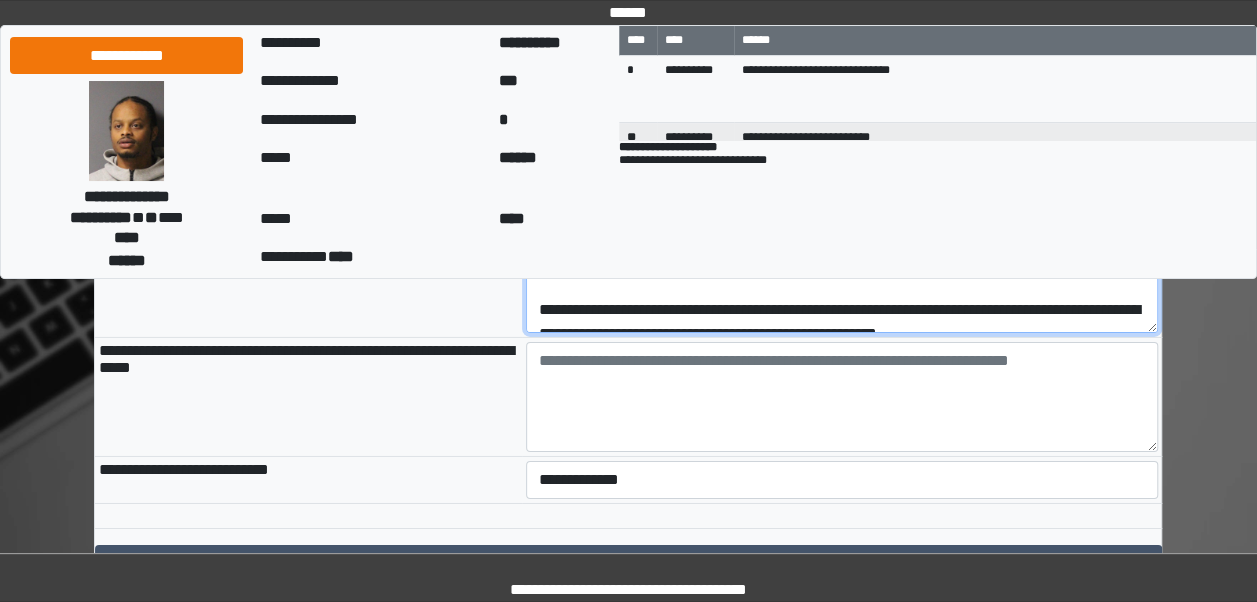 scroll, scrollTop: 3161, scrollLeft: 0, axis: vertical 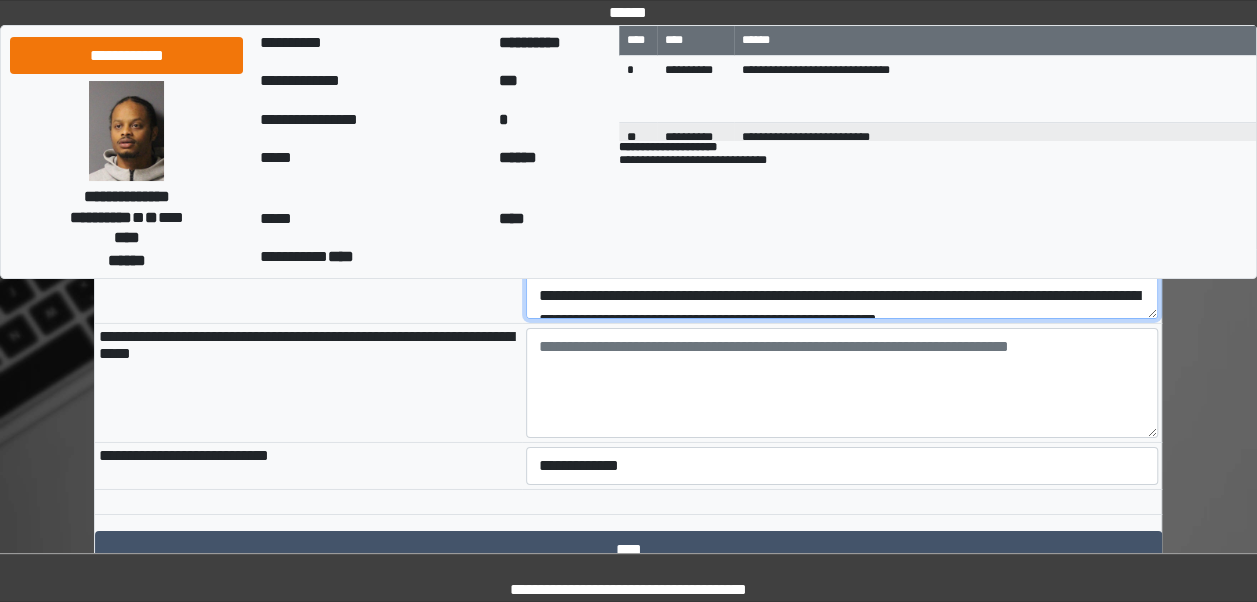 type on "**********" 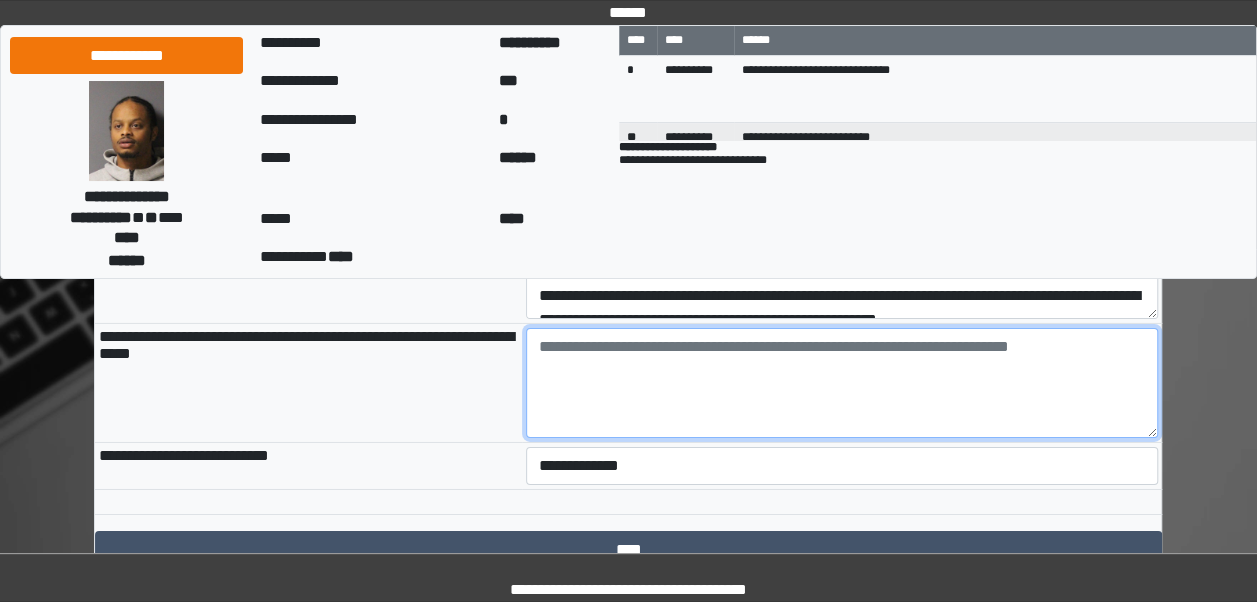 click at bounding box center [842, 383] 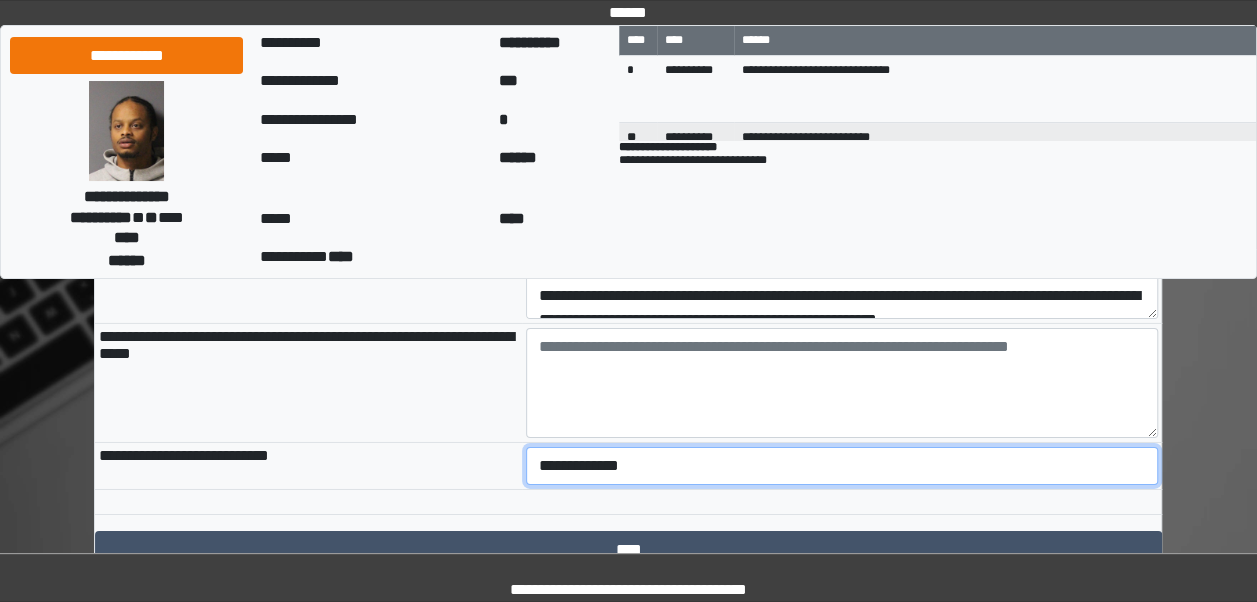 click on "**********" at bounding box center [842, 466] 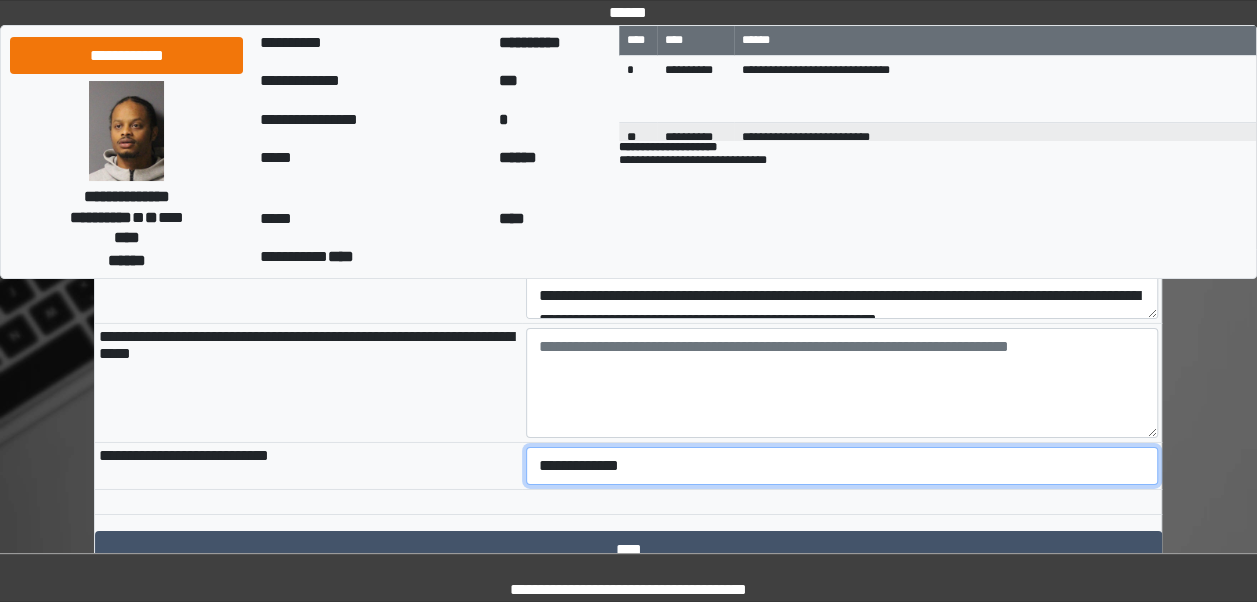 click on "**********" at bounding box center (842, 466) 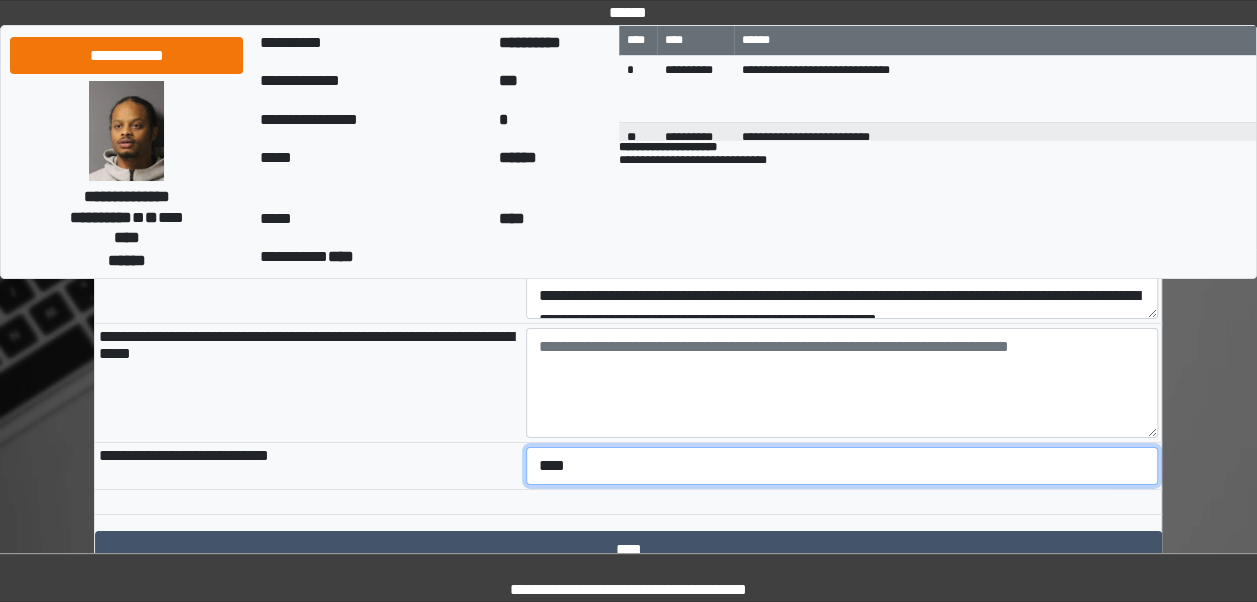 click on "**********" at bounding box center [842, 466] 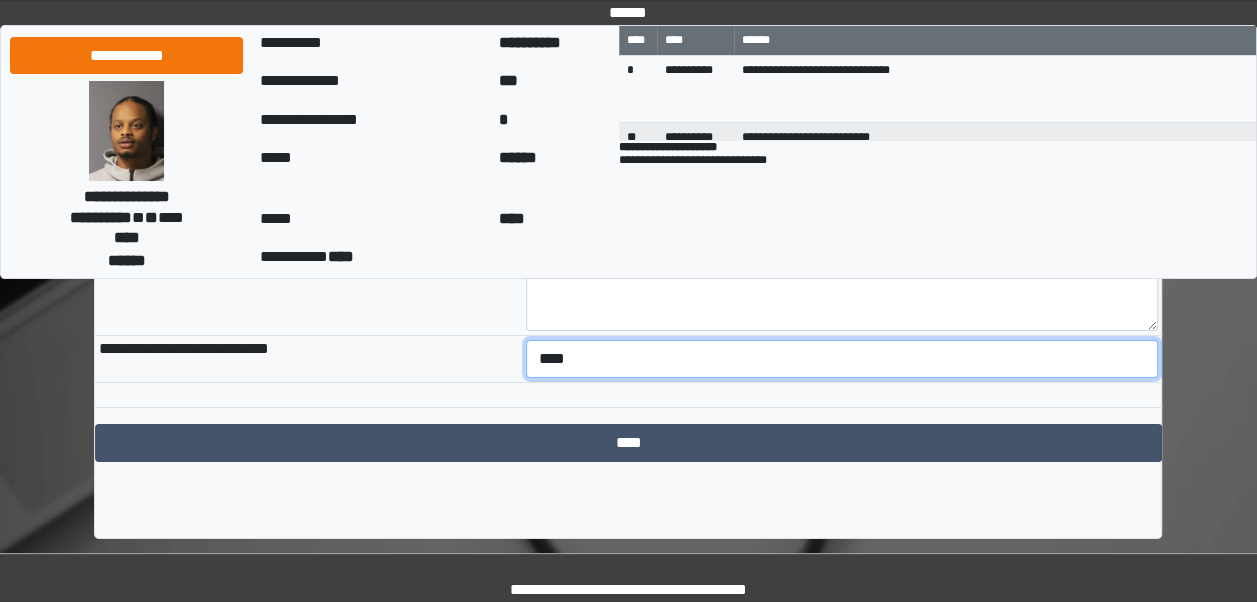 scroll, scrollTop: 3269, scrollLeft: 0, axis: vertical 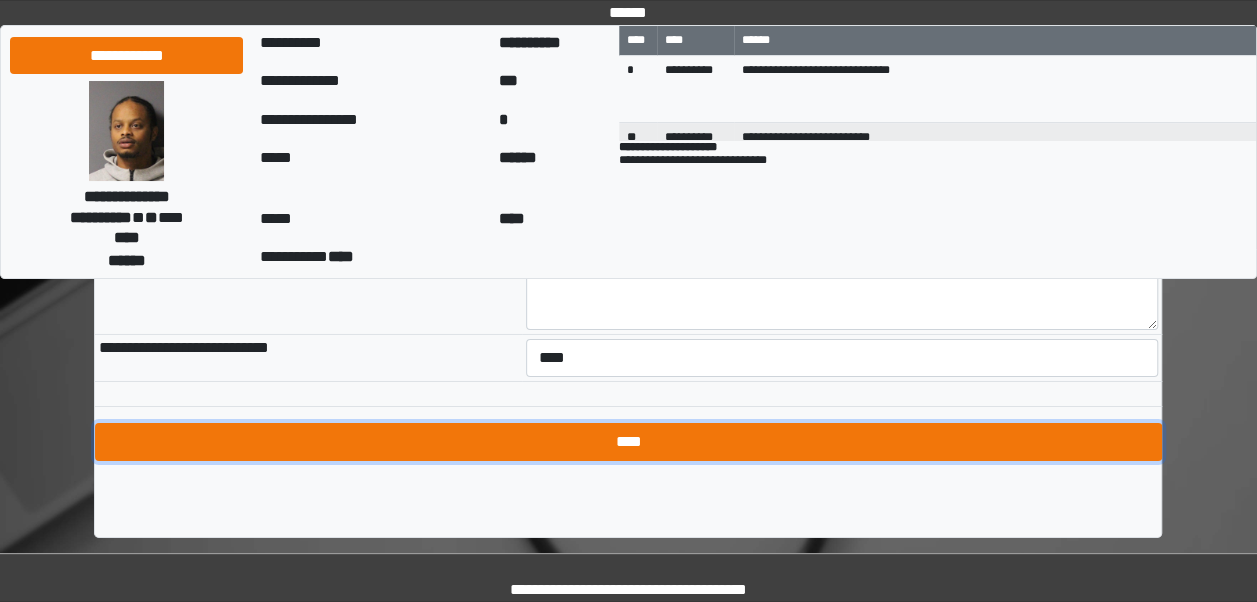 click on "****" at bounding box center (628, 442) 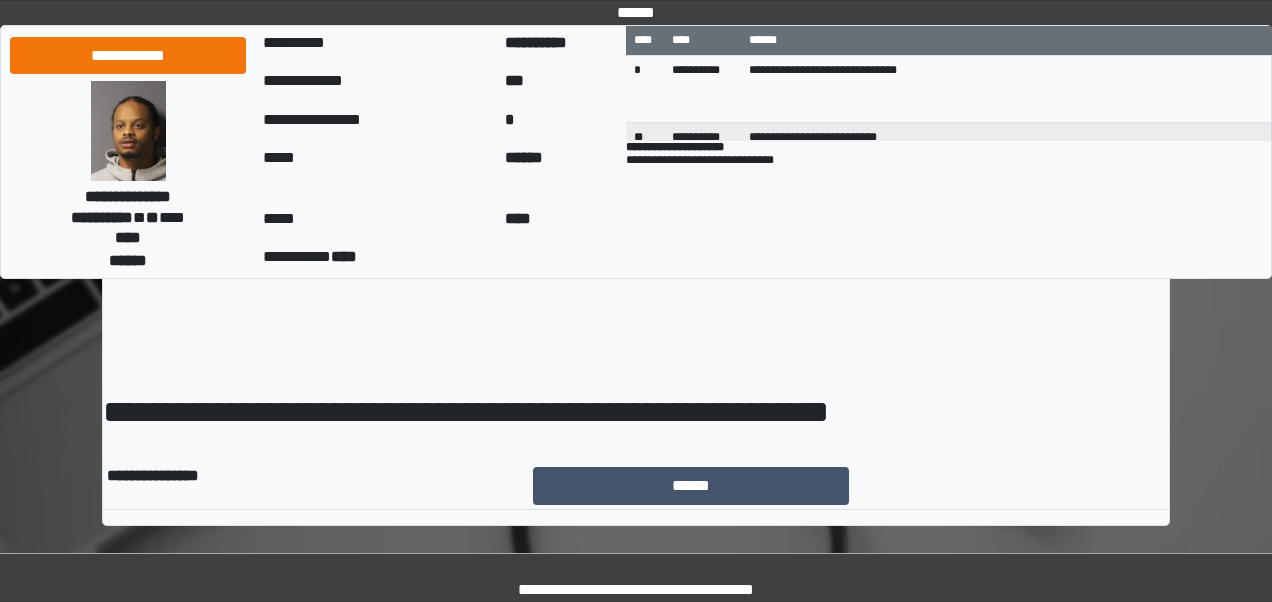 scroll, scrollTop: 0, scrollLeft: 0, axis: both 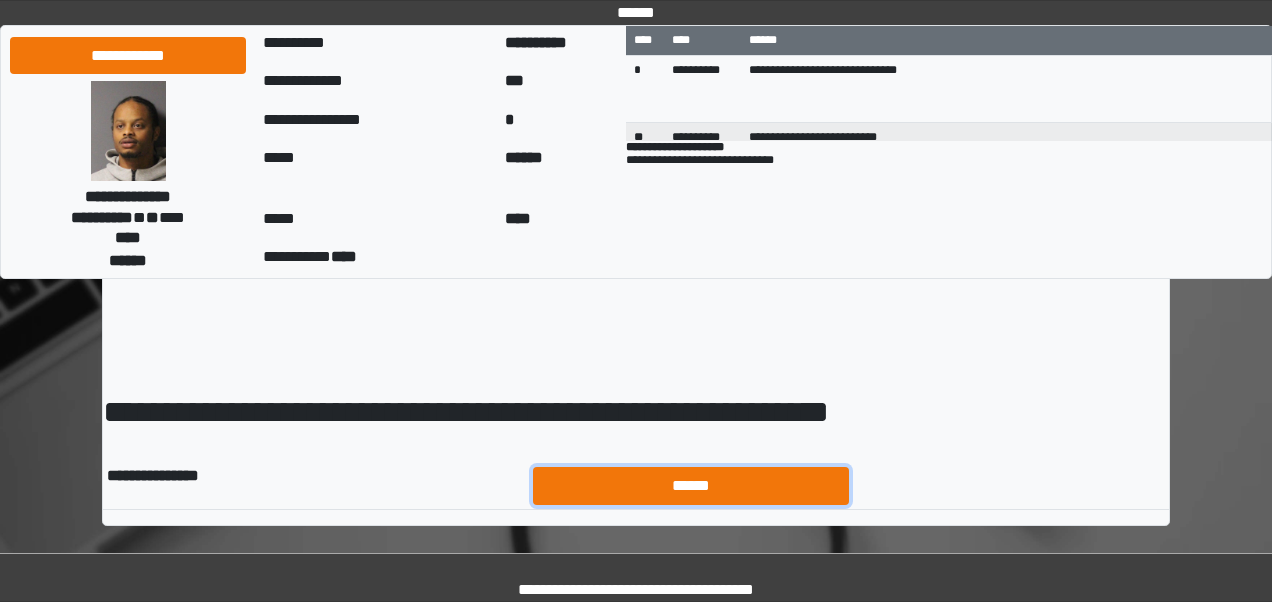 click on "******" at bounding box center (691, 485) 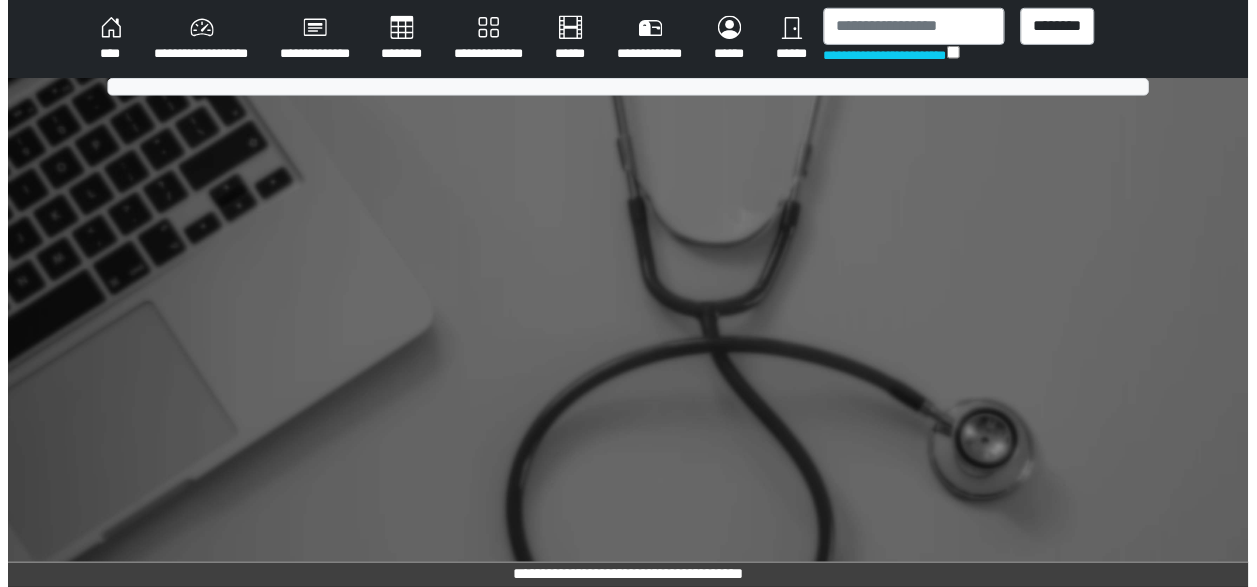 scroll, scrollTop: 0, scrollLeft: 0, axis: both 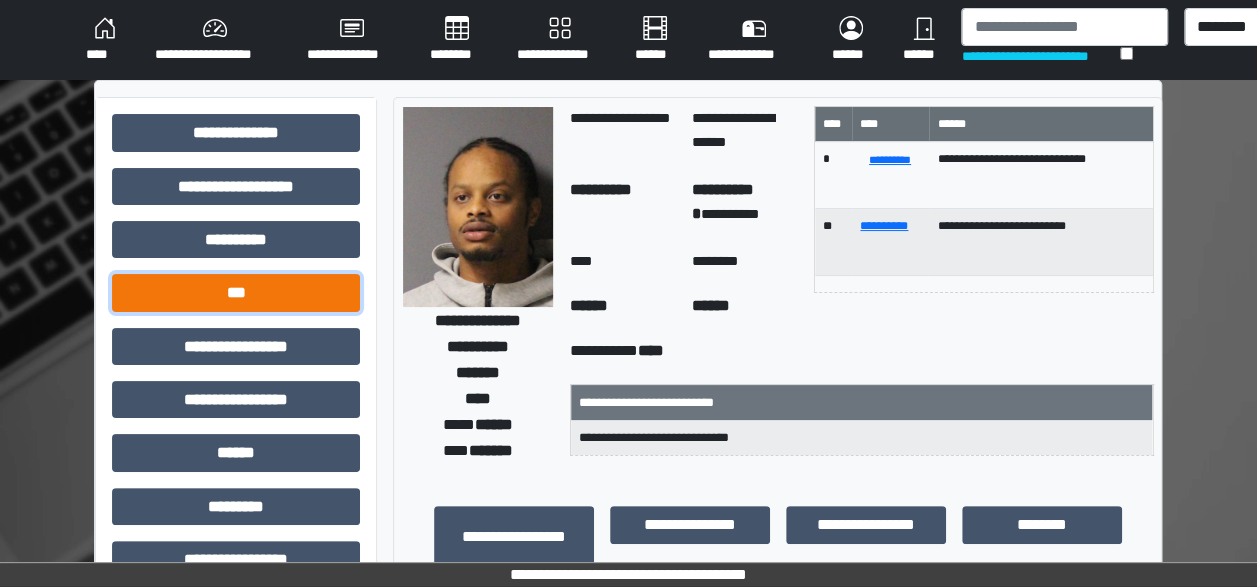 click on "***" at bounding box center (236, 292) 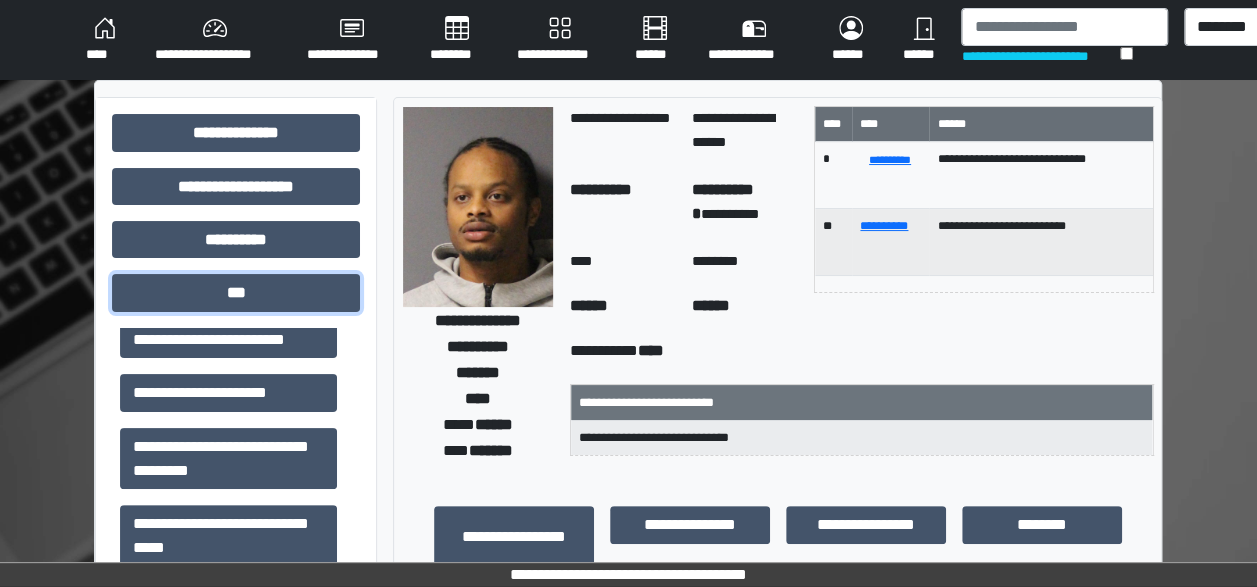 scroll, scrollTop: 430, scrollLeft: 0, axis: vertical 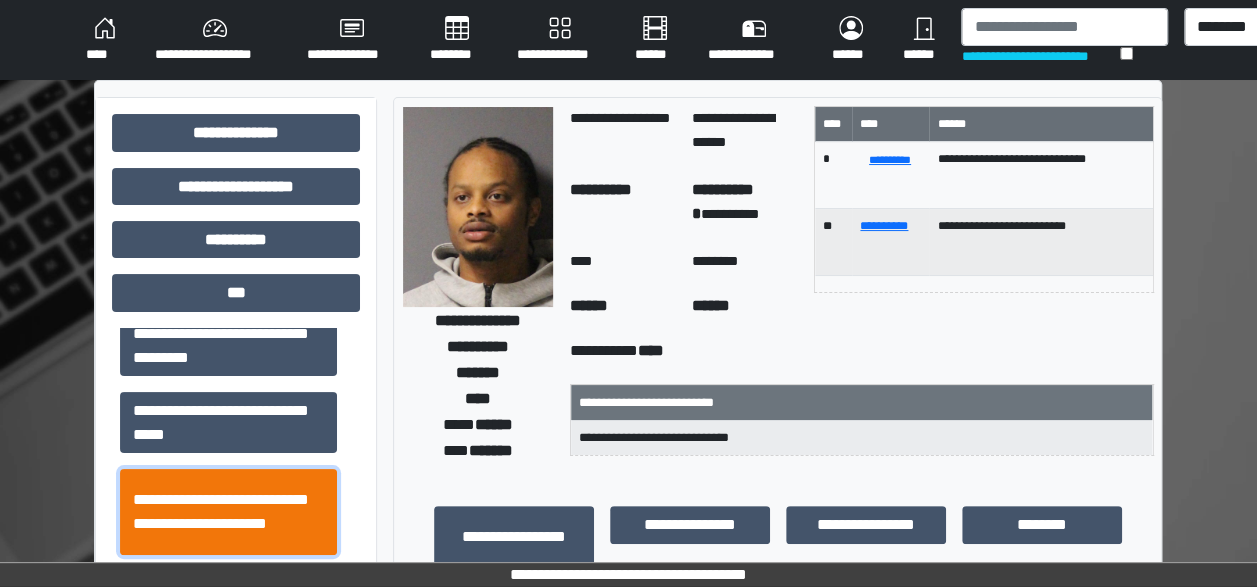 click on "**********" at bounding box center (228, 511) 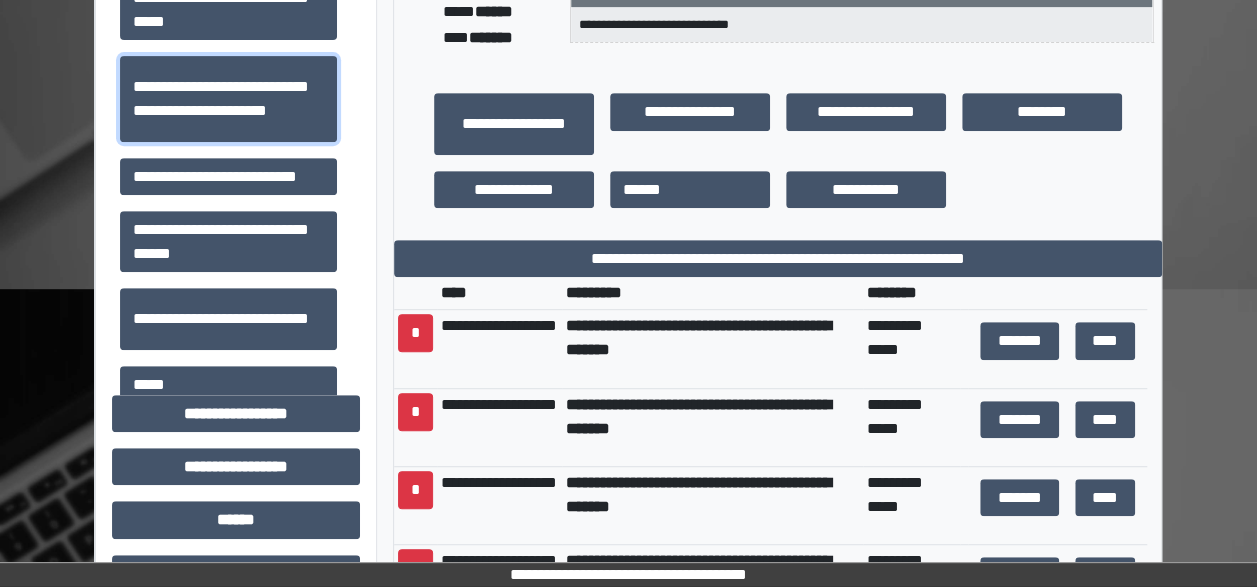 scroll, scrollTop: 415, scrollLeft: 0, axis: vertical 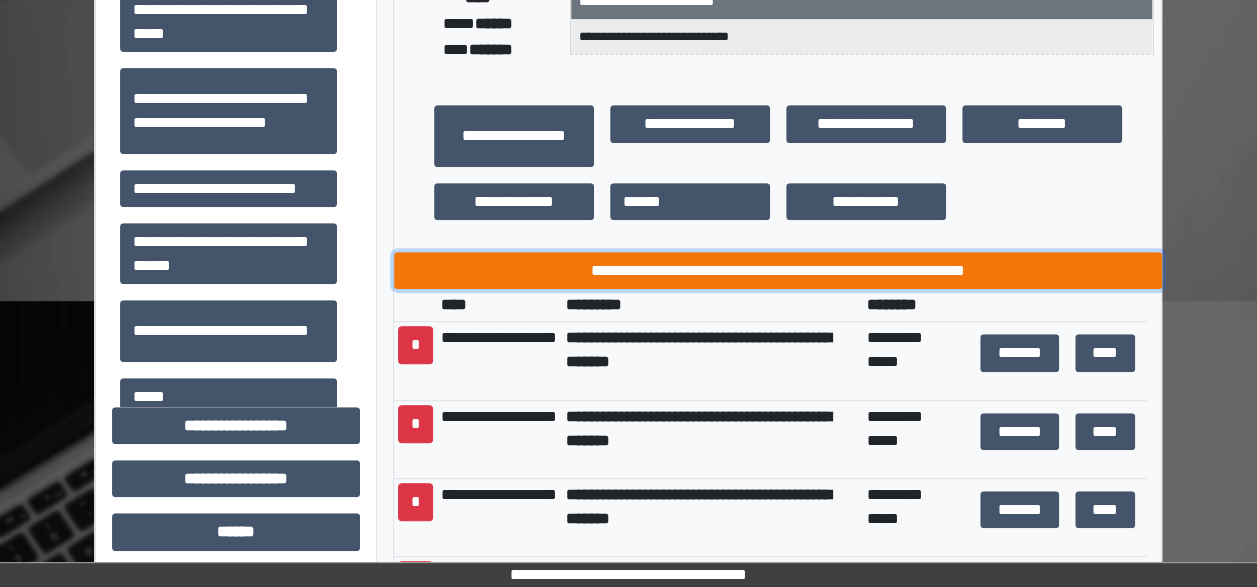 click on "**********" at bounding box center (778, 270) 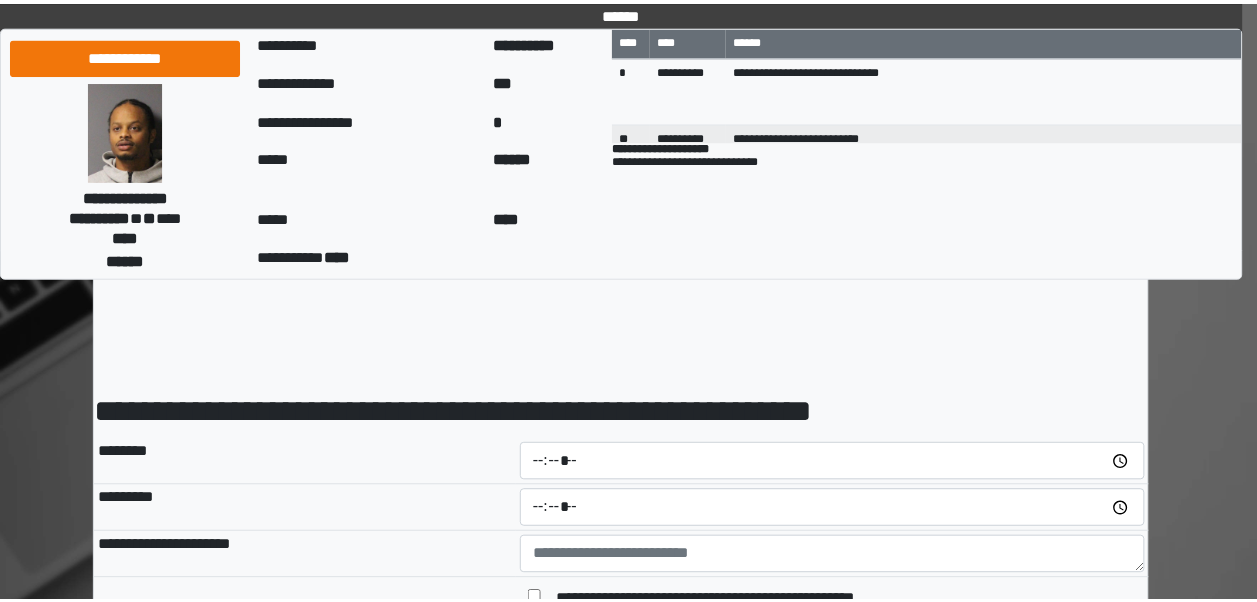 scroll, scrollTop: 0, scrollLeft: 0, axis: both 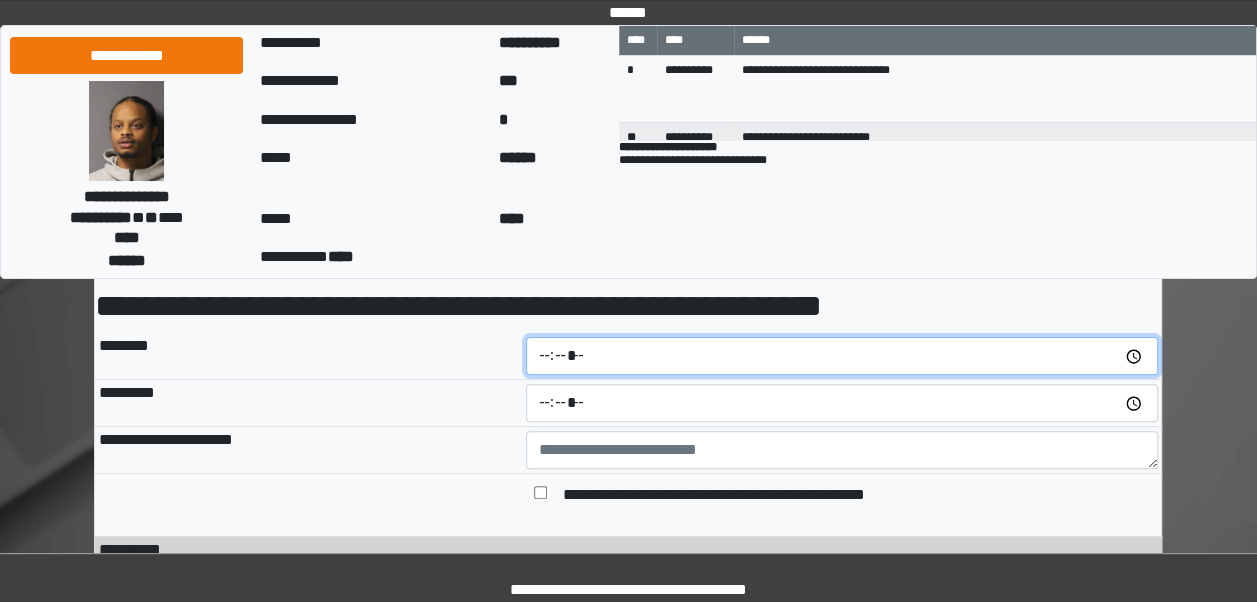 click at bounding box center [842, 356] 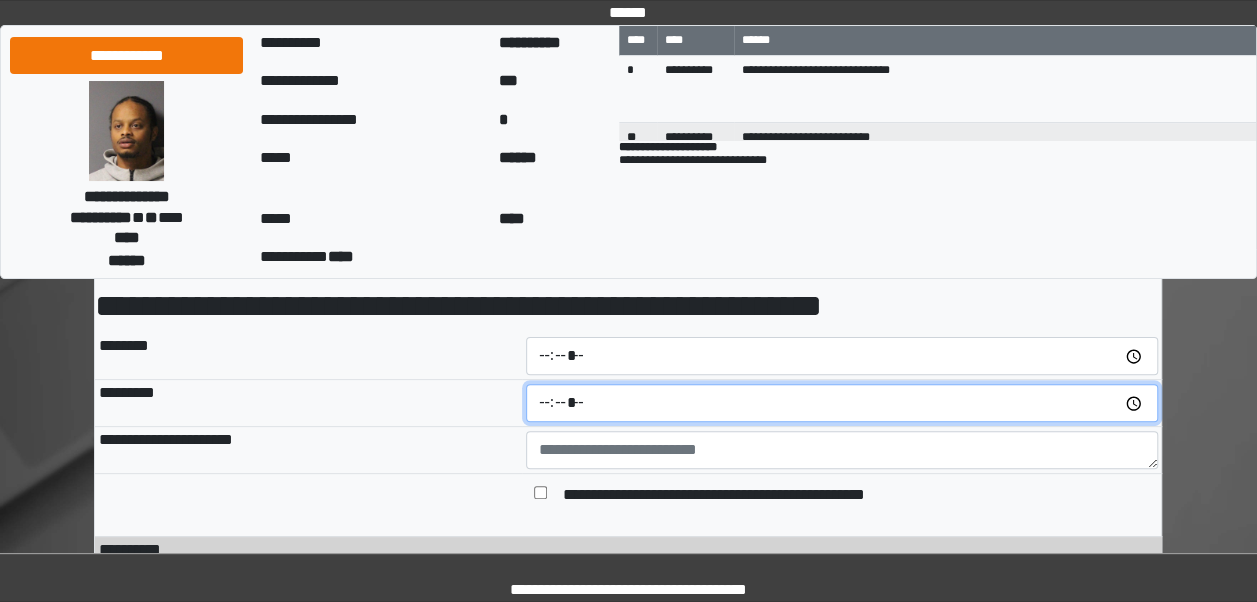 click at bounding box center (842, 403) 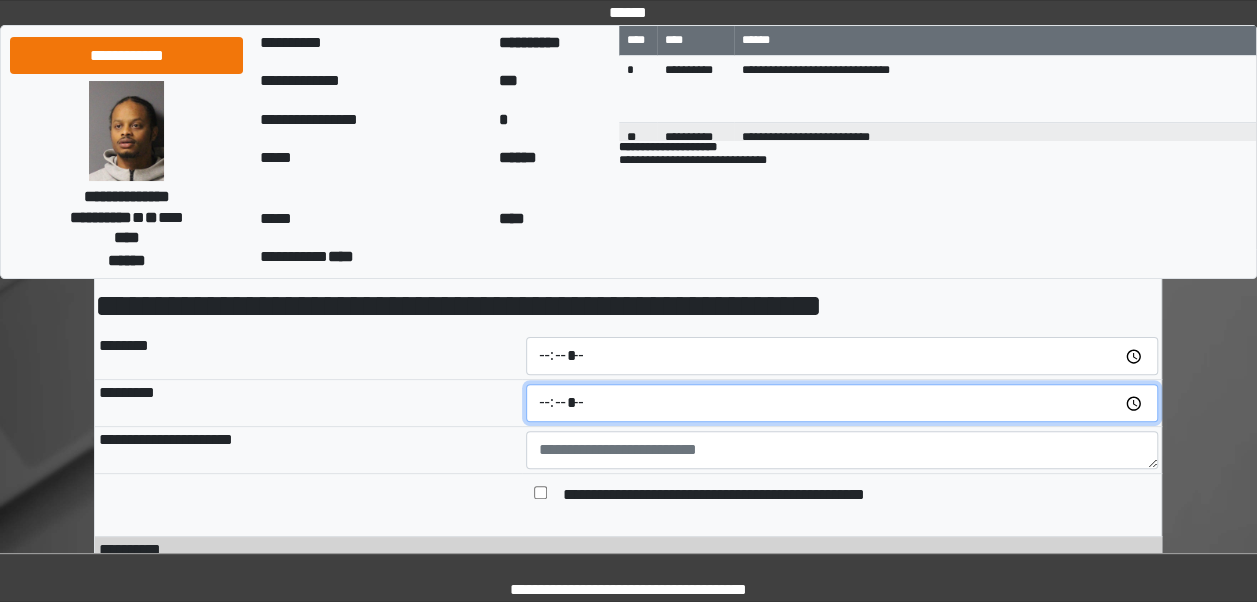 type on "*****" 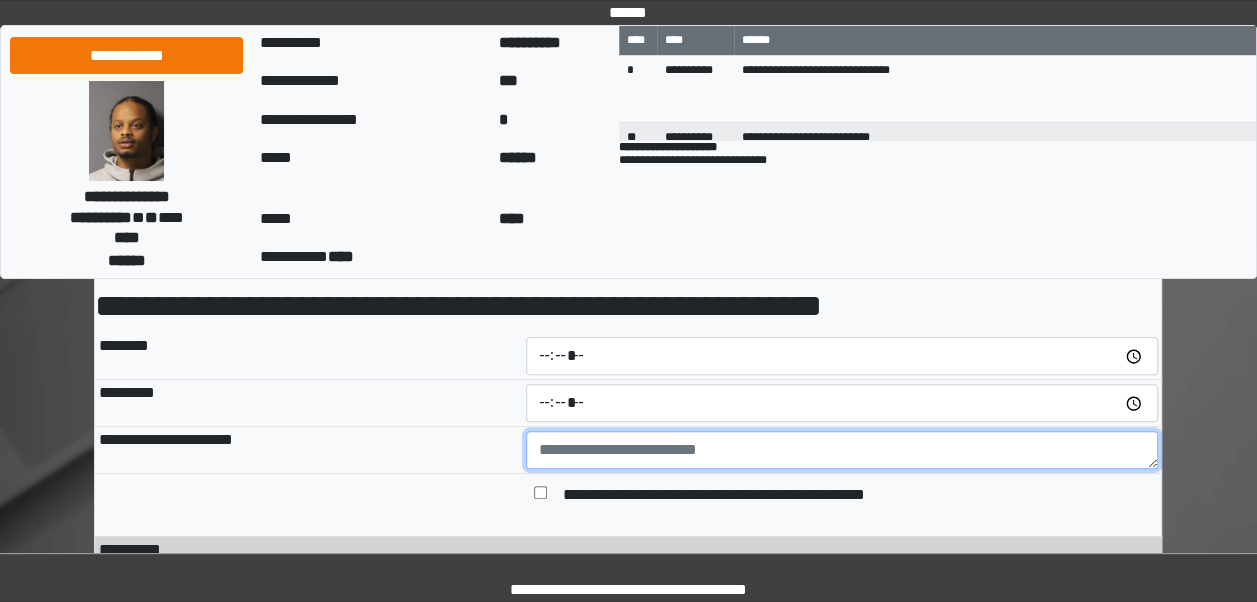 click at bounding box center [842, 450] 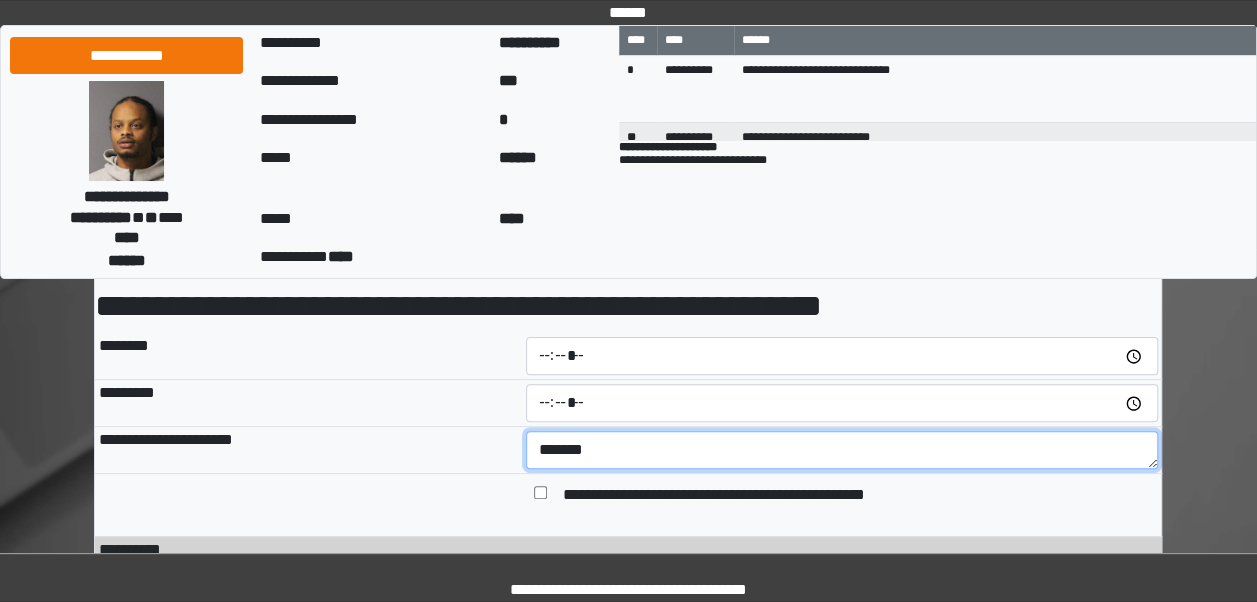 type on "*******" 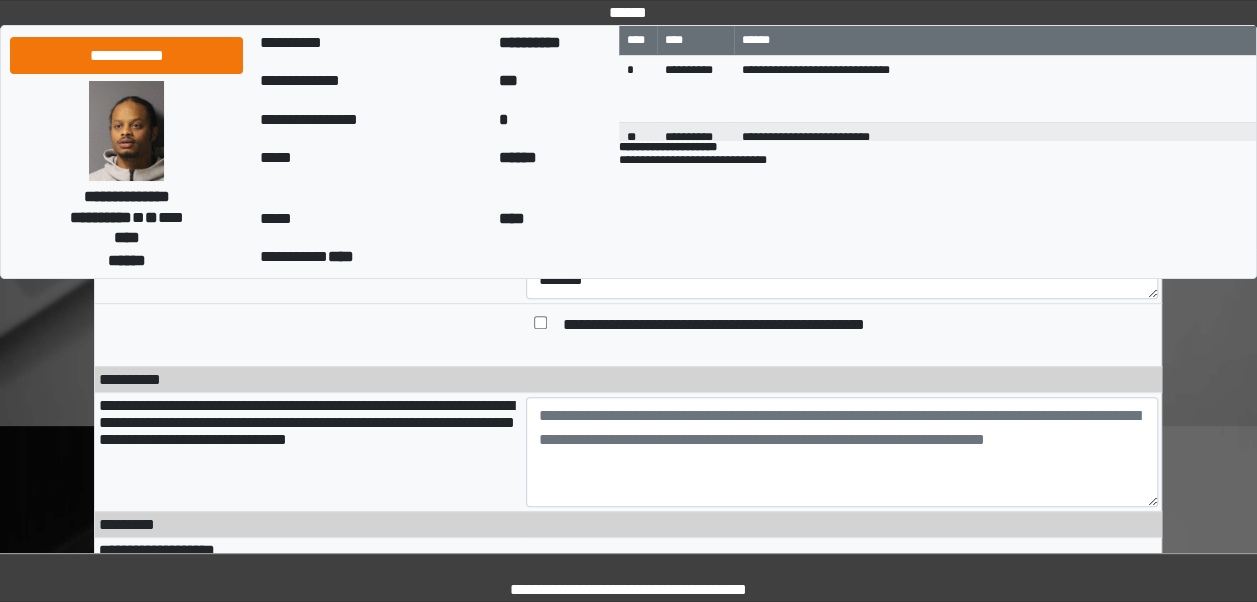 scroll, scrollTop: 300, scrollLeft: 0, axis: vertical 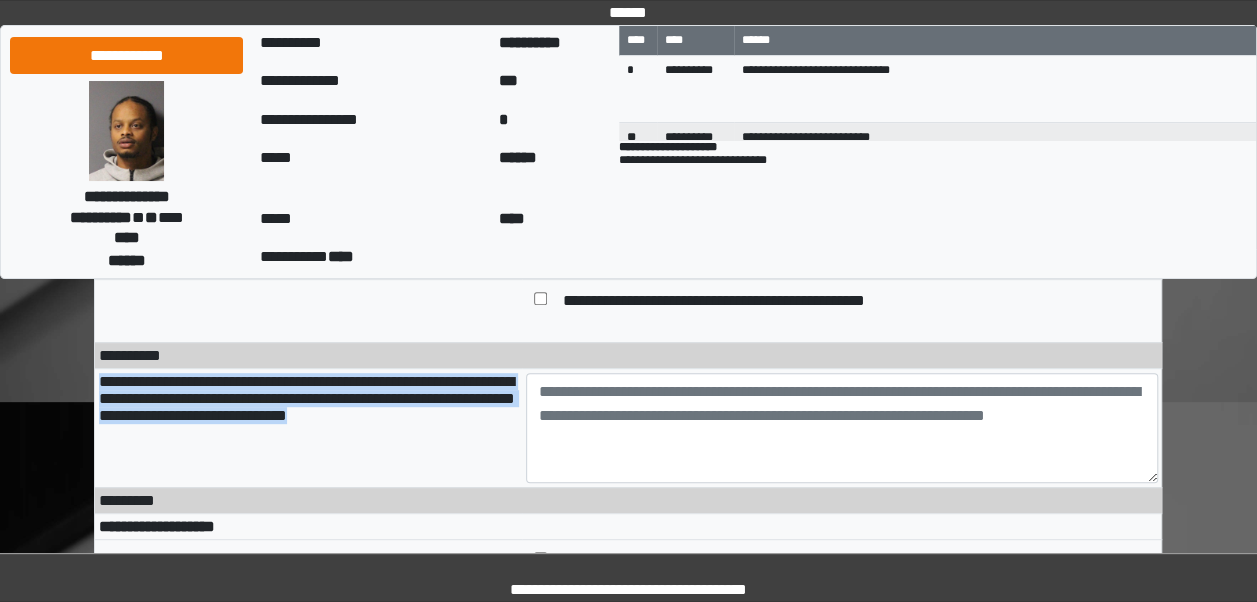 drag, startPoint x: 483, startPoint y: 424, endPoint x: 99, endPoint y: 394, distance: 385.1701 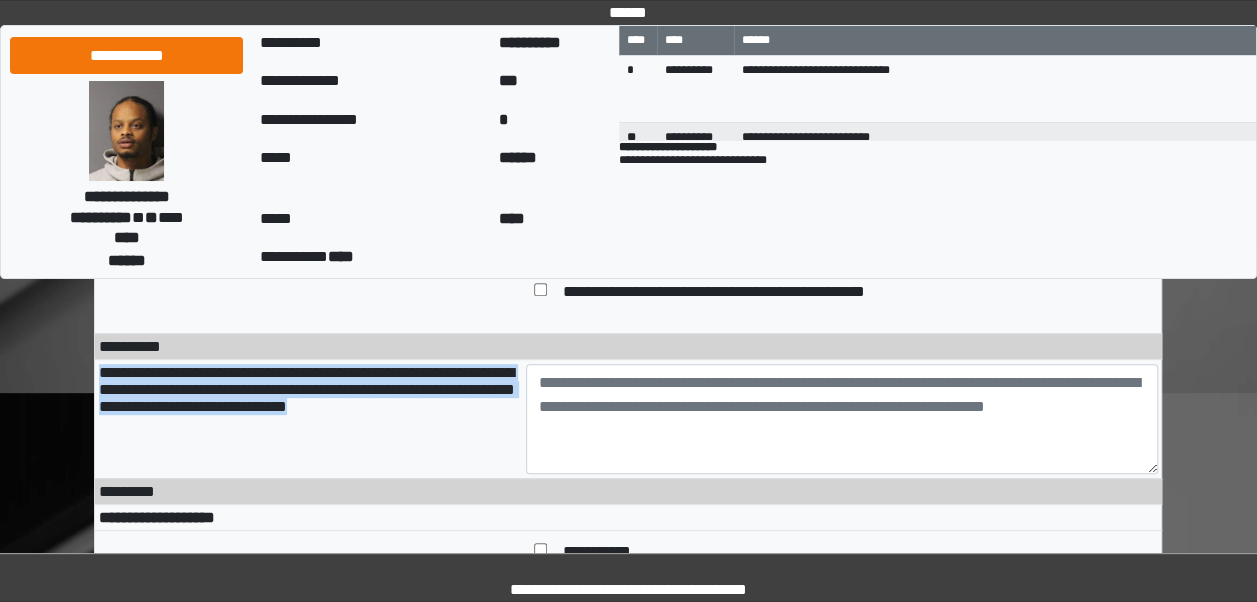 scroll, scrollTop: 313, scrollLeft: 0, axis: vertical 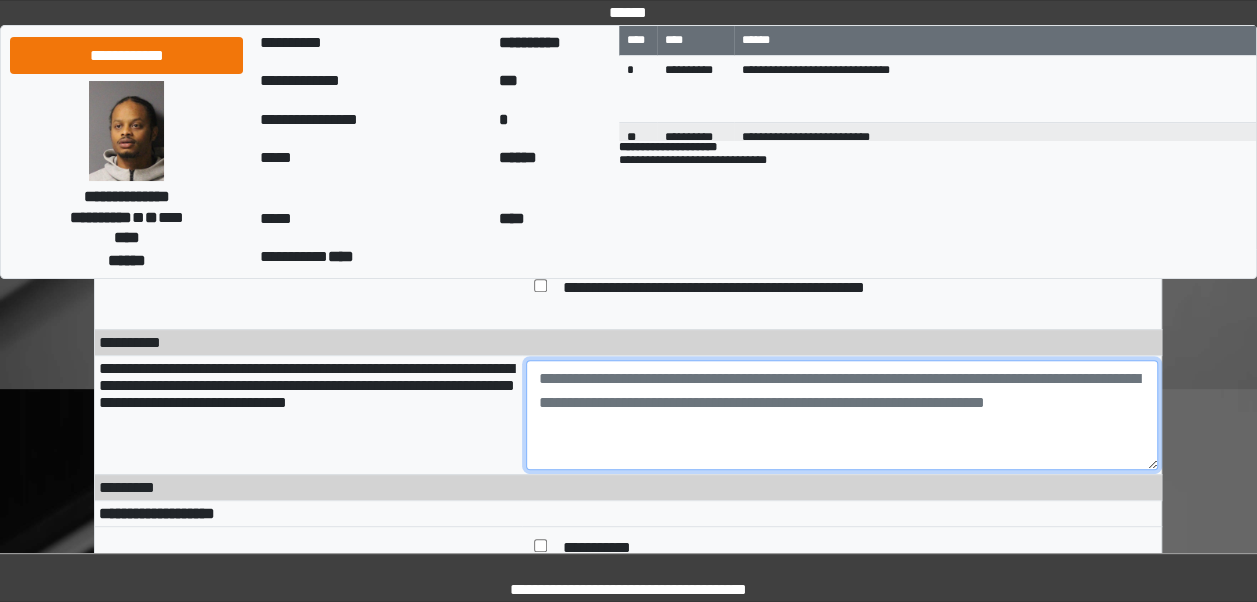 click at bounding box center (842, 415) 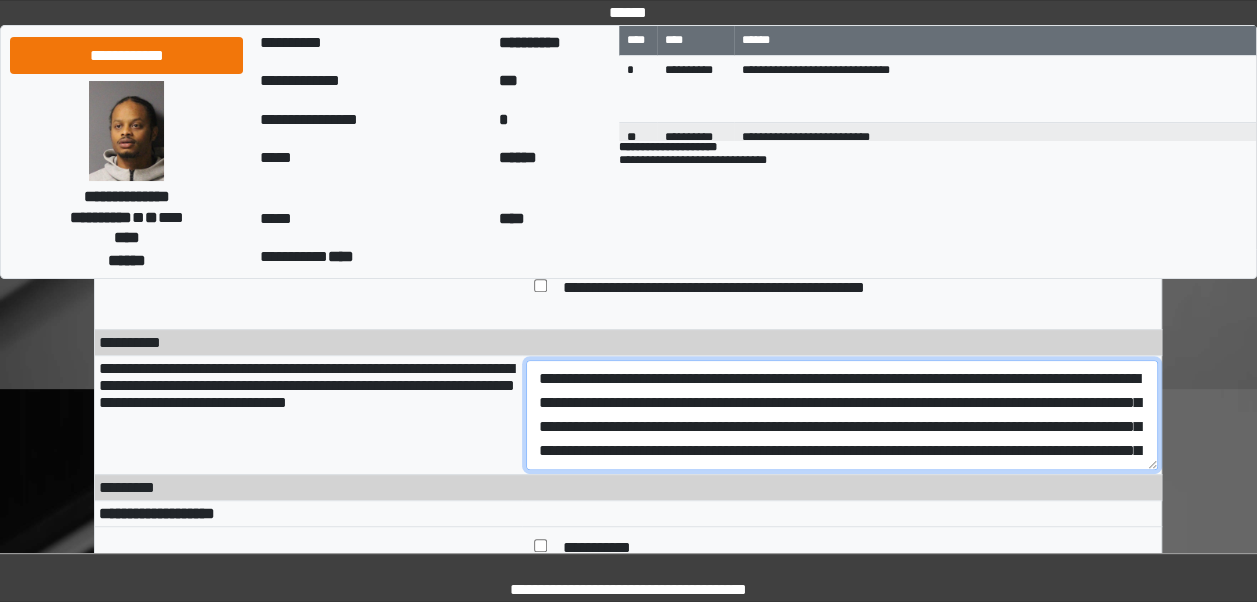 scroll, scrollTop: 64, scrollLeft: 0, axis: vertical 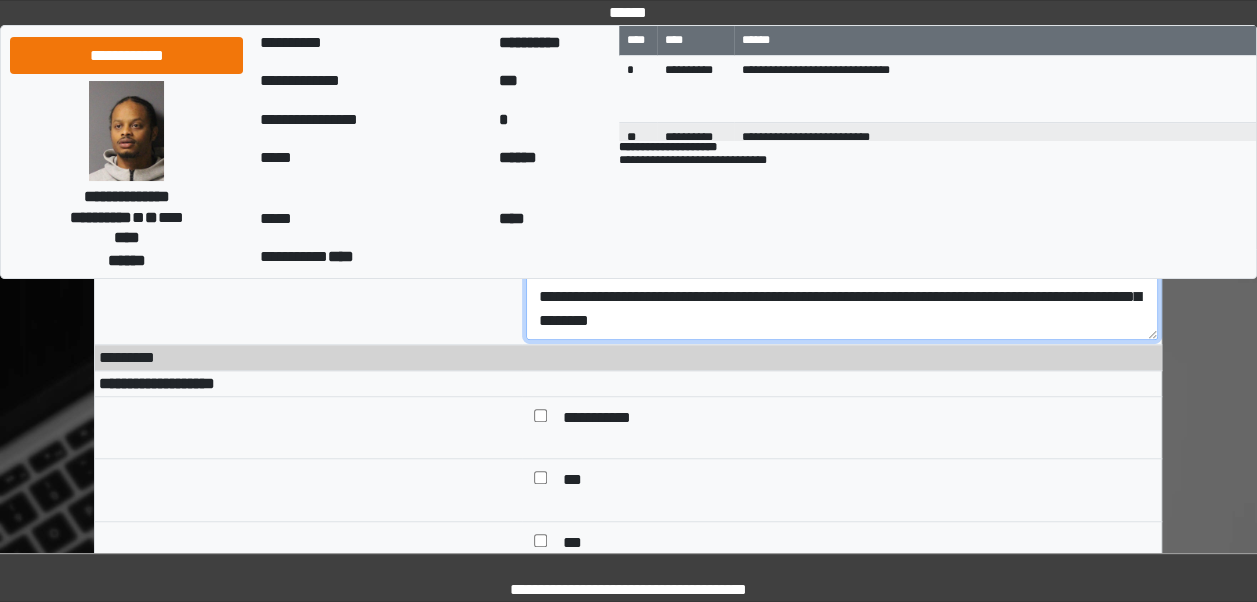 type on "**********" 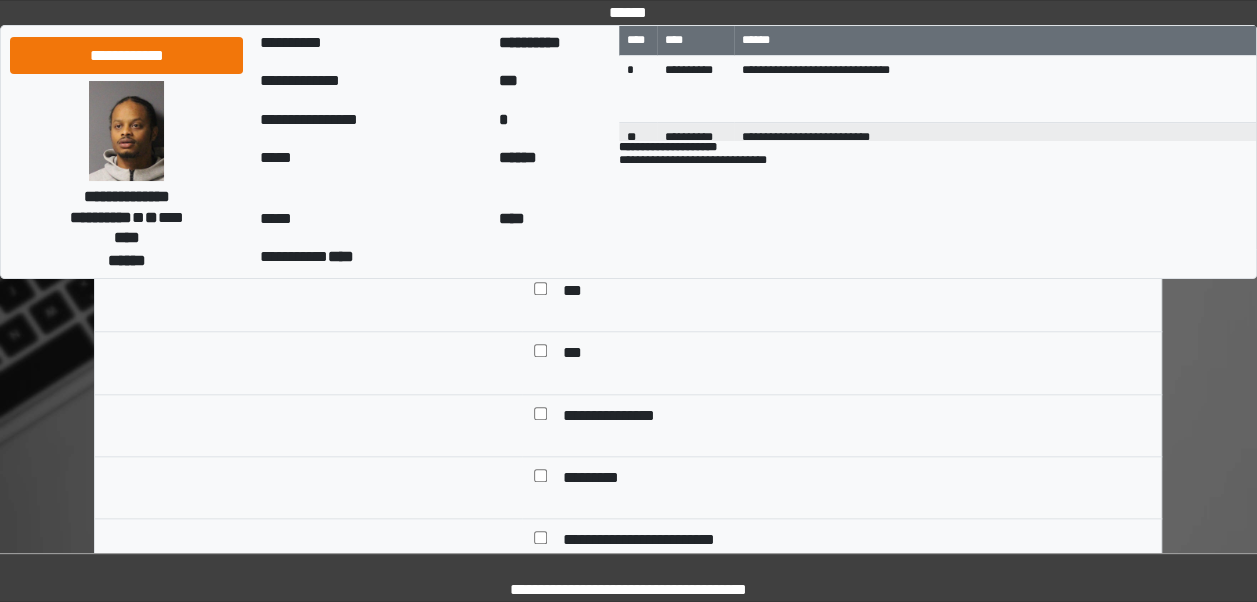 scroll, scrollTop: 793, scrollLeft: 0, axis: vertical 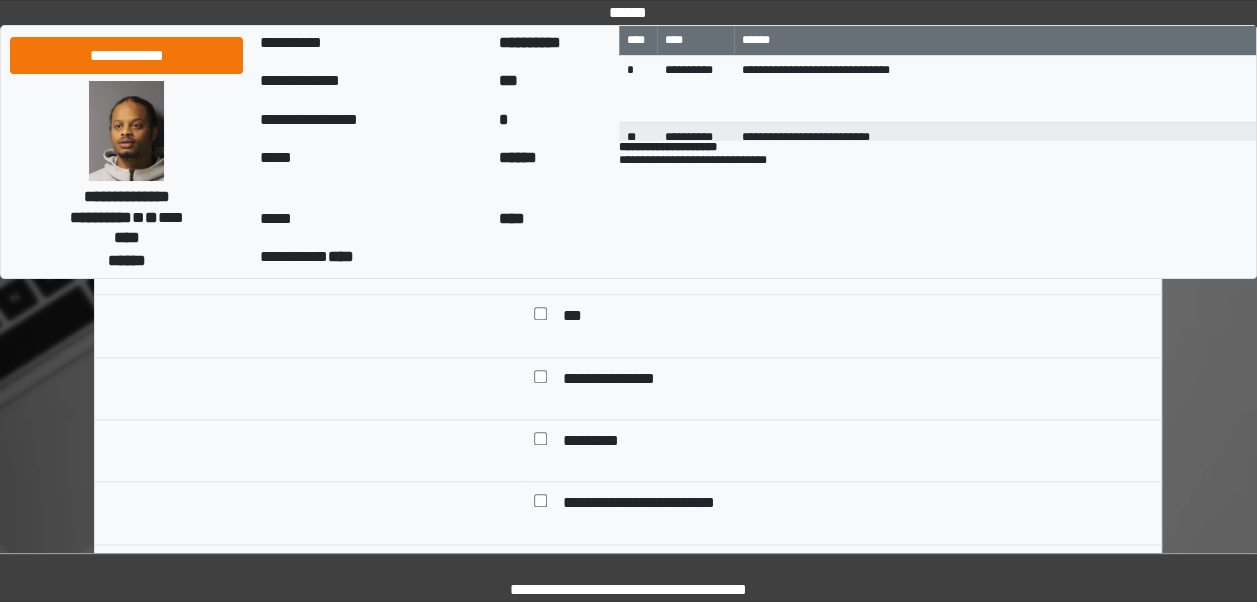 click at bounding box center [540, 504] 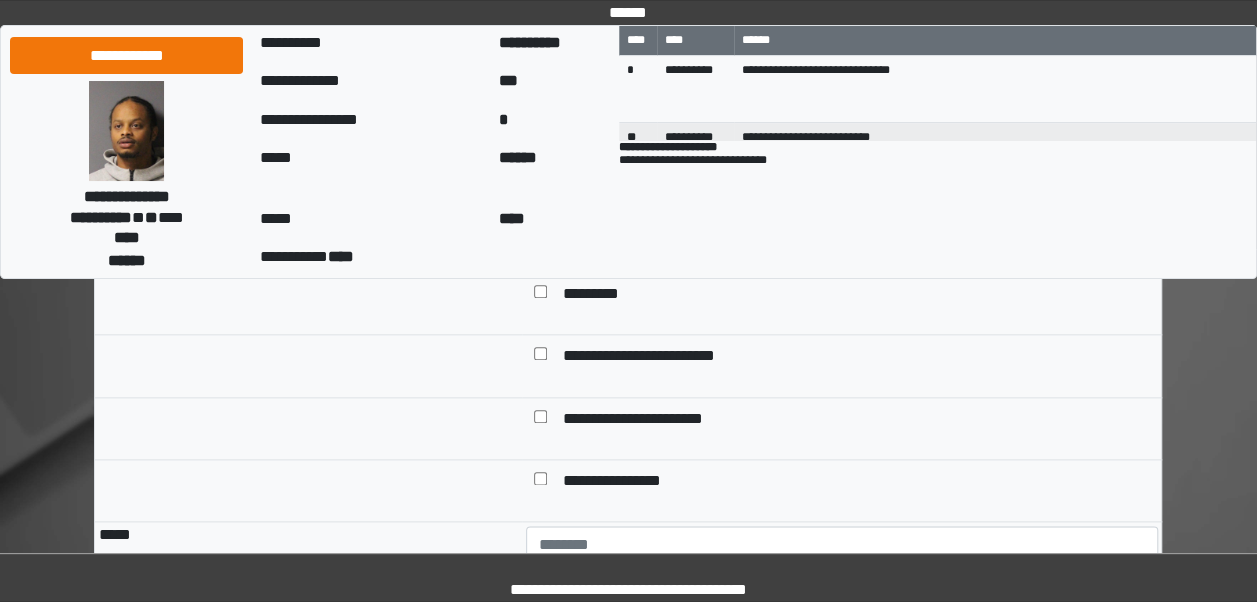 scroll, scrollTop: 954, scrollLeft: 0, axis: vertical 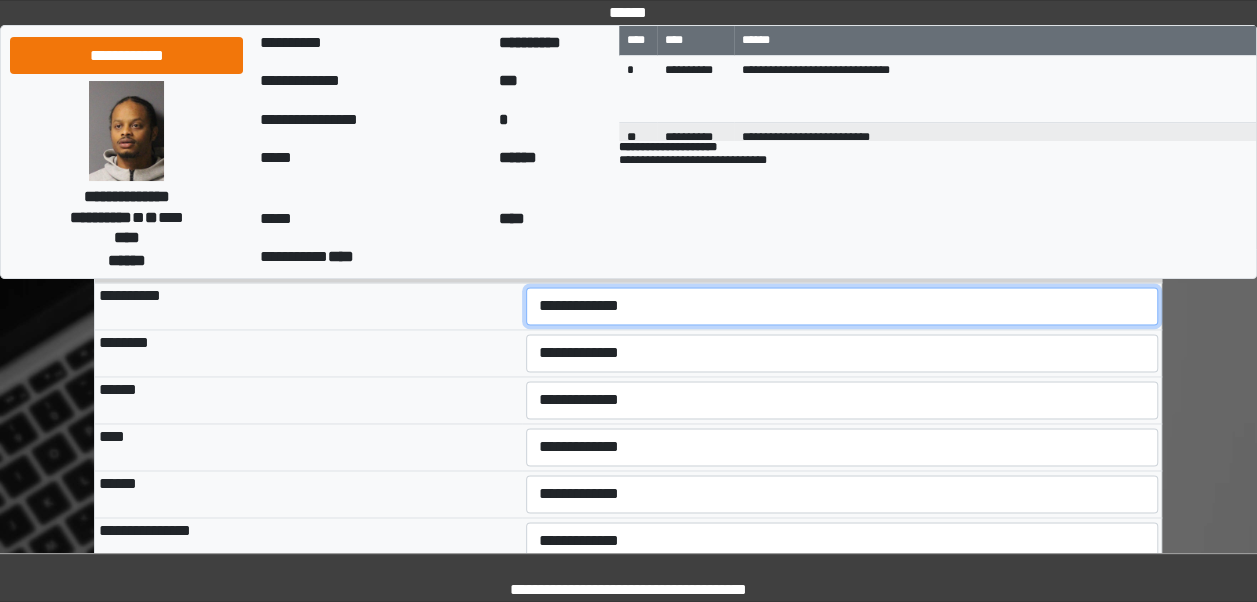 click on "**********" at bounding box center (842, 306) 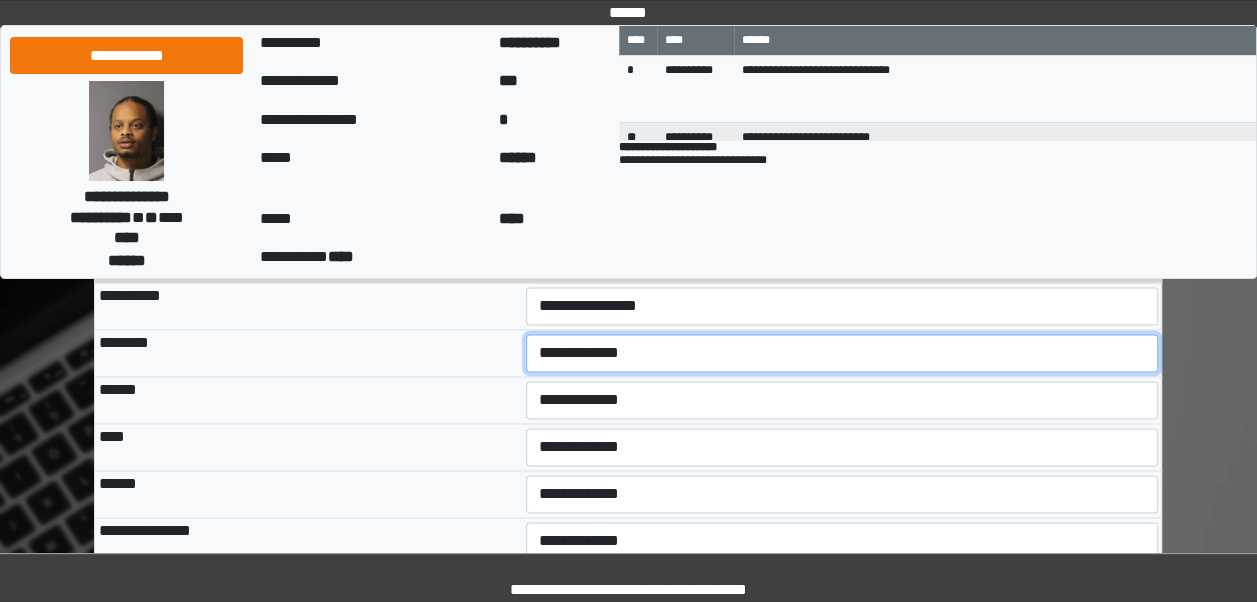 click on "**********" at bounding box center (842, 353) 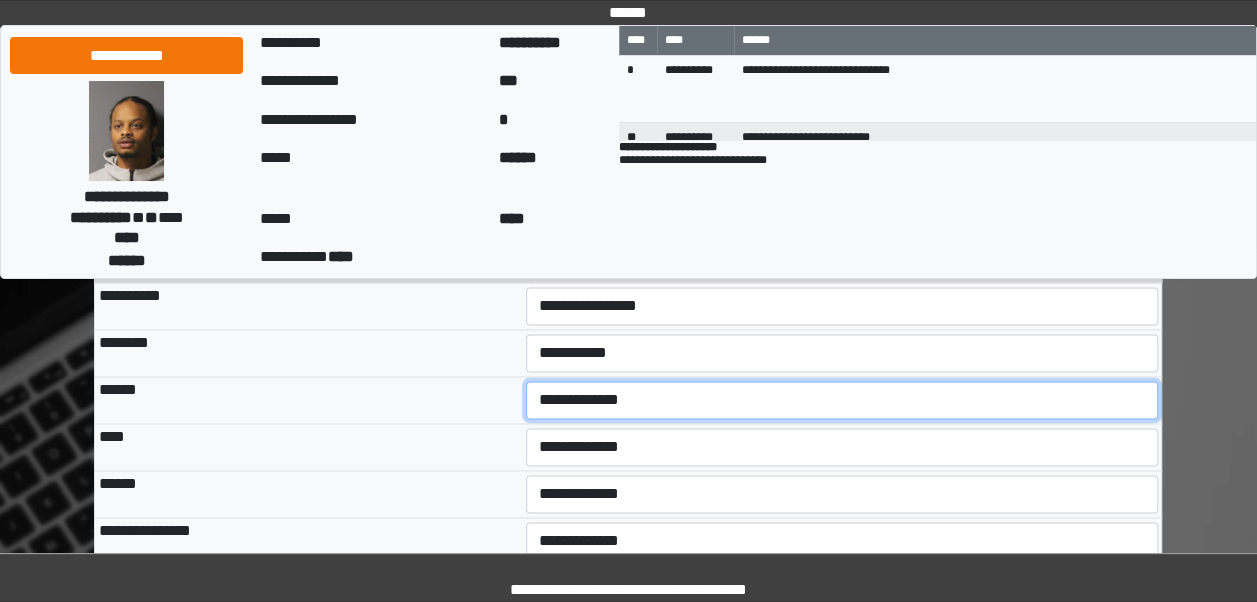 click on "**********" at bounding box center (842, 400) 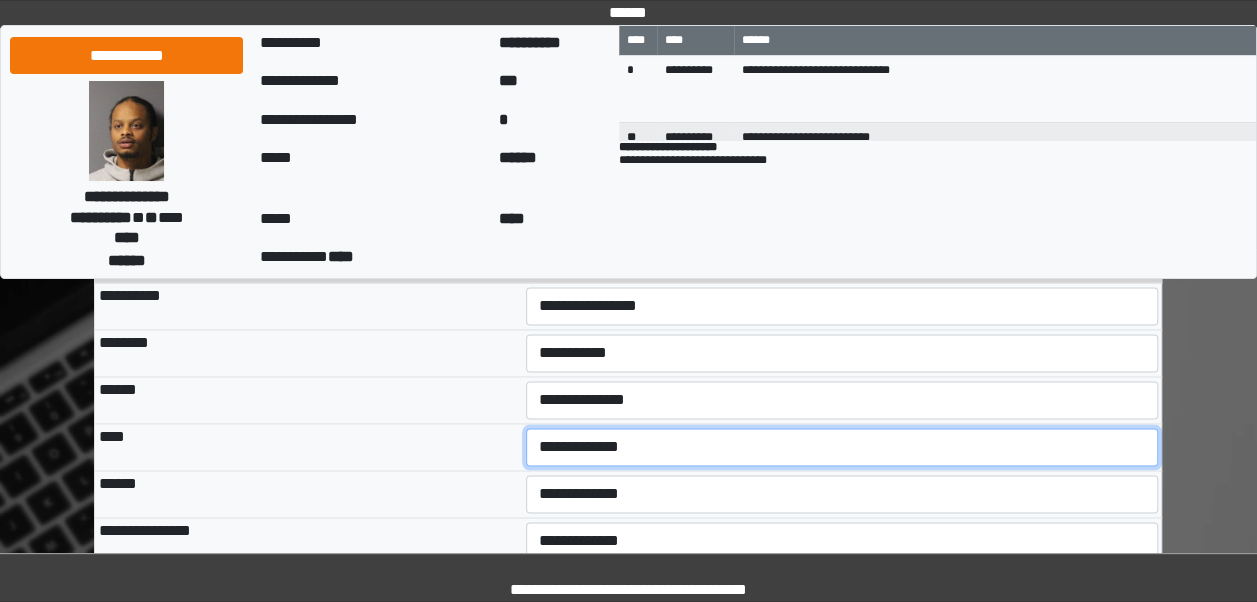 click on "**********" at bounding box center [842, 447] 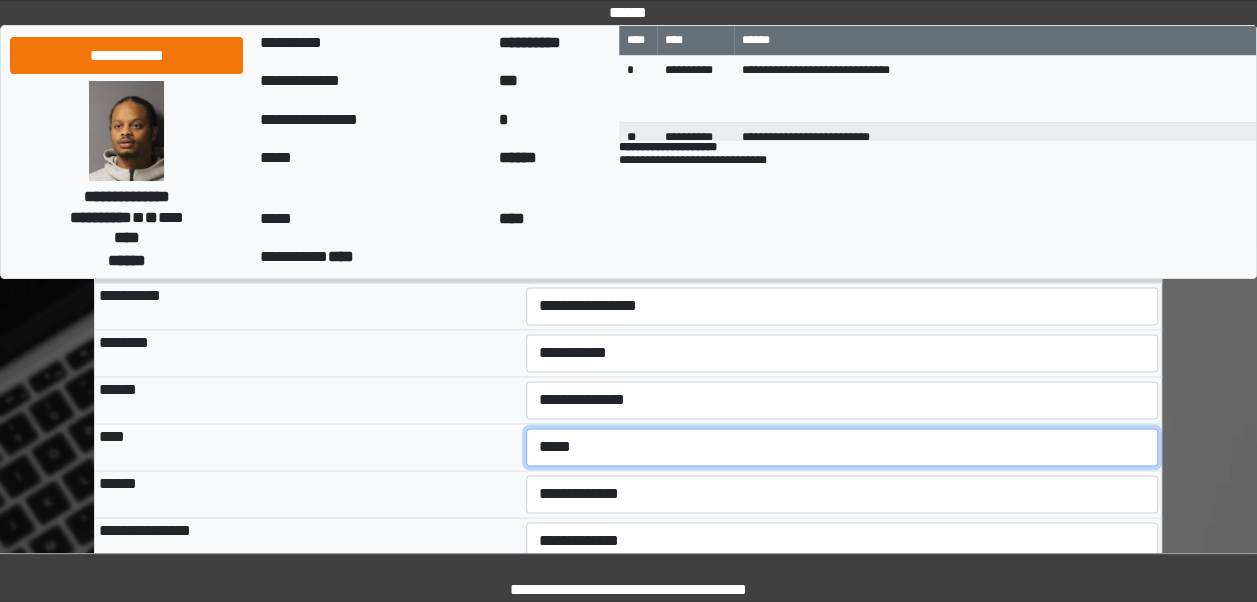 click on "**********" at bounding box center [842, 447] 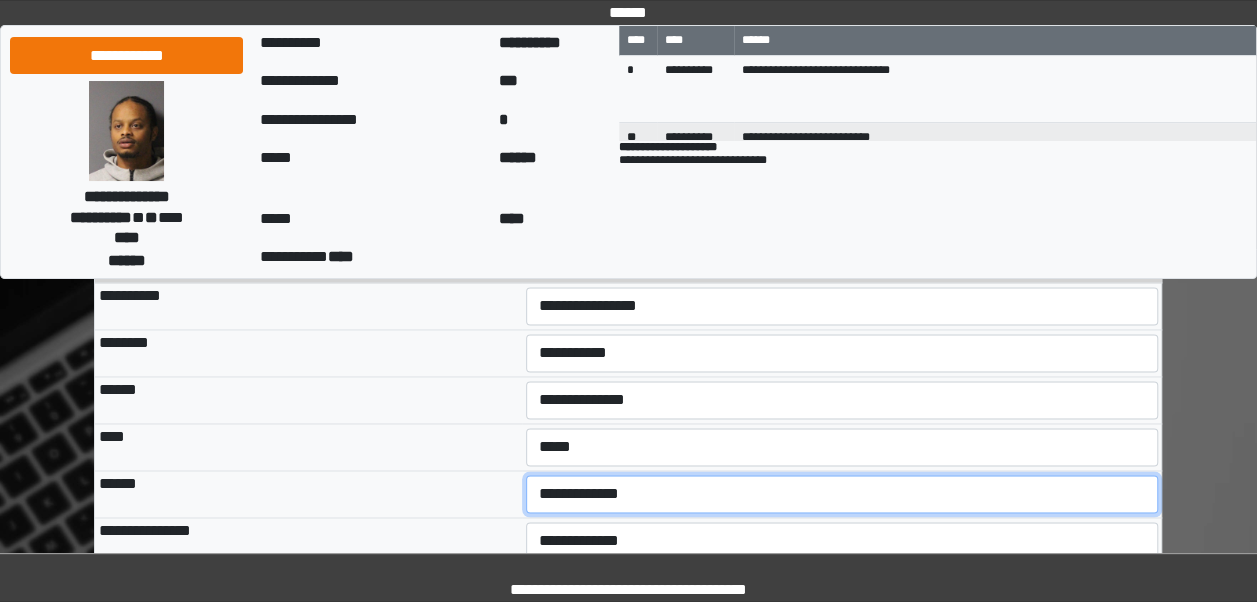click on "**********" at bounding box center (842, 494) 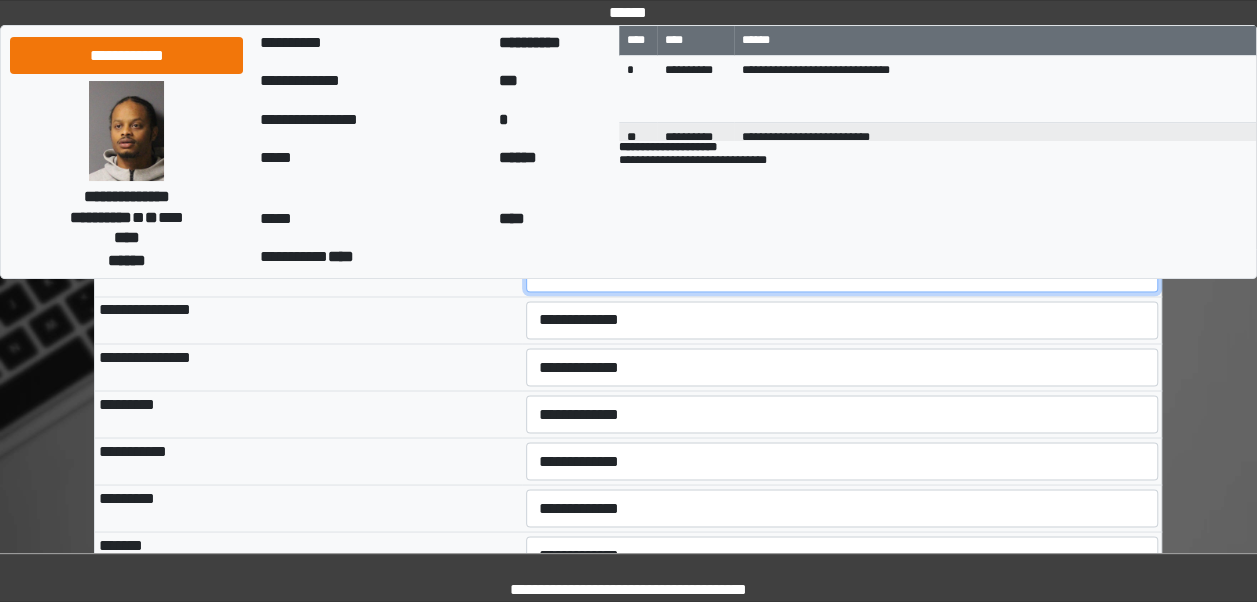 scroll, scrollTop: 1564, scrollLeft: 0, axis: vertical 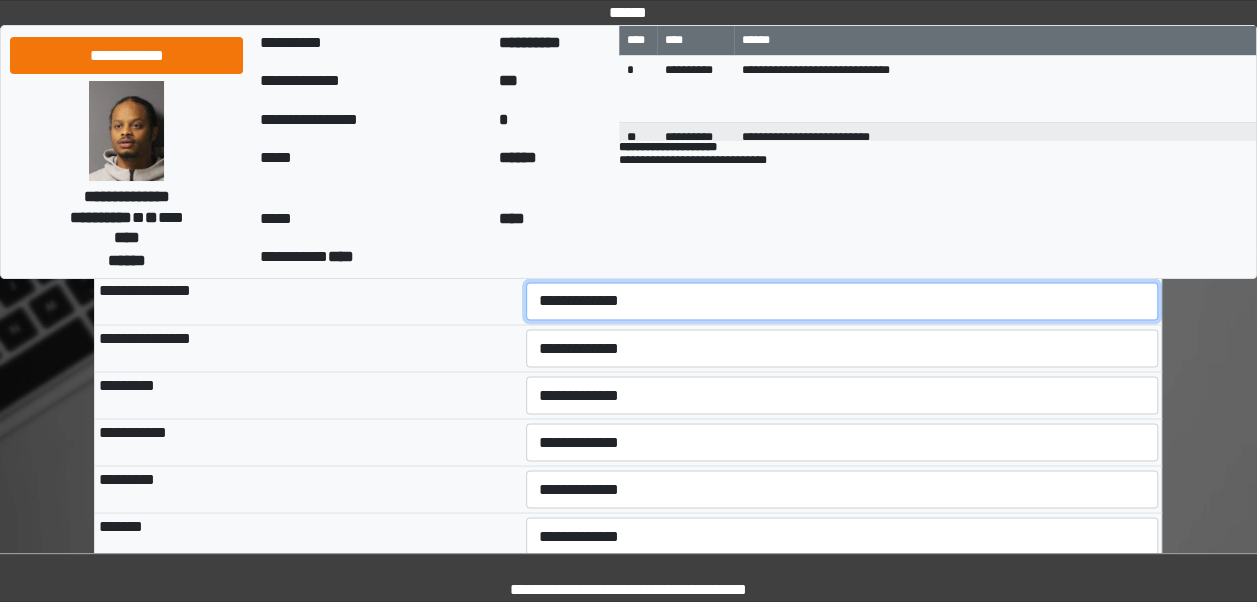 click on "**********" at bounding box center [842, 301] 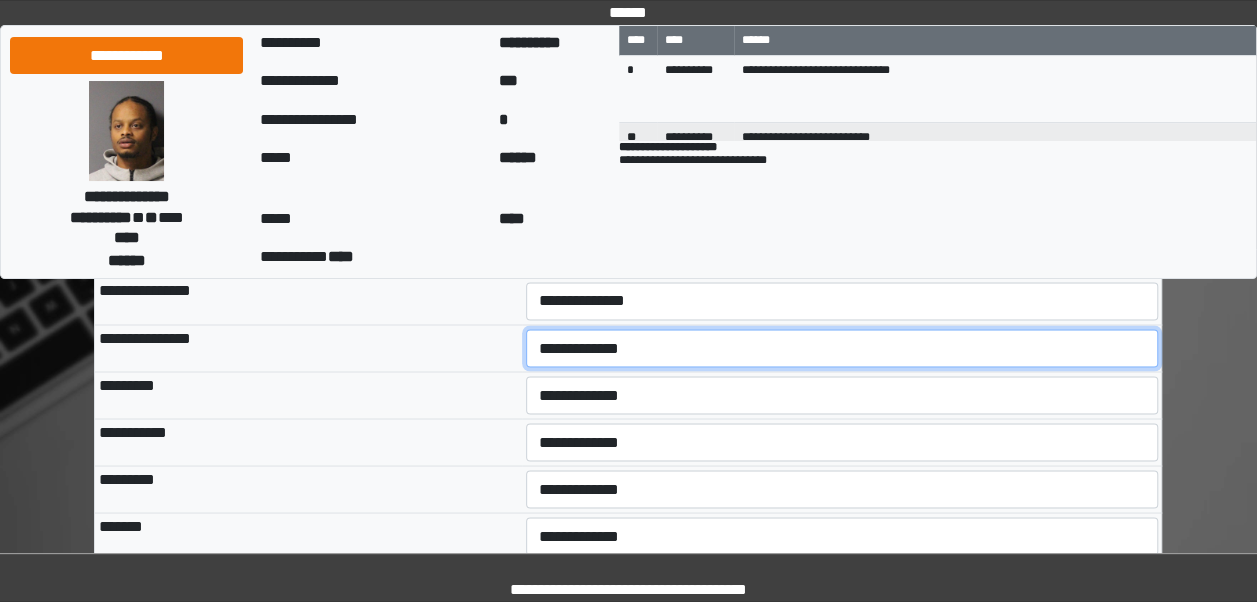 click on "**********" at bounding box center [842, 348] 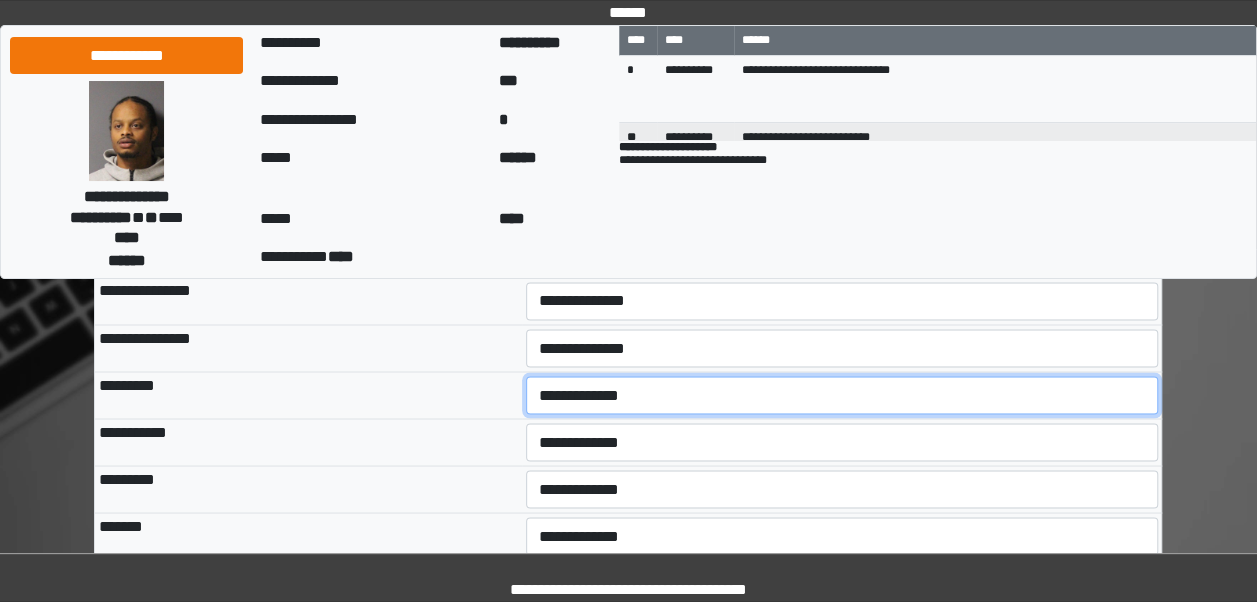 click on "**********" at bounding box center [842, 395] 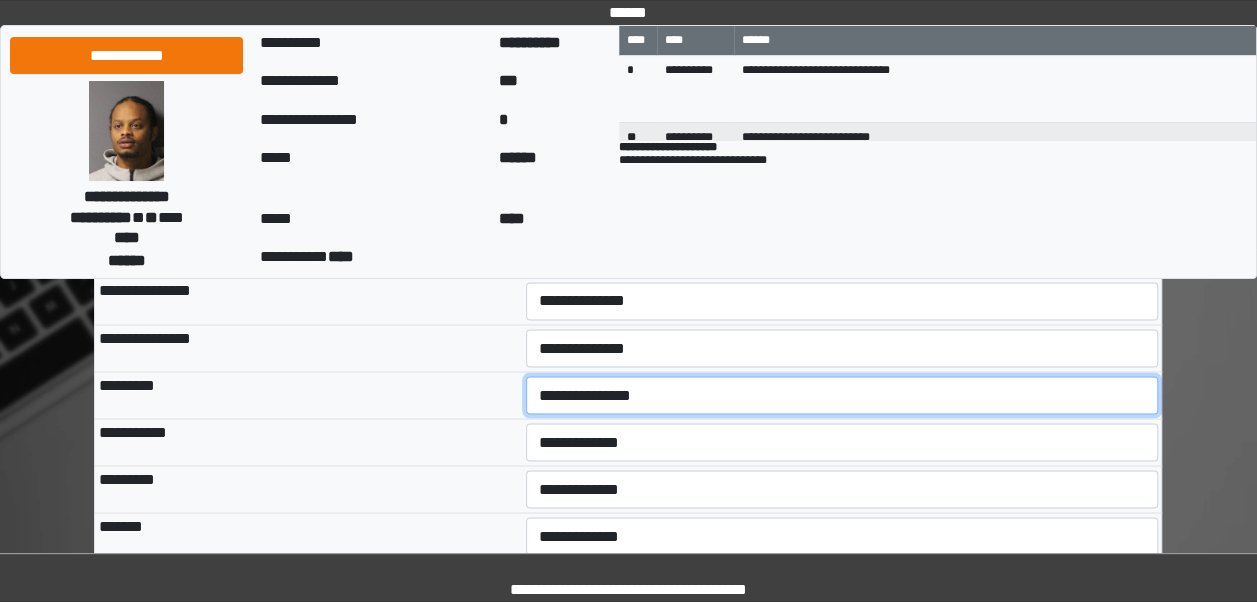 click on "**********" at bounding box center [842, 395] 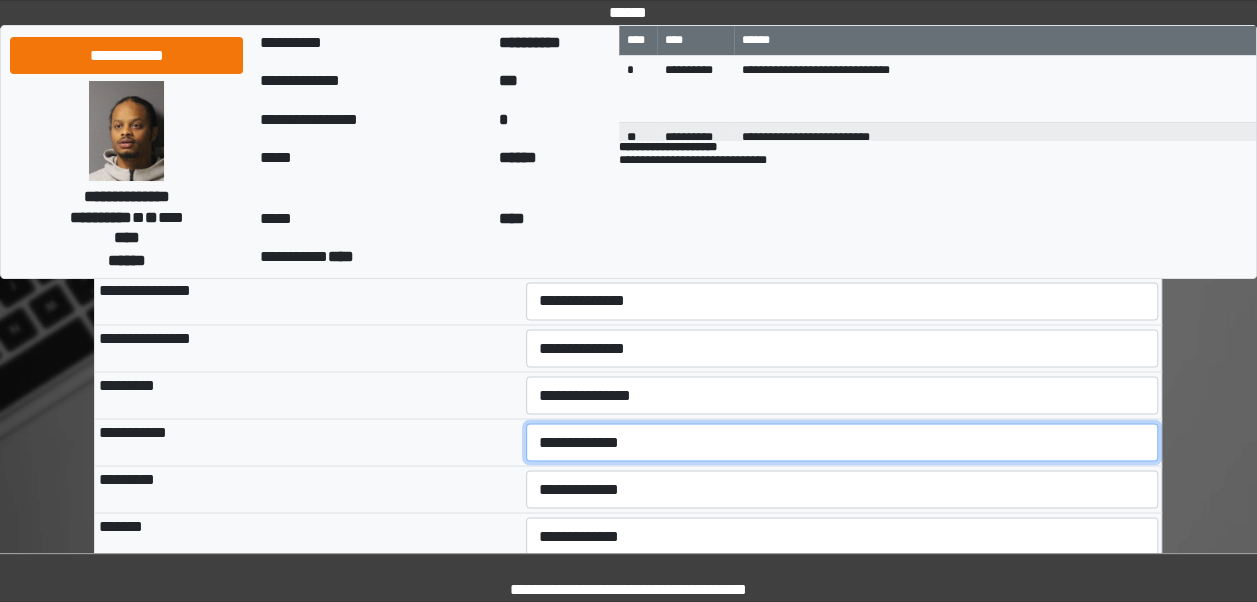 click on "**********" at bounding box center (842, 442) 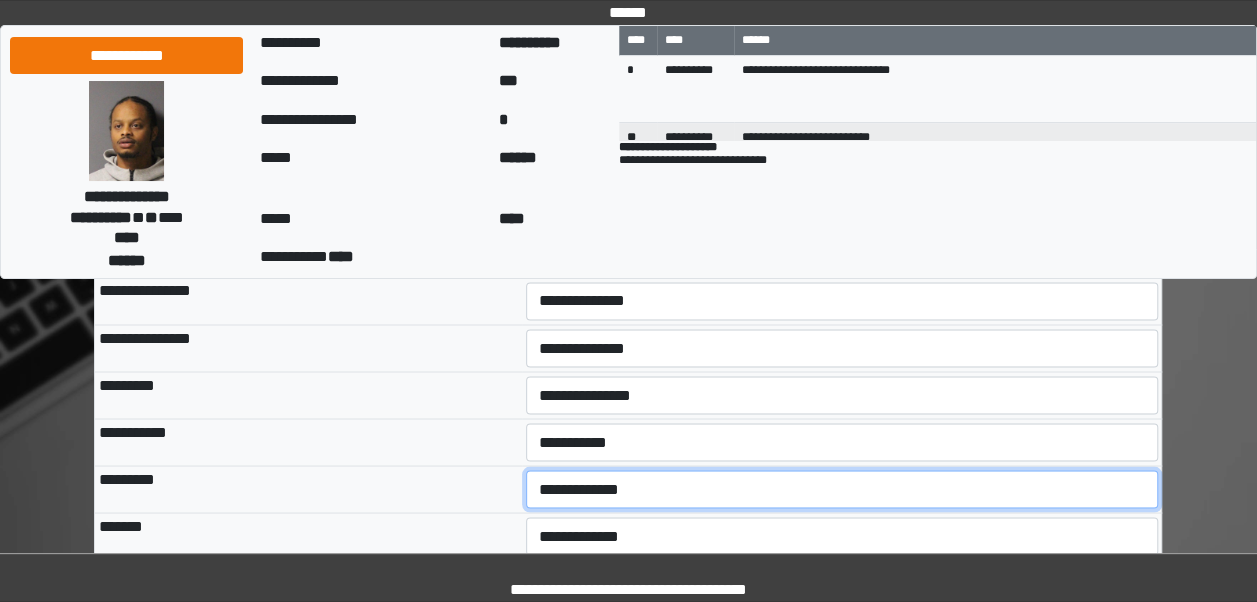 click on "**********" at bounding box center (842, 489) 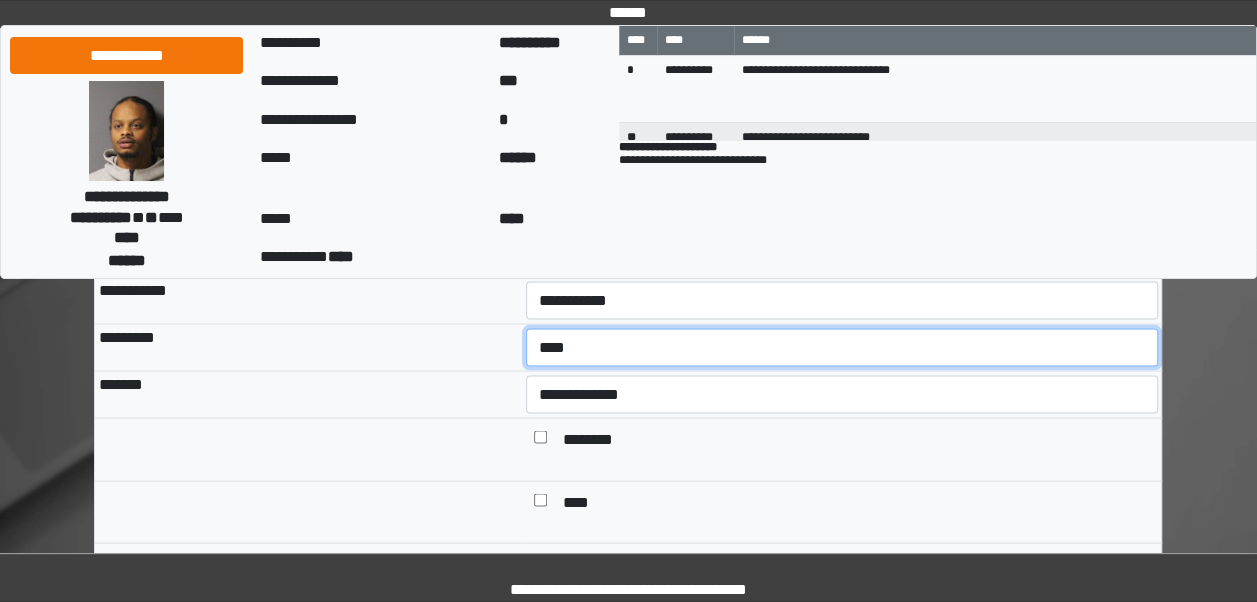 scroll, scrollTop: 1725, scrollLeft: 0, axis: vertical 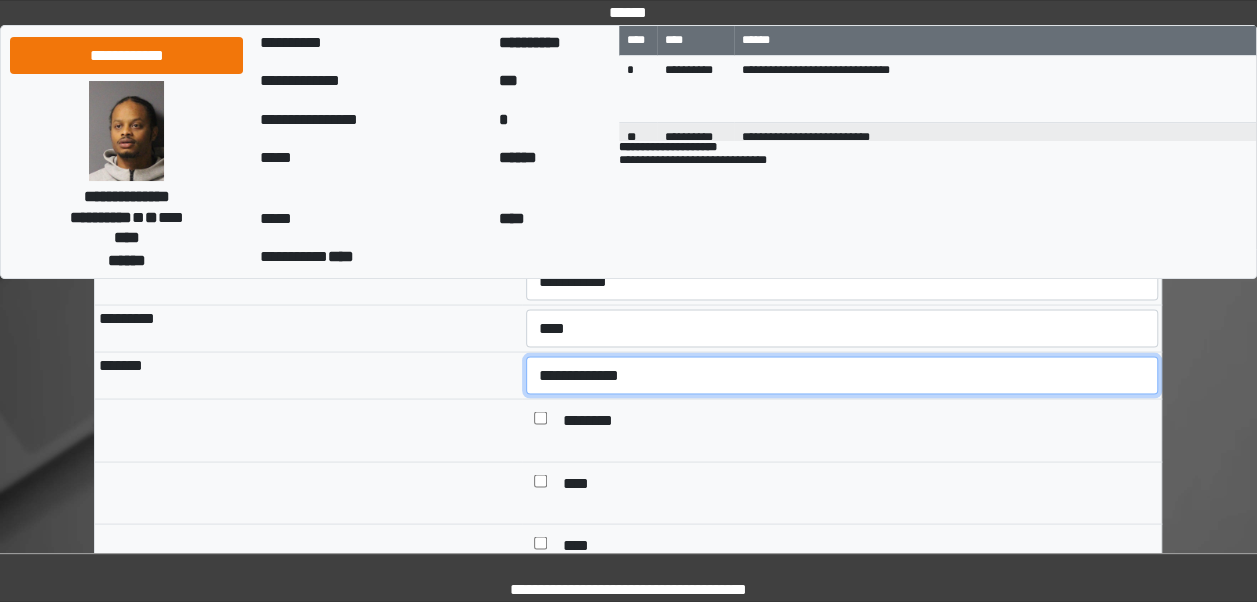 click on "**********" at bounding box center [842, 375] 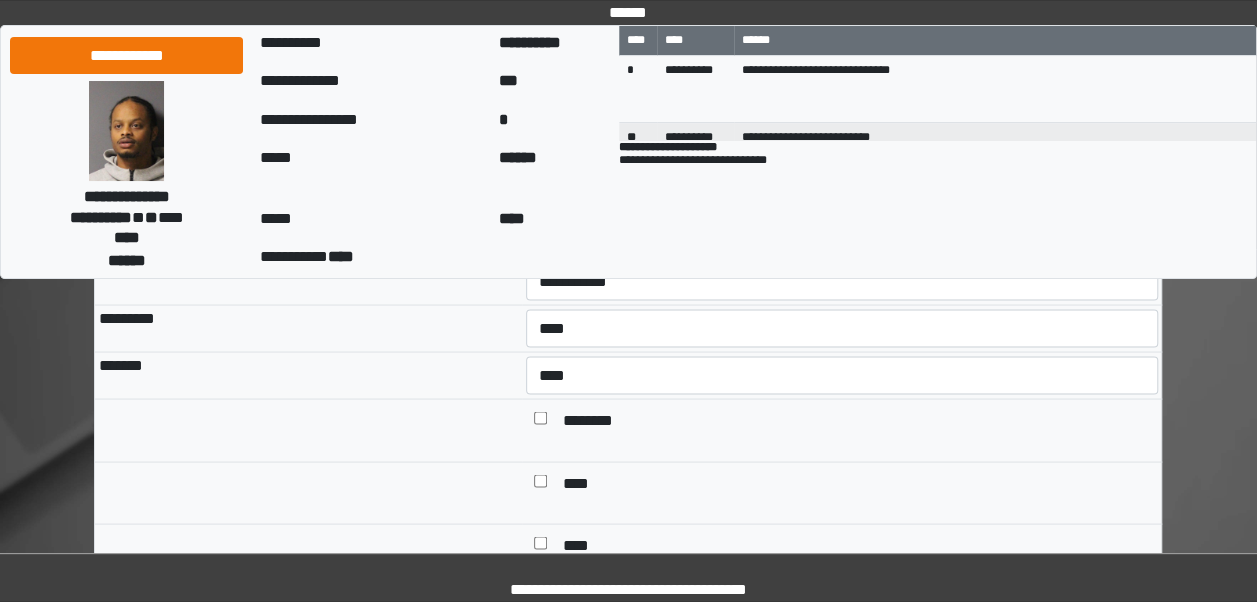 click at bounding box center (540, 546) 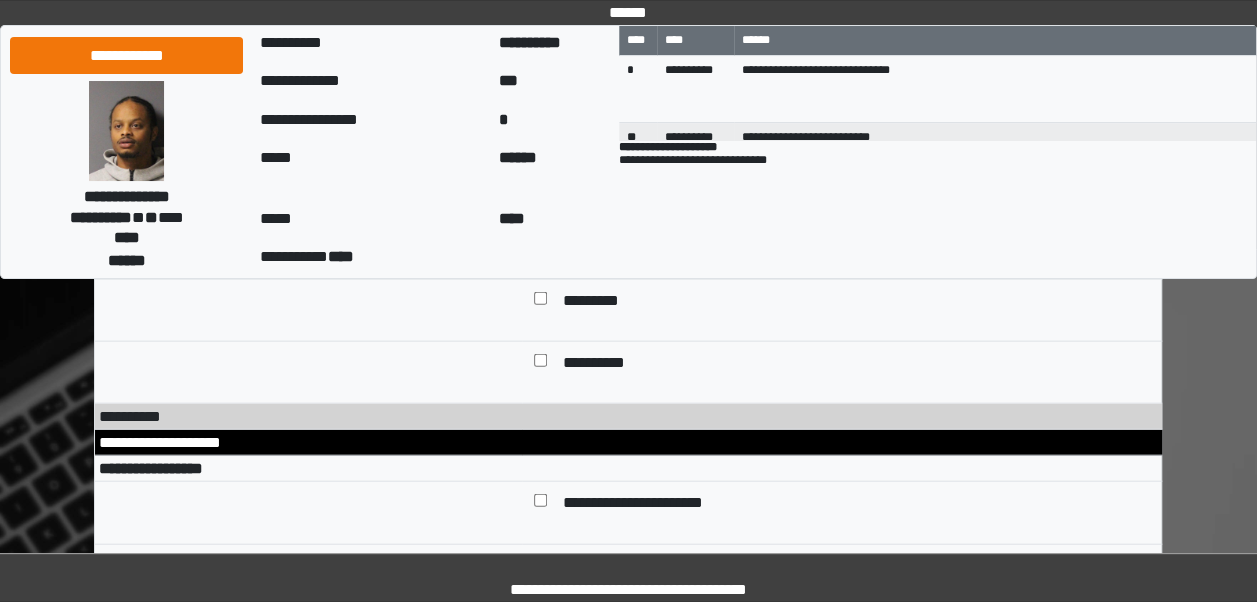 scroll, scrollTop: 2024, scrollLeft: 0, axis: vertical 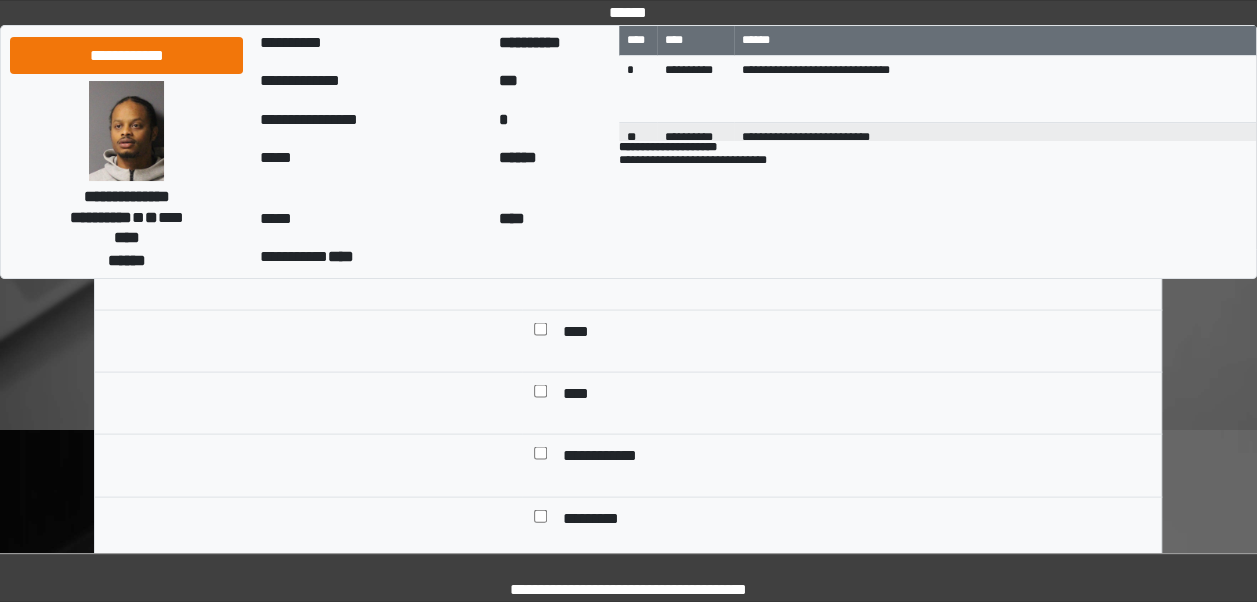 click at bounding box center [540, 394] 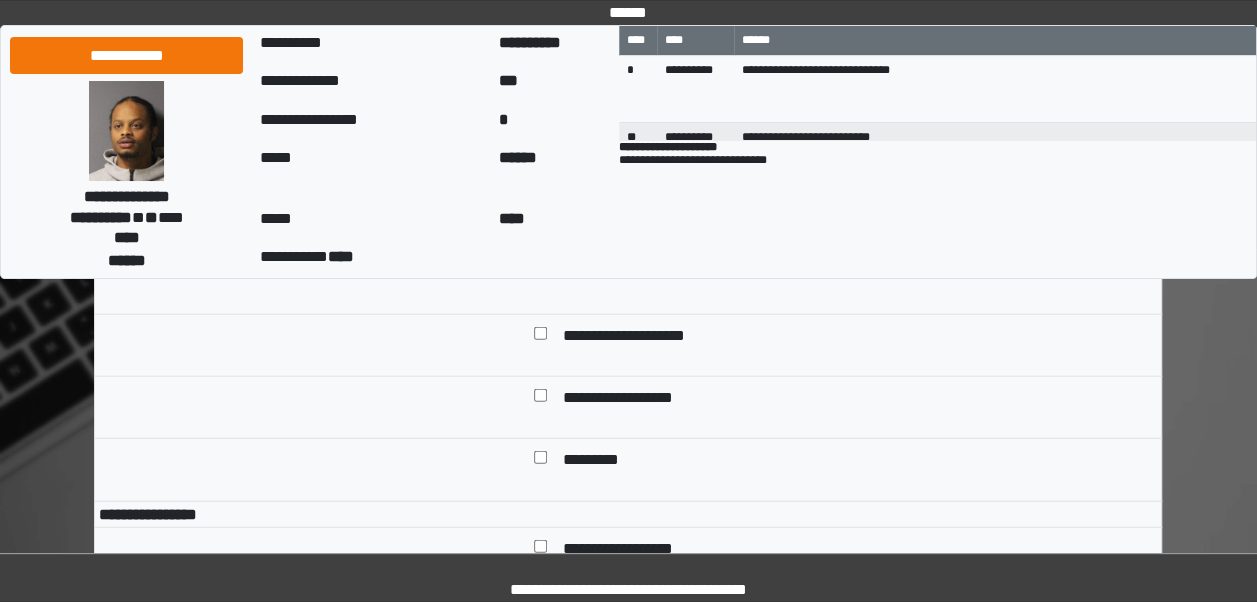 scroll, scrollTop: 2315, scrollLeft: 0, axis: vertical 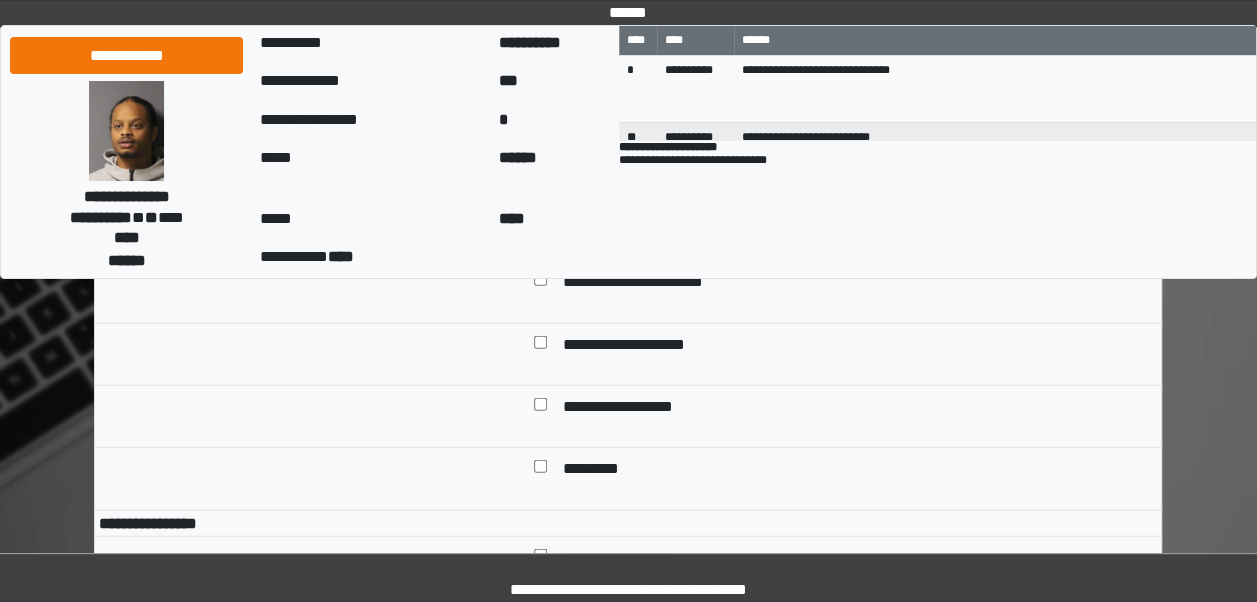 click at bounding box center (540, 346) 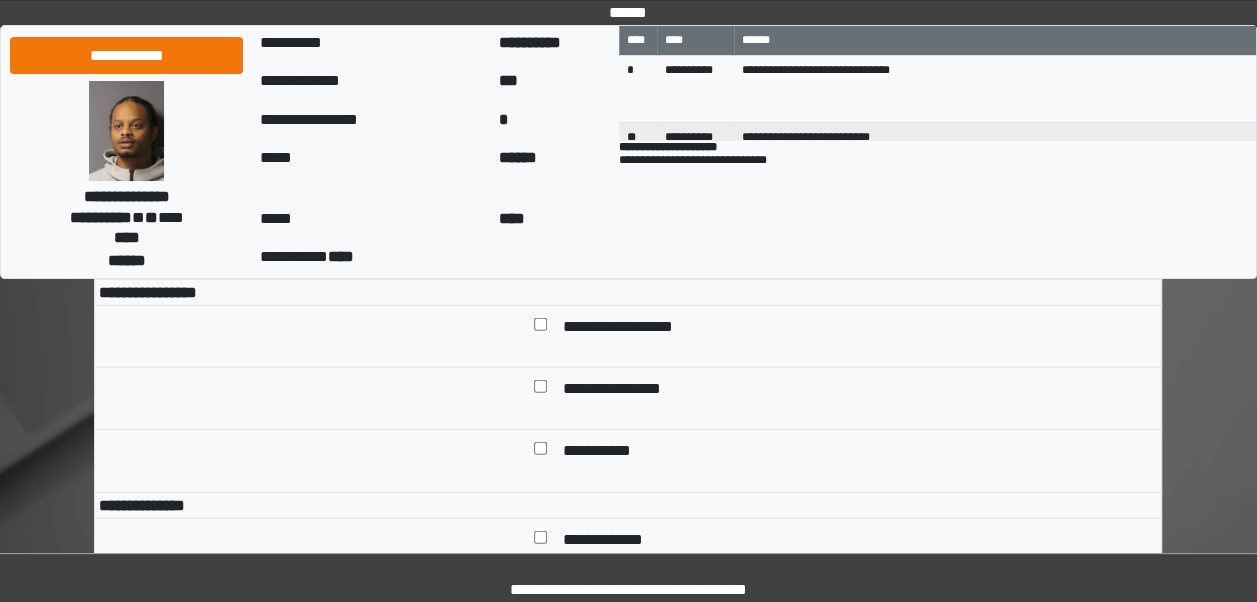 scroll, scrollTop: 2541, scrollLeft: 0, axis: vertical 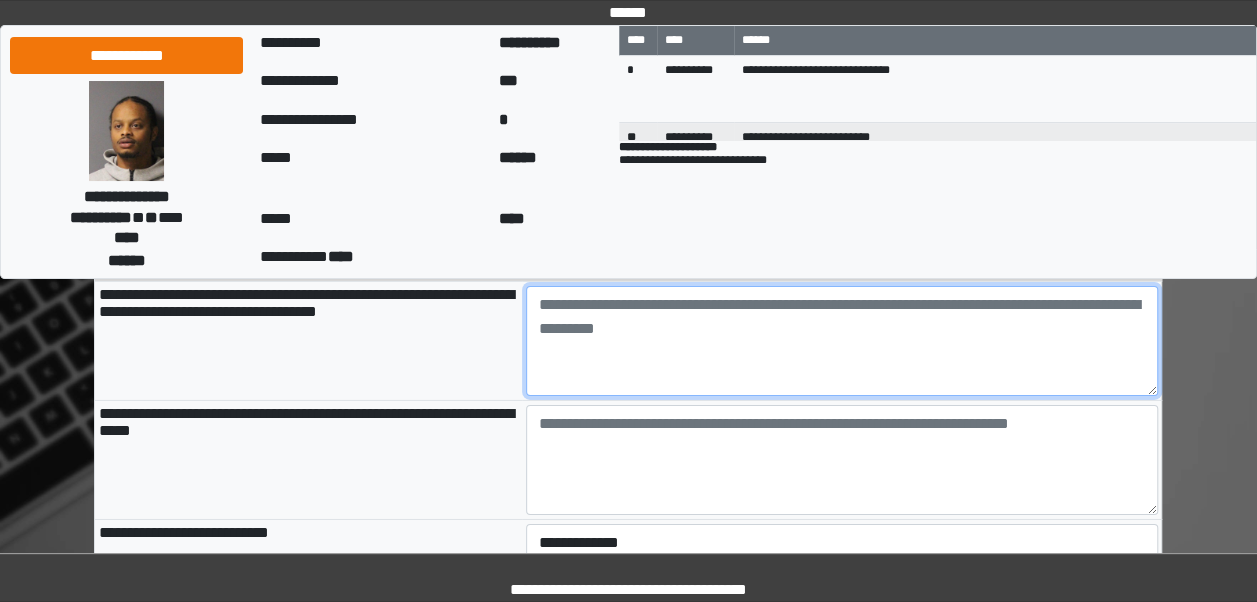 click at bounding box center [842, 341] 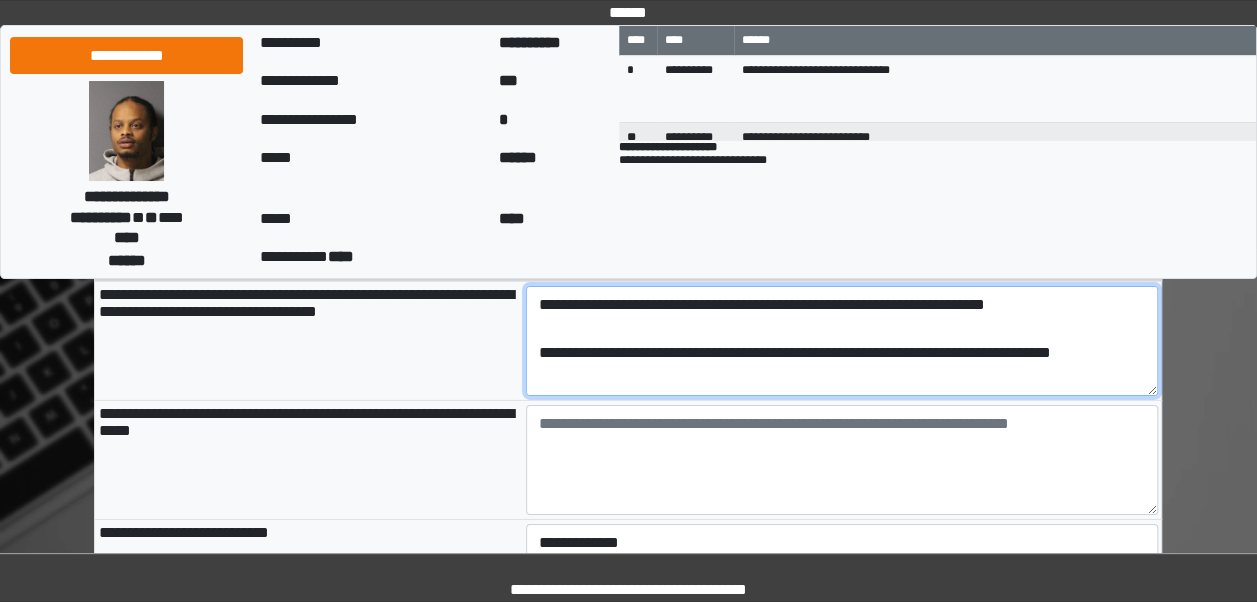 scroll, scrollTop: 40, scrollLeft: 0, axis: vertical 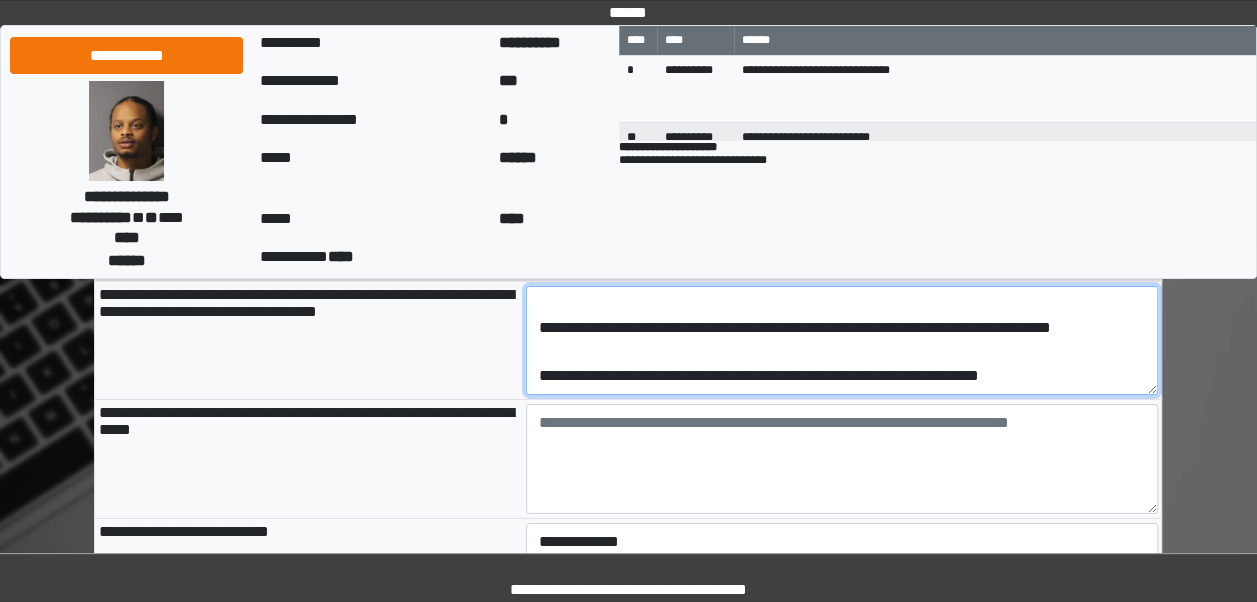 paste on "**********" 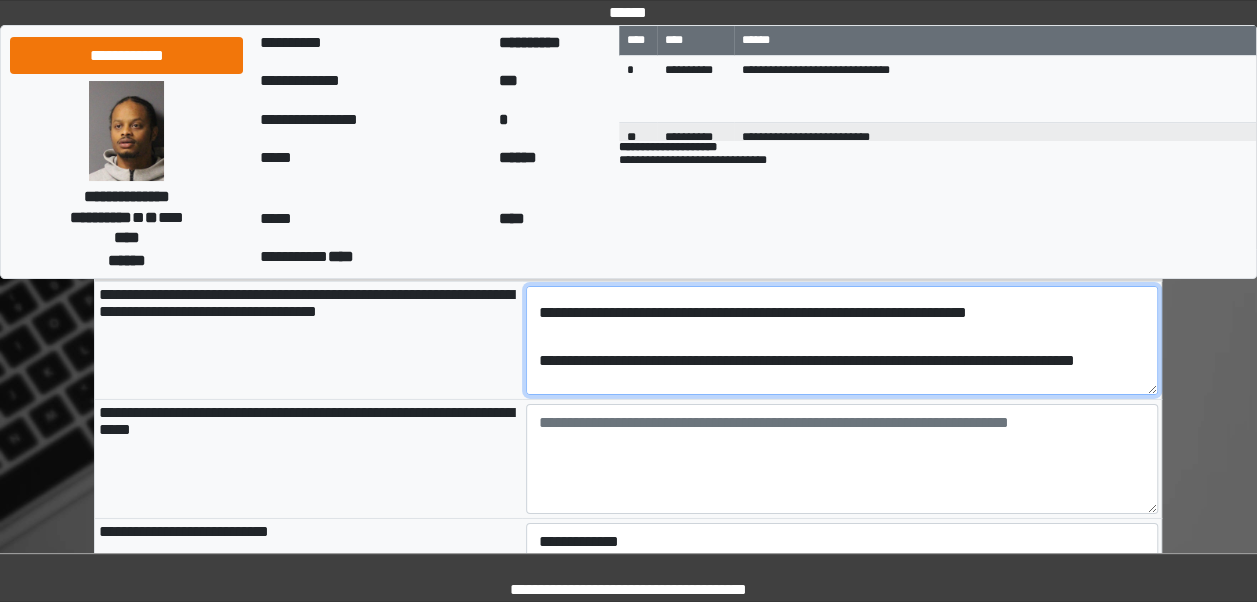 scroll, scrollTop: 184, scrollLeft: 0, axis: vertical 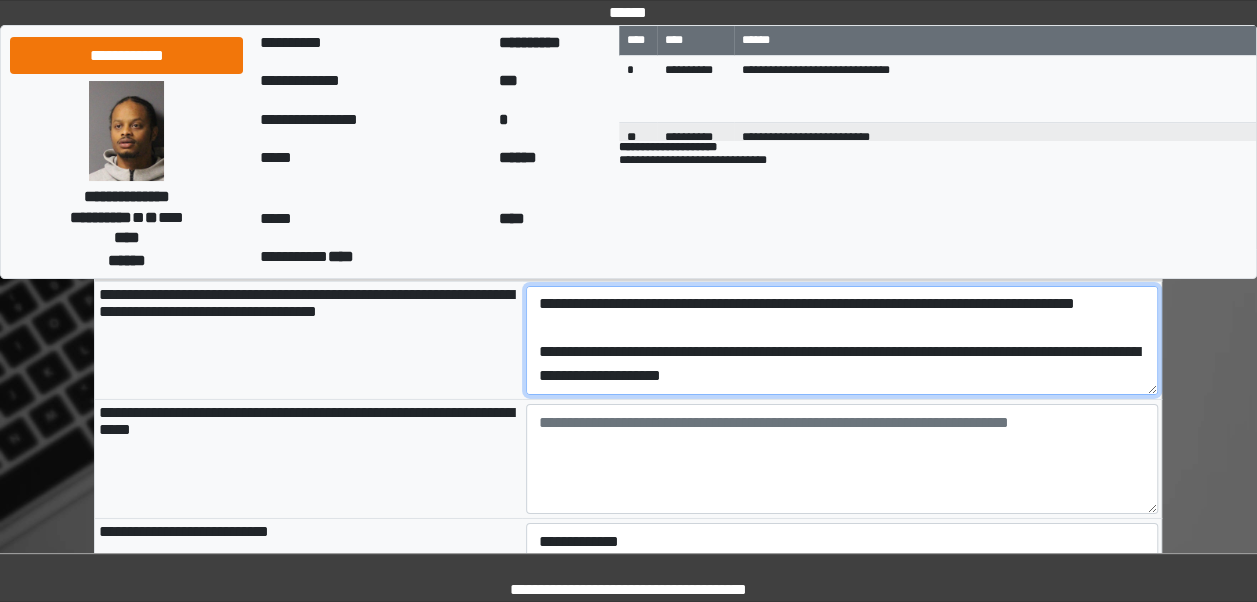 type on "**********" 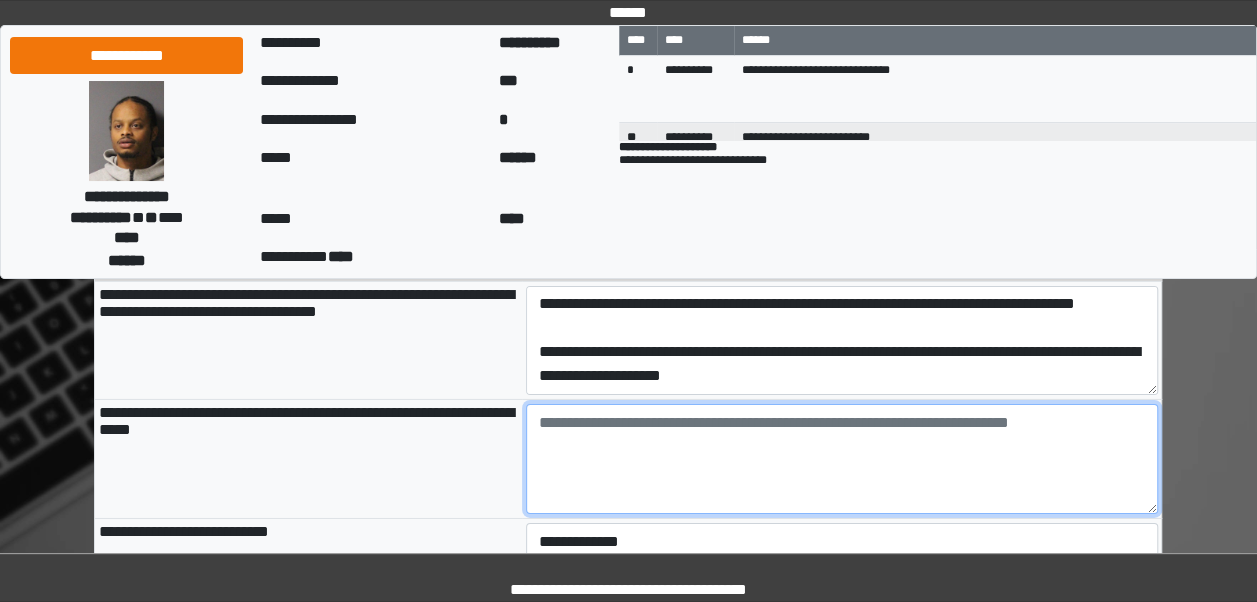 click at bounding box center (842, 459) 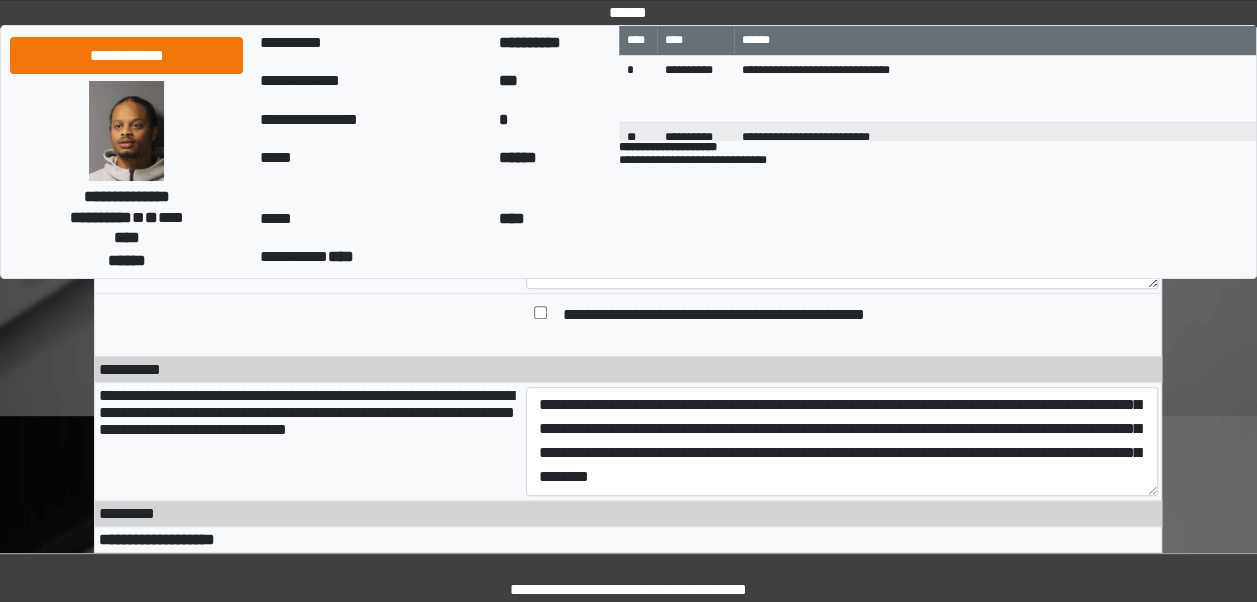 scroll, scrollTop: 267, scrollLeft: 0, axis: vertical 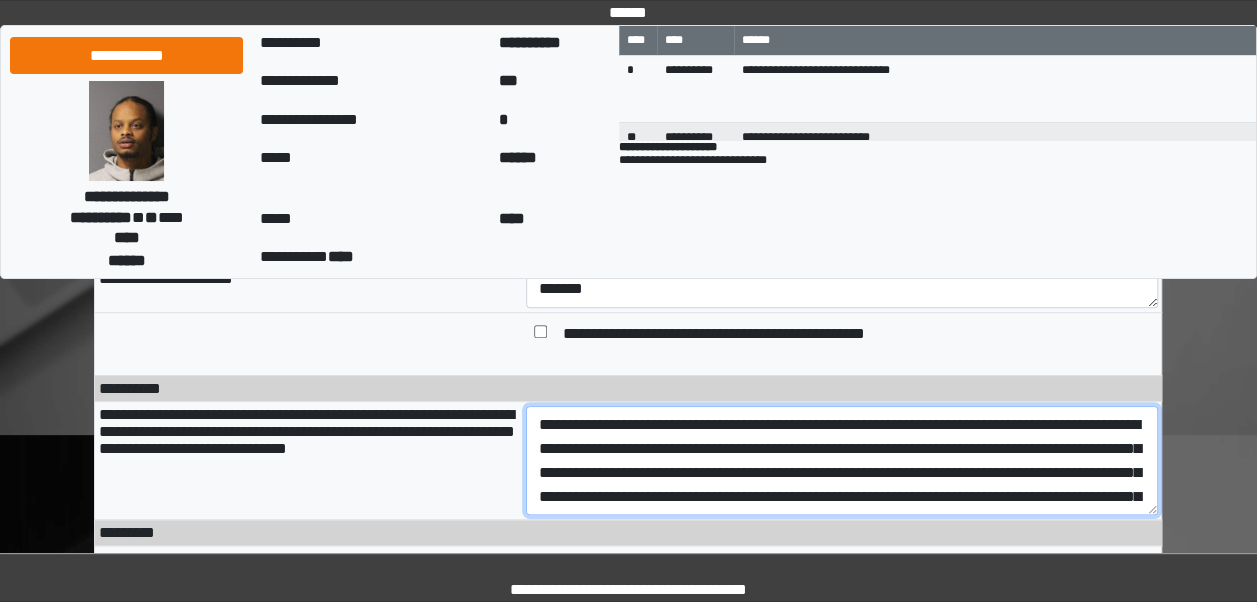 click on "**********" at bounding box center [842, 460] 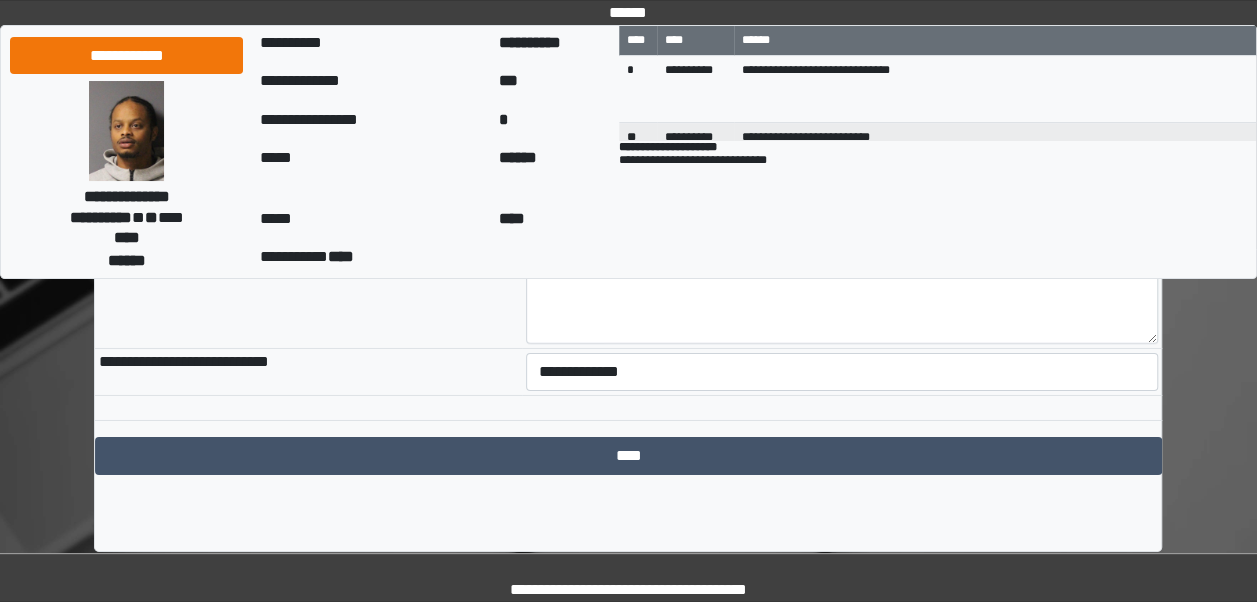 scroll, scrollTop: 3224, scrollLeft: 0, axis: vertical 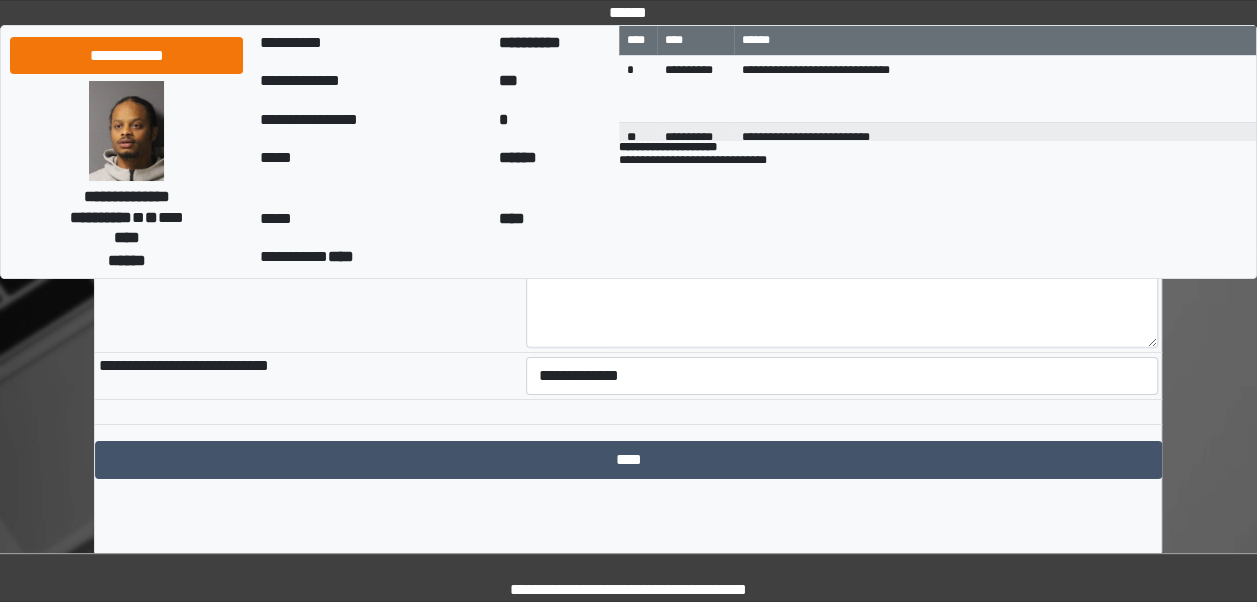 type on "**********" 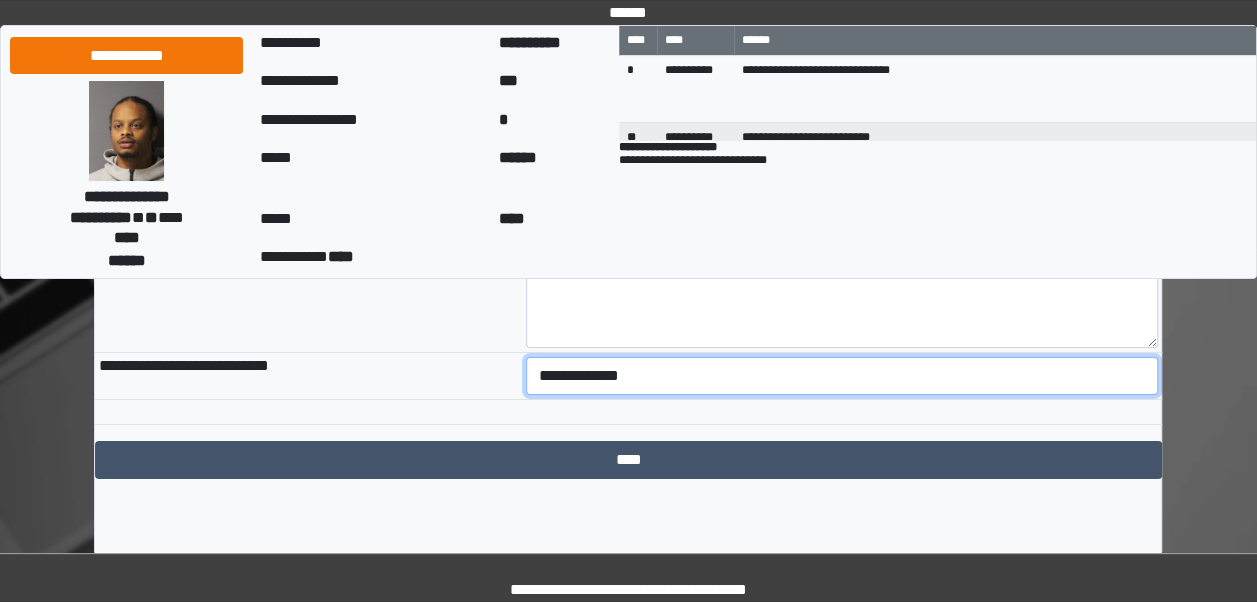 click on "**********" at bounding box center (842, 376) 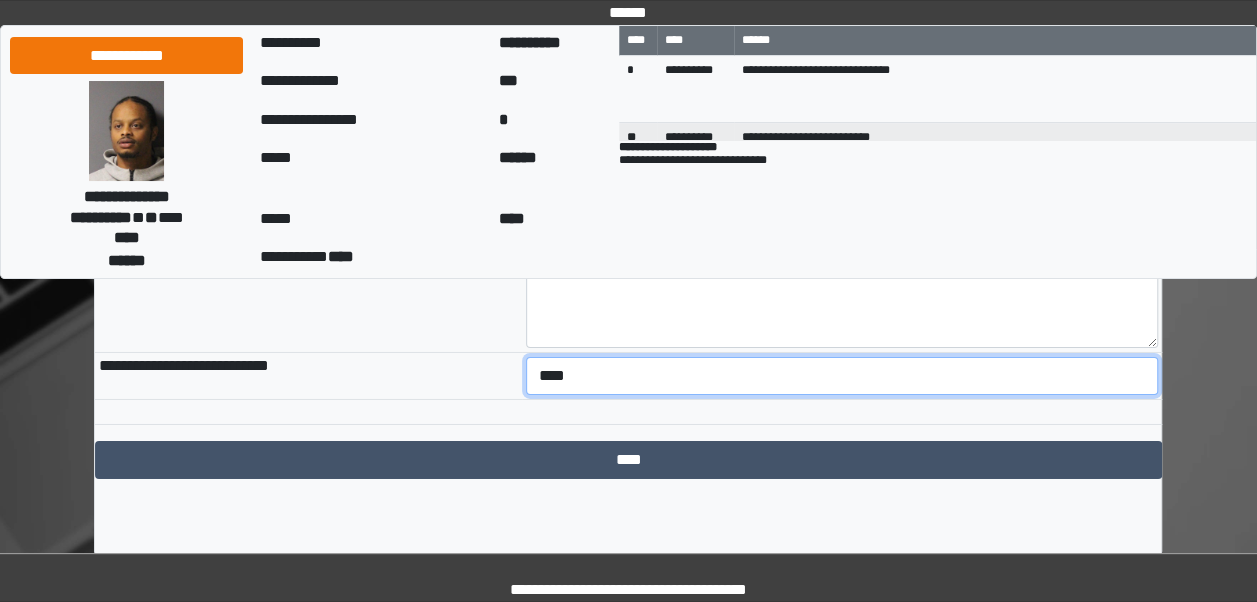 click on "**********" at bounding box center [842, 376] 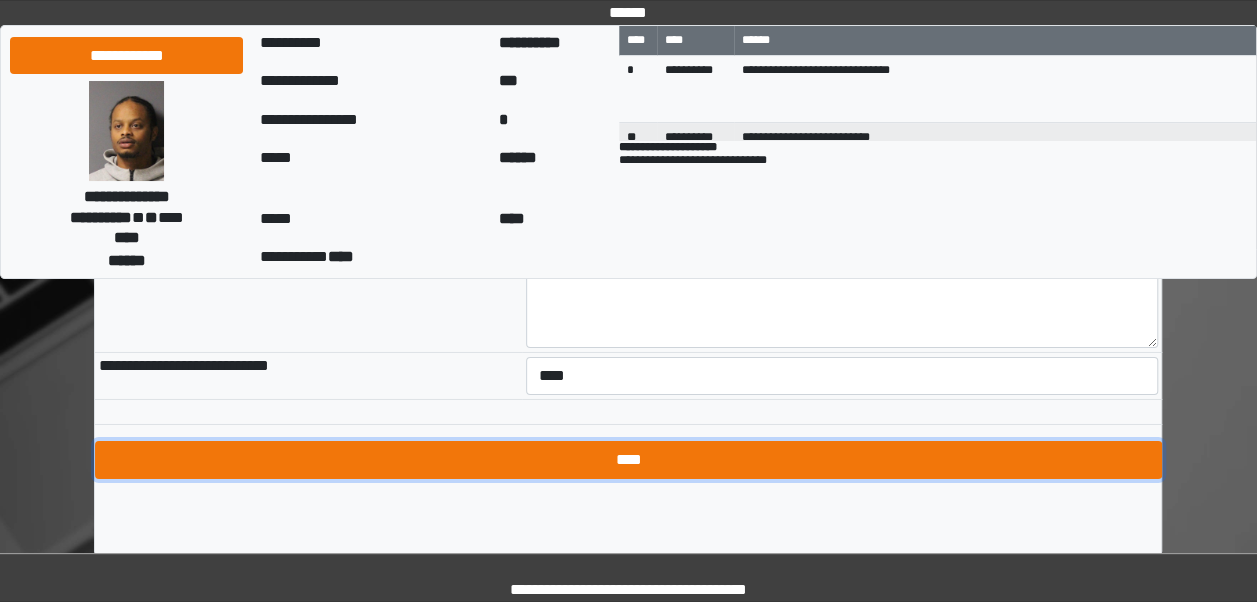 click on "****" at bounding box center [628, 460] 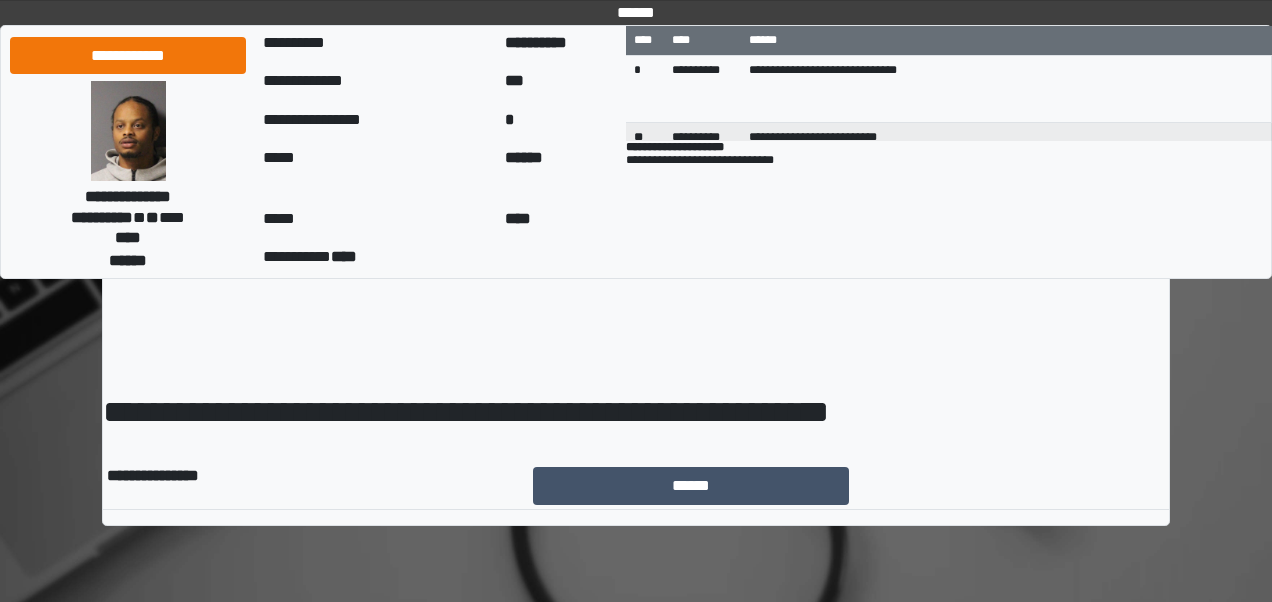 scroll, scrollTop: 0, scrollLeft: 0, axis: both 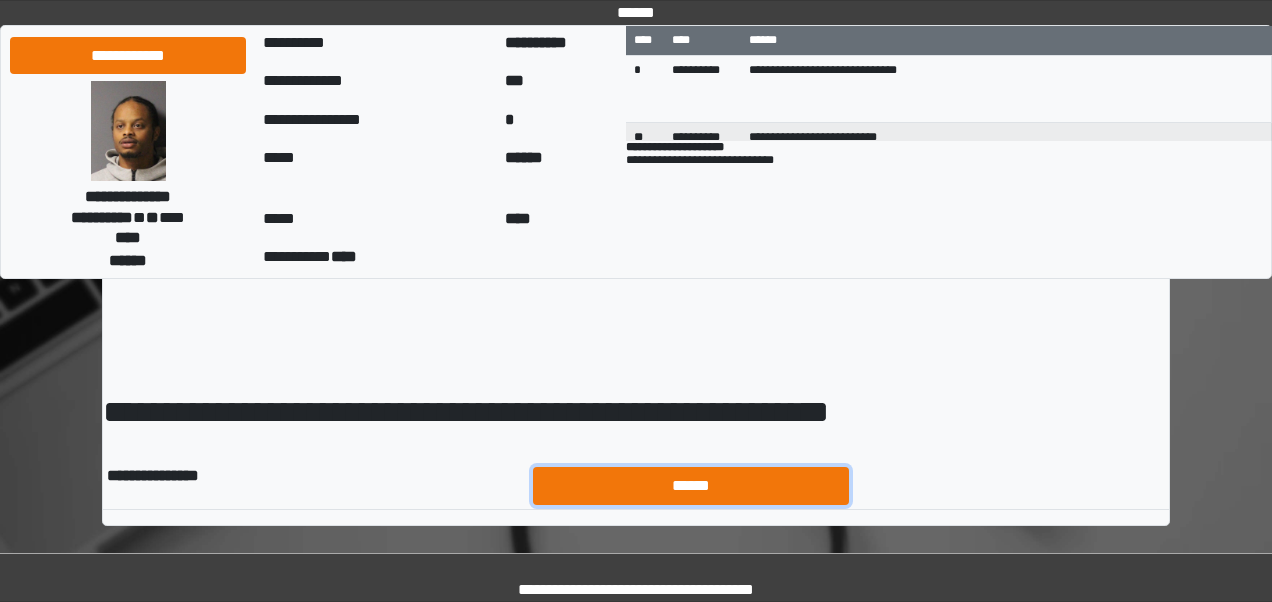 click on "******" at bounding box center (691, 485) 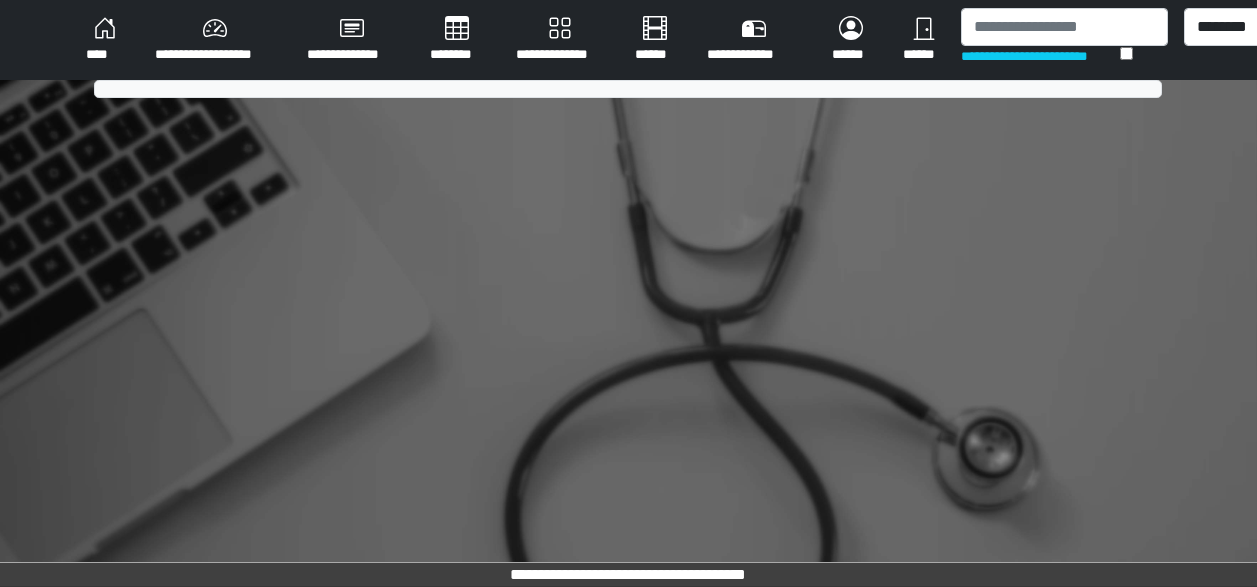 scroll, scrollTop: 0, scrollLeft: 0, axis: both 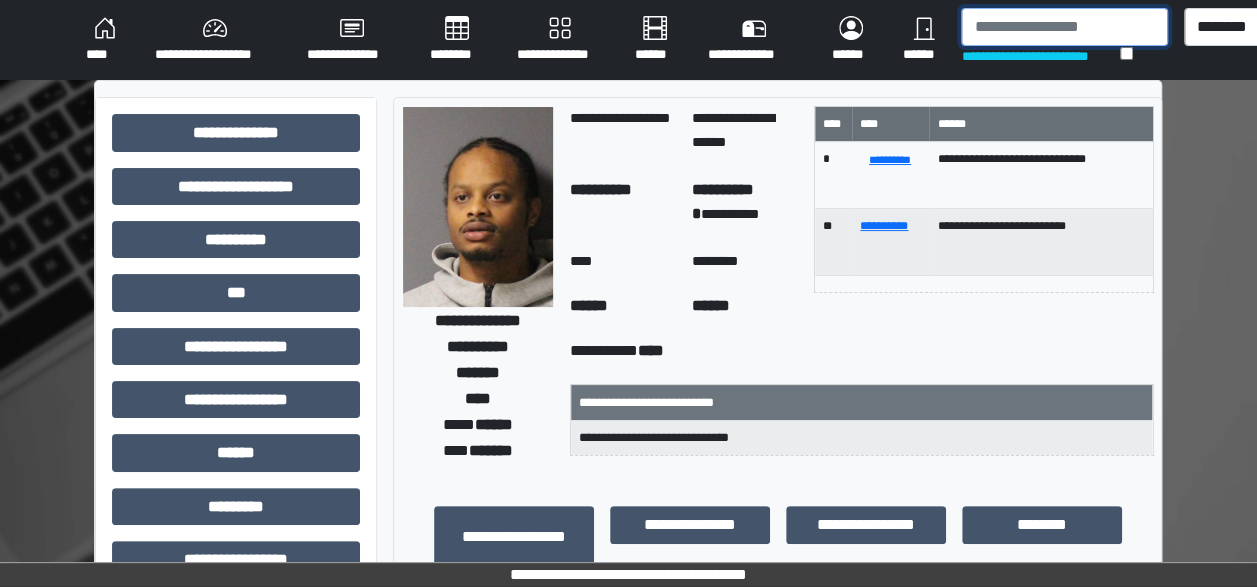 click at bounding box center [1064, 27] 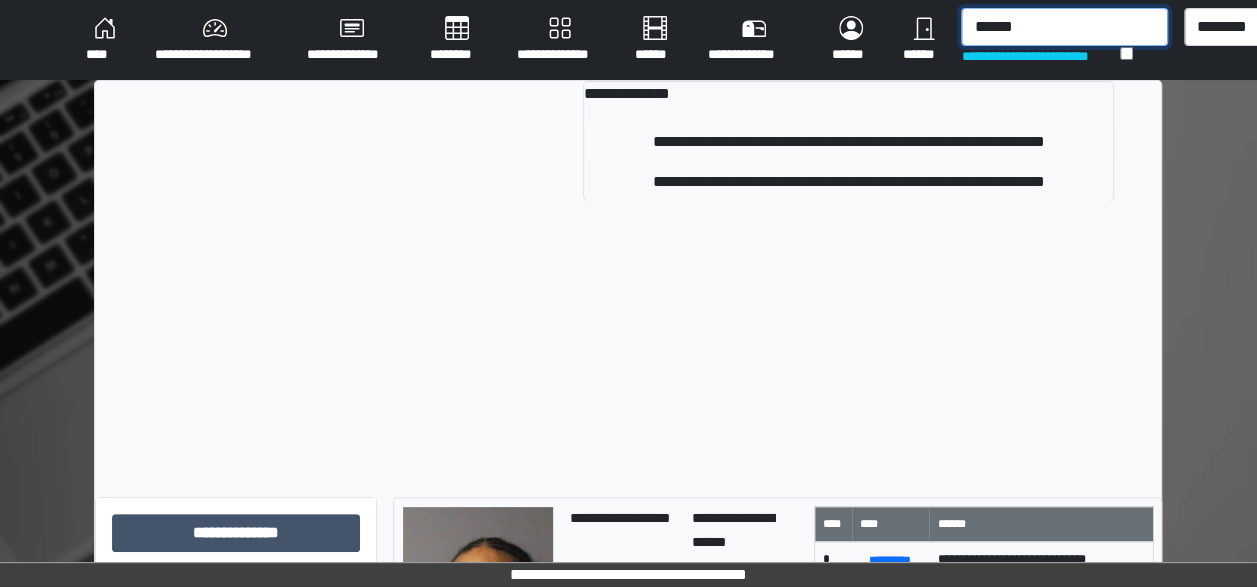 type on "******" 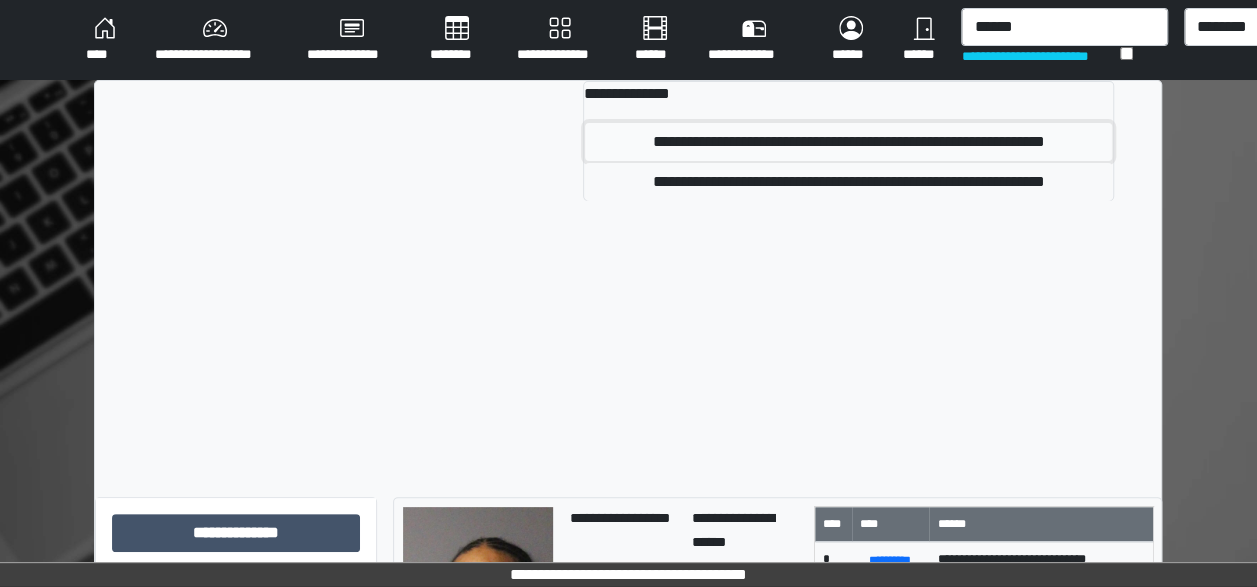 click on "**********" at bounding box center [848, 142] 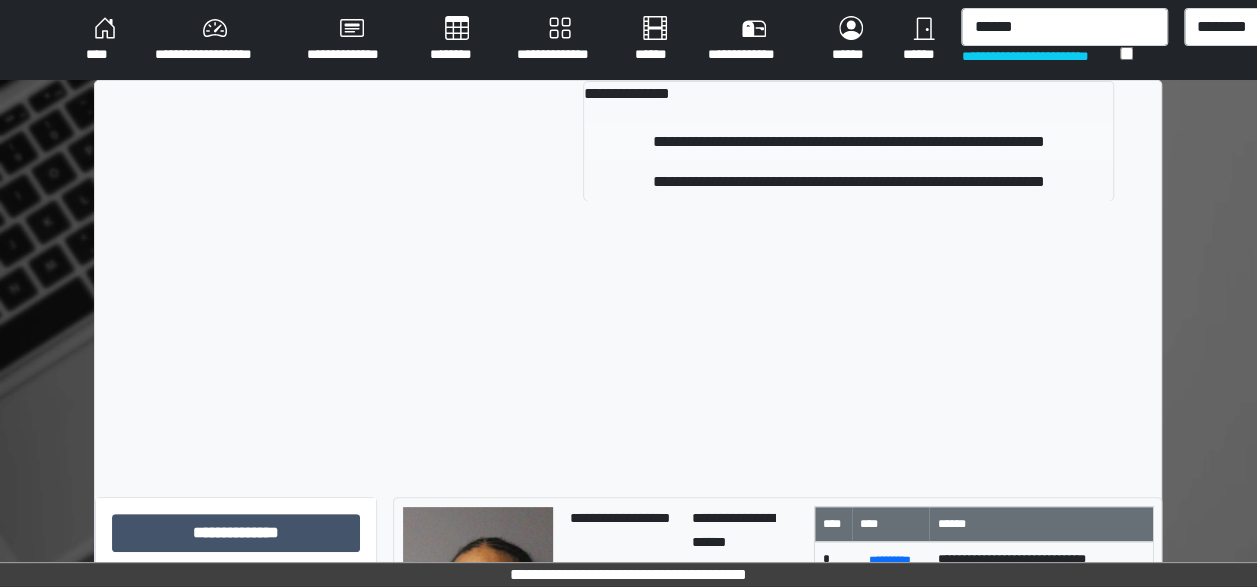 type 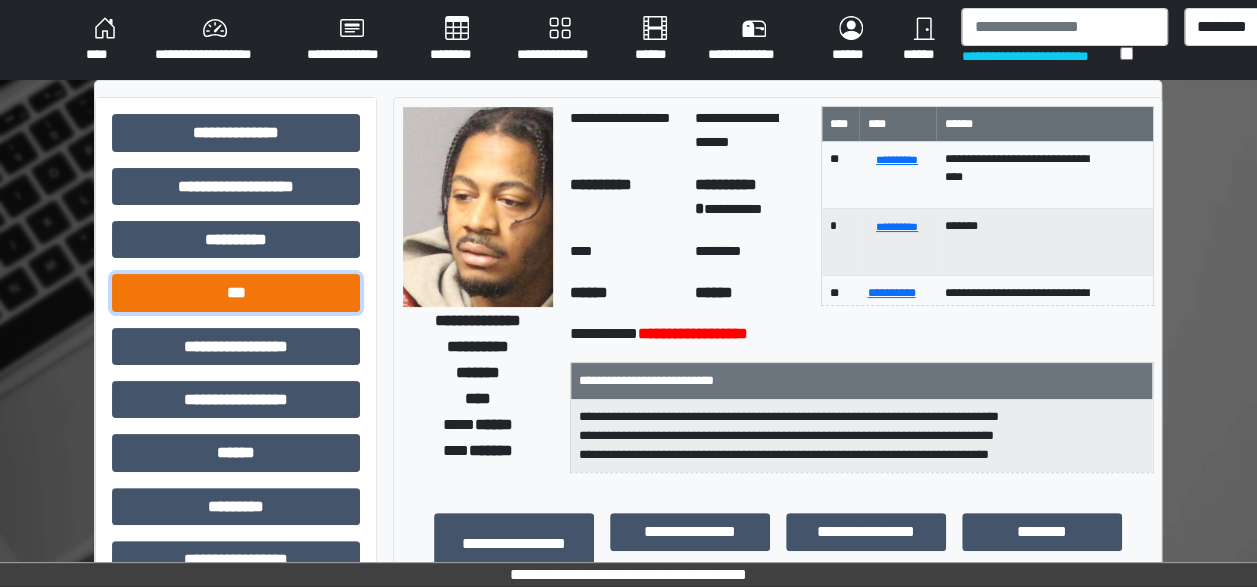 click on "***" at bounding box center (236, 292) 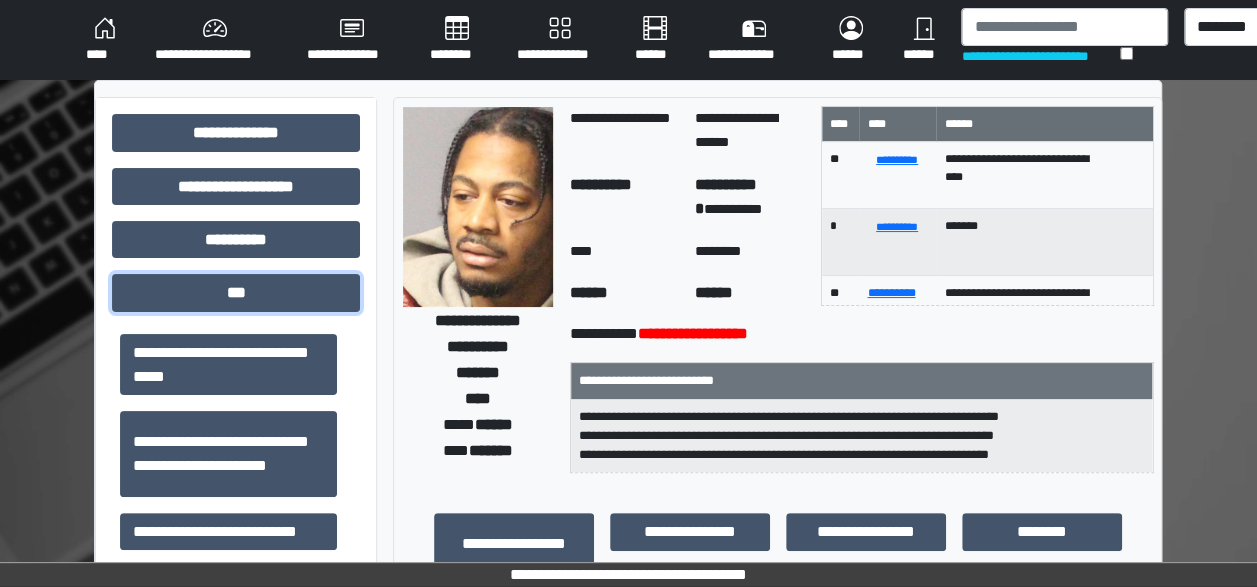 scroll, scrollTop: 576, scrollLeft: 0, axis: vertical 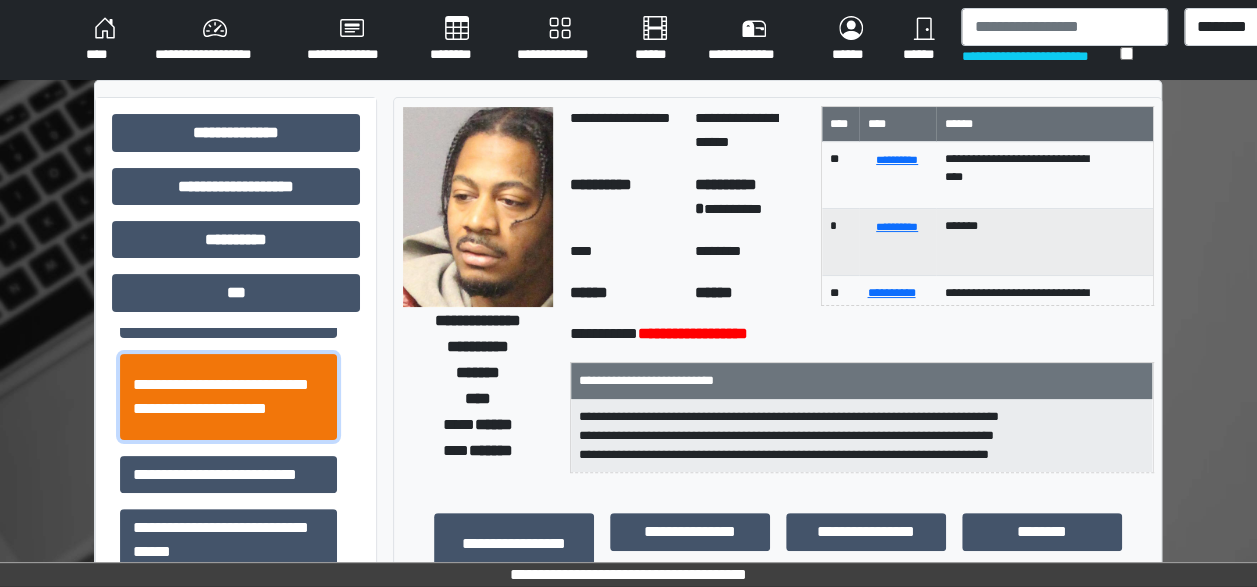 click on "**********" at bounding box center [228, 396] 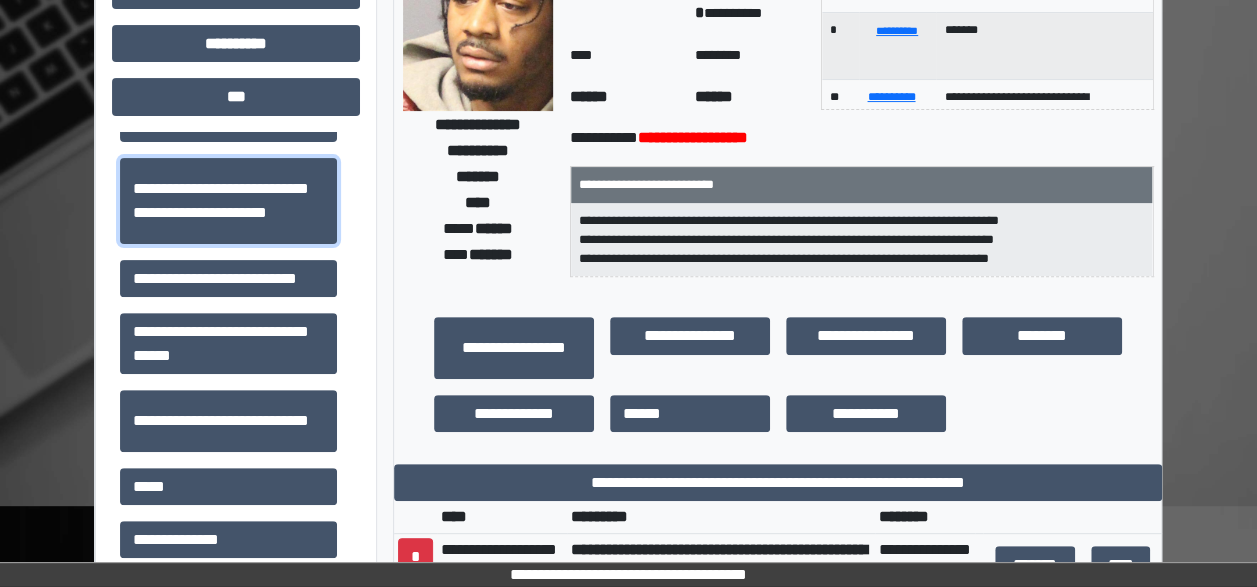 scroll, scrollTop: 265, scrollLeft: 0, axis: vertical 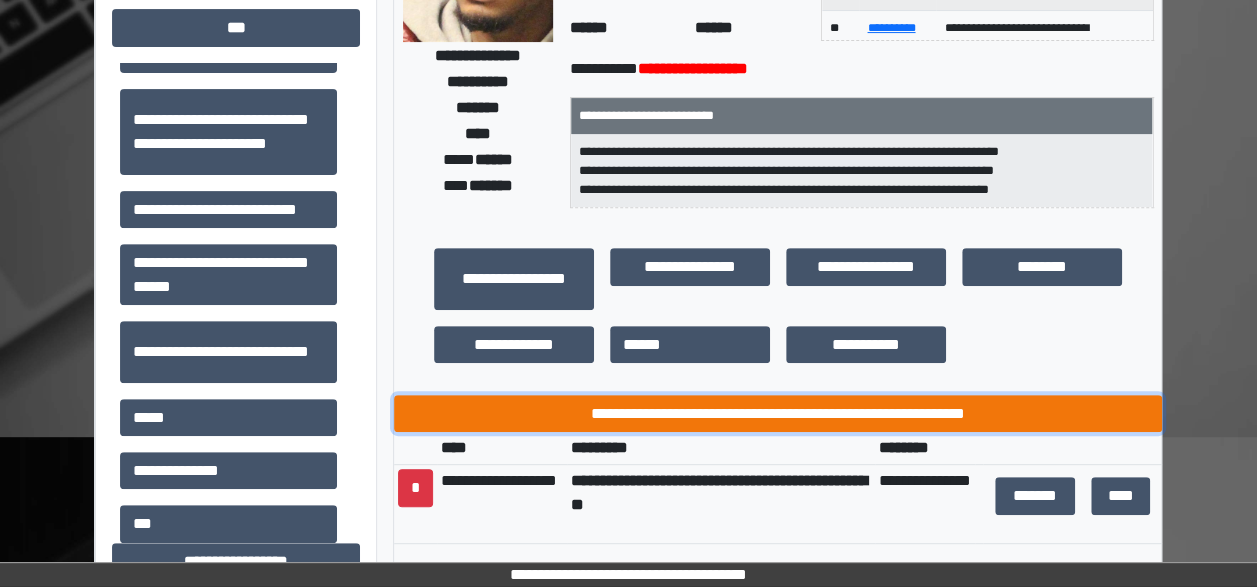 click on "**********" at bounding box center [778, 413] 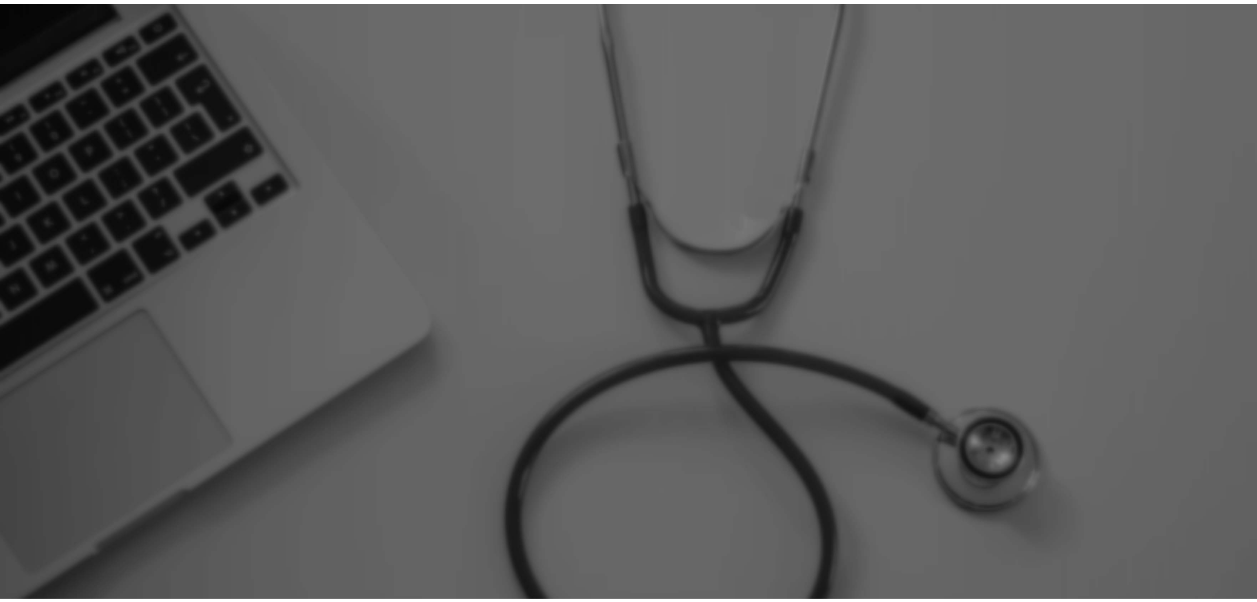 scroll, scrollTop: 0, scrollLeft: 0, axis: both 